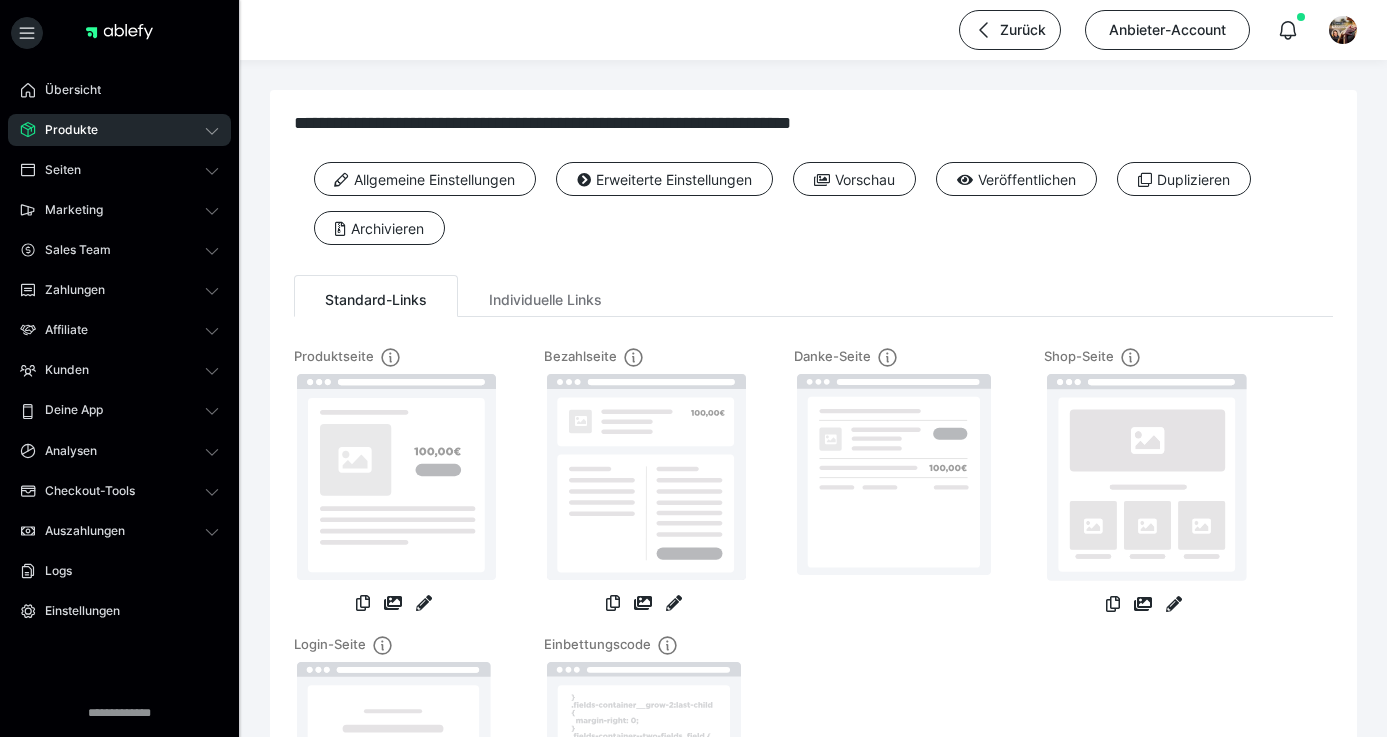 scroll, scrollTop: 0, scrollLeft: 0, axis: both 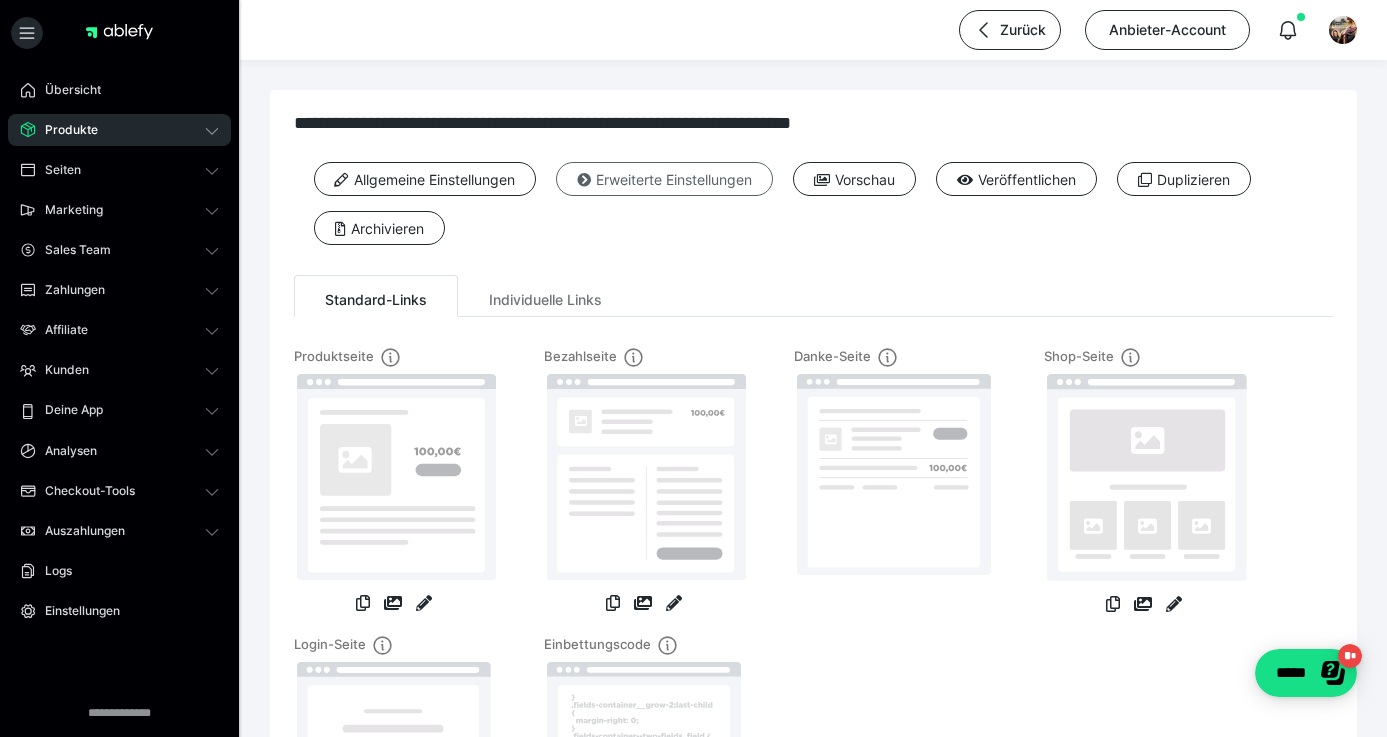 click on "Erweiterte Einstellungen" at bounding box center (664, 179) 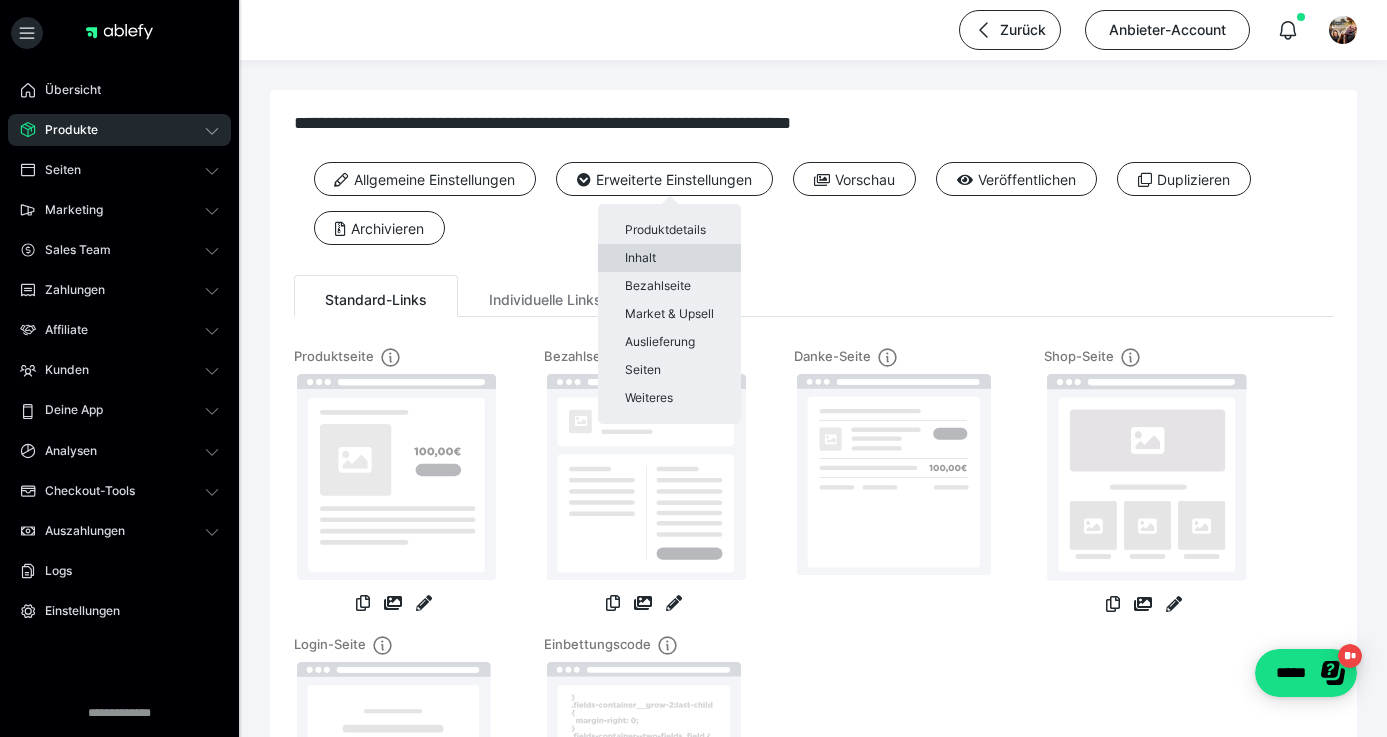 click on "Inhalt" at bounding box center (669, 258) 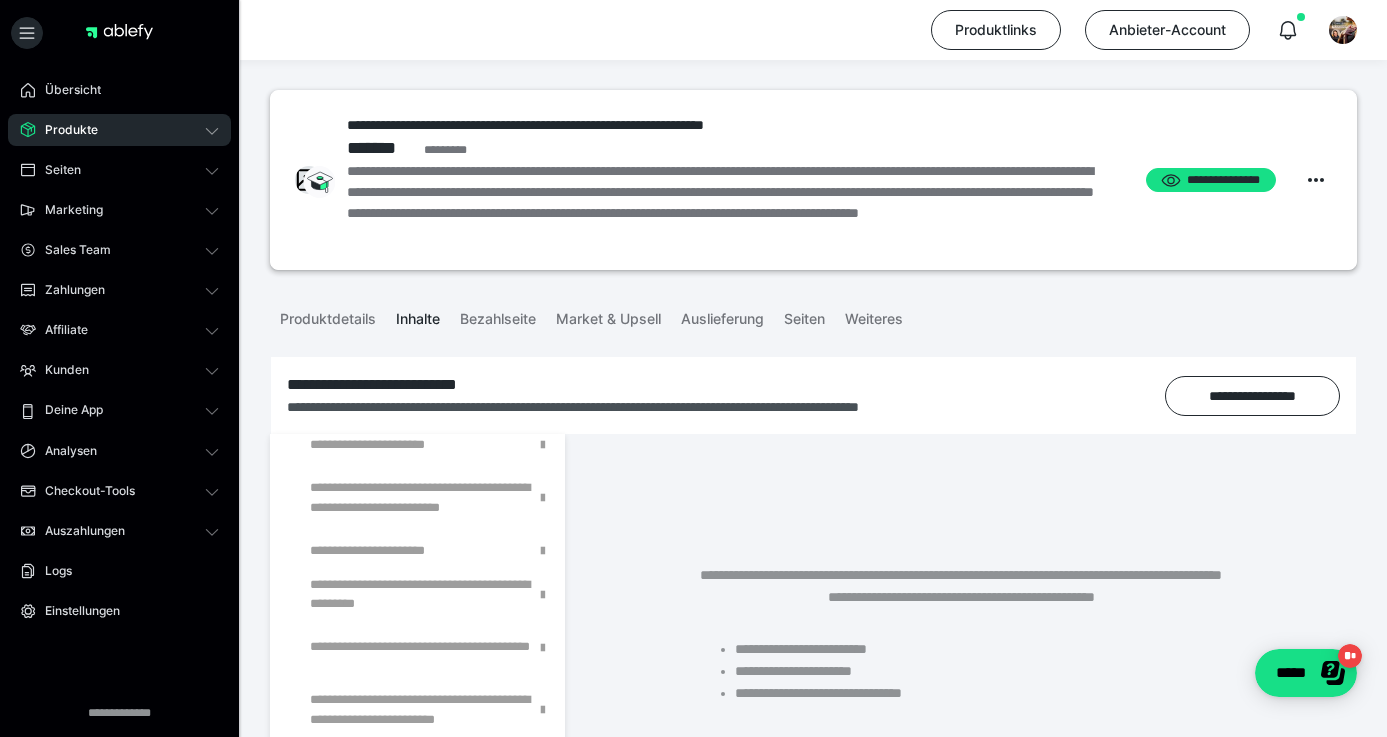 scroll, scrollTop: 705, scrollLeft: 0, axis: vertical 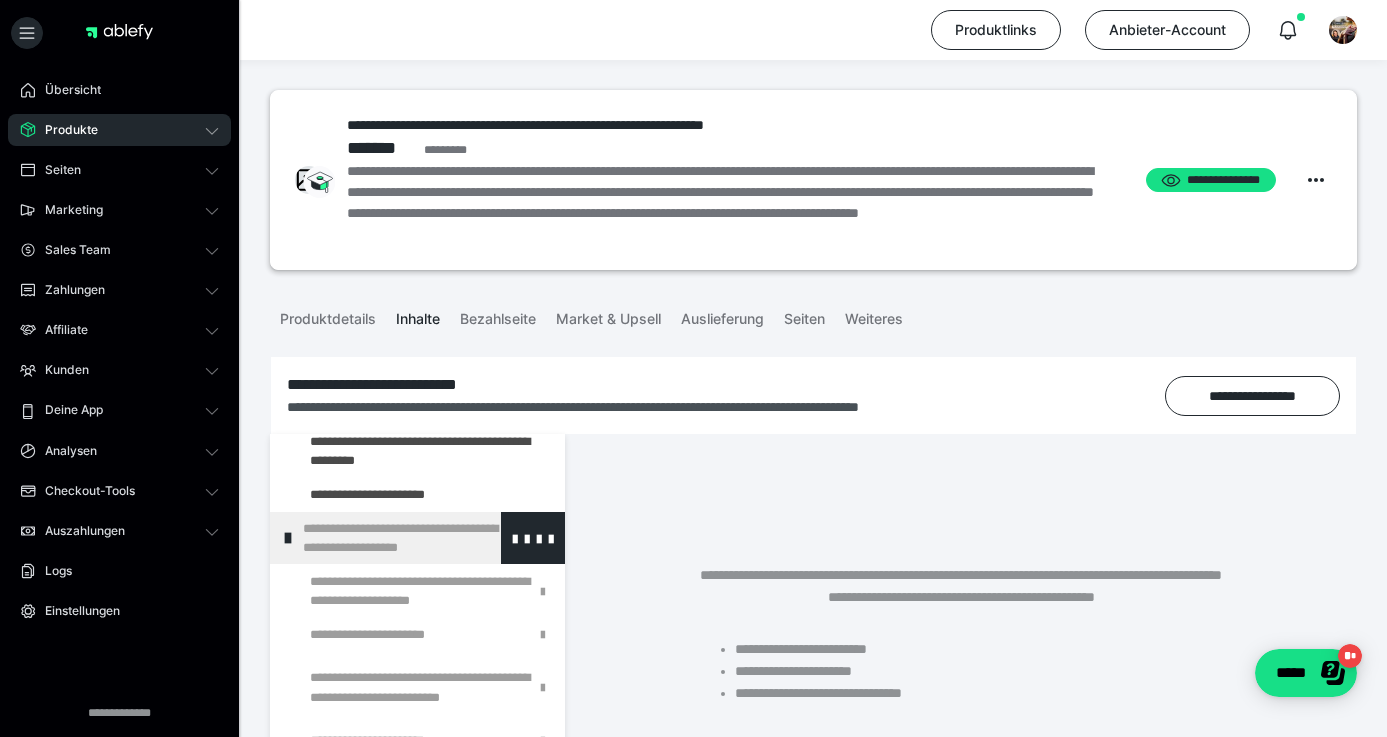 click at bounding box center [288, 538] 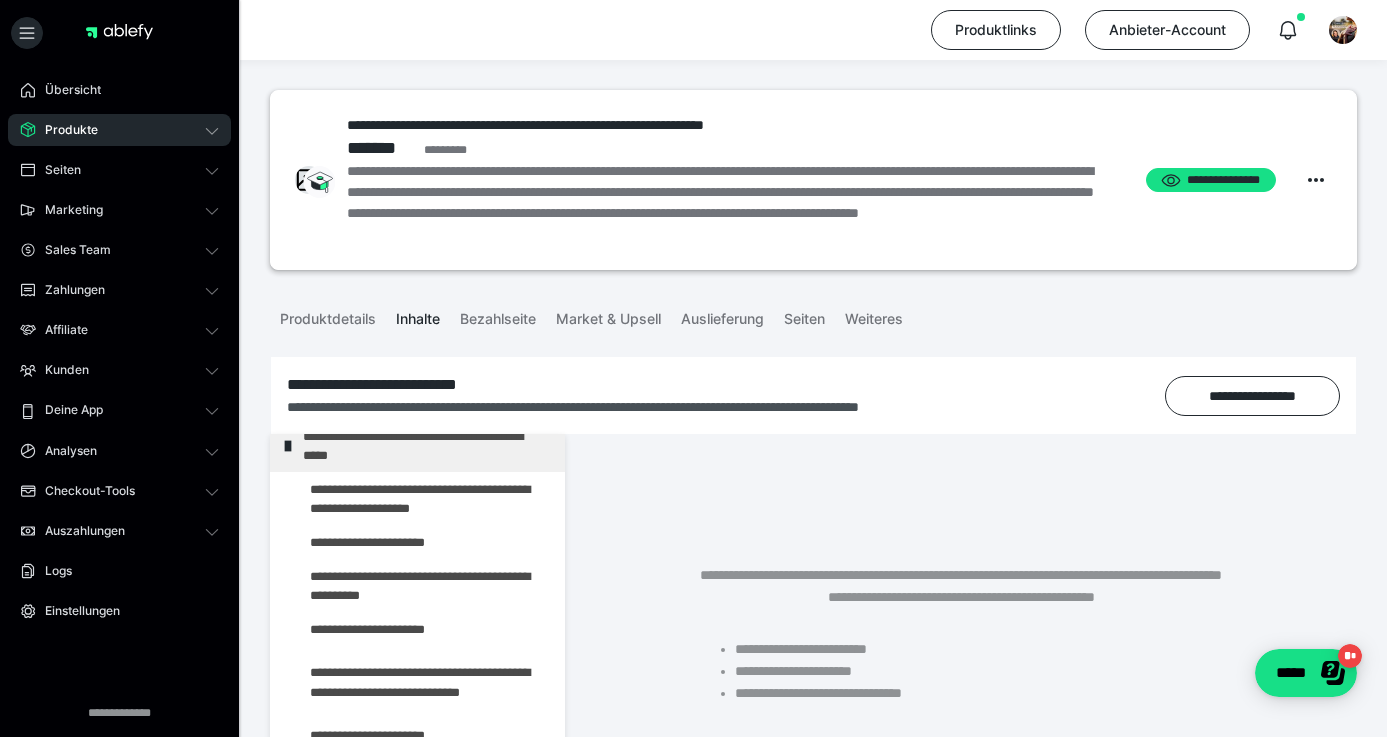 scroll, scrollTop: 51, scrollLeft: 0, axis: vertical 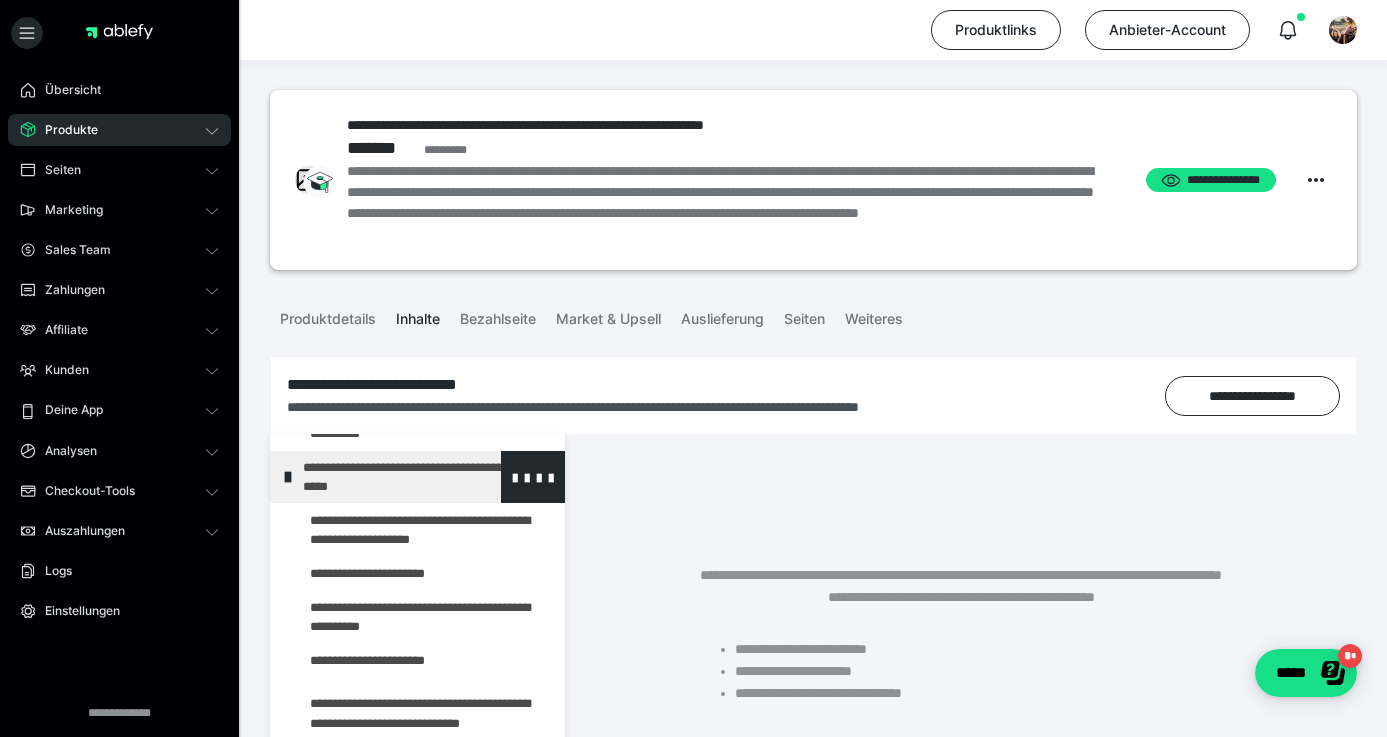 click at bounding box center (288, 477) 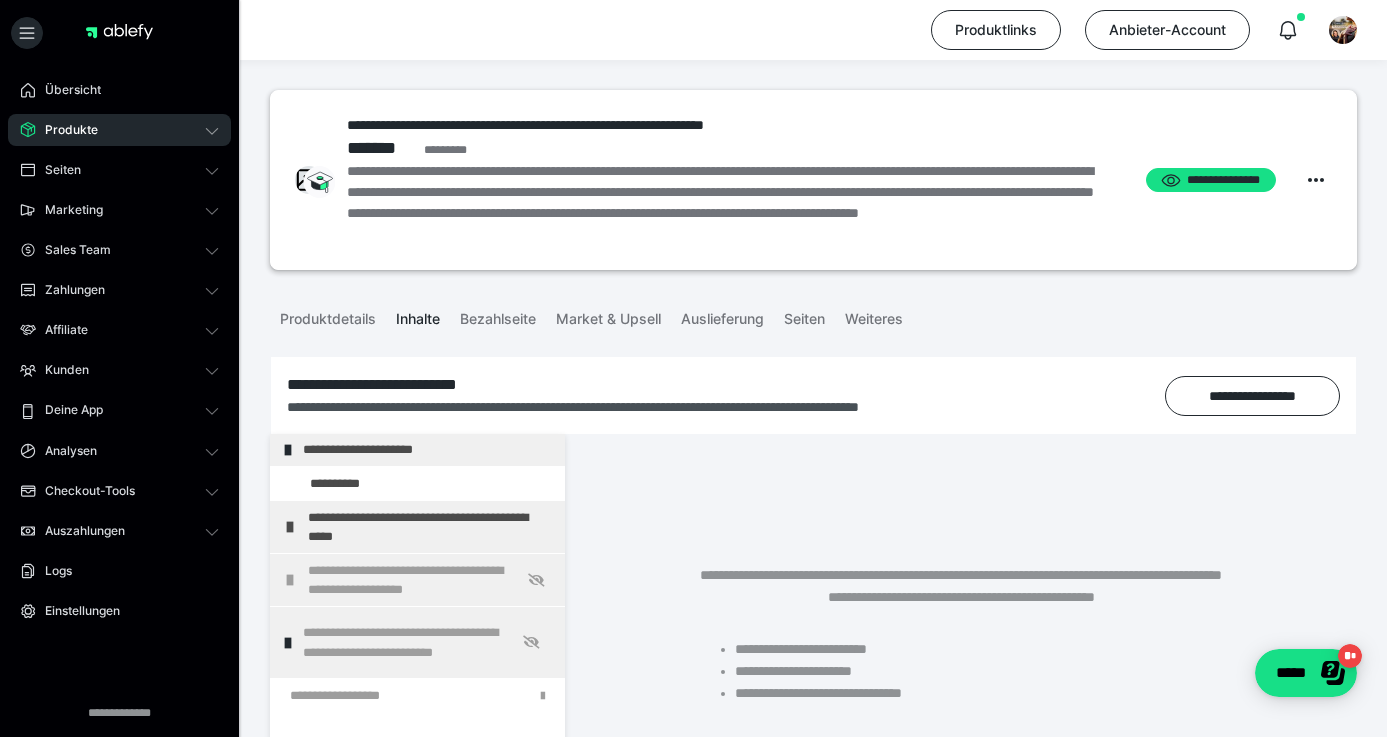 scroll, scrollTop: 0, scrollLeft: 0, axis: both 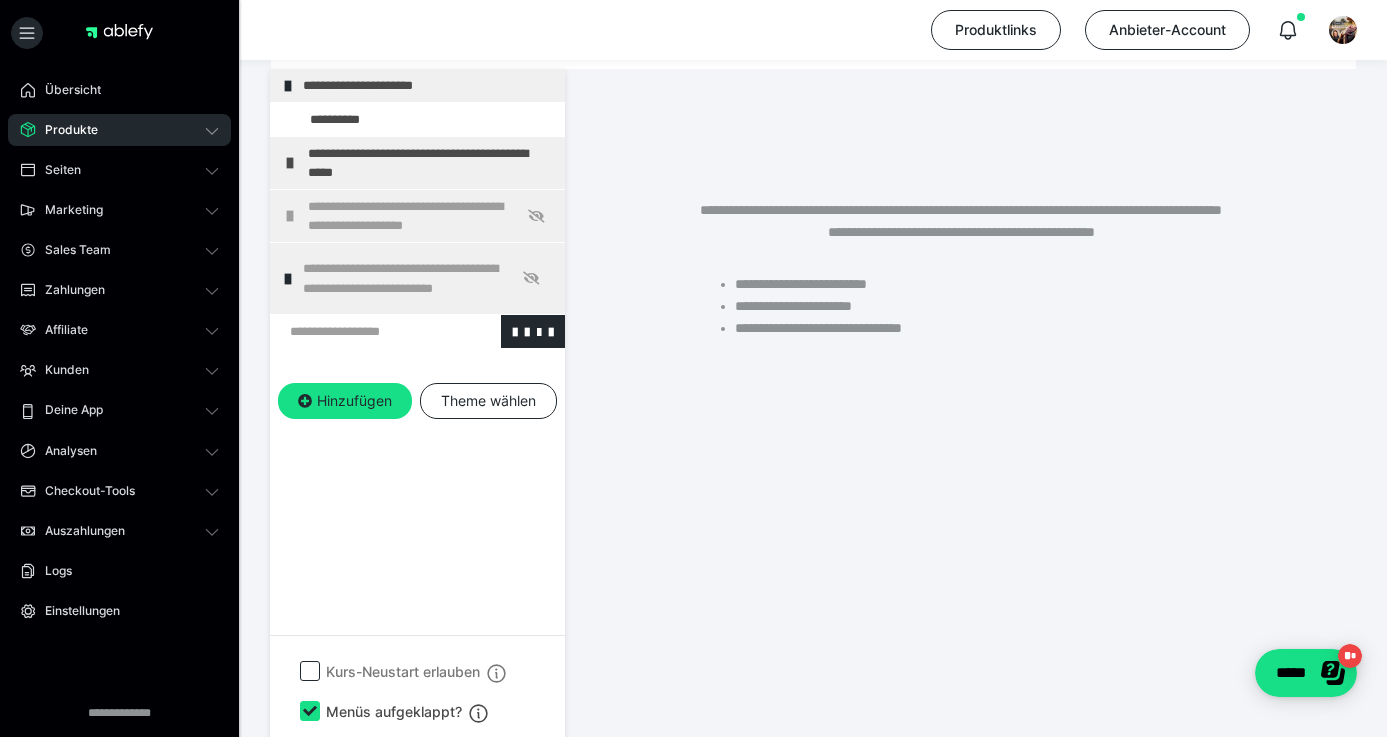 click at bounding box center [365, 331] 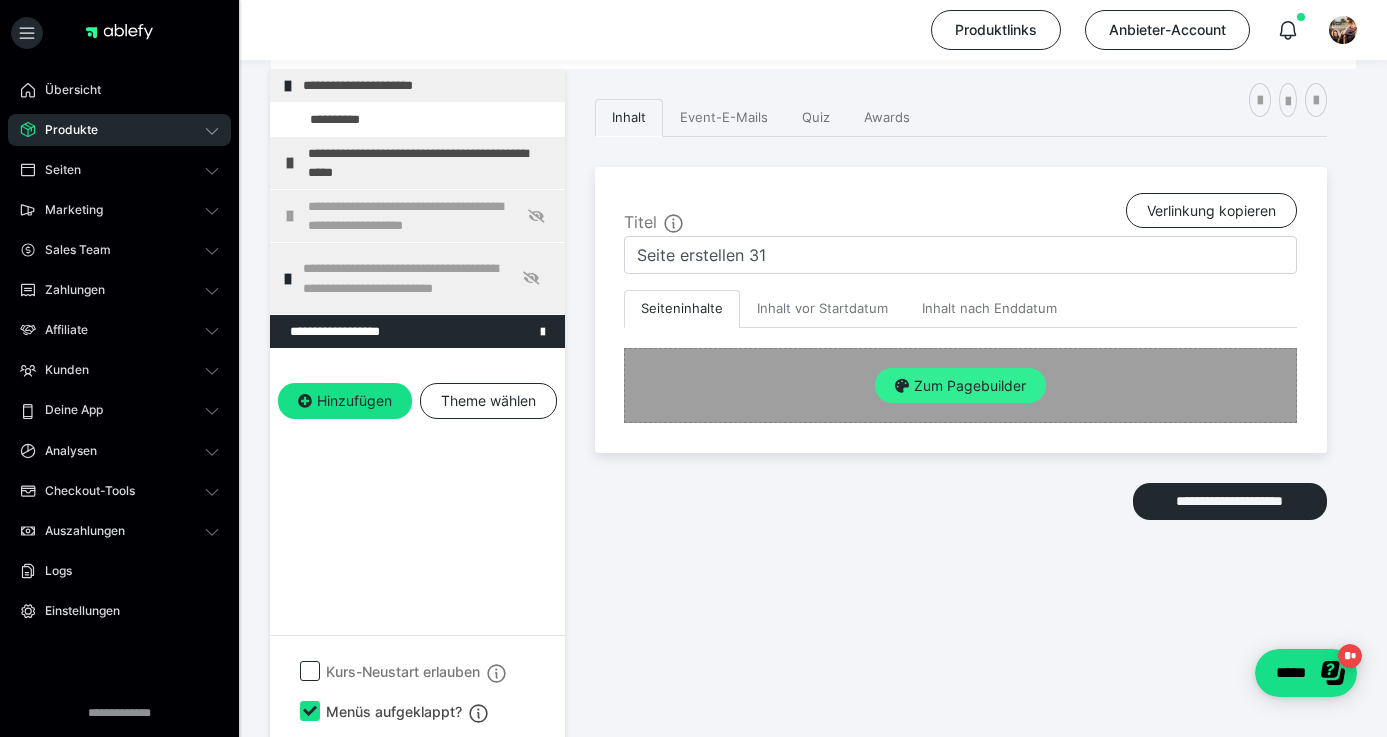 click on "Zum Pagebuilder" at bounding box center (960, 386) 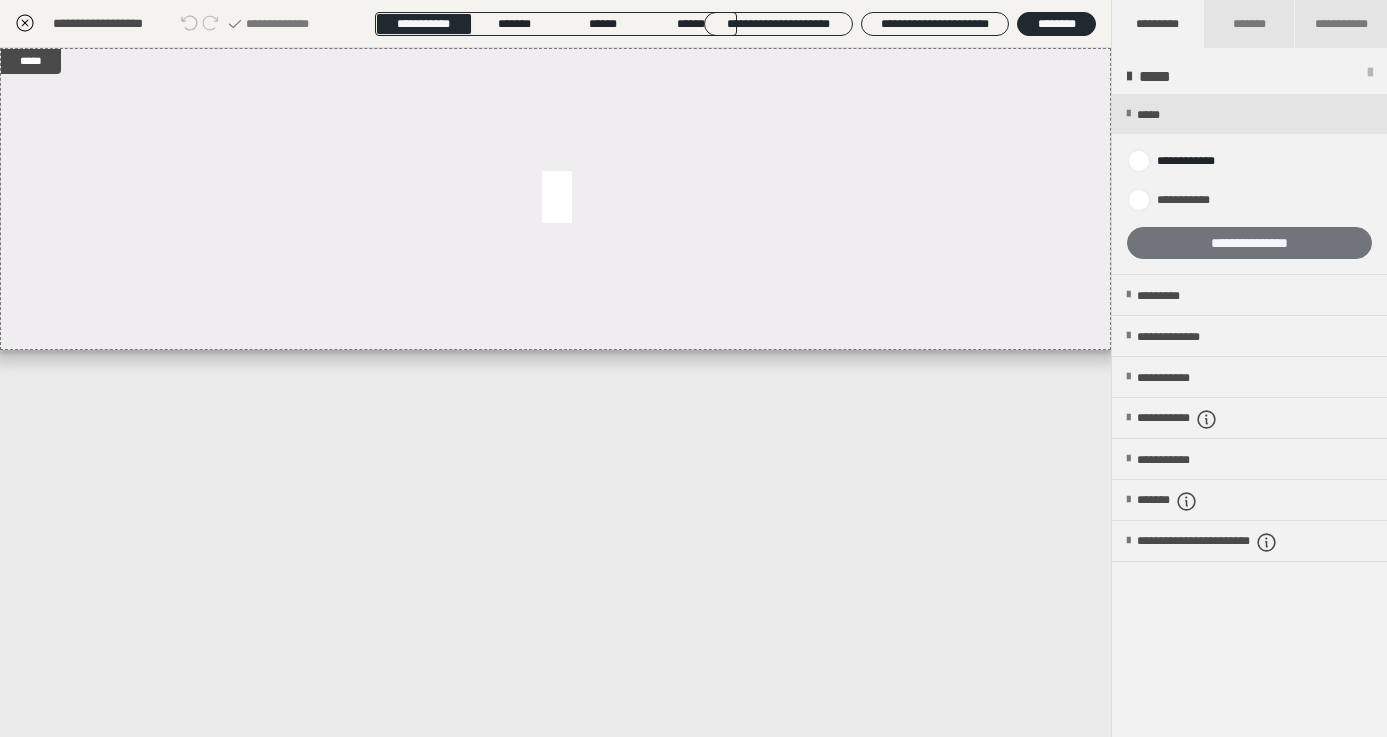 click on "**********" at bounding box center (1249, 243) 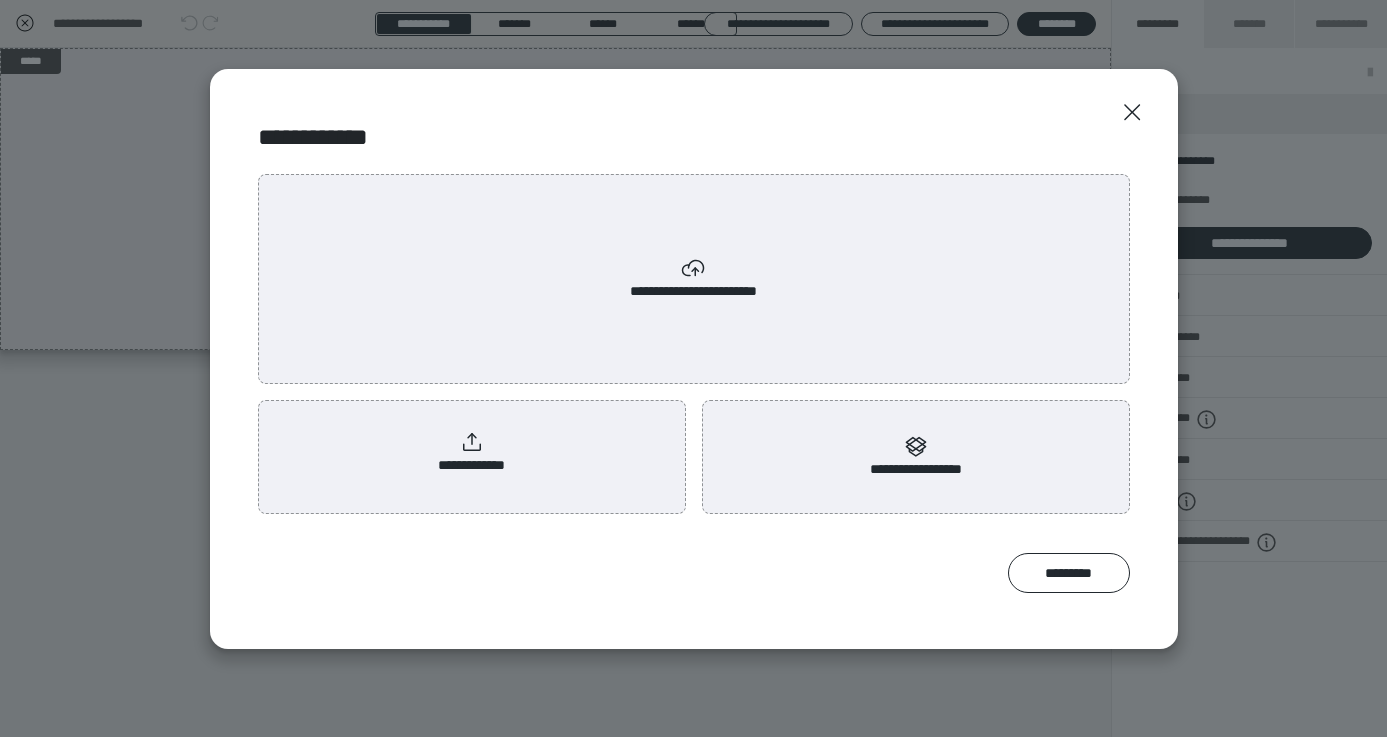 click on "**********" at bounding box center [471, 453] 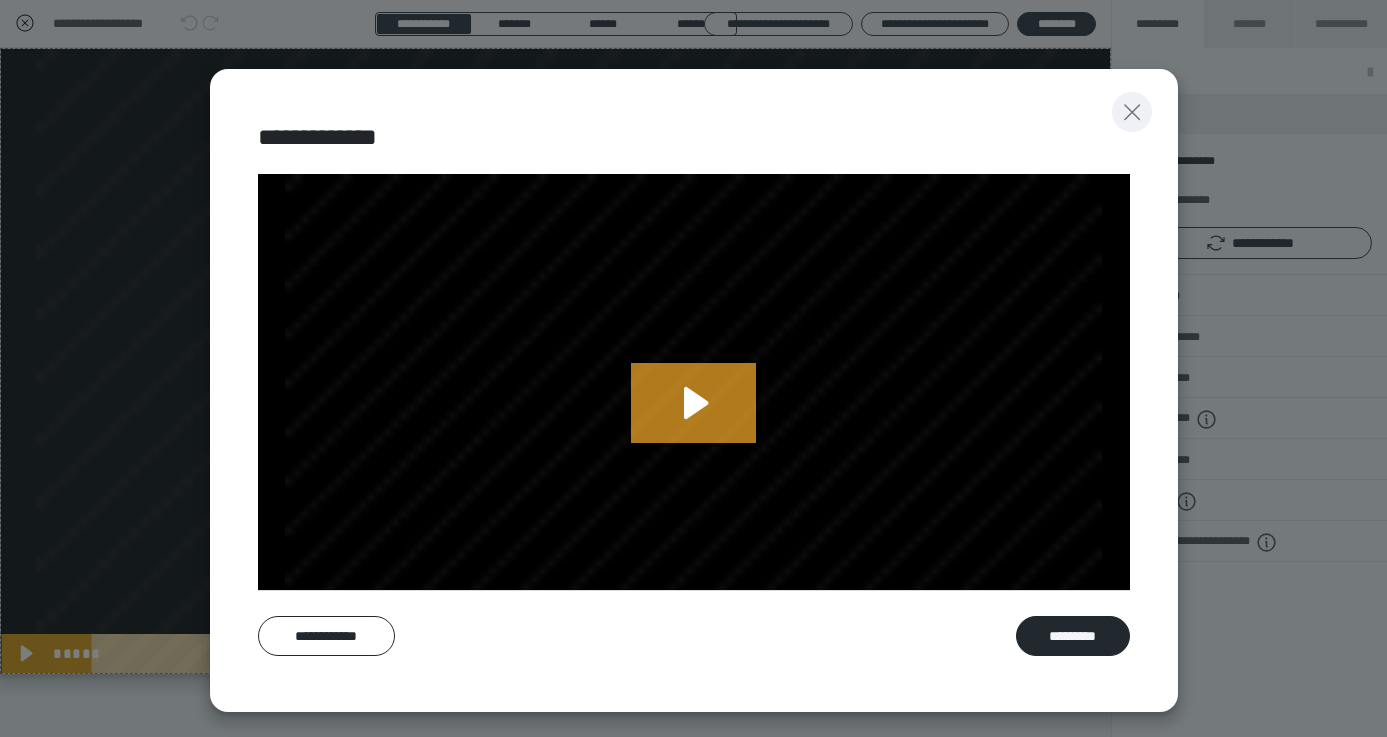 click 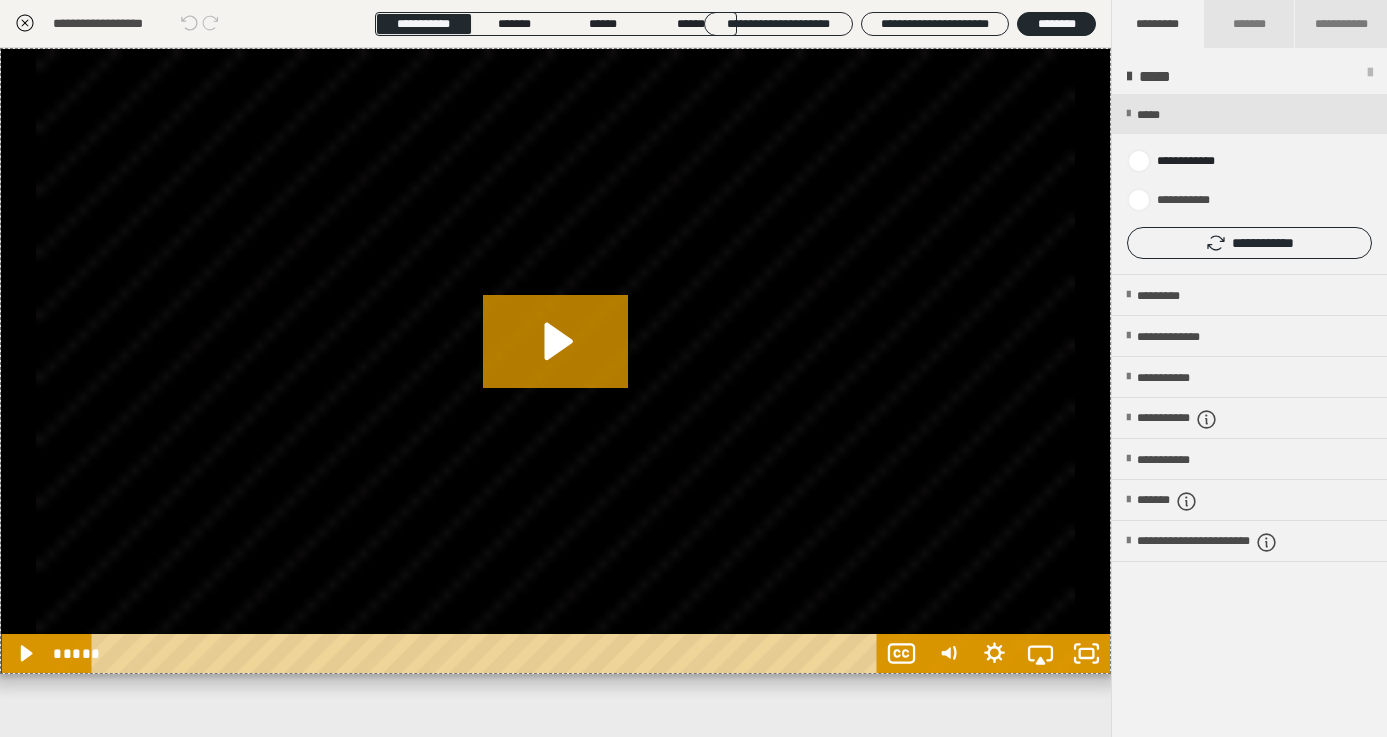 click 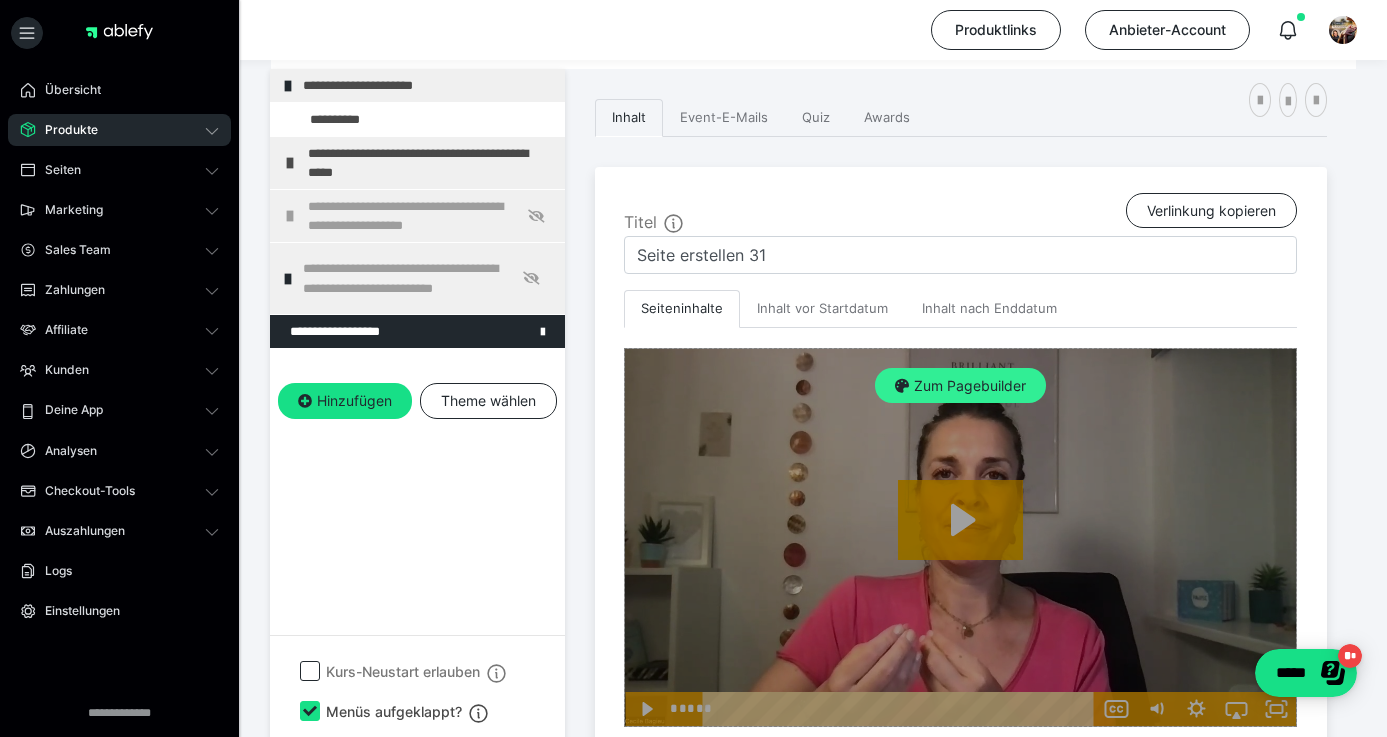 click on "Zum Pagebuilder" at bounding box center [960, 386] 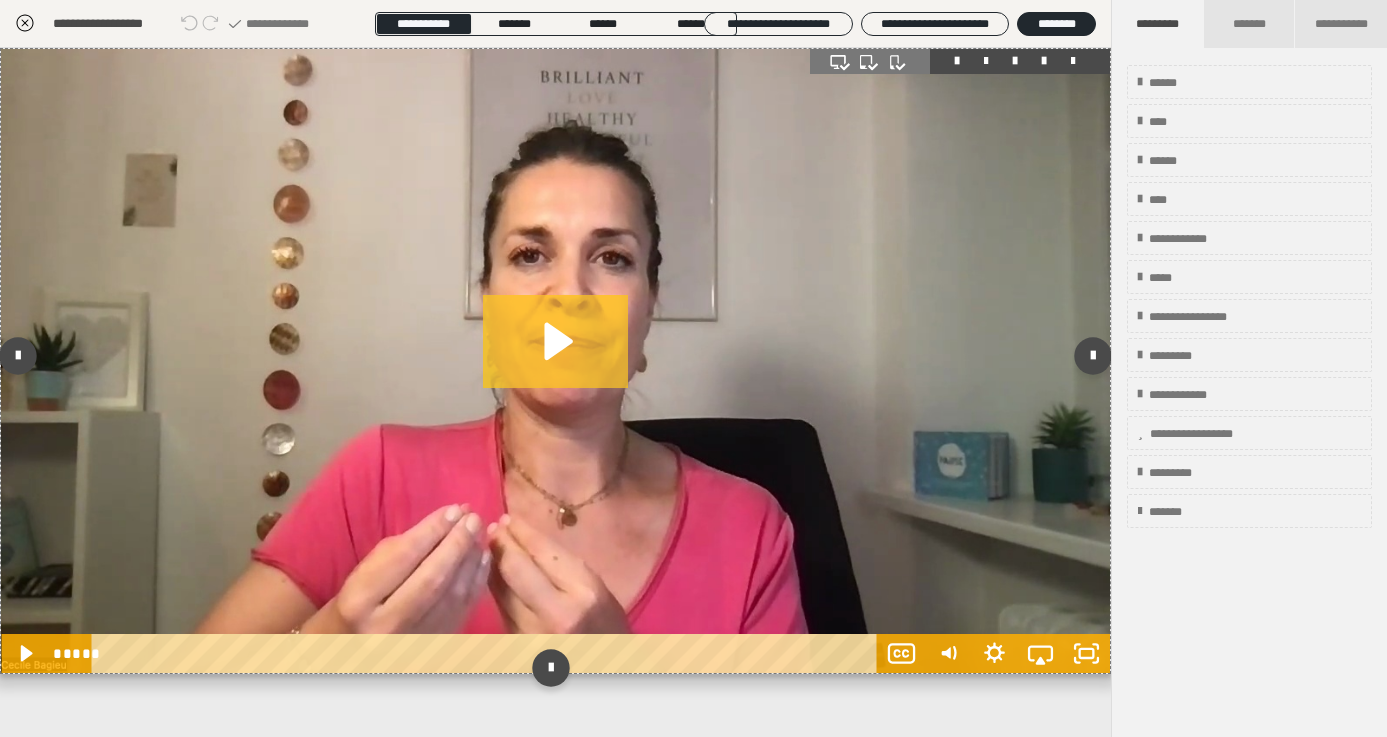 click 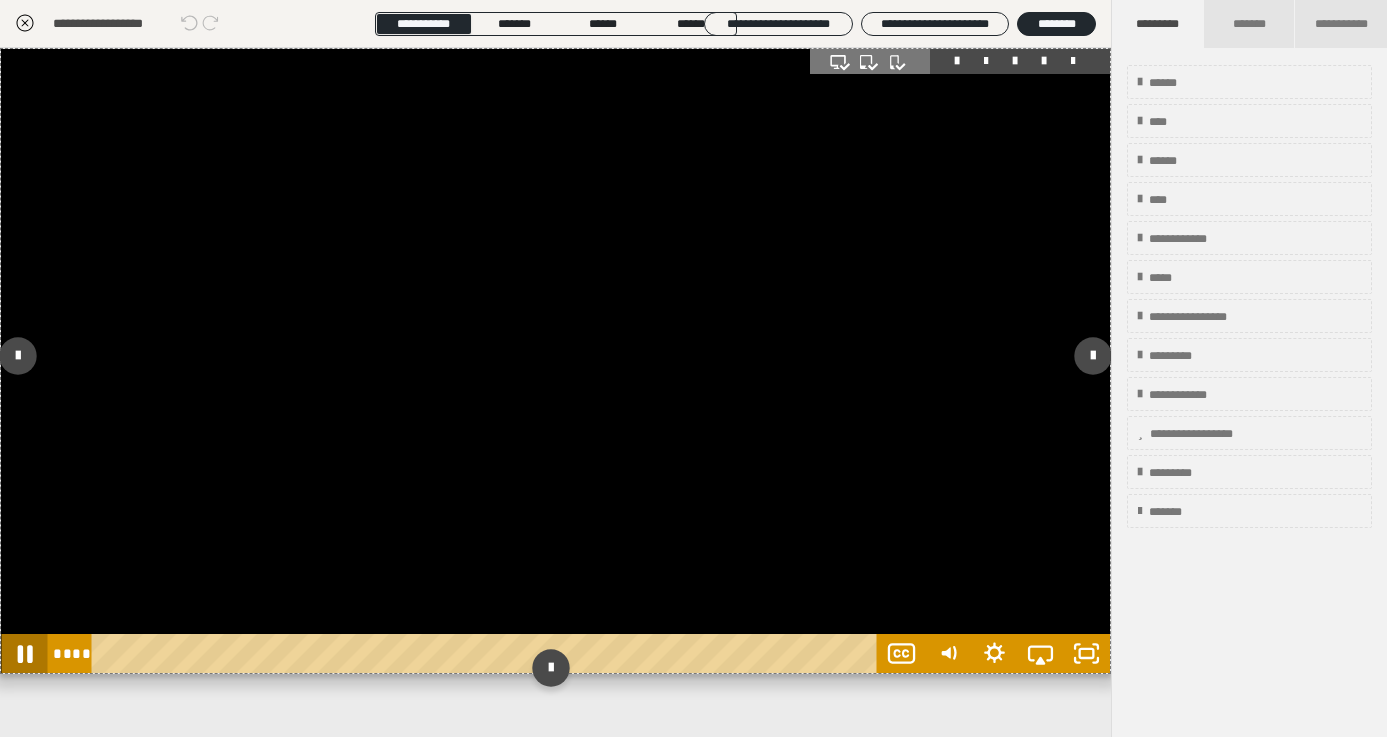 click 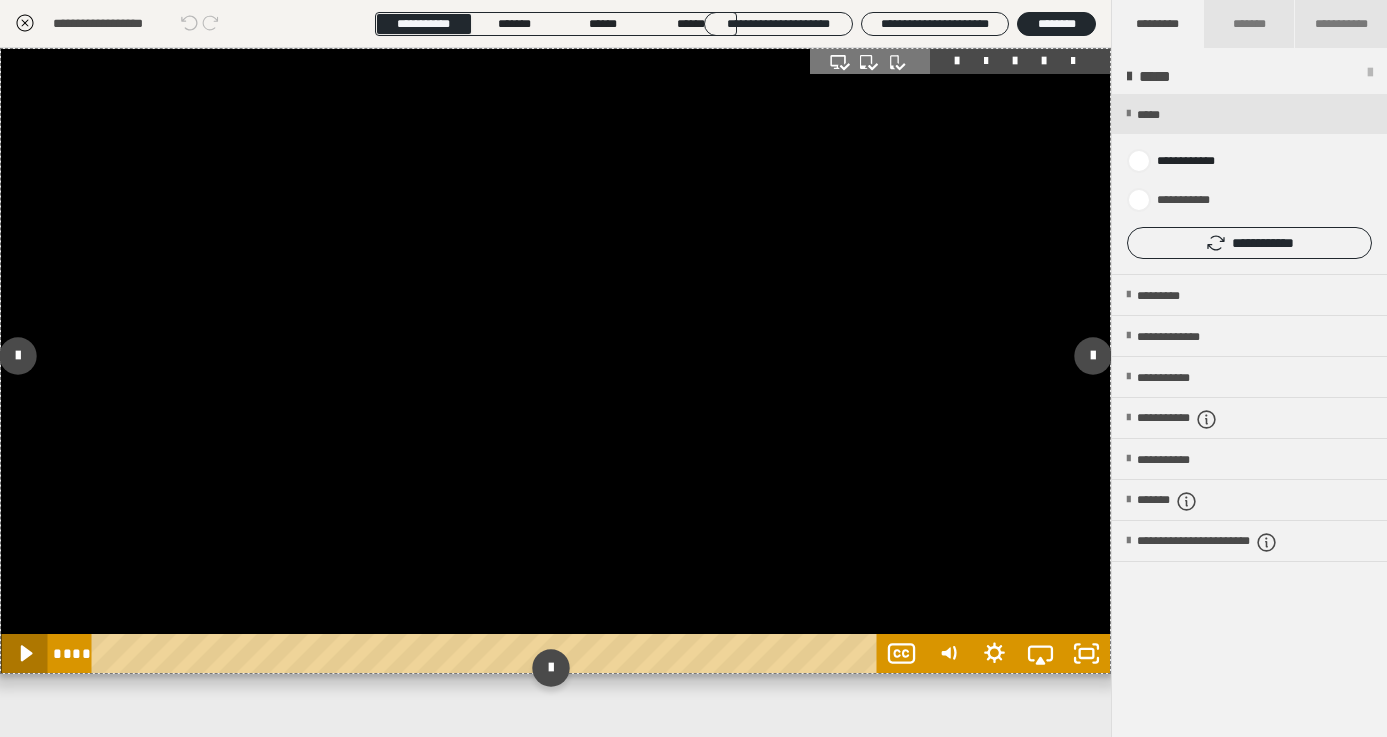 type 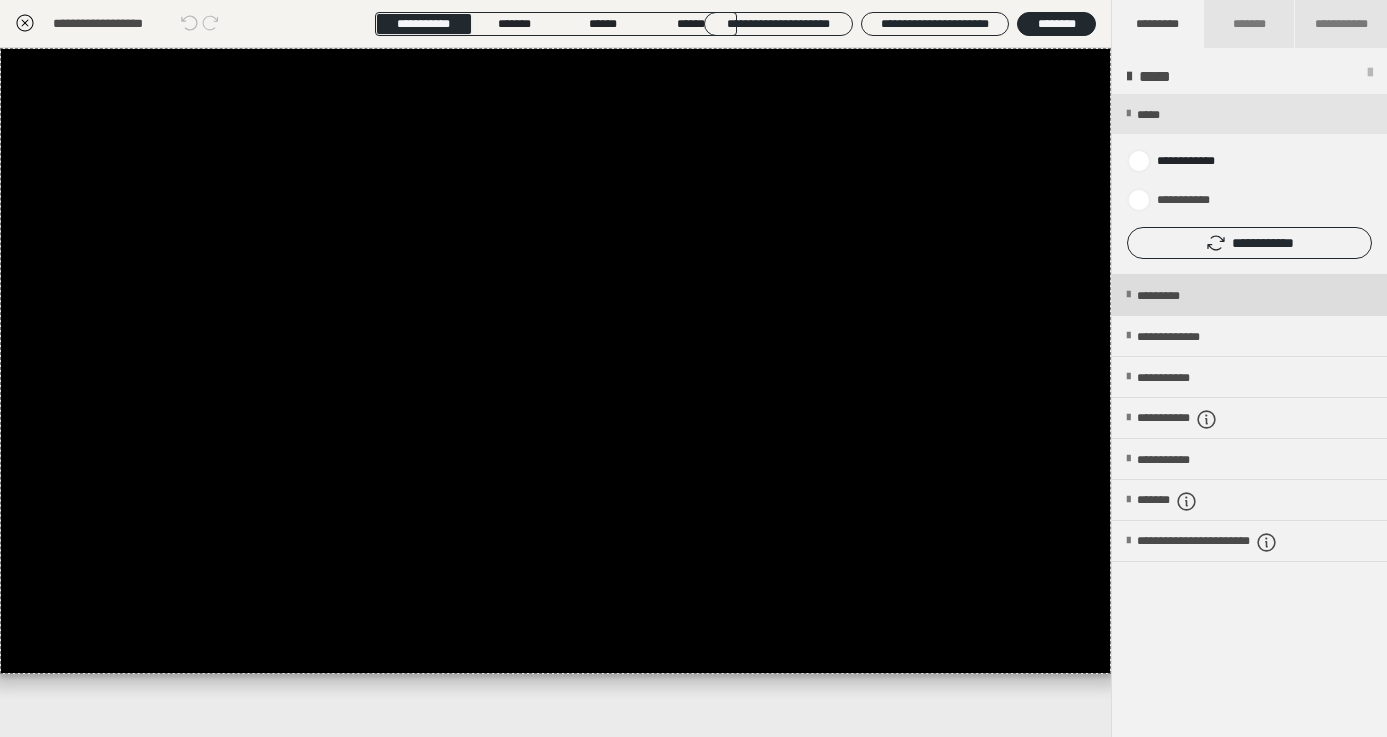 click at bounding box center [1128, 295] 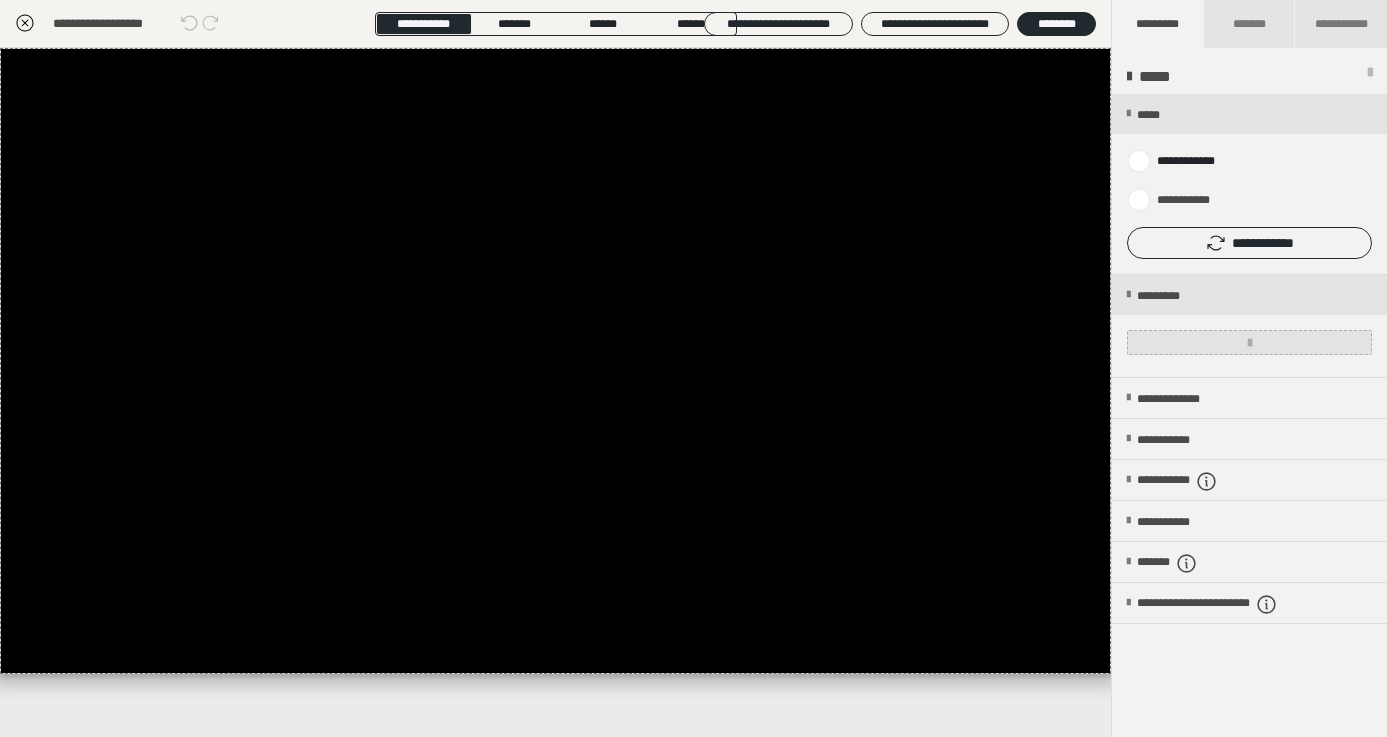 click at bounding box center (1249, 342) 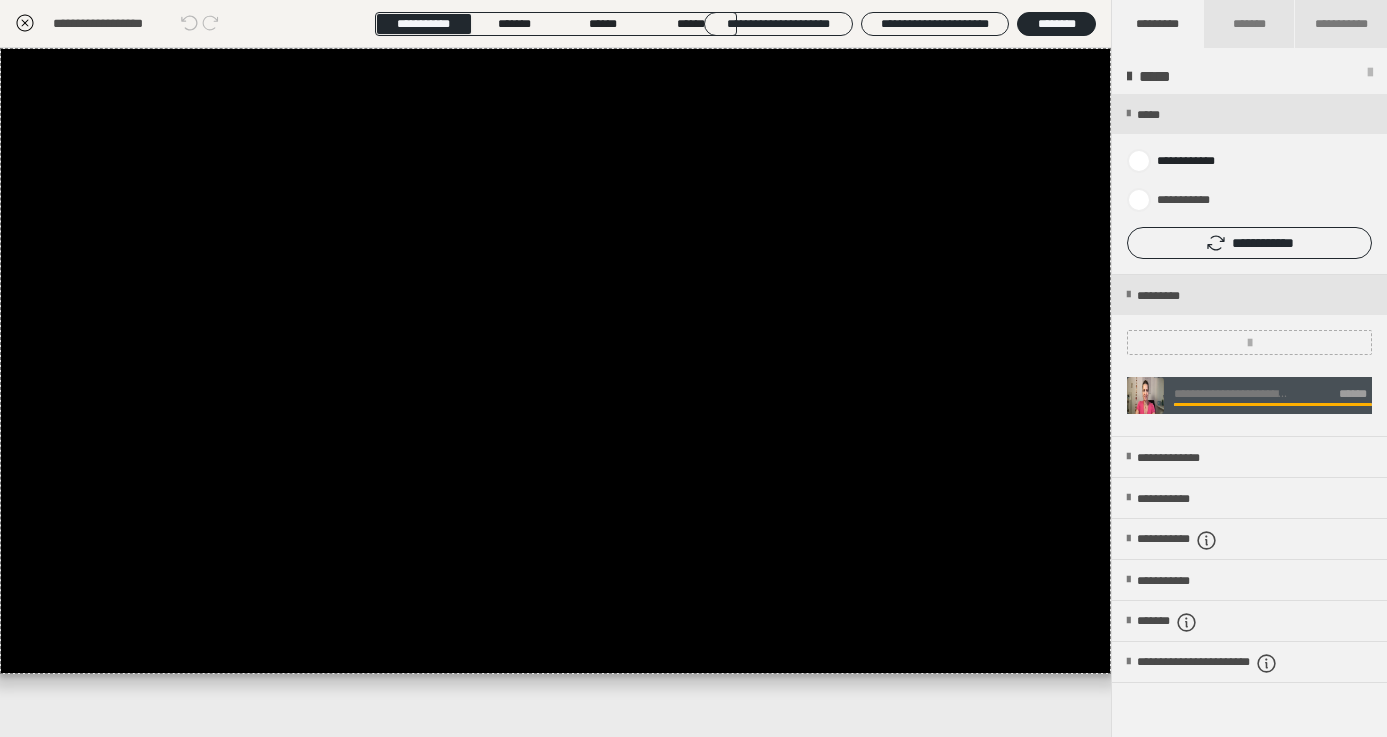 click 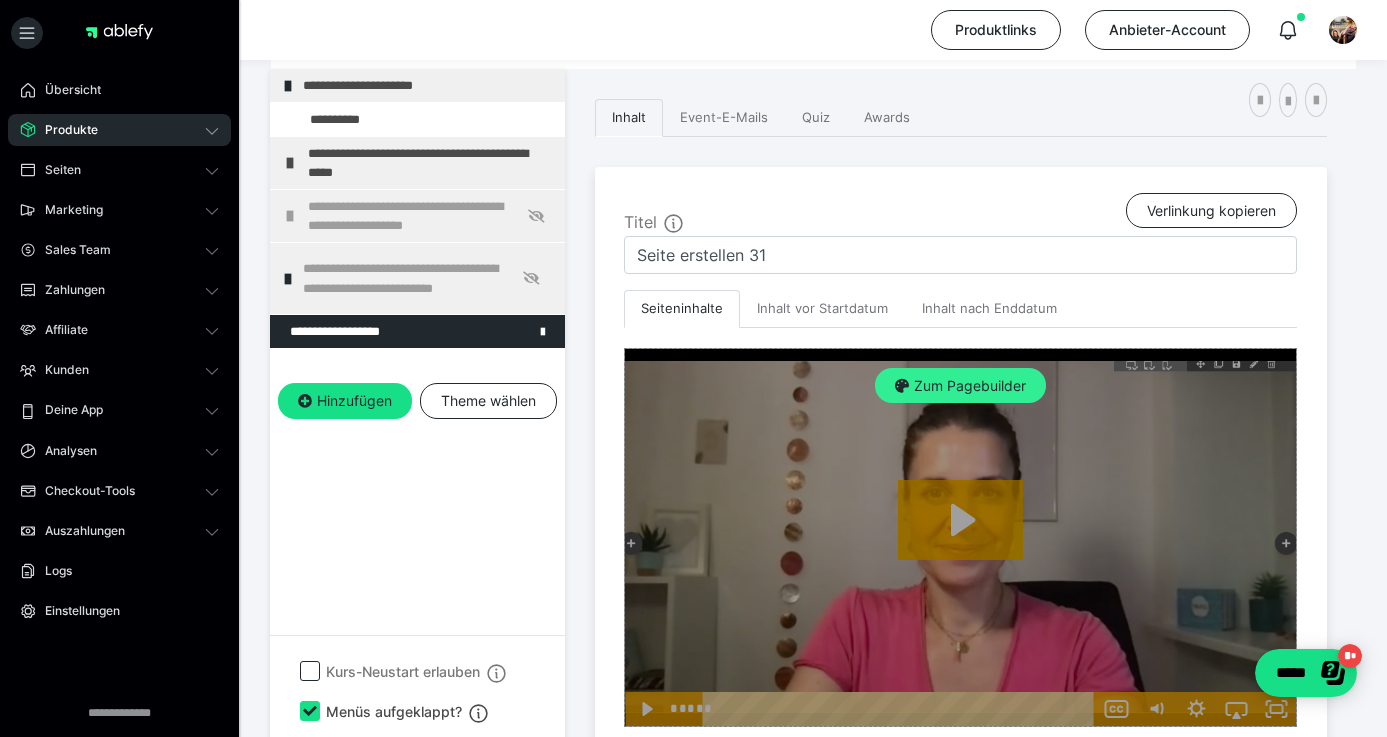 click on "Zum Pagebuilder" at bounding box center (960, 386) 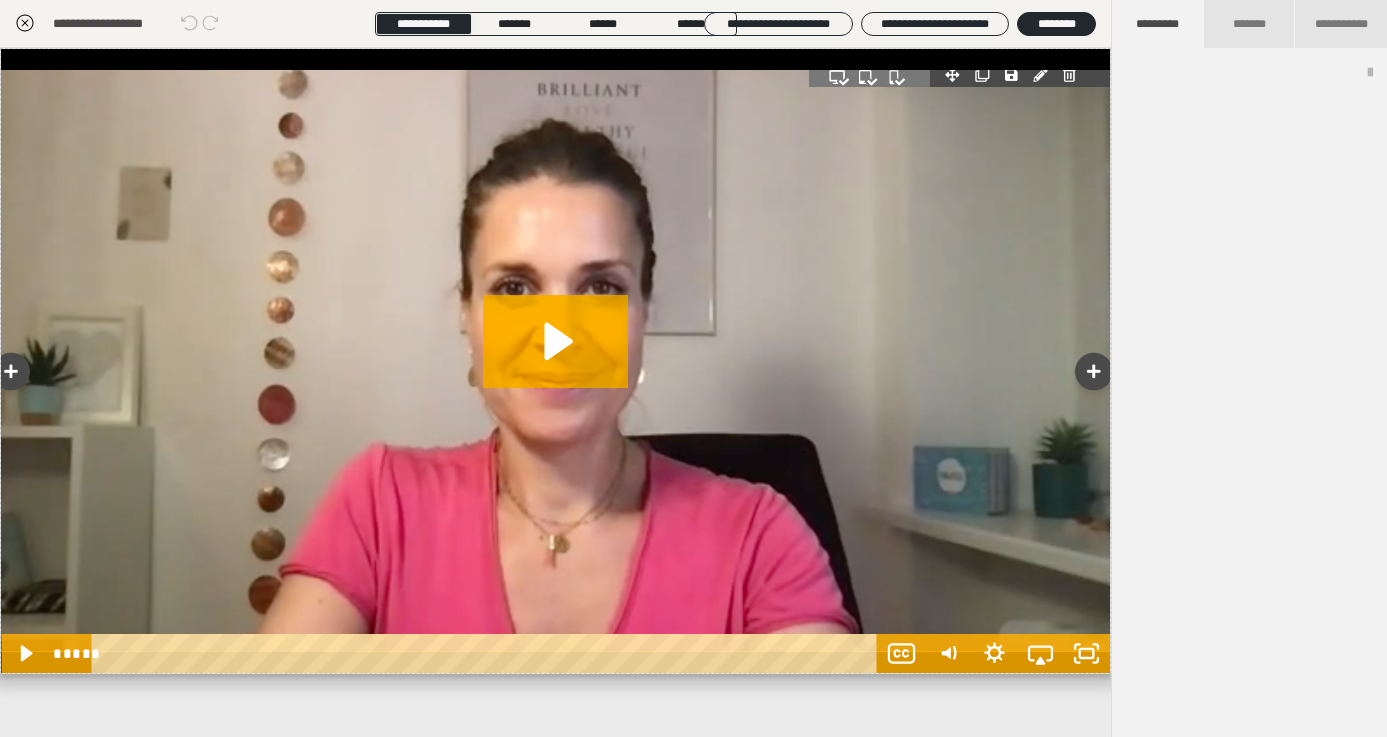 click 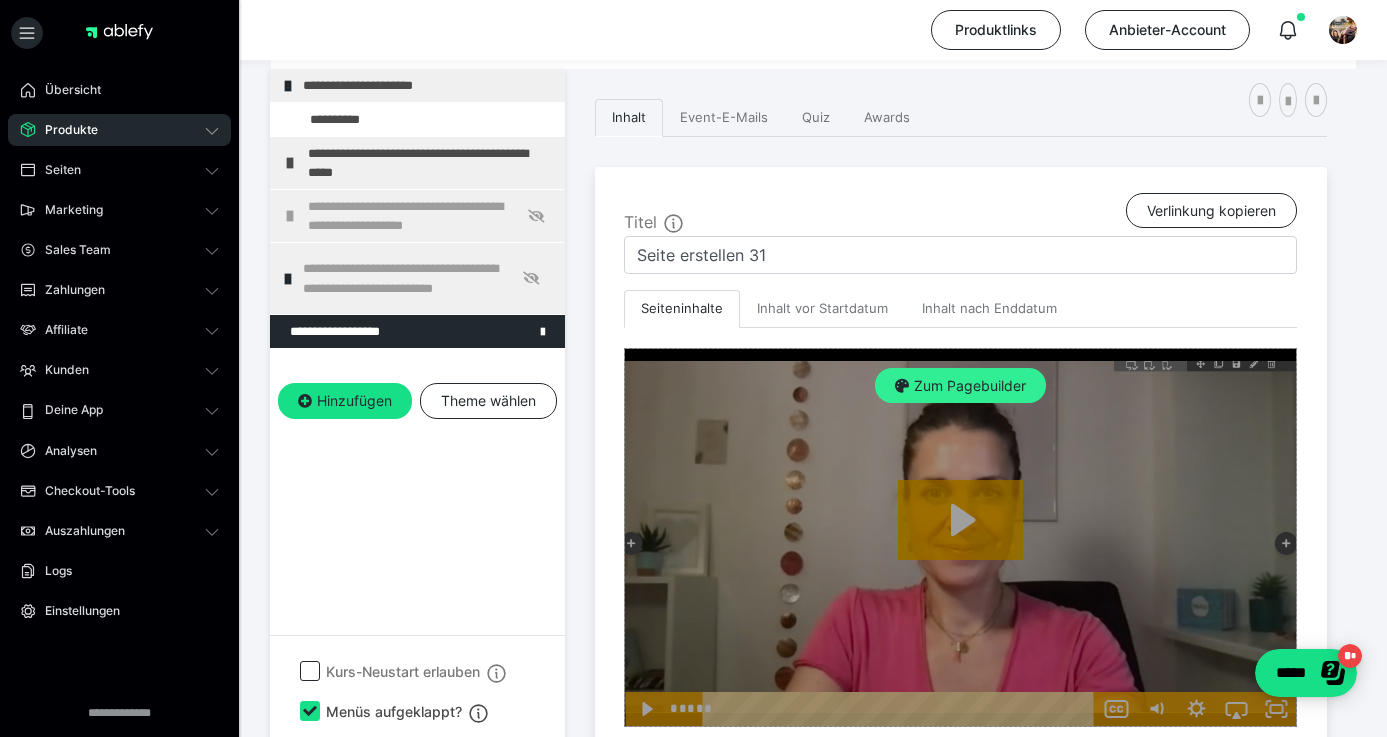 click on "Zum Pagebuilder" at bounding box center (960, 386) 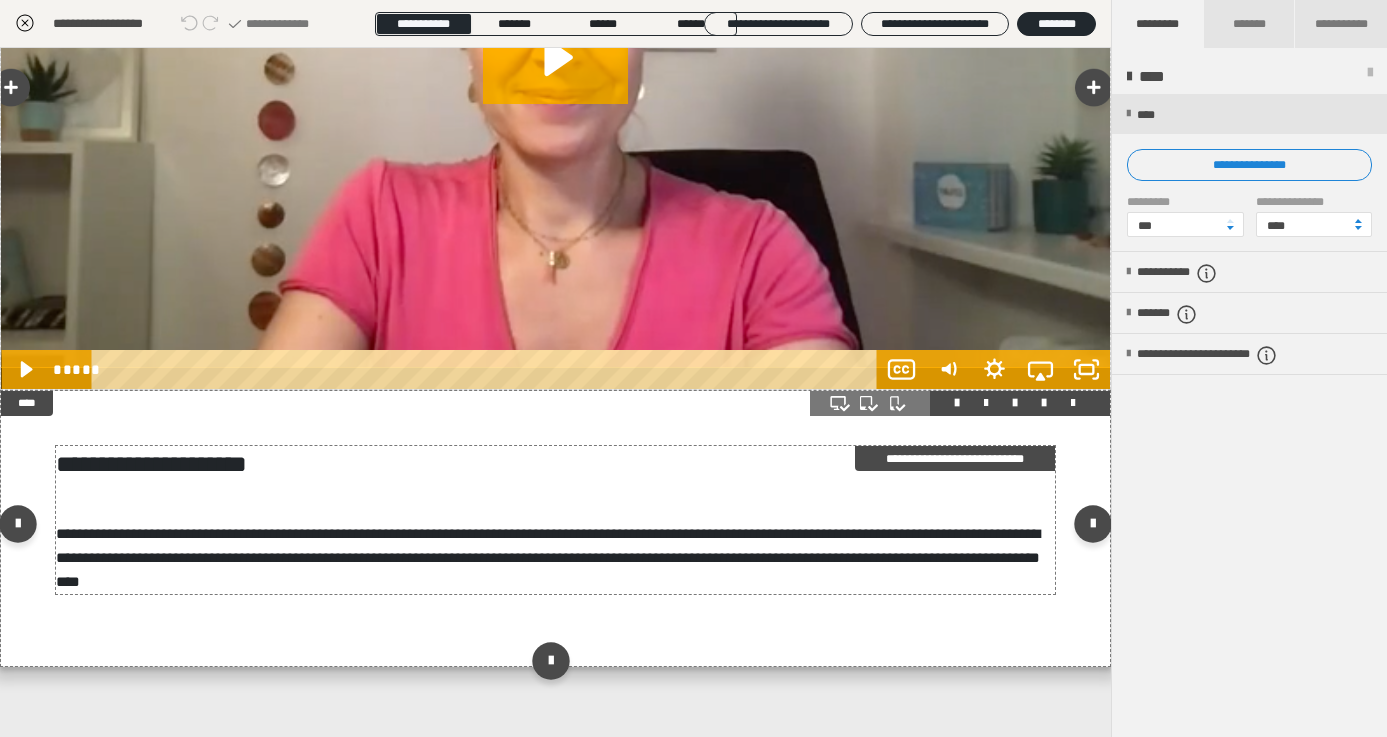 scroll, scrollTop: 284, scrollLeft: 0, axis: vertical 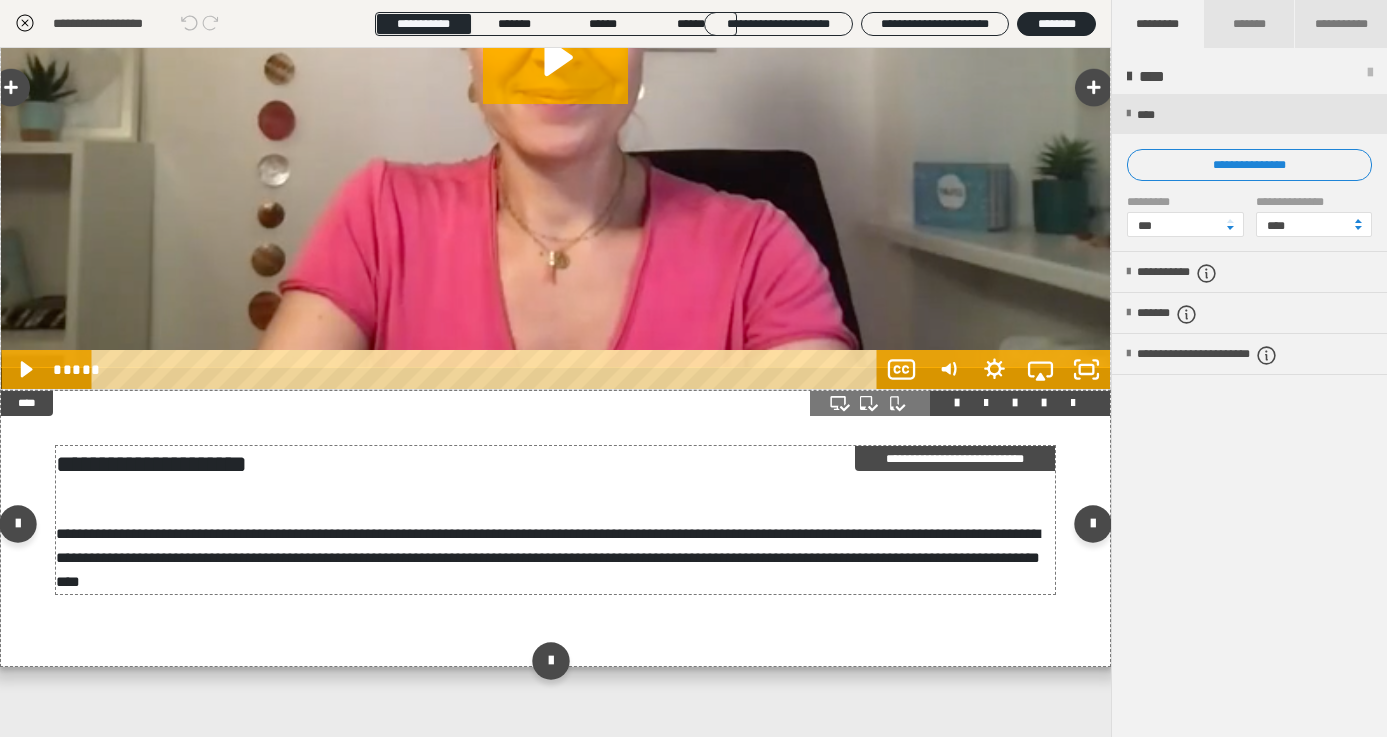 click on "**********" at bounding box center (955, 458) 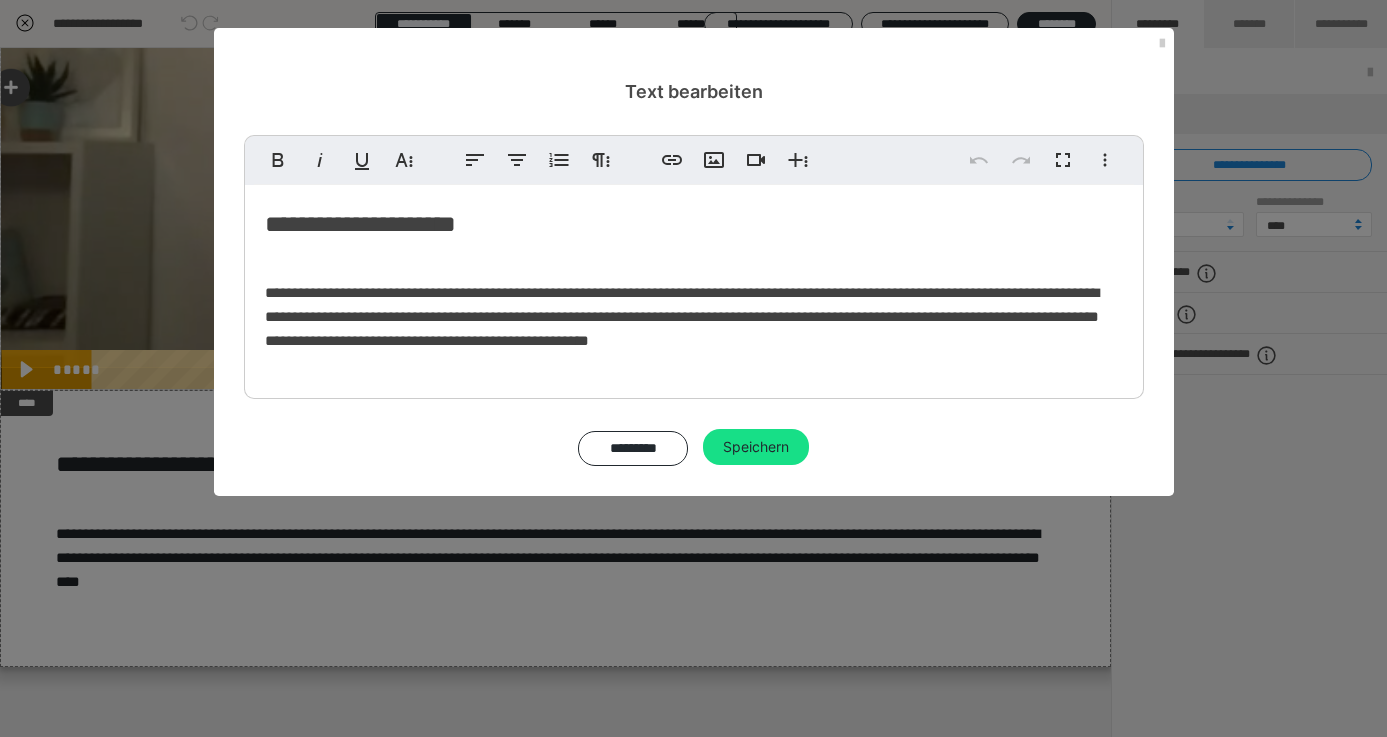 click on "**********" at bounding box center (694, 224) 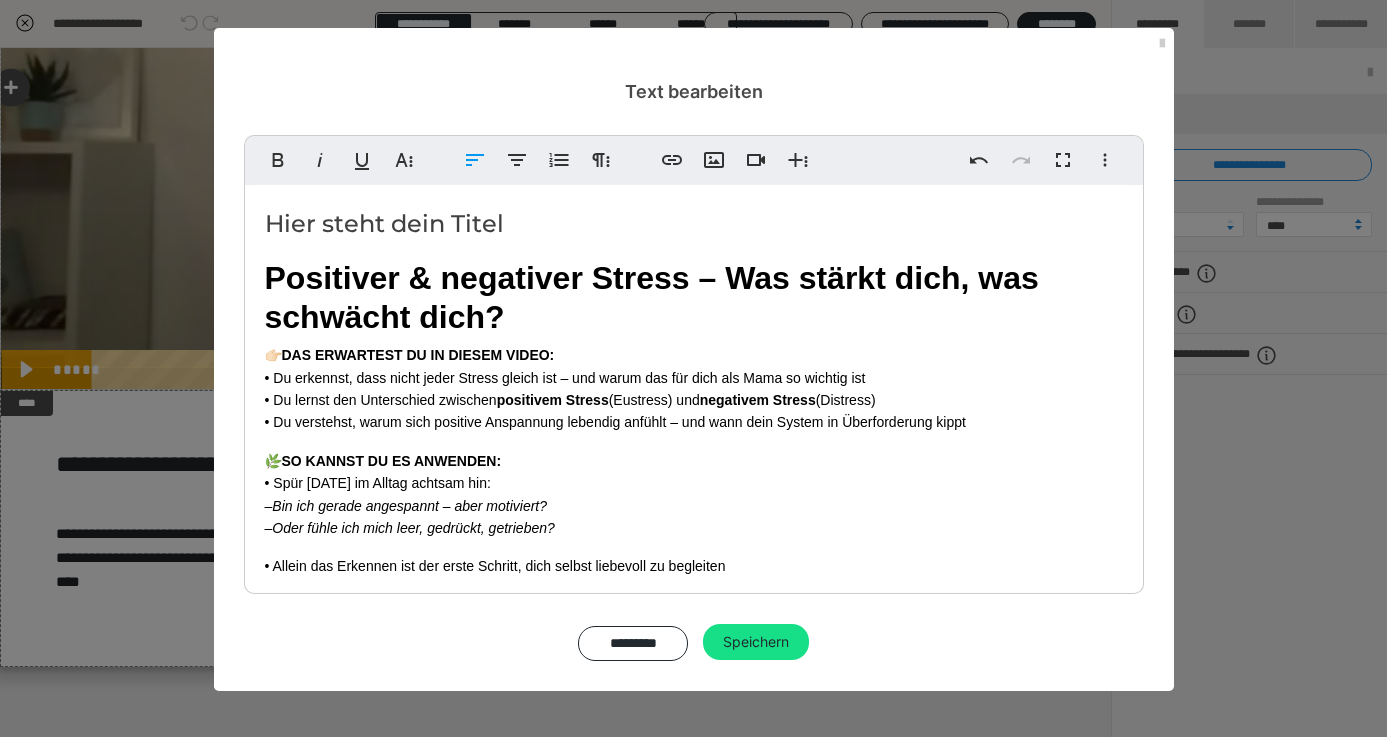 scroll, scrollTop: 0, scrollLeft: 0, axis: both 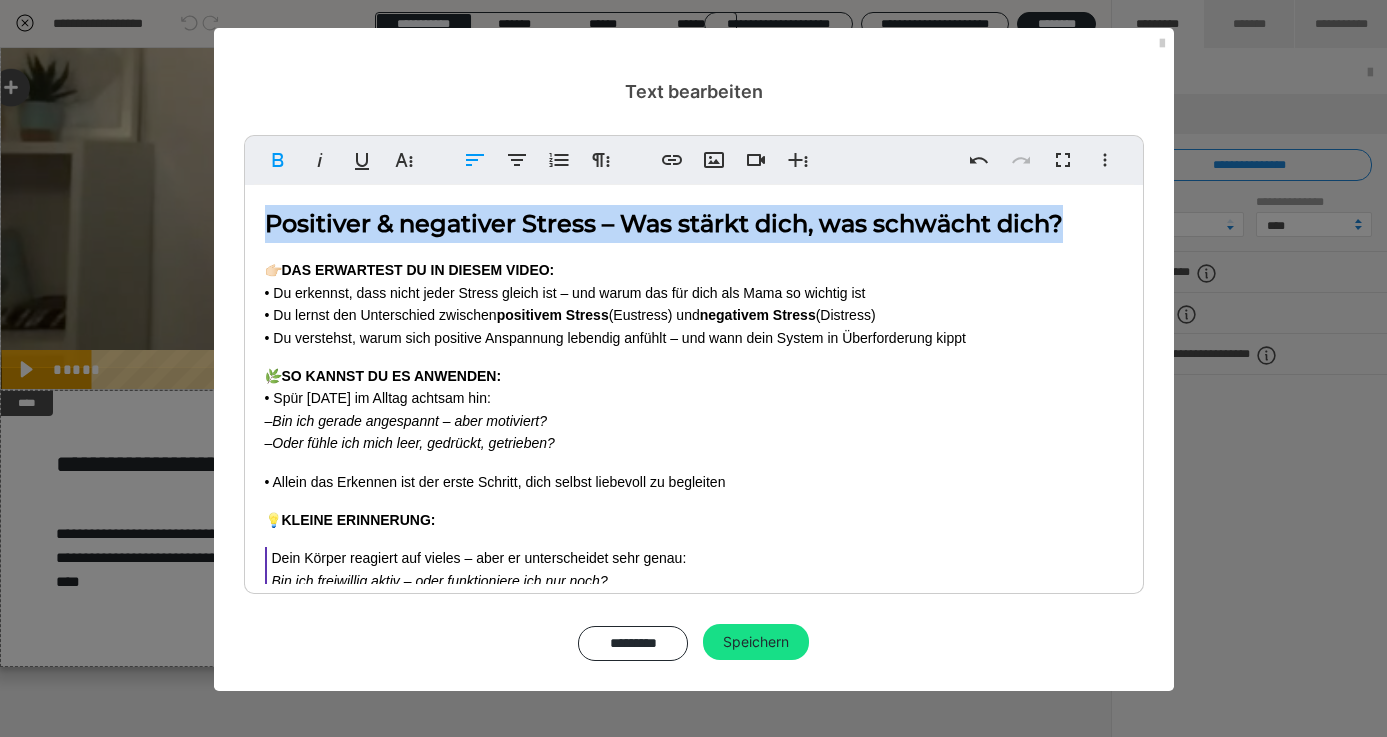 drag, startPoint x: 342, startPoint y: 261, endPoint x: 257, endPoint y: 228, distance: 91.18114 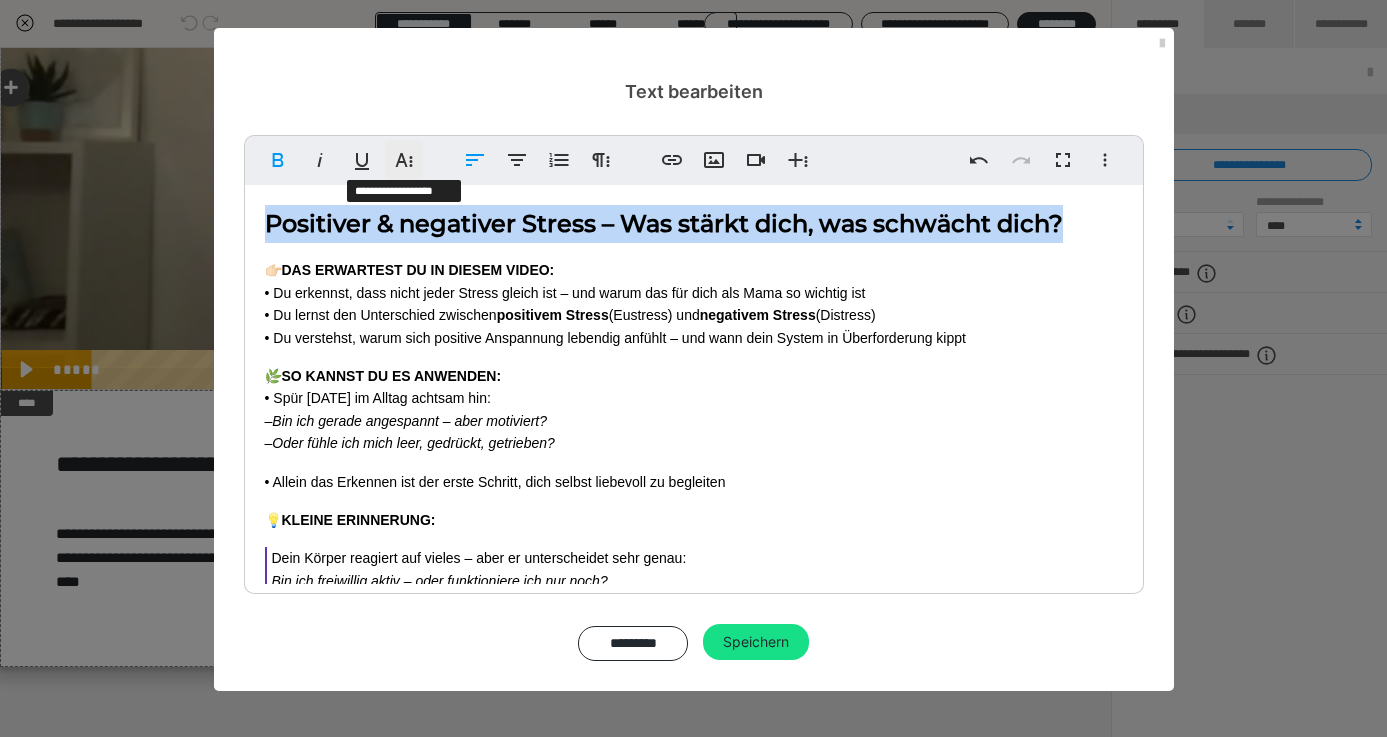 click 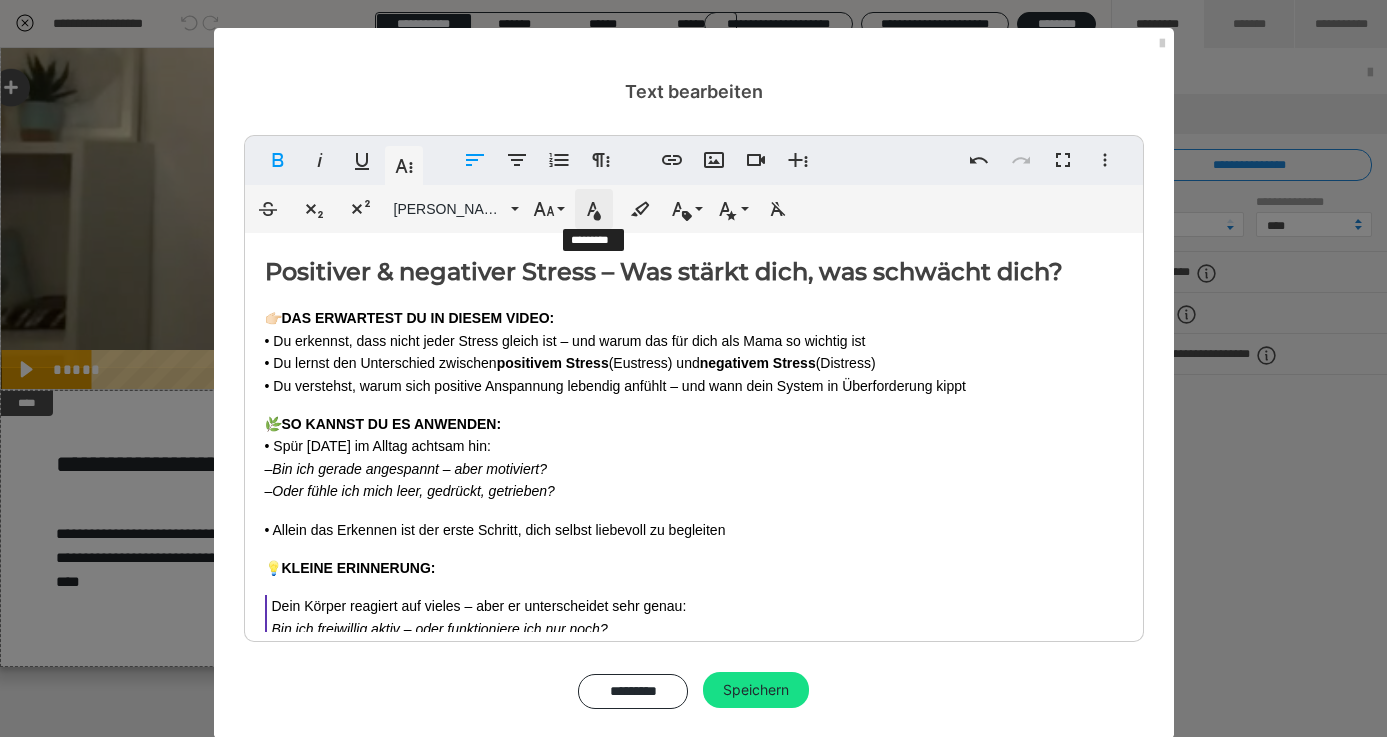 click 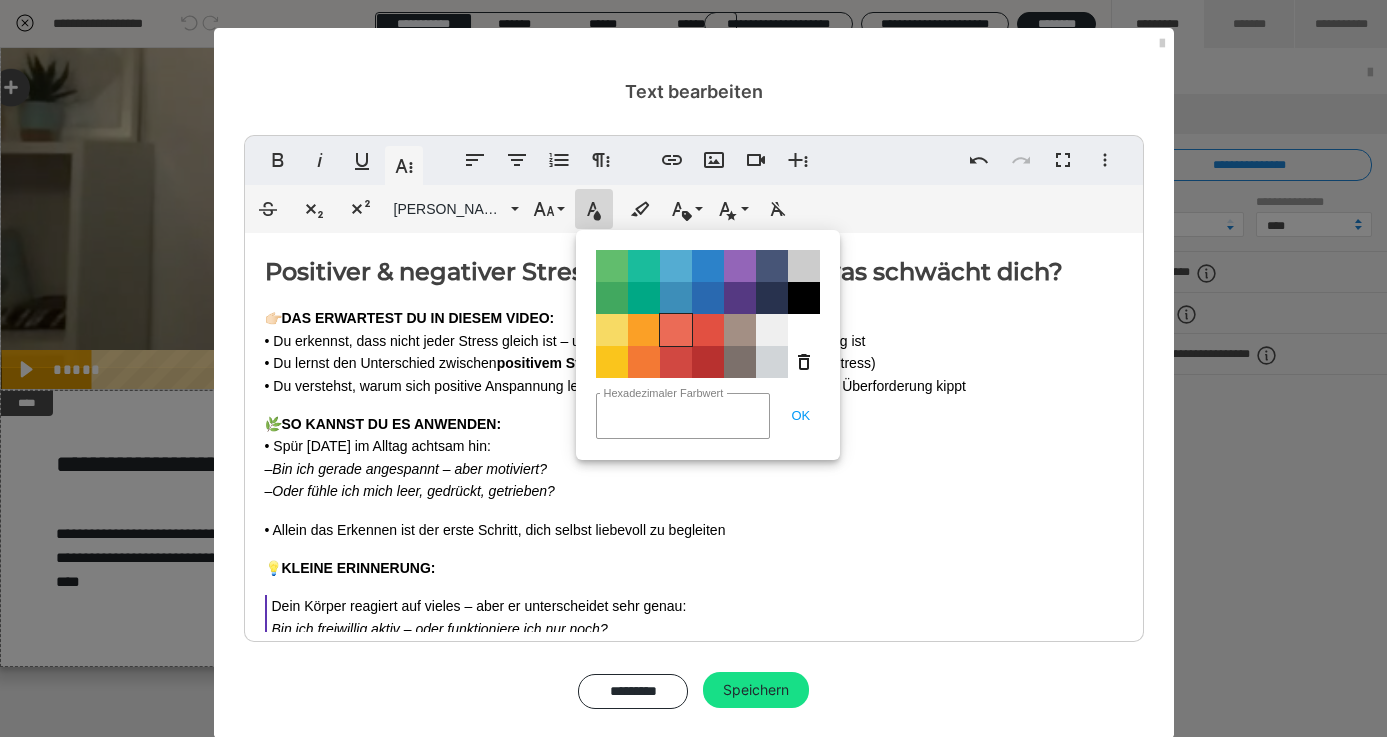 click on "Color#EB6B56" at bounding box center (676, 330) 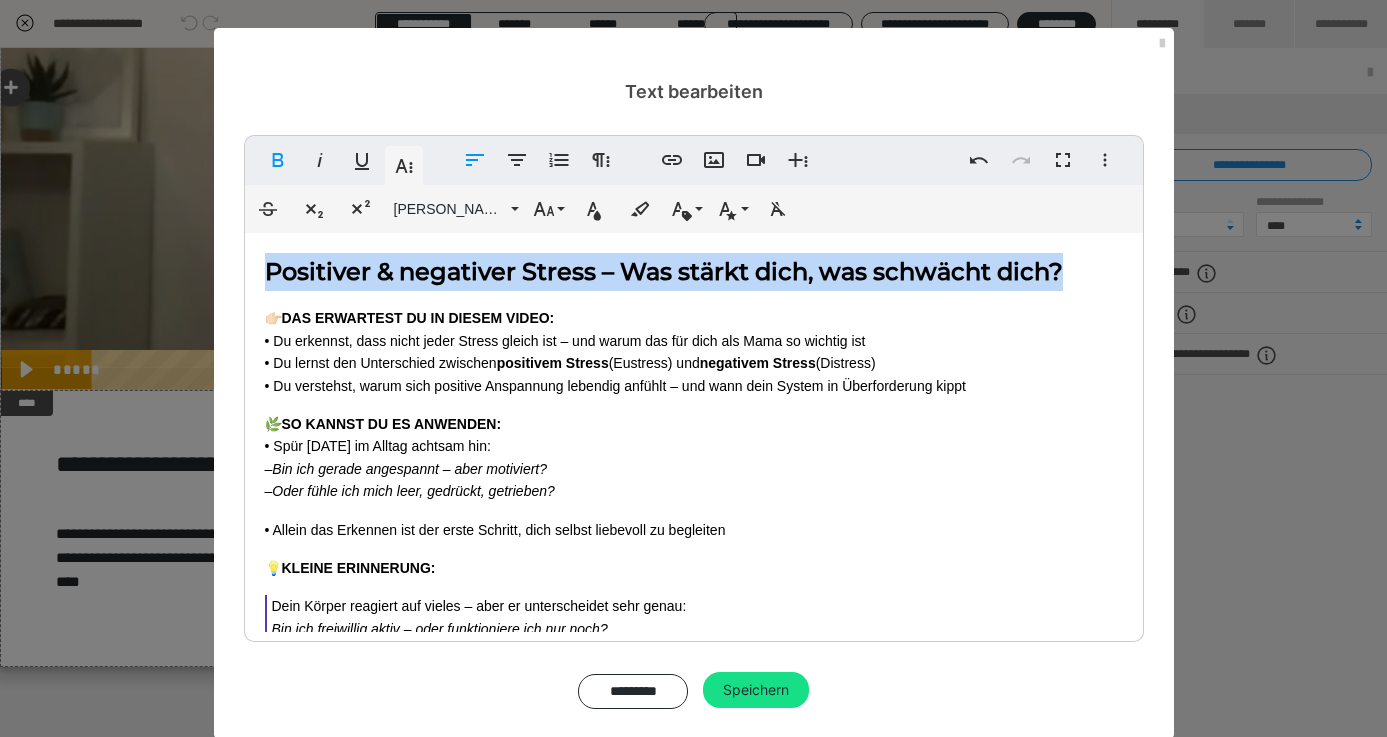click on "Positiver & negativer Stress – Was stärkt dich, was schwächt dich?" at bounding box center [694, 272] 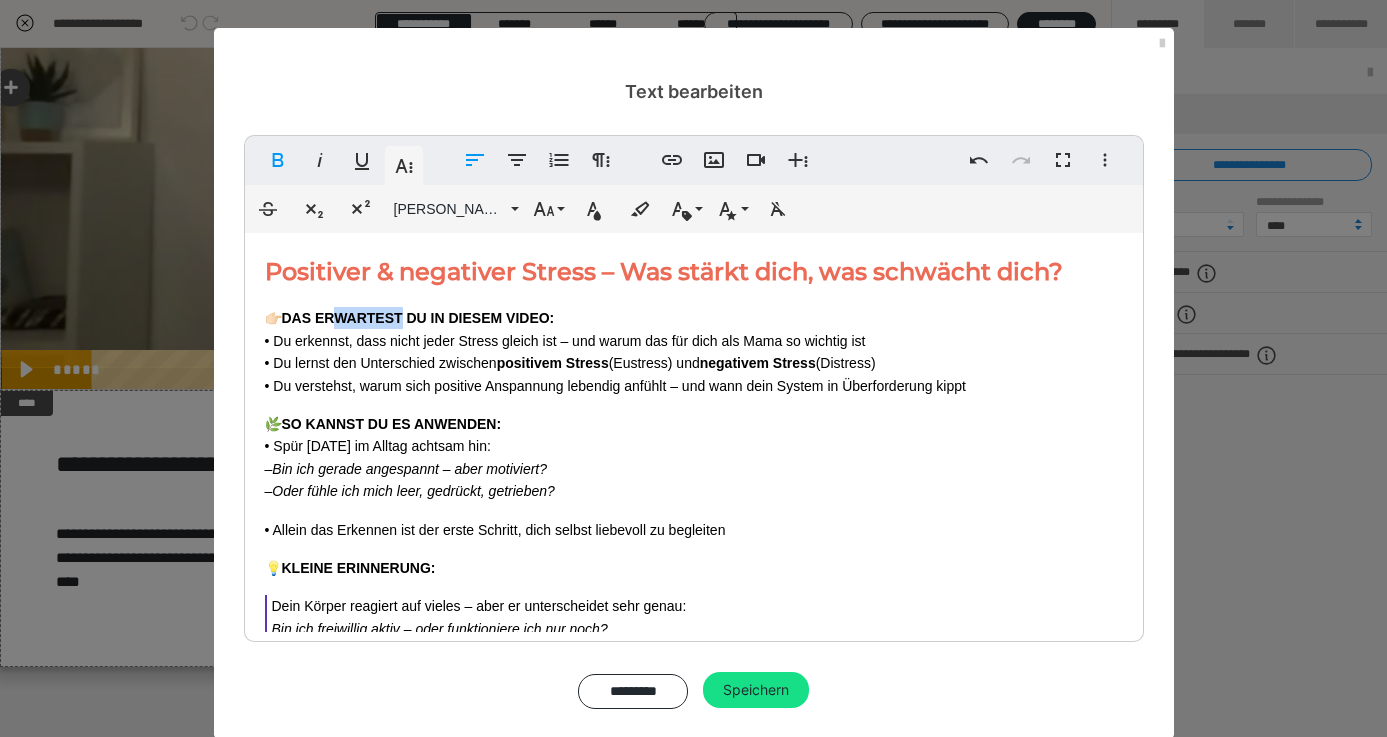 drag, startPoint x: 409, startPoint y: 353, endPoint x: 340, endPoint y: 355, distance: 69.02898 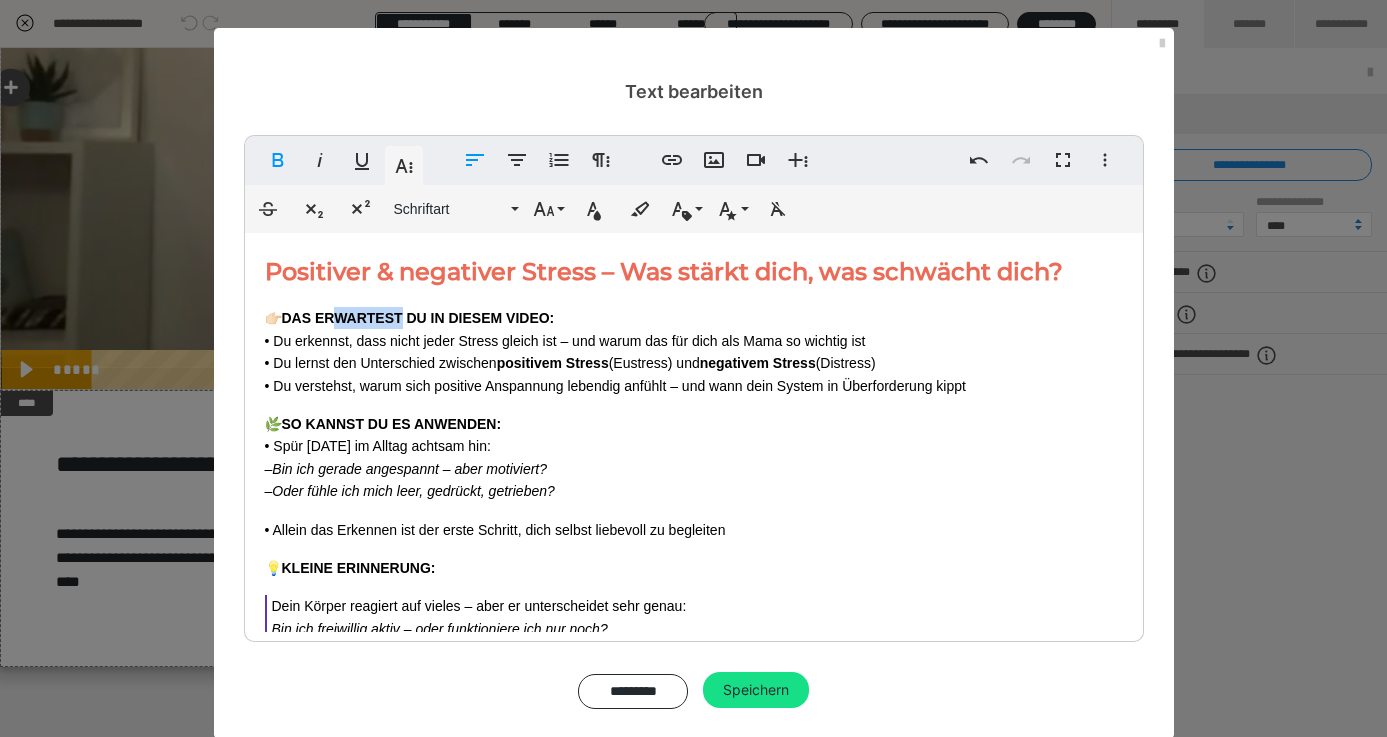 type 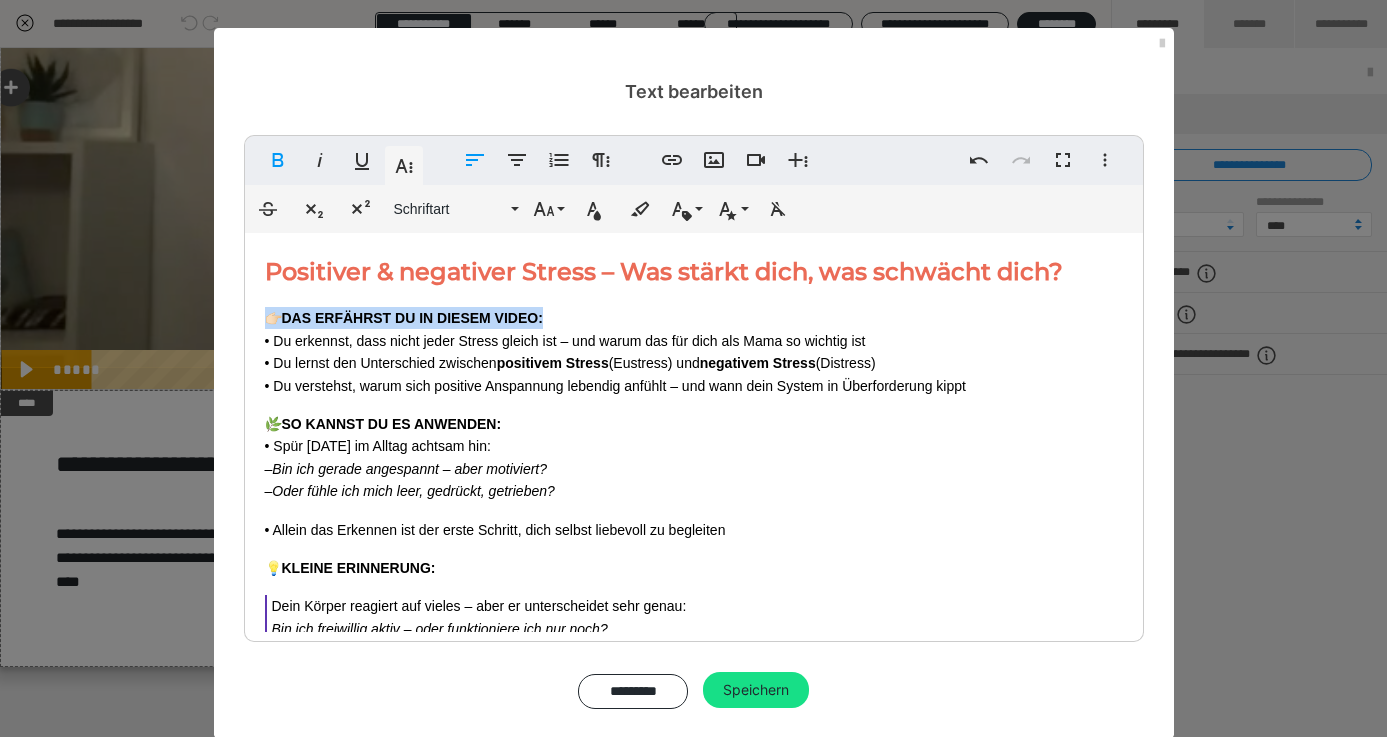 drag, startPoint x: 561, startPoint y: 348, endPoint x: 255, endPoint y: 353, distance: 306.04083 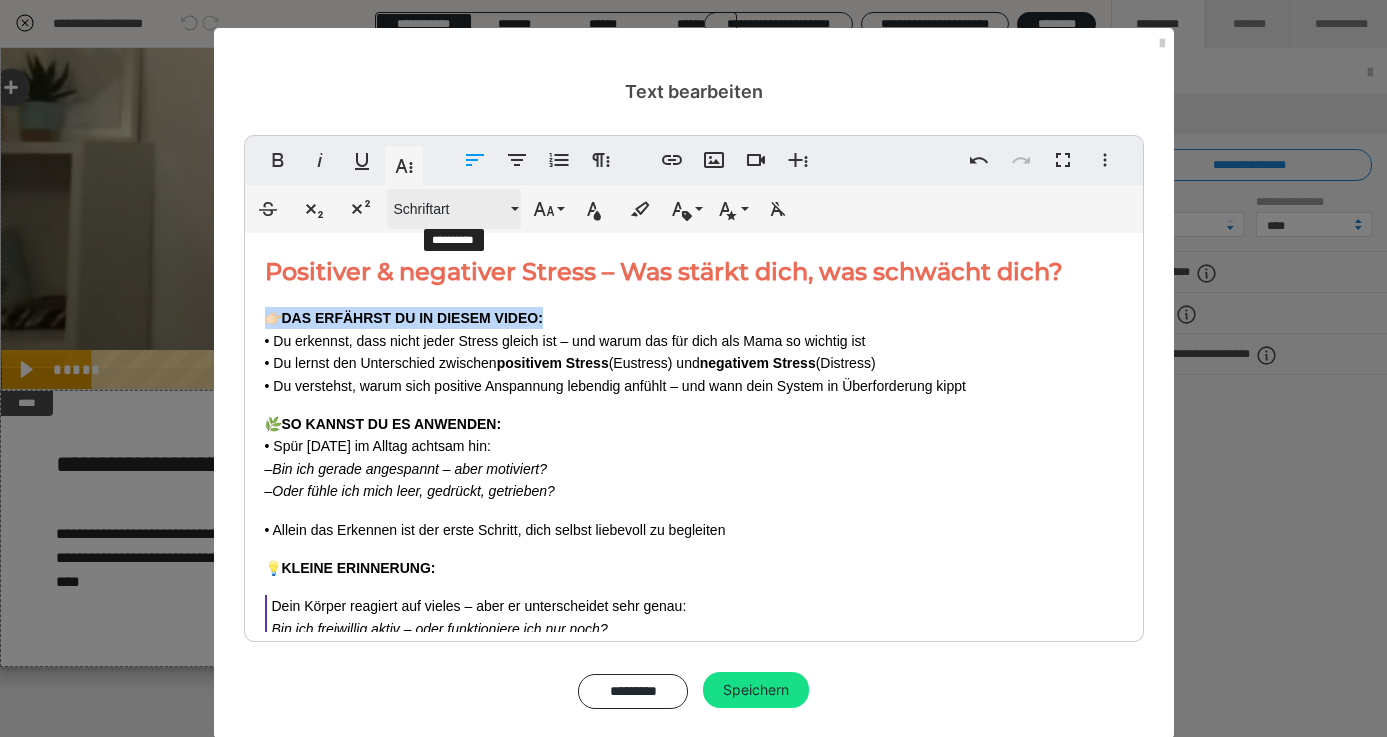 click on "Schriftart" at bounding box center [450, 209] 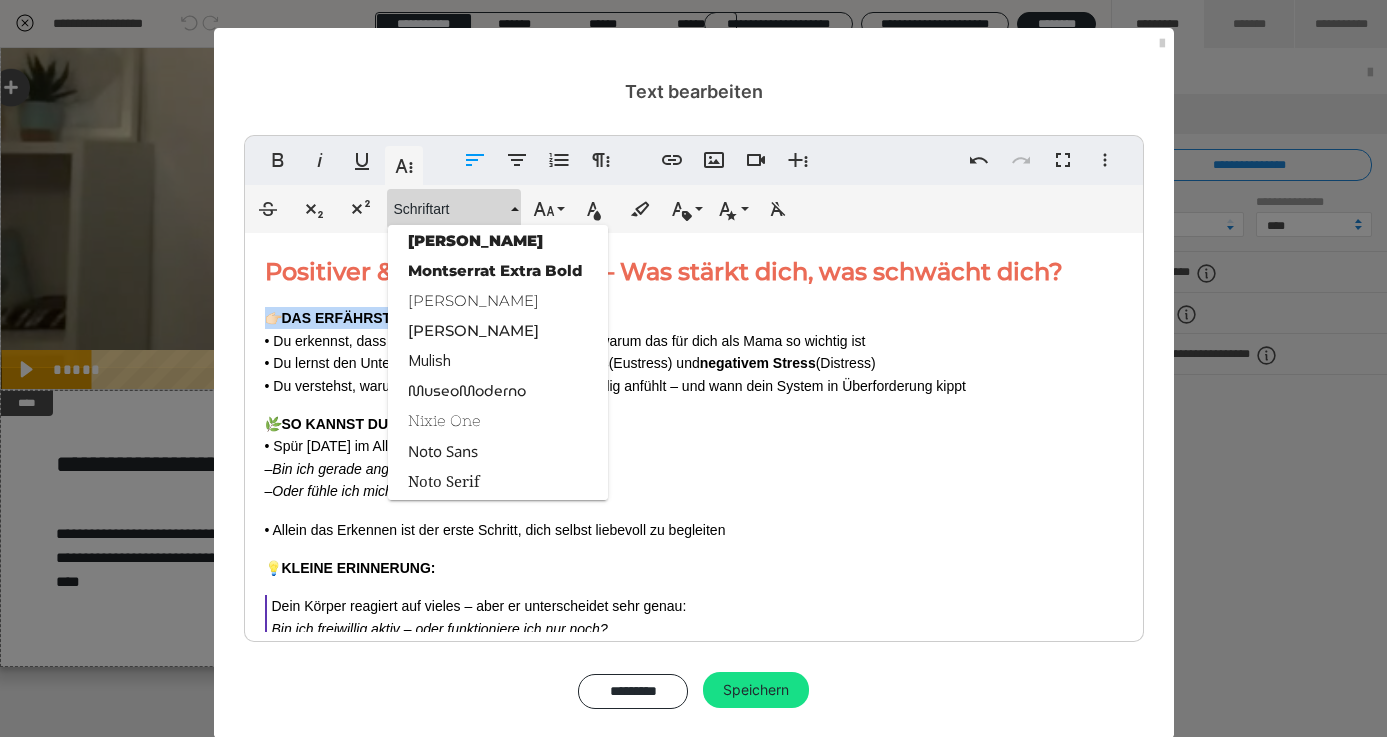 scroll, scrollTop: 1884, scrollLeft: 0, axis: vertical 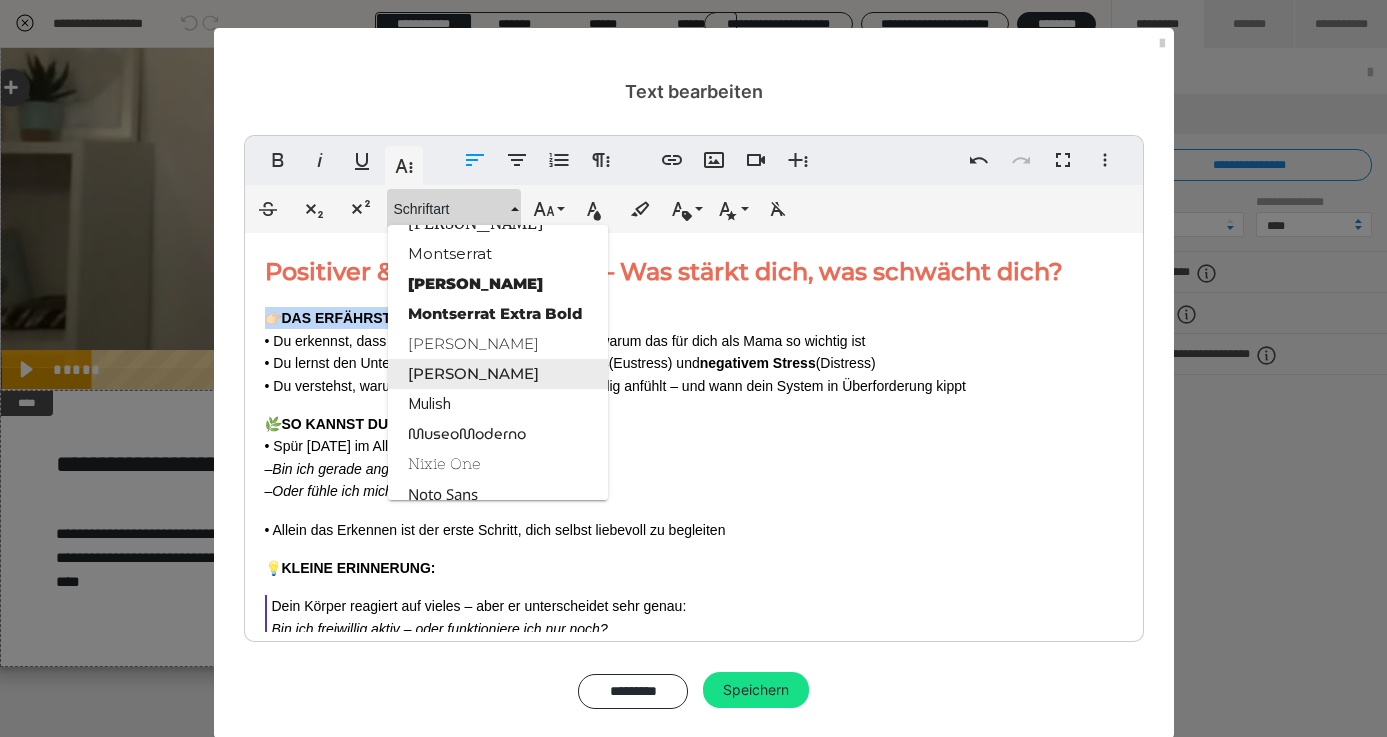 click on "[PERSON_NAME]" at bounding box center (498, 374) 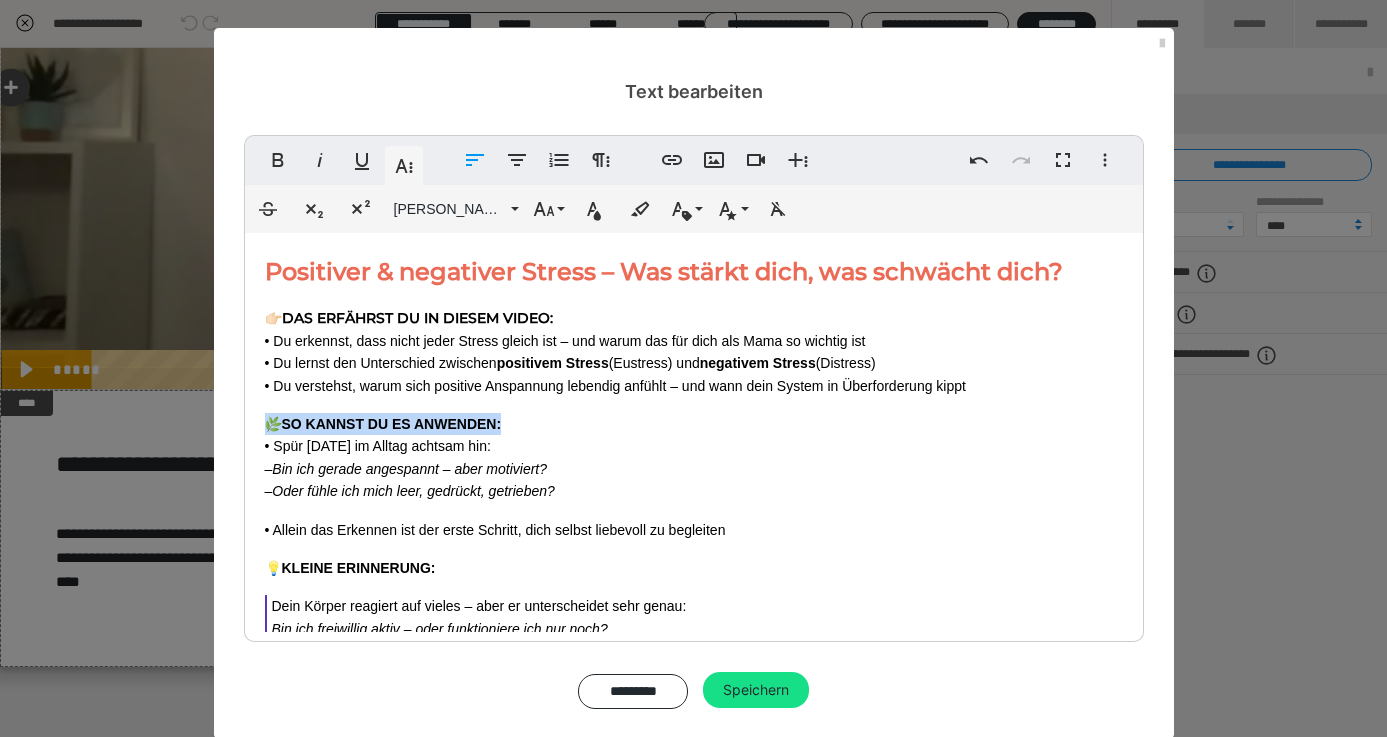 drag, startPoint x: 511, startPoint y: 460, endPoint x: 263, endPoint y: 454, distance: 248.07257 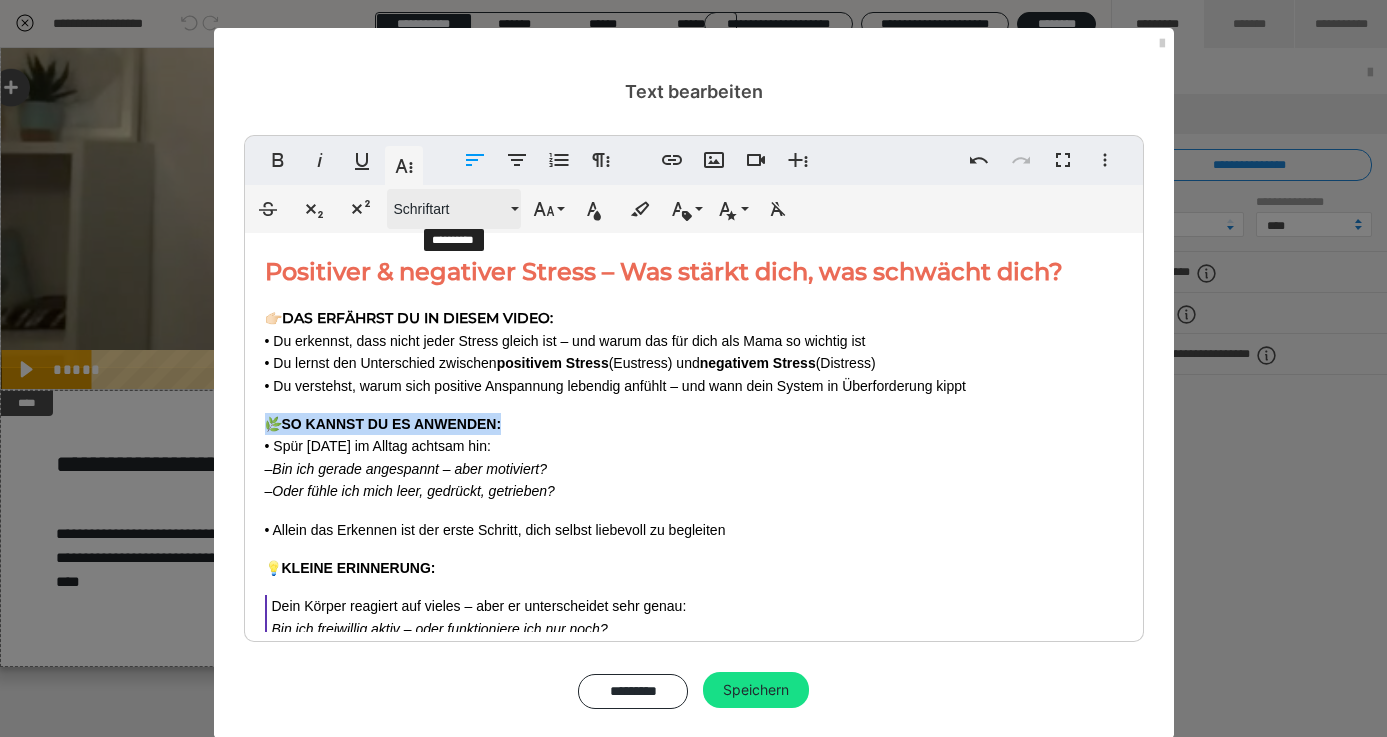 click on "Schriftart" at bounding box center [450, 209] 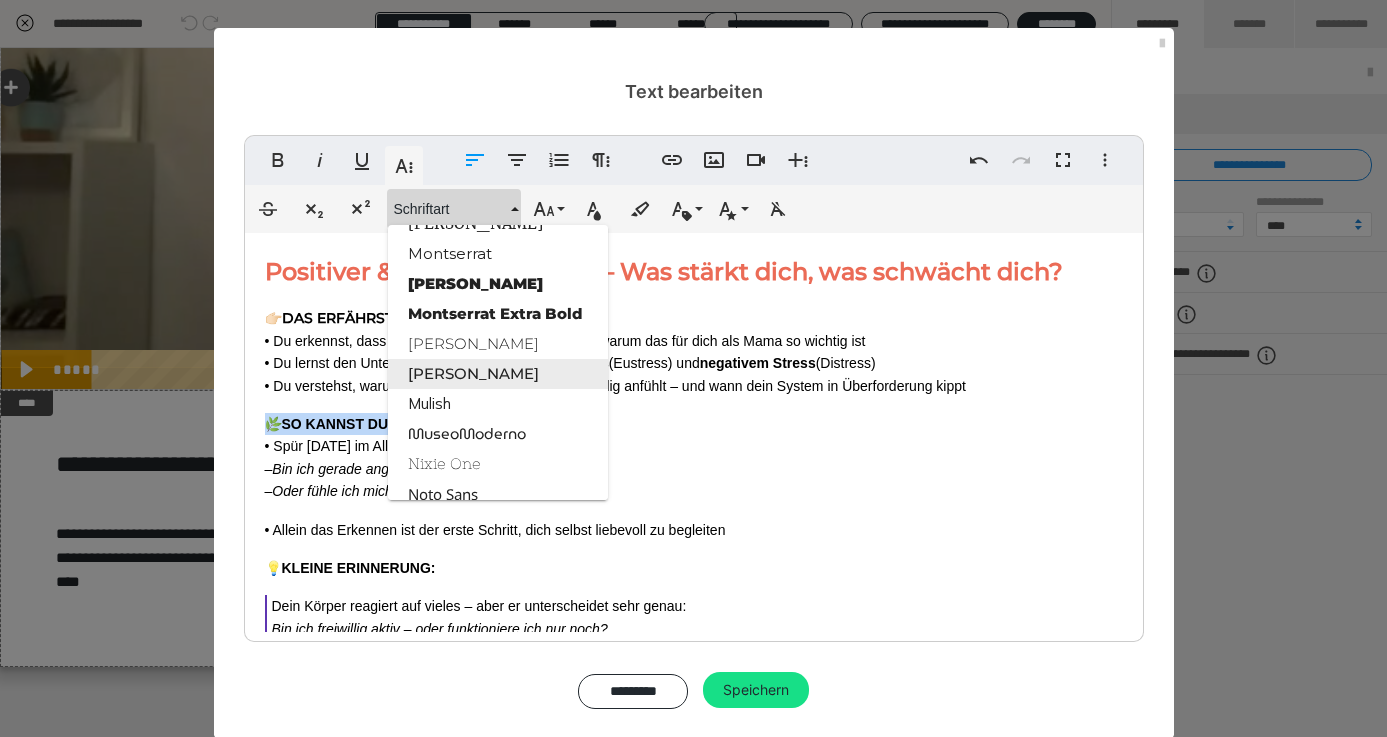 click on "[PERSON_NAME]" at bounding box center (498, 374) 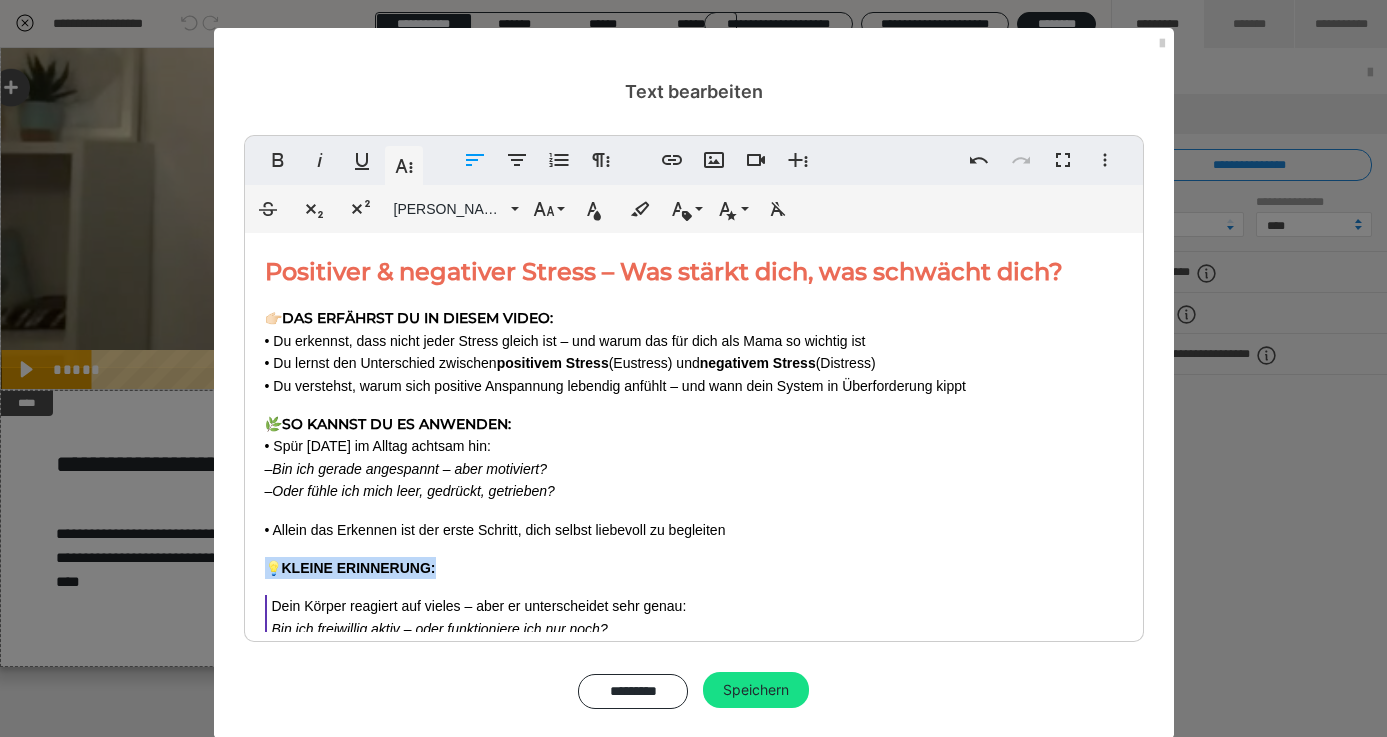 drag, startPoint x: 447, startPoint y: 608, endPoint x: 222, endPoint y: 602, distance: 225.07999 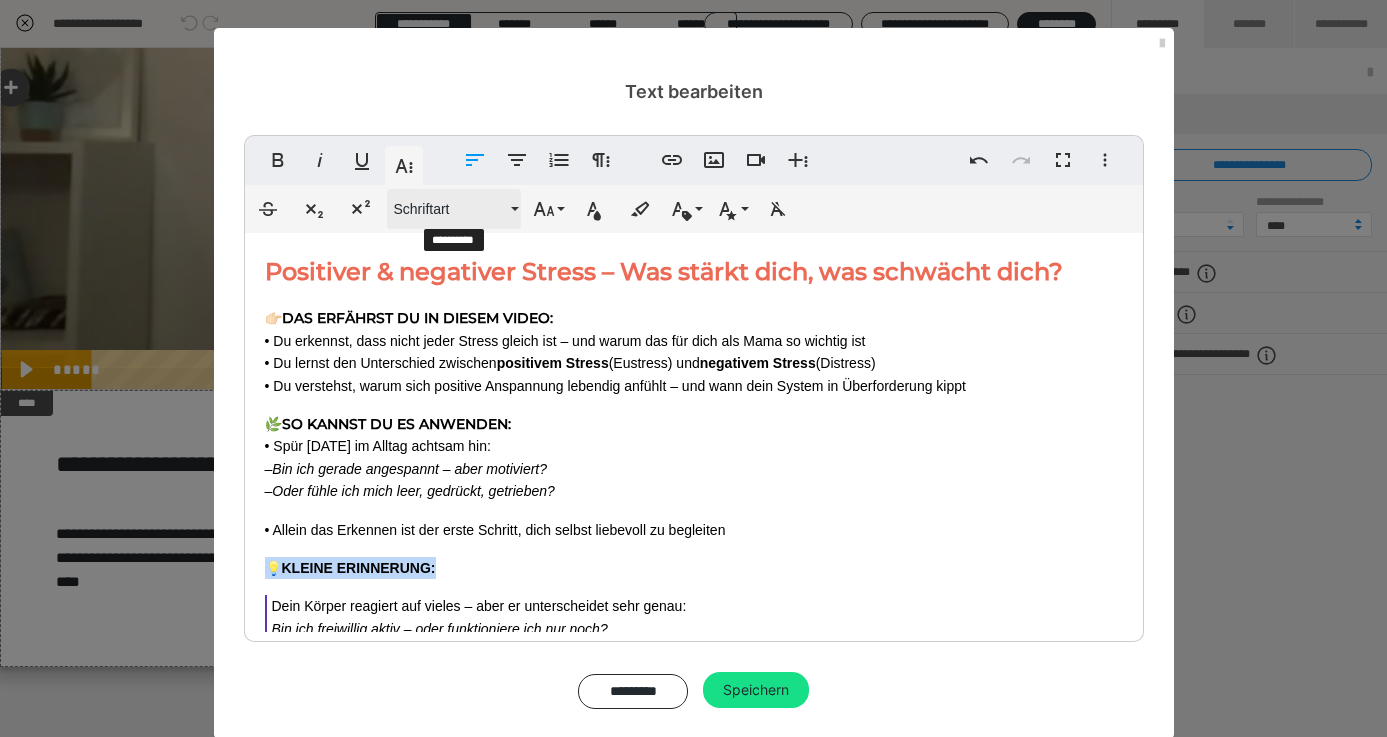 click on "Schriftart" at bounding box center [450, 209] 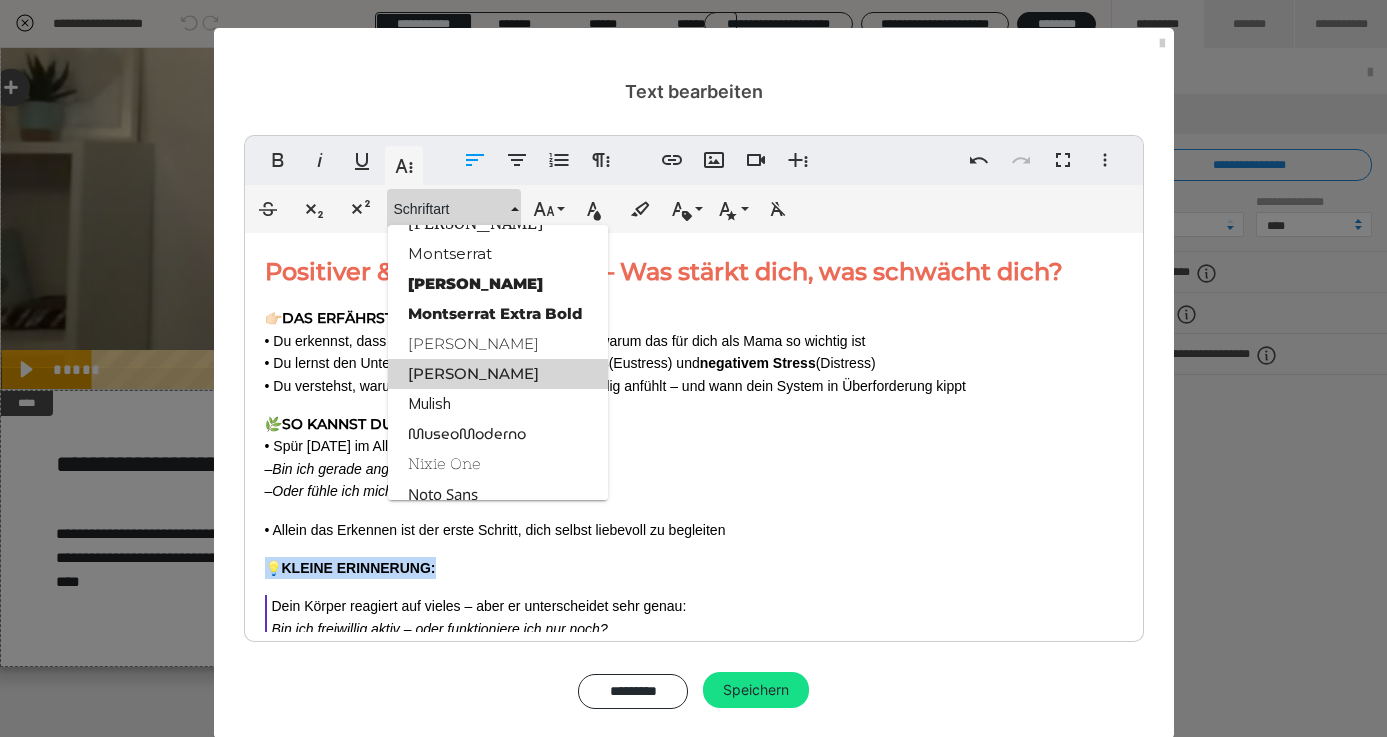 click on "[PERSON_NAME]" at bounding box center [498, 374] 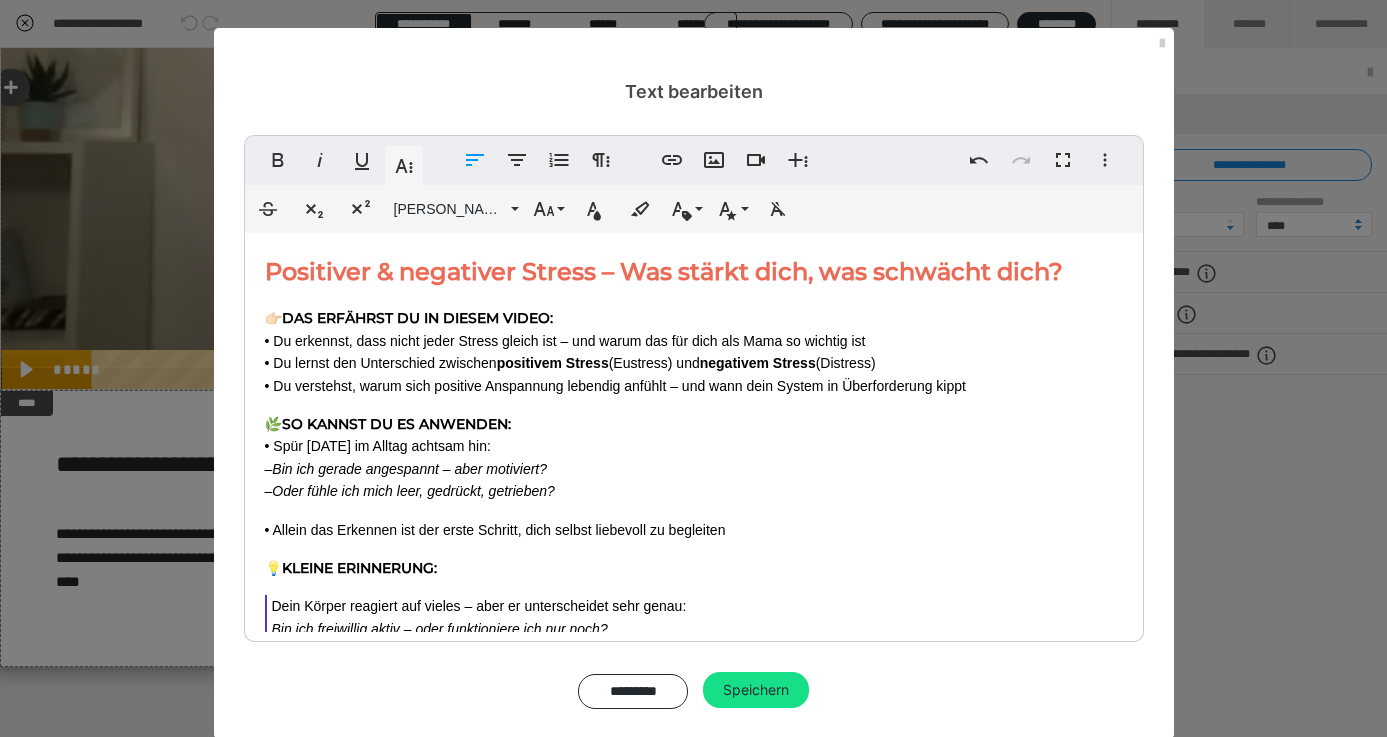 click on "DAS ERFÄHRST DU IN DIESEM VIDEO:" at bounding box center (417, 318) 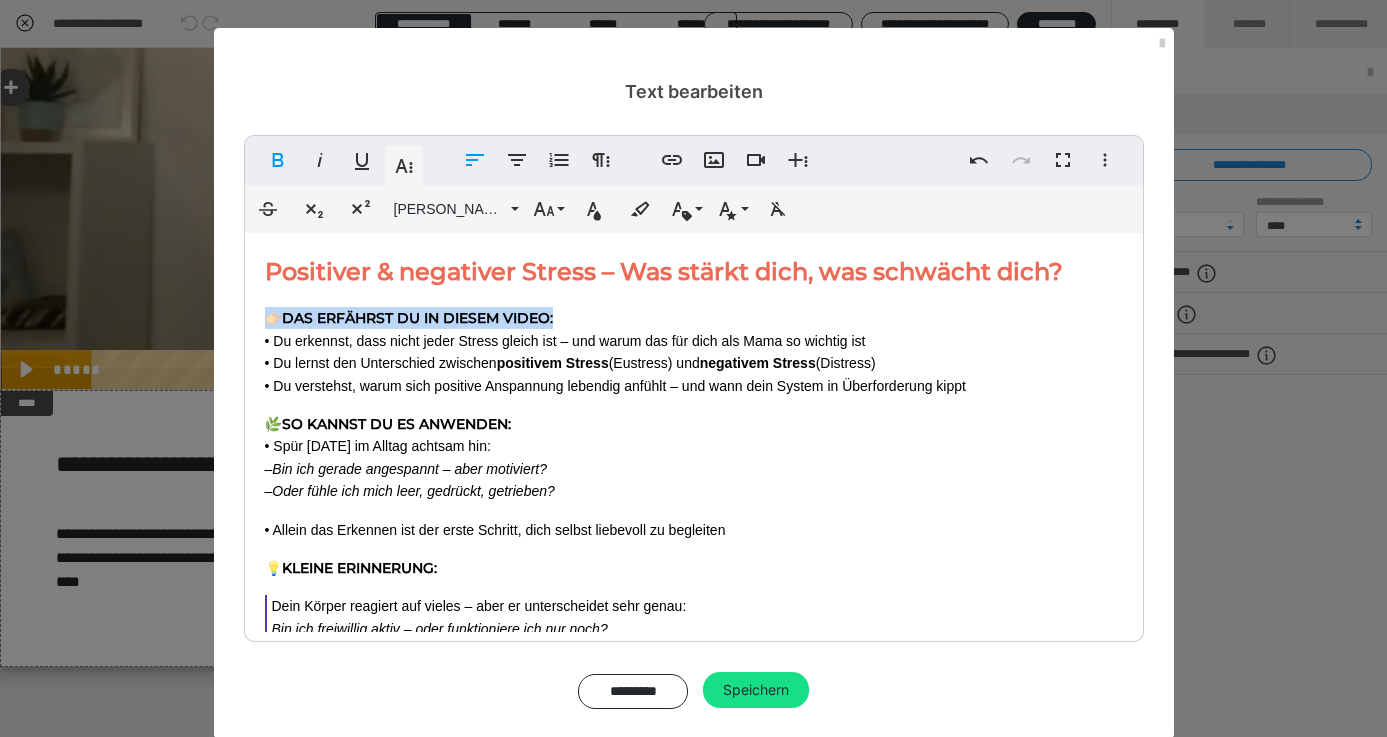 drag, startPoint x: 600, startPoint y: 348, endPoint x: 270, endPoint y: 351, distance: 330.01364 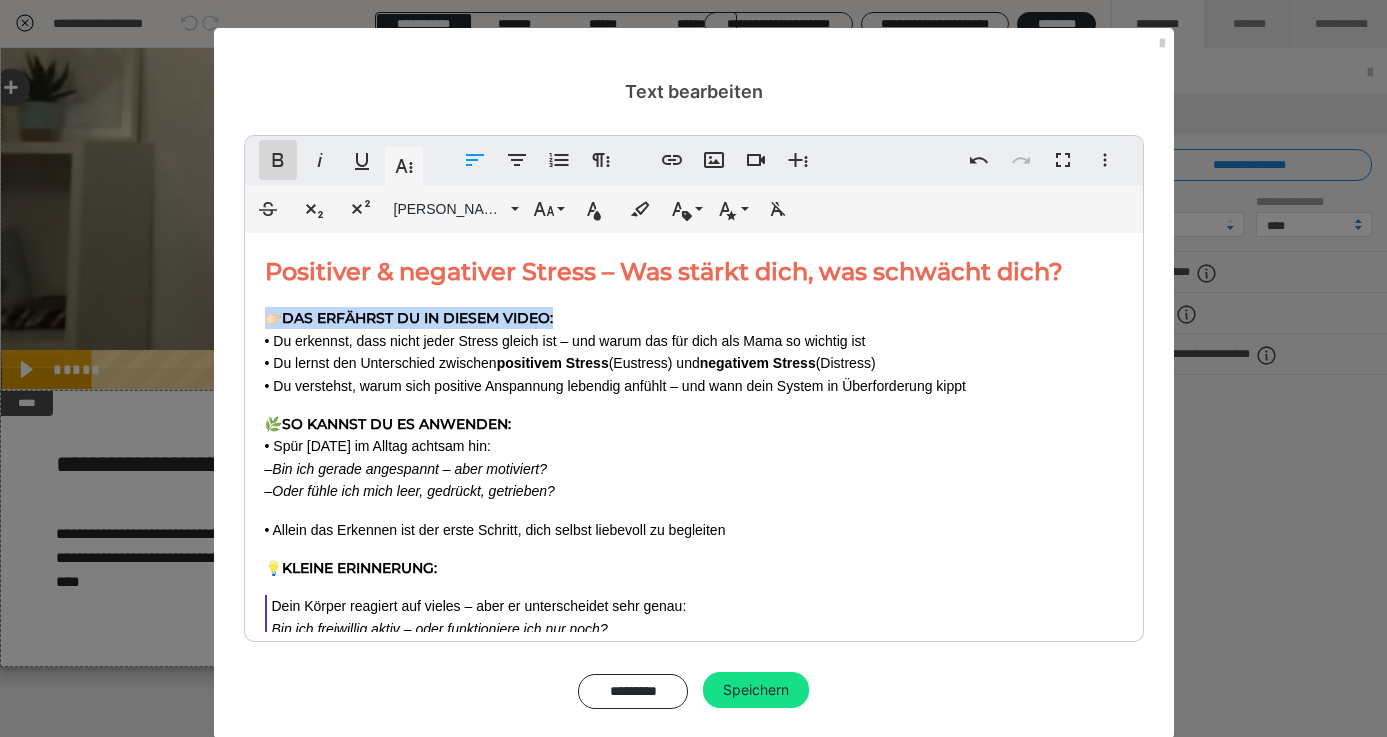 click 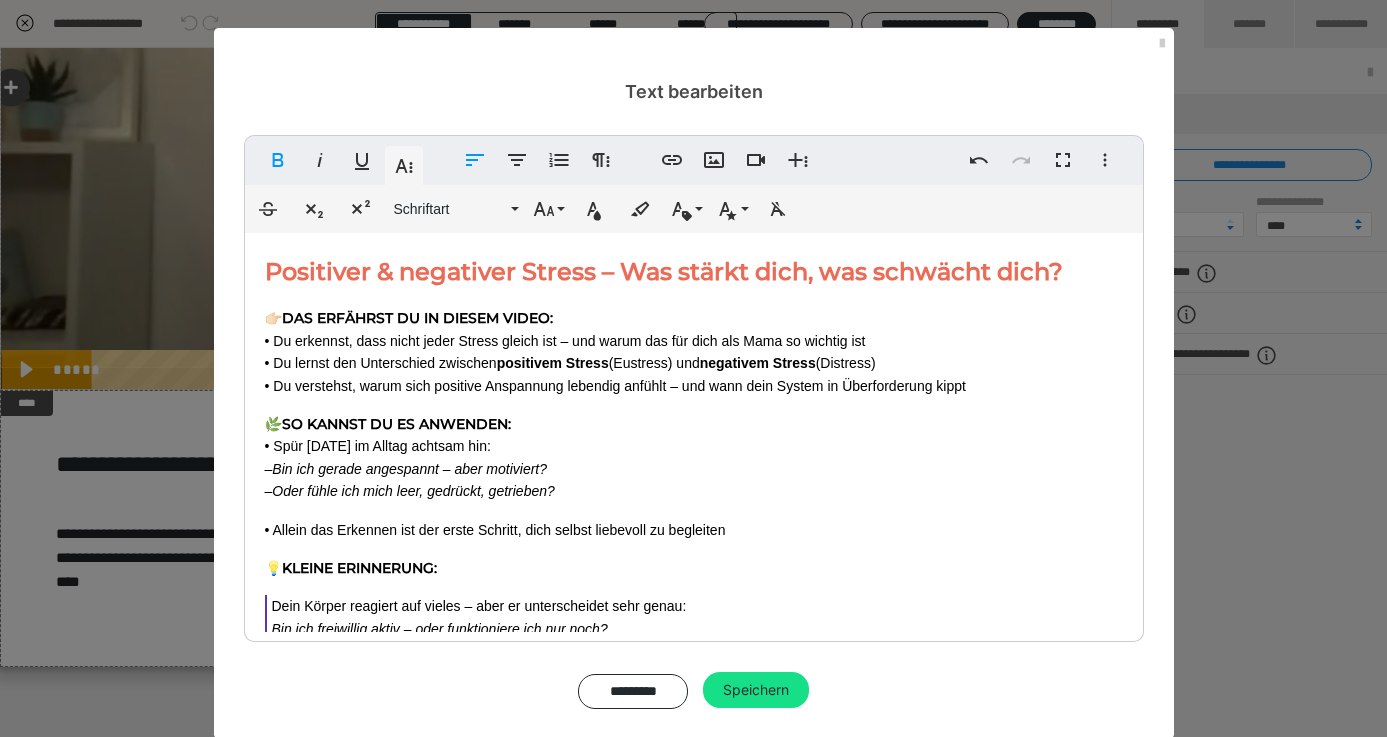 click on "👉🏻  DAS ERFÄHRST DU IN DIESEM VIDEO: • Du erkennst, dass nicht jeder Stress gleich ist – und warum das für dich als Mama so wichtig ist • Du lernst den Unterschied zwischen  positivem Stress  (Eustress) und  negativem Stress  (Distress) • Du verstehst, warum sich positive Anspannung lebendig anfühlt – und wann dein System in Überforderung kippt" at bounding box center (694, 352) 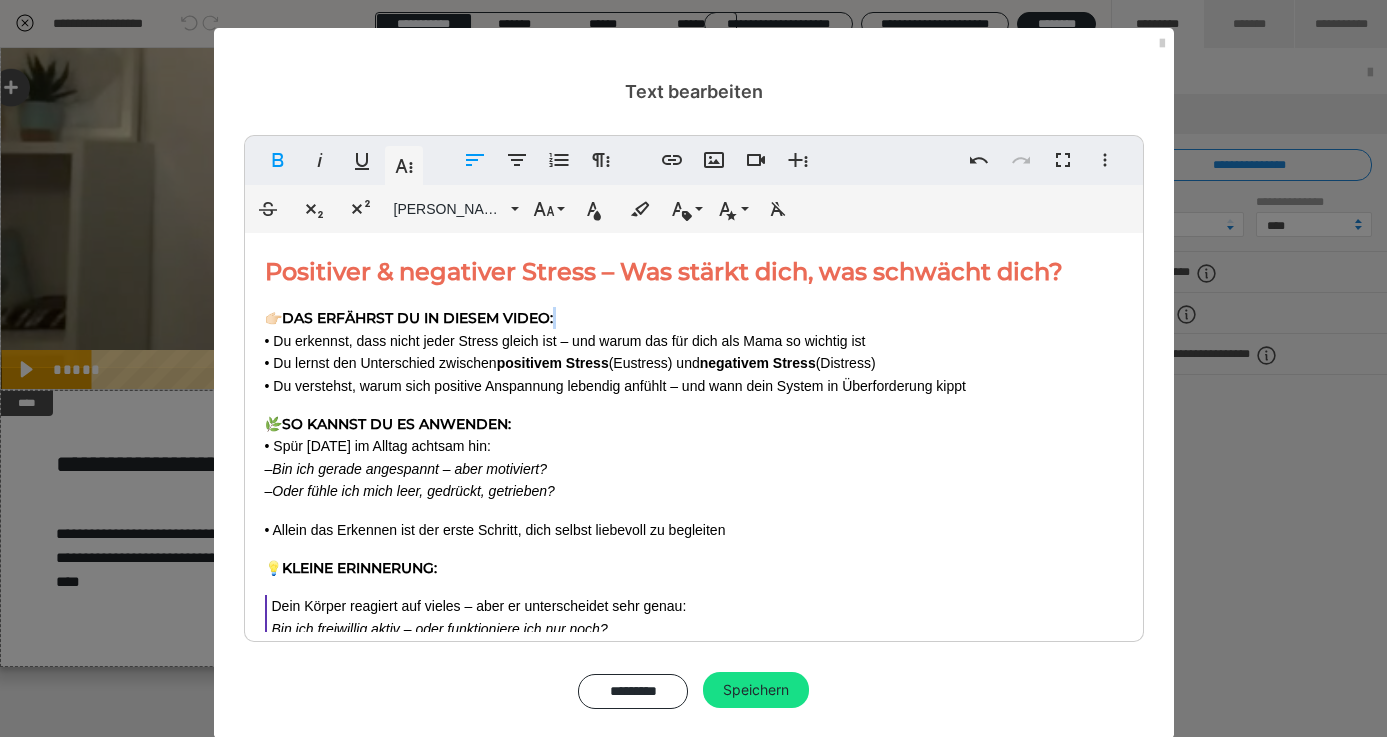 click on "👉🏻  DAS ERFÄHRST DU IN DIESEM VIDEO: • Du erkennst, dass nicht jeder Stress gleich ist – und warum das für dich als Mama so wichtig ist • Du lernst den Unterschied zwischen  positivem Stress  (Eustress) und  negativem Stress  (Distress) • Du verstehst, warum sich positive Anspannung lebendig anfühlt – und wann dein System in Überforderung kippt" at bounding box center (694, 352) 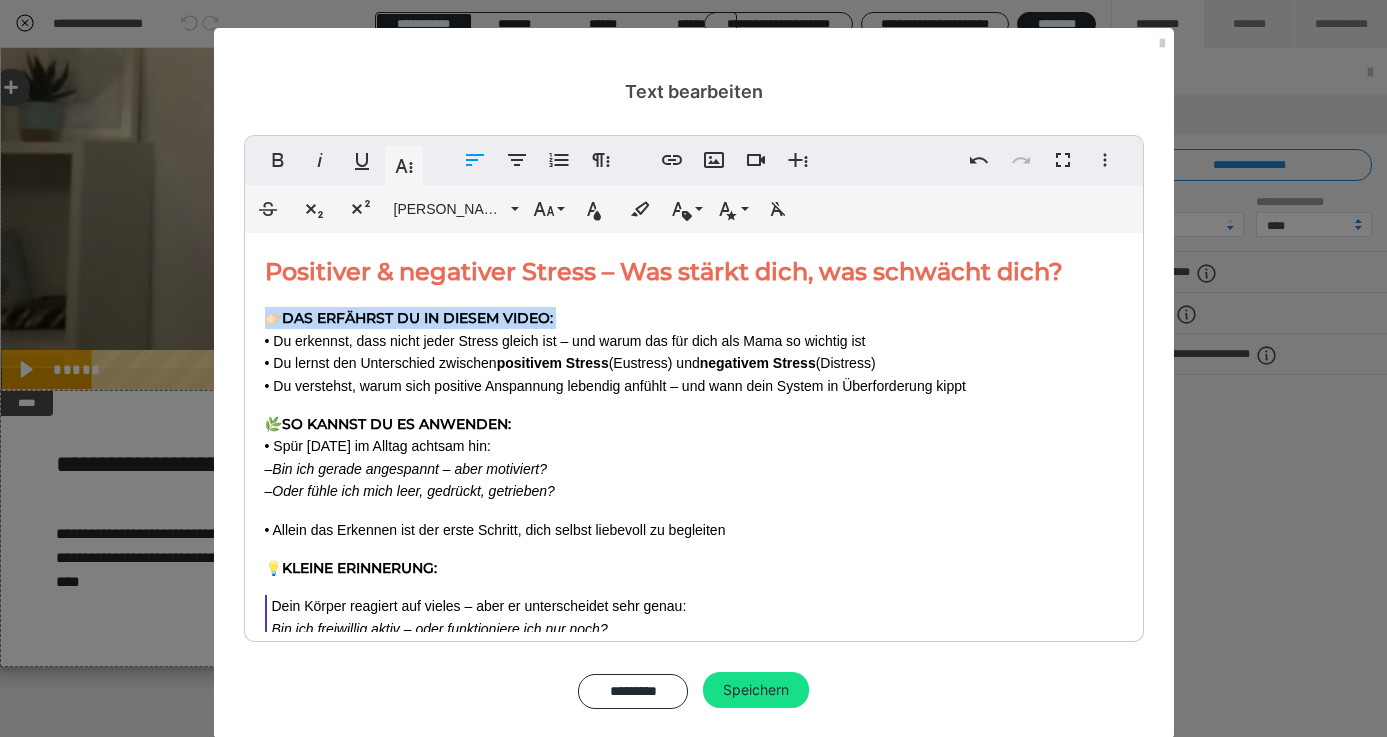 click on "👉🏻  DAS ERFÄHRST DU IN DIESEM VIDEO: • Du erkennst, dass nicht jeder Stress gleich ist – und warum das für dich als Mama so wichtig ist • Du lernst den Unterschied zwischen  positivem Stress  (Eustress) und  negativem Stress  (Distress) • Du verstehst, warum sich positive Anspannung lebendig anfühlt – und wann dein System in Überforderung kippt" at bounding box center [694, 352] 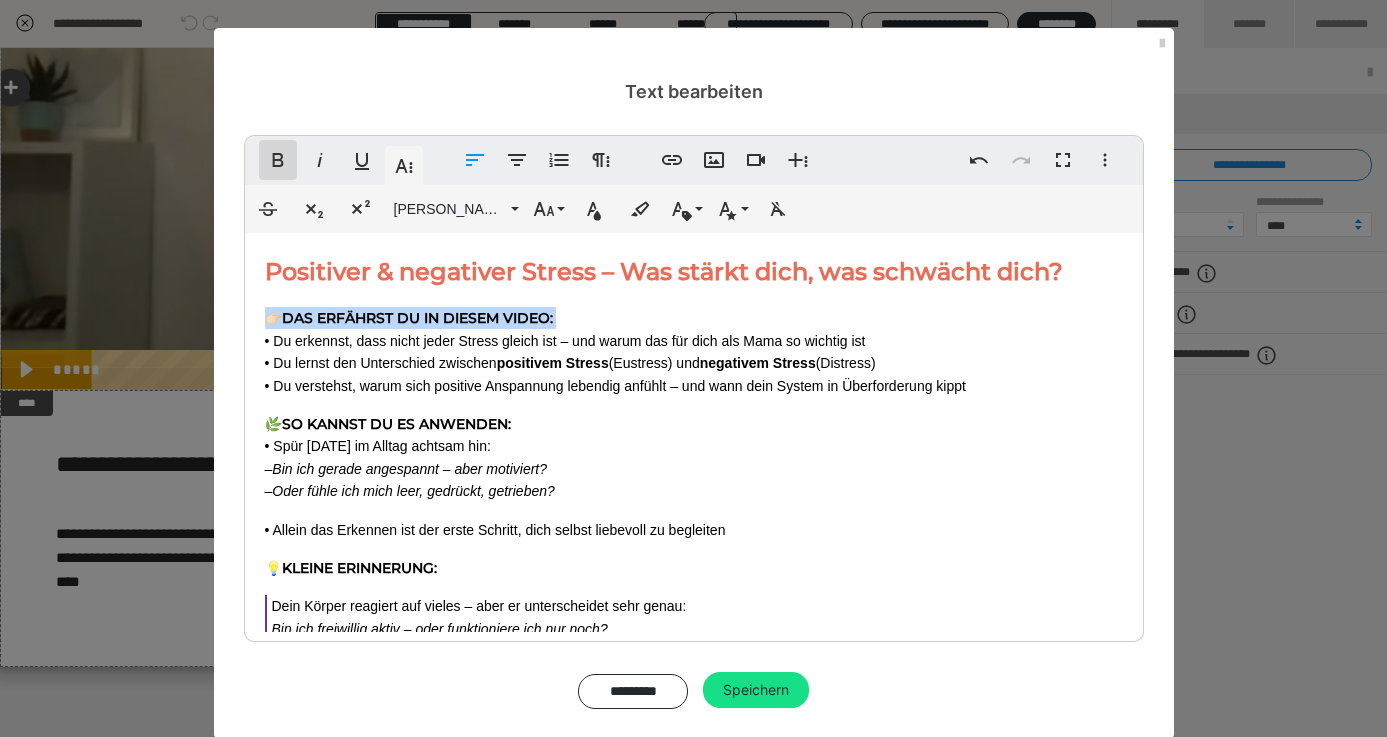 click 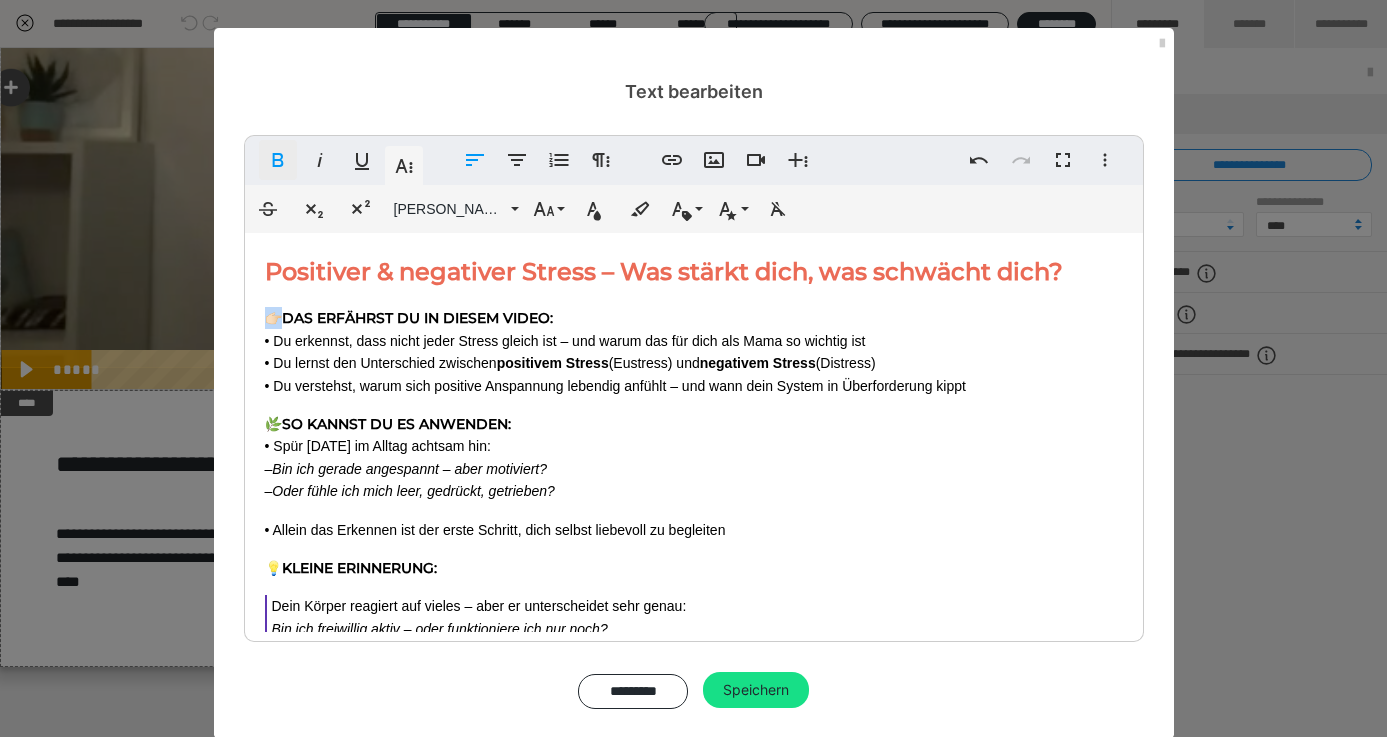 click 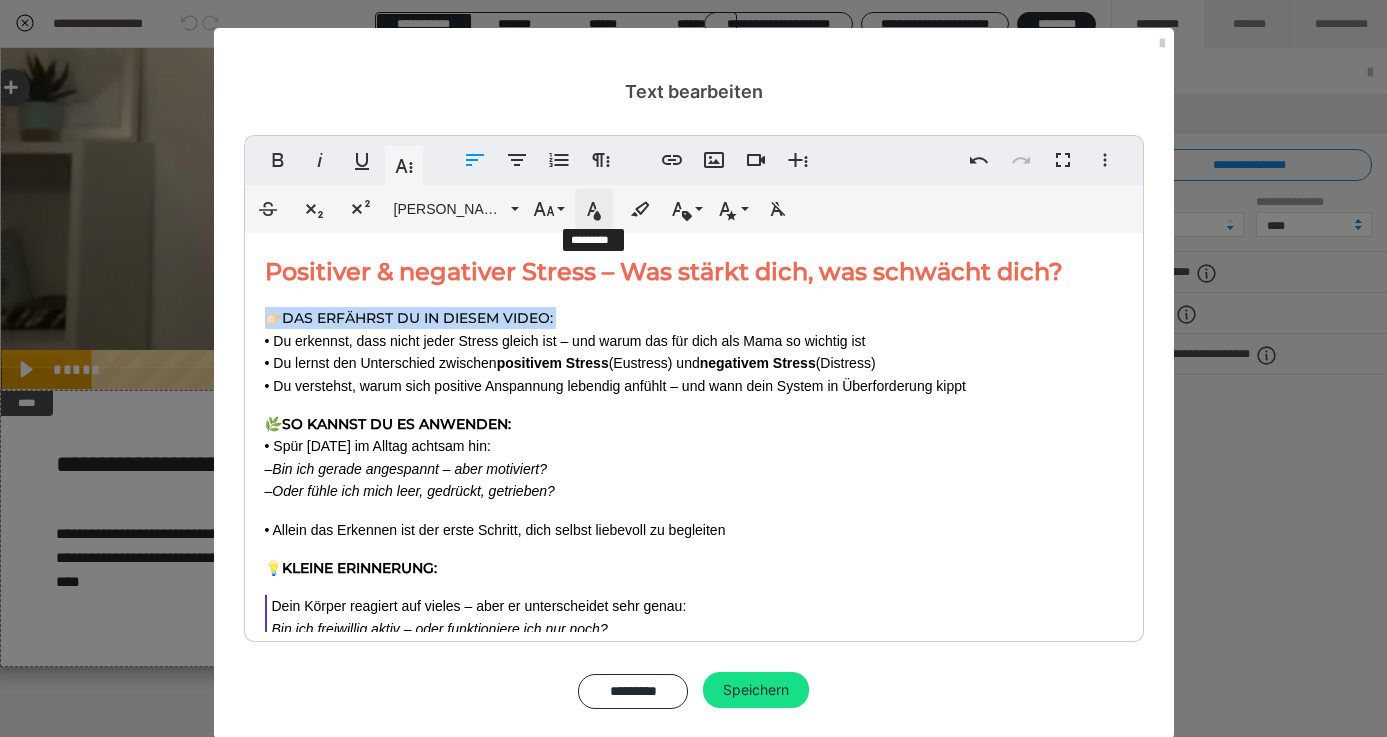 click 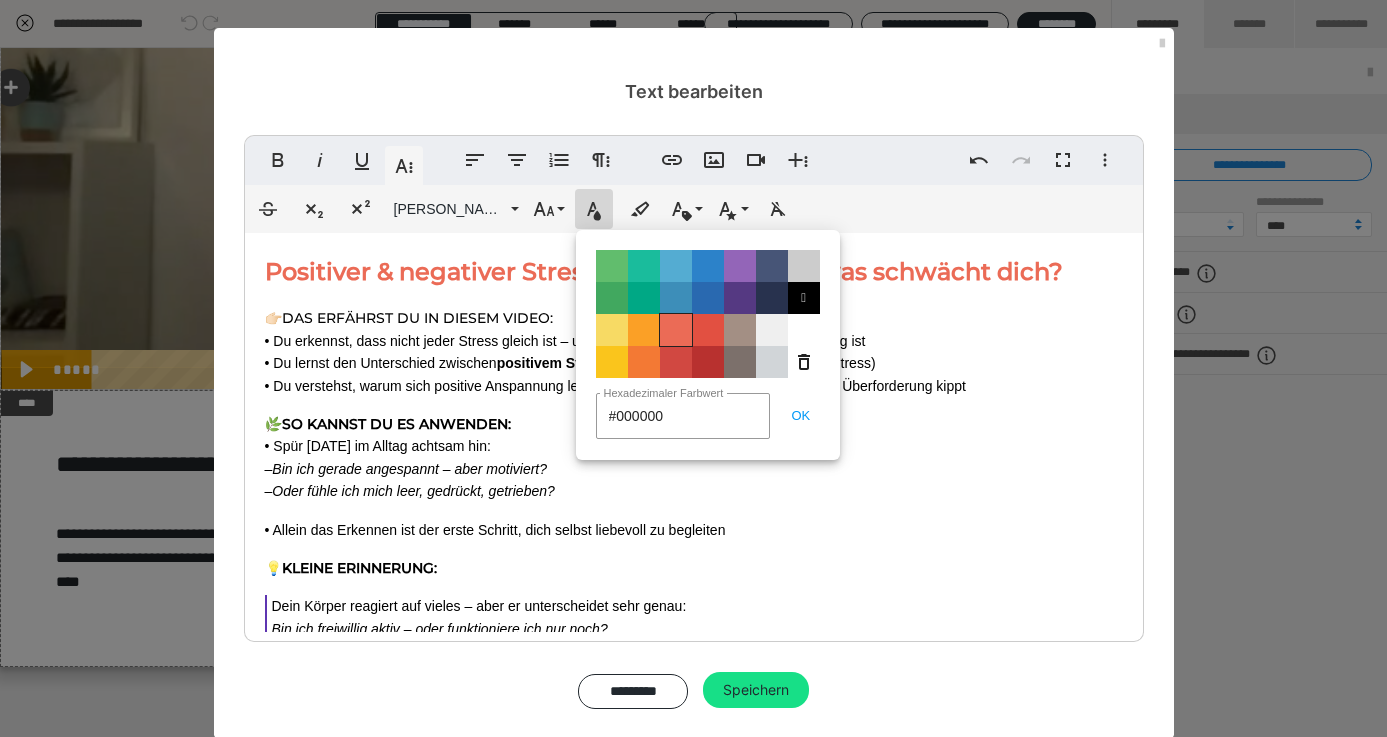 click on "Color#EB6B56" at bounding box center [676, 330] 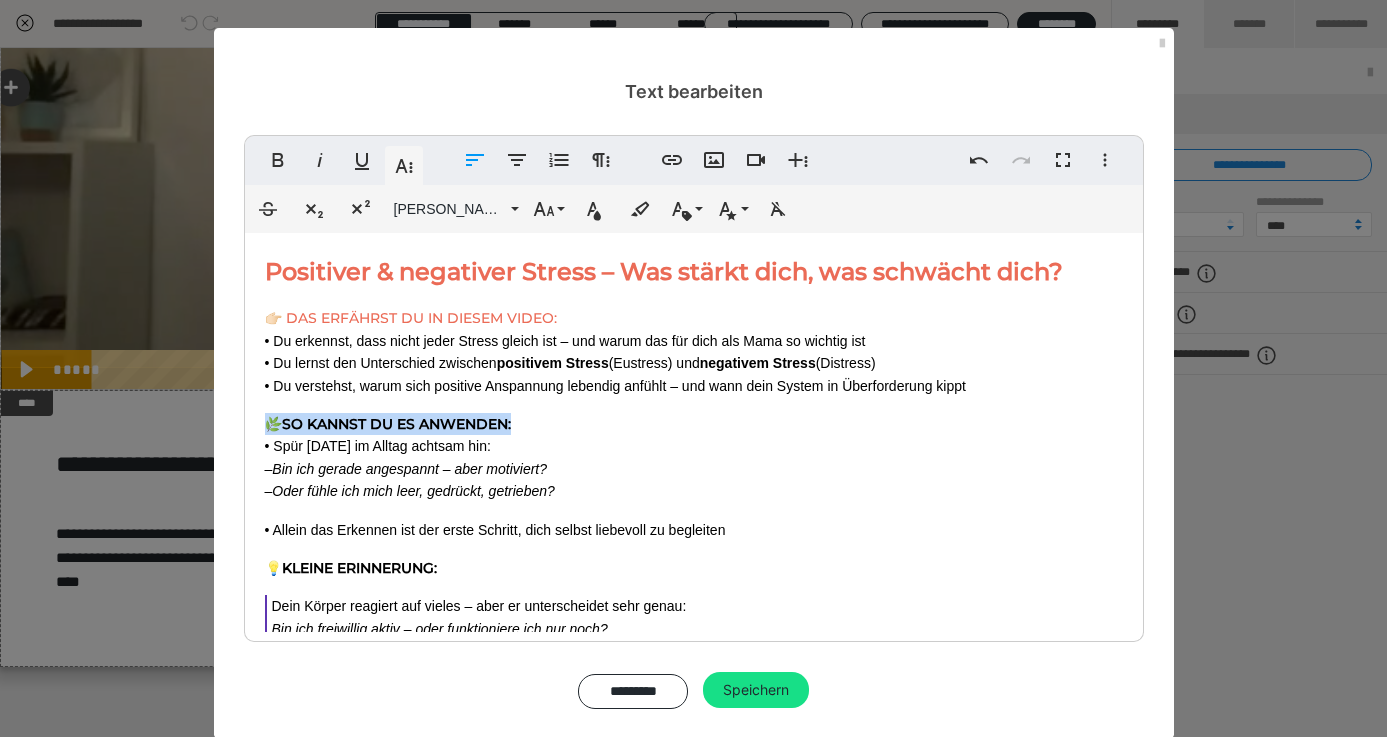 drag, startPoint x: 569, startPoint y: 451, endPoint x: 280, endPoint y: 439, distance: 289.24902 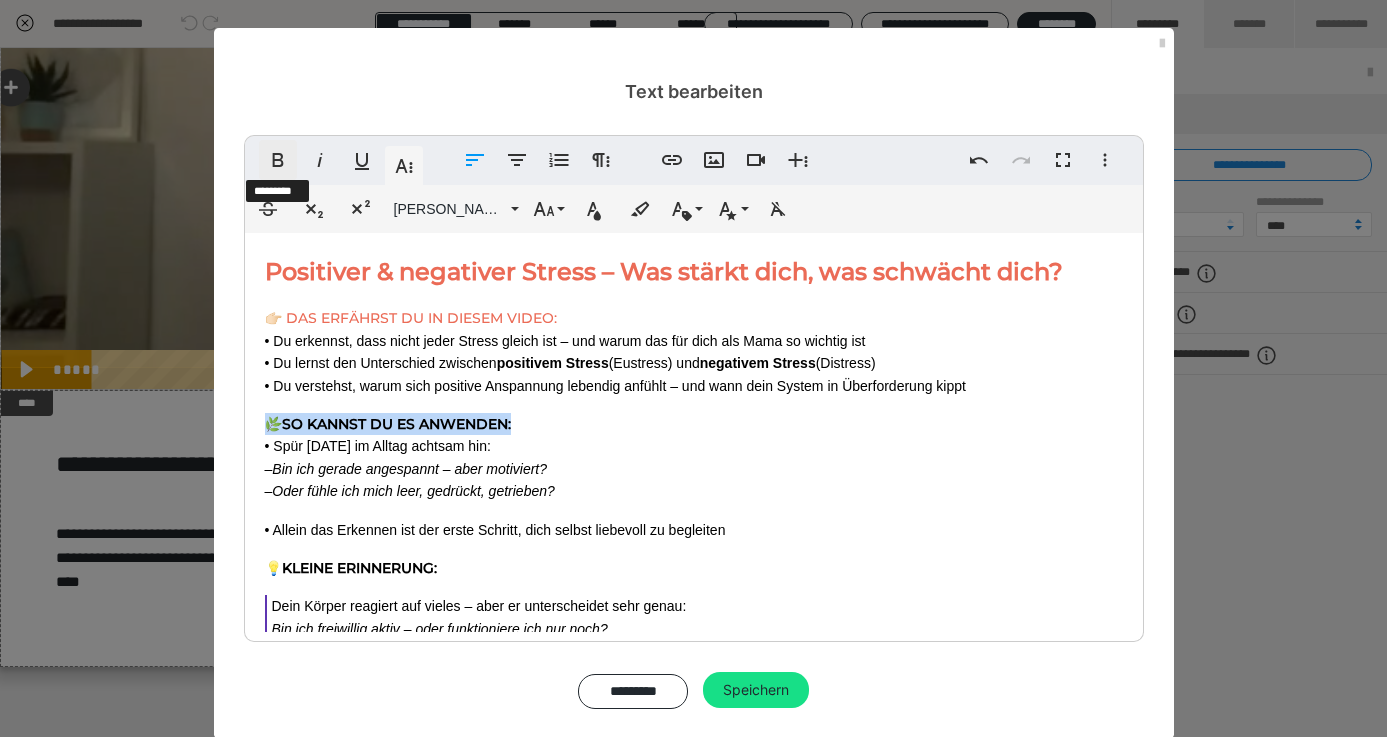 click 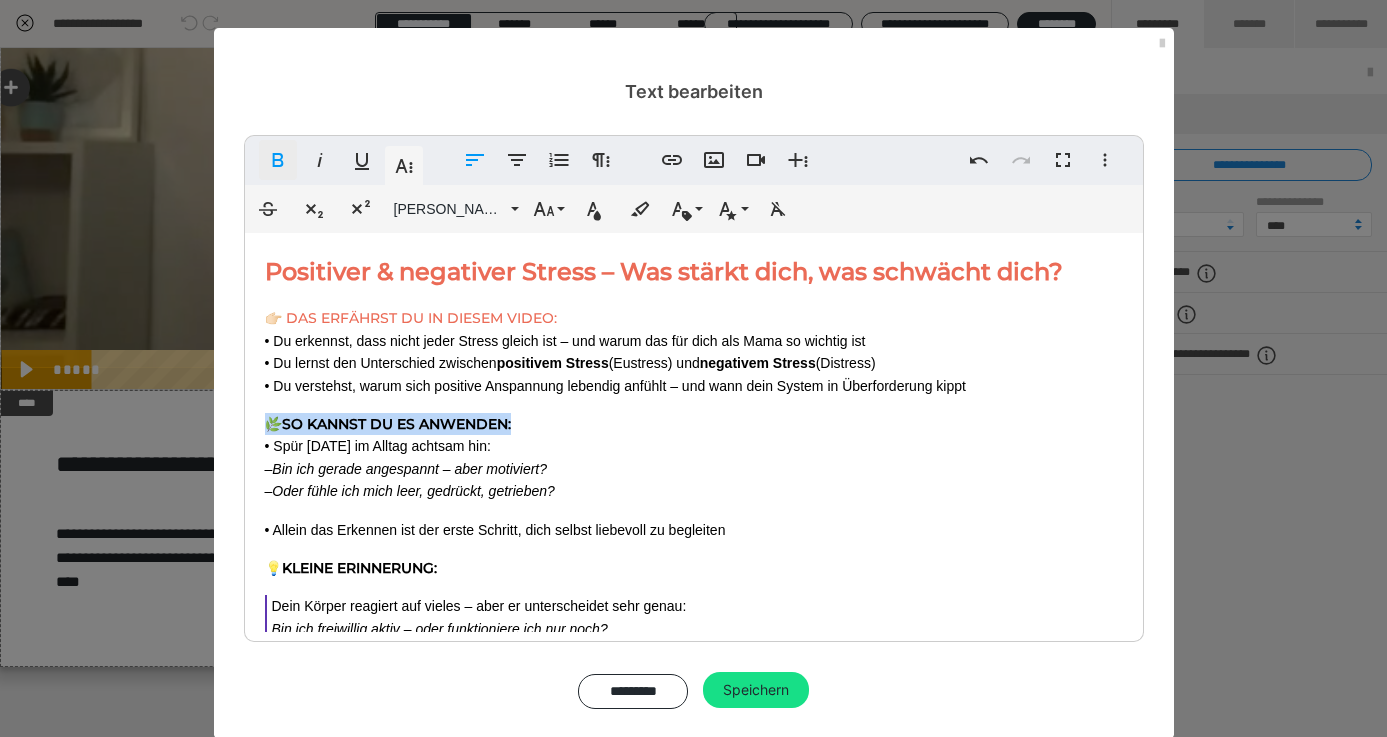 click 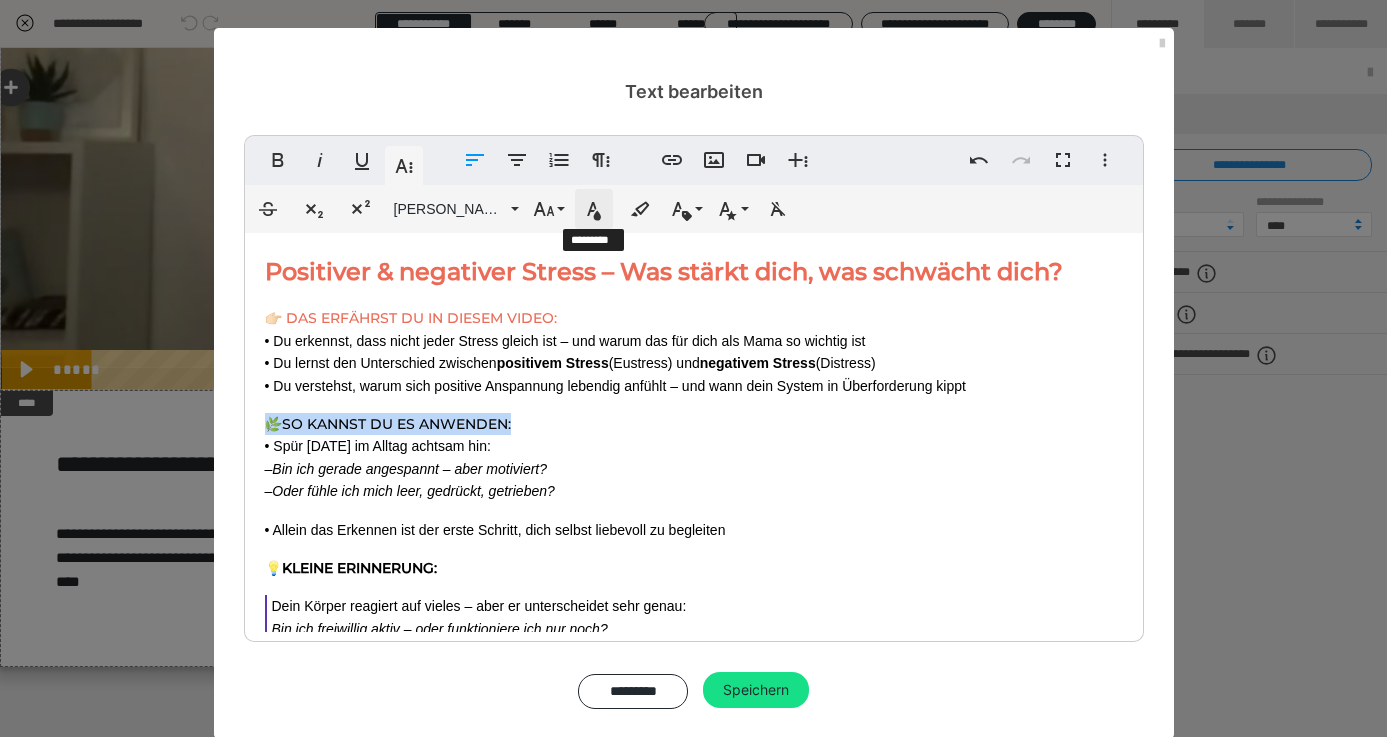 click 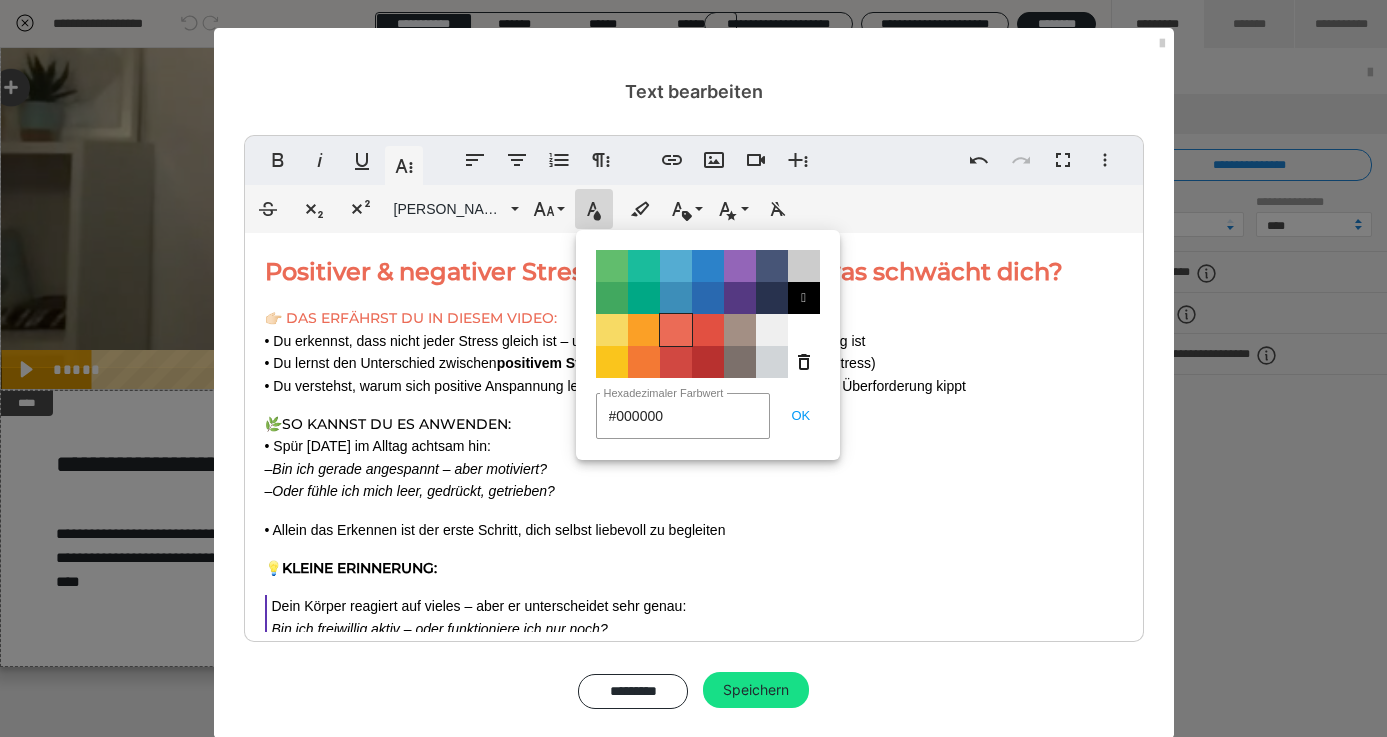 click on "Color#EB6B56" at bounding box center [676, 330] 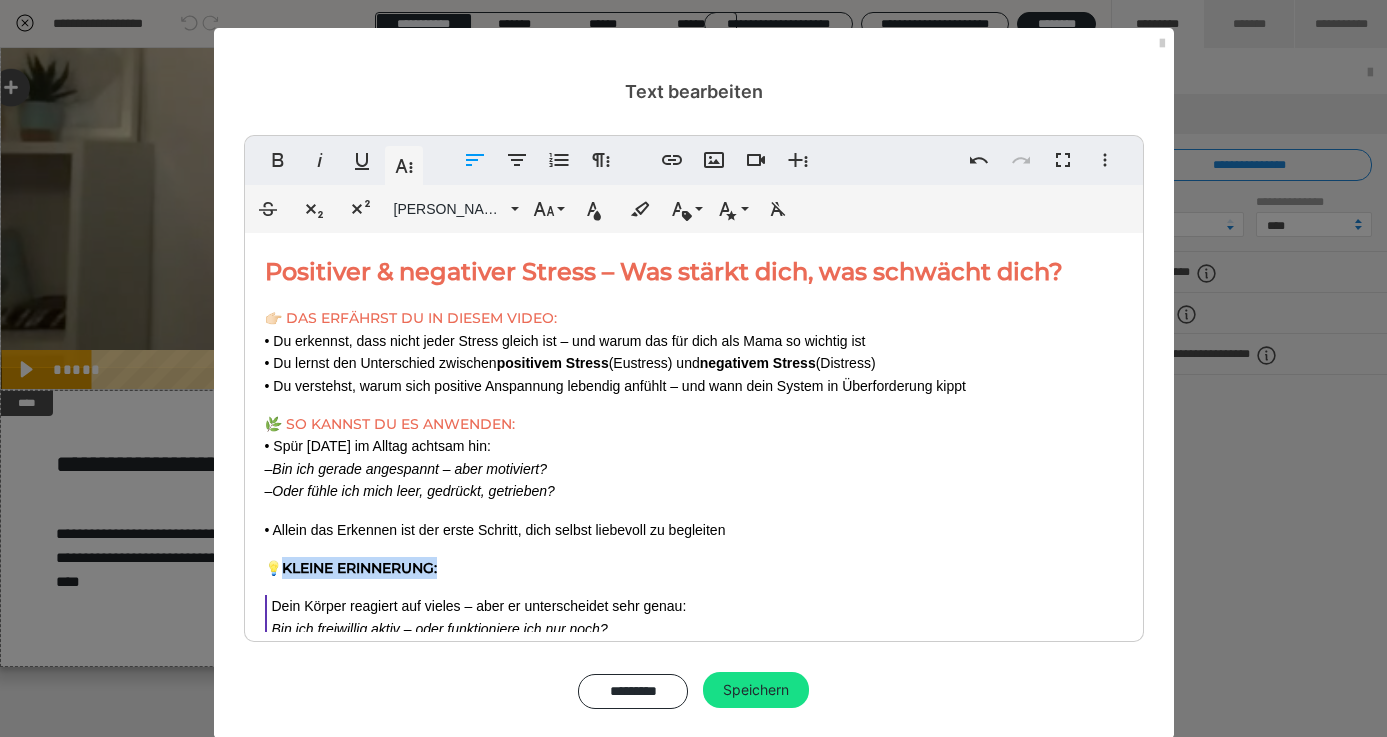 drag, startPoint x: 475, startPoint y: 596, endPoint x: 283, endPoint y: 592, distance: 192.04166 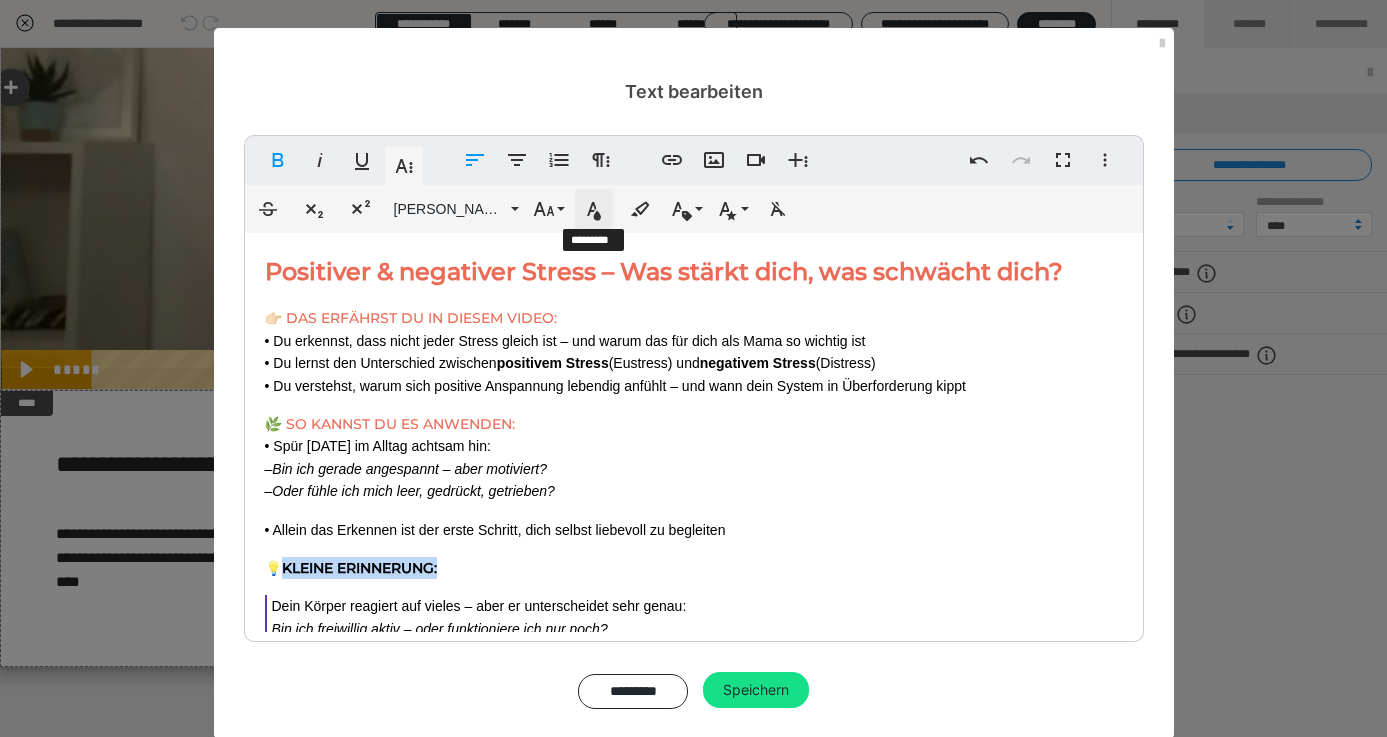 click 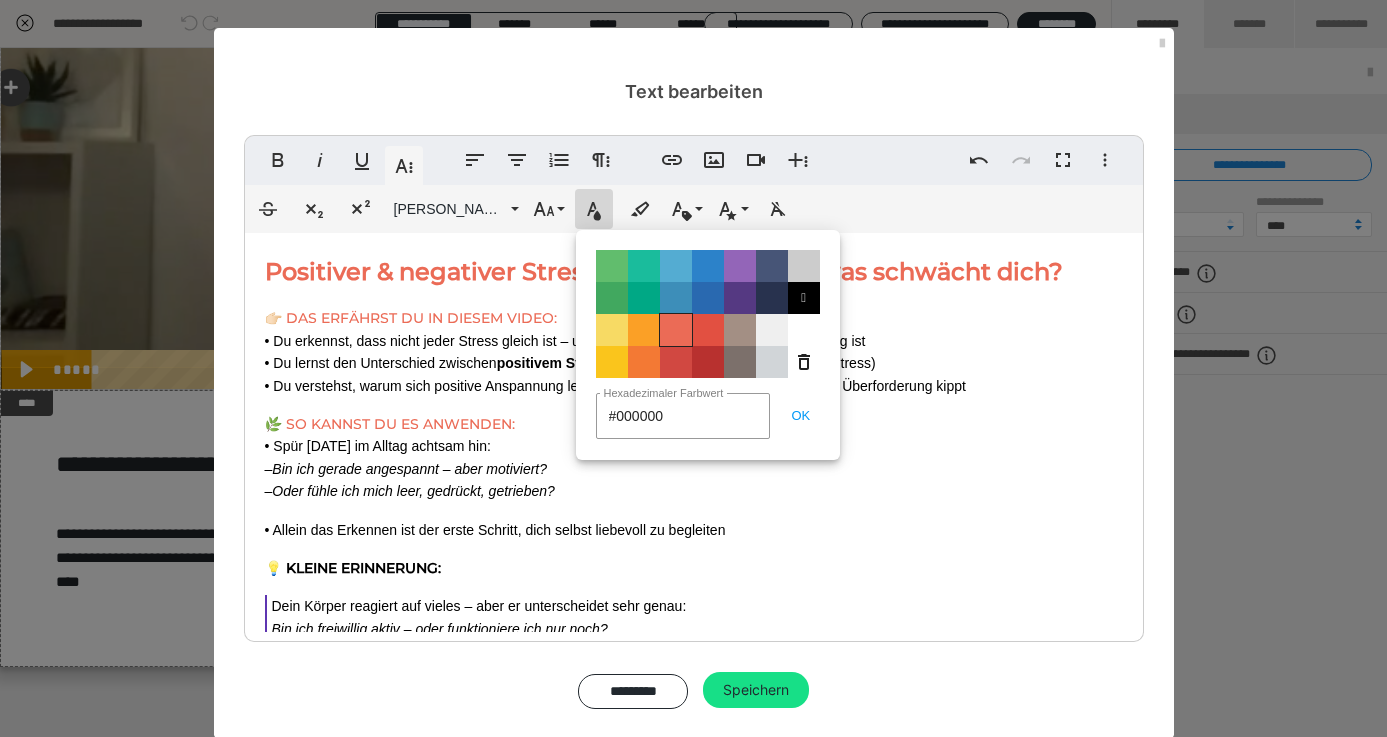 click on "Color#EB6B56" at bounding box center (676, 330) 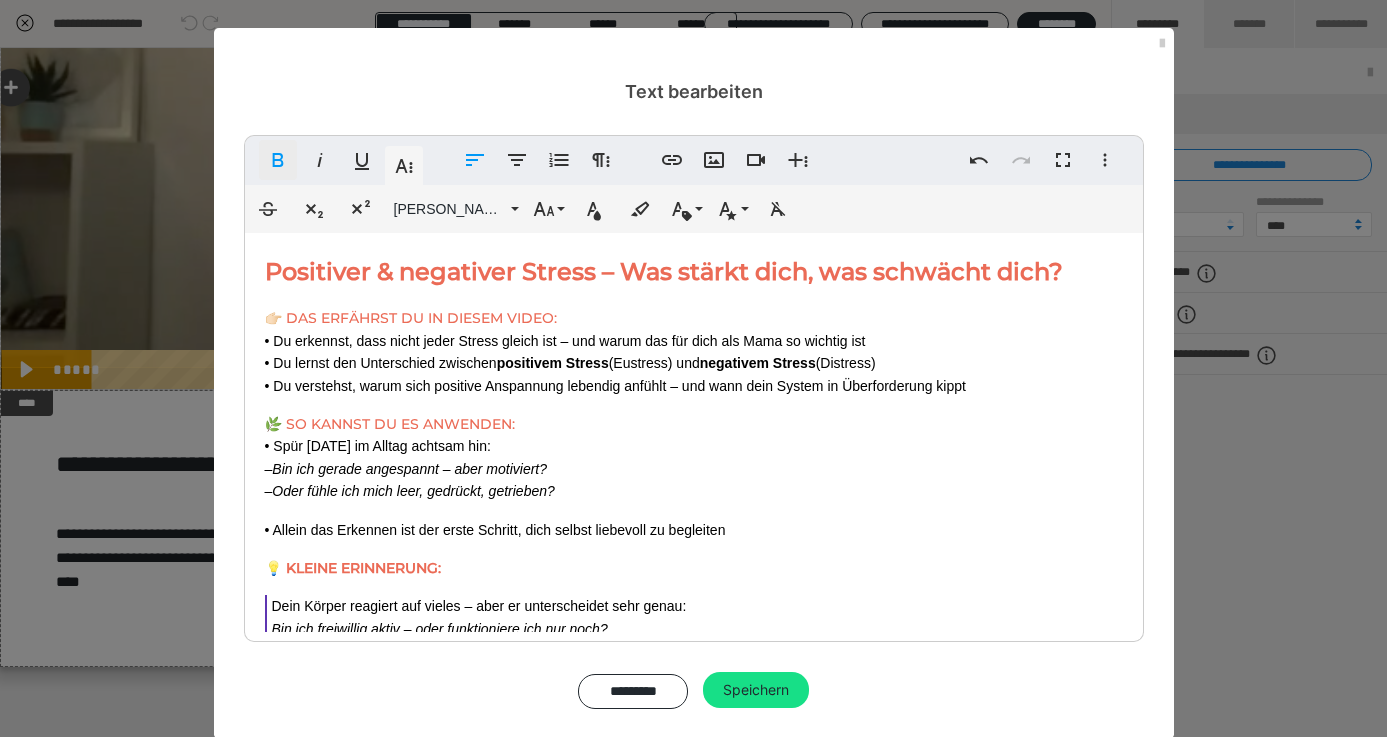 click 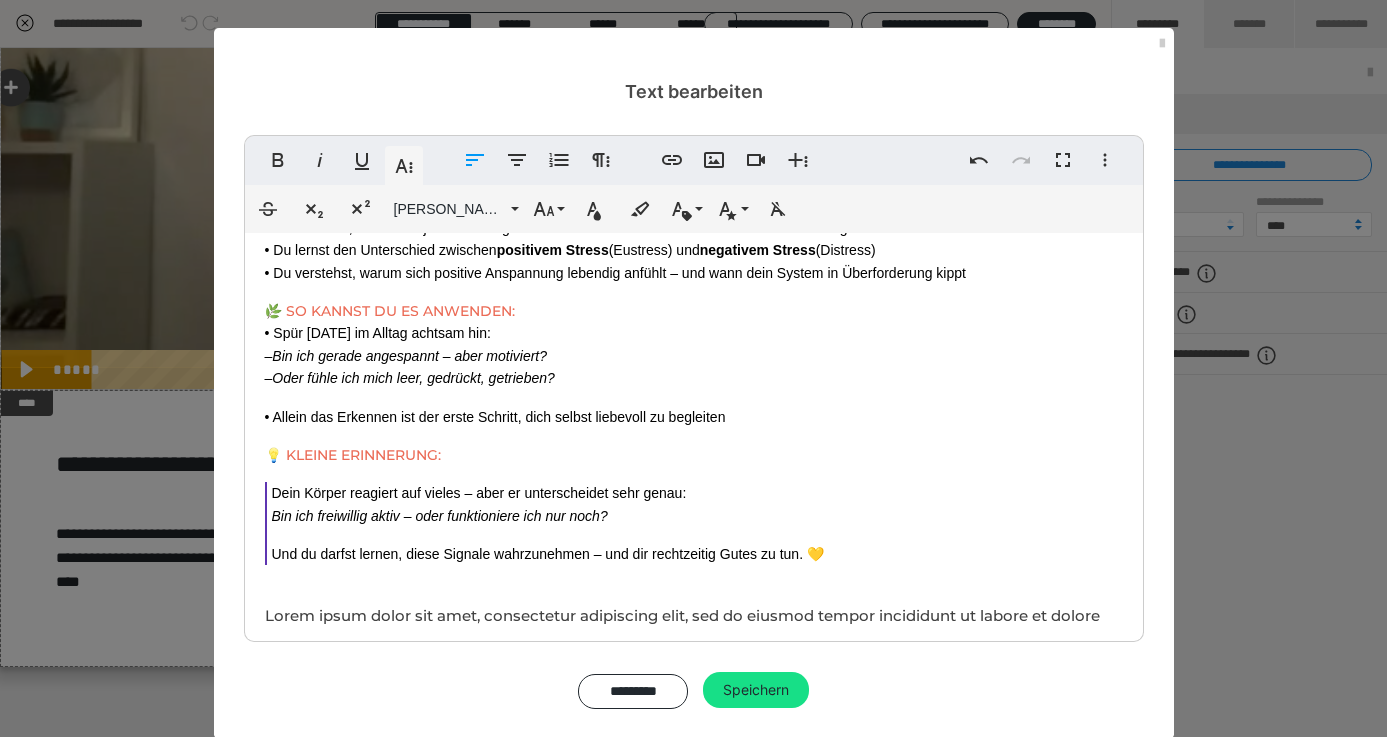scroll, scrollTop: 108, scrollLeft: 0, axis: vertical 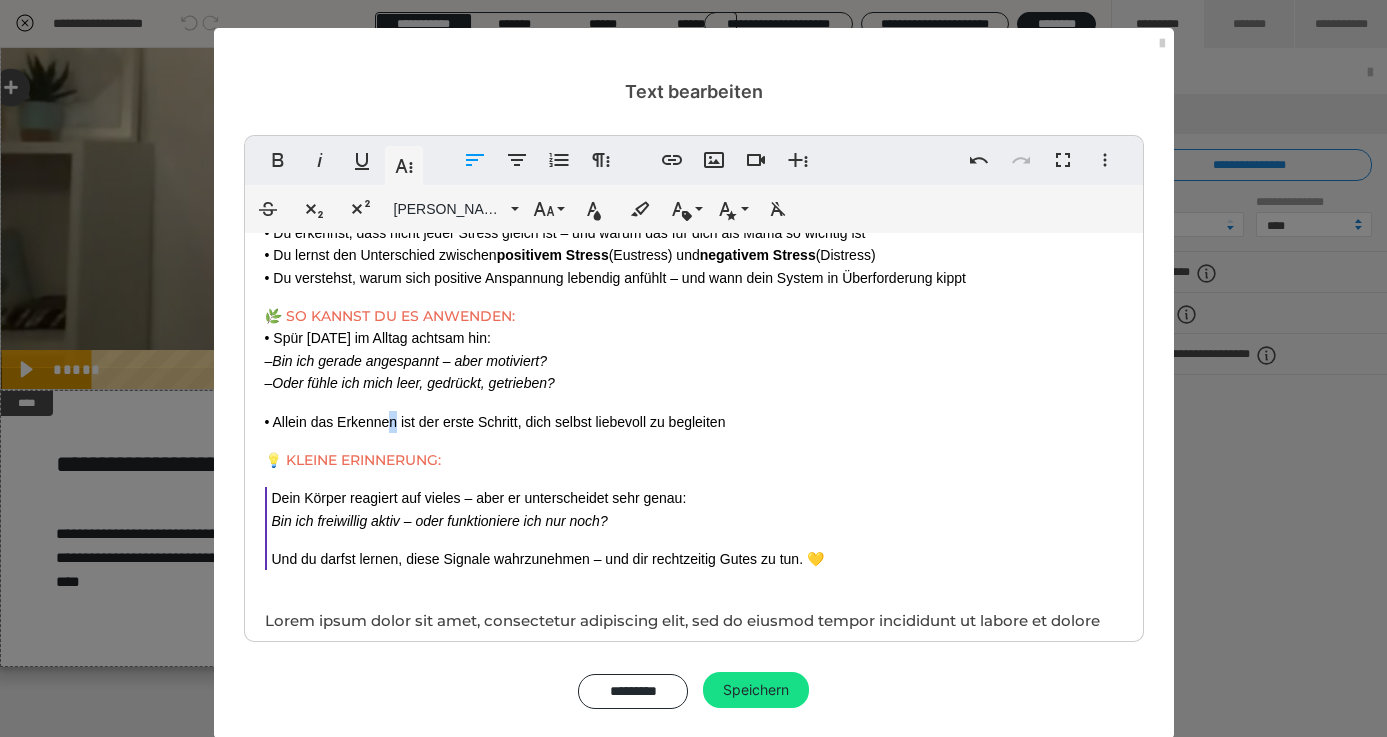 click on "• Allein das Erkennen ist der erste Schritt, dich selbst liebevoll zu begleiten" at bounding box center [694, 422] 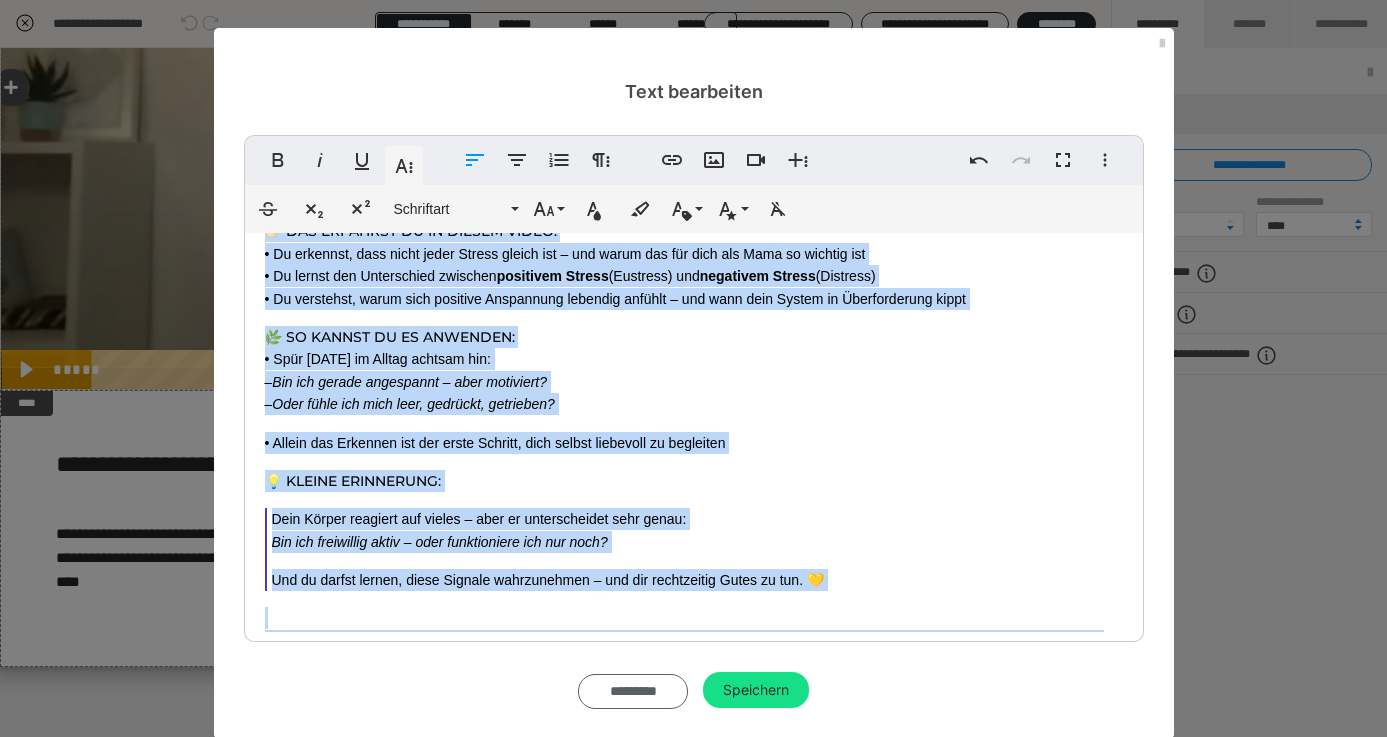 scroll, scrollTop: 249, scrollLeft: 0, axis: vertical 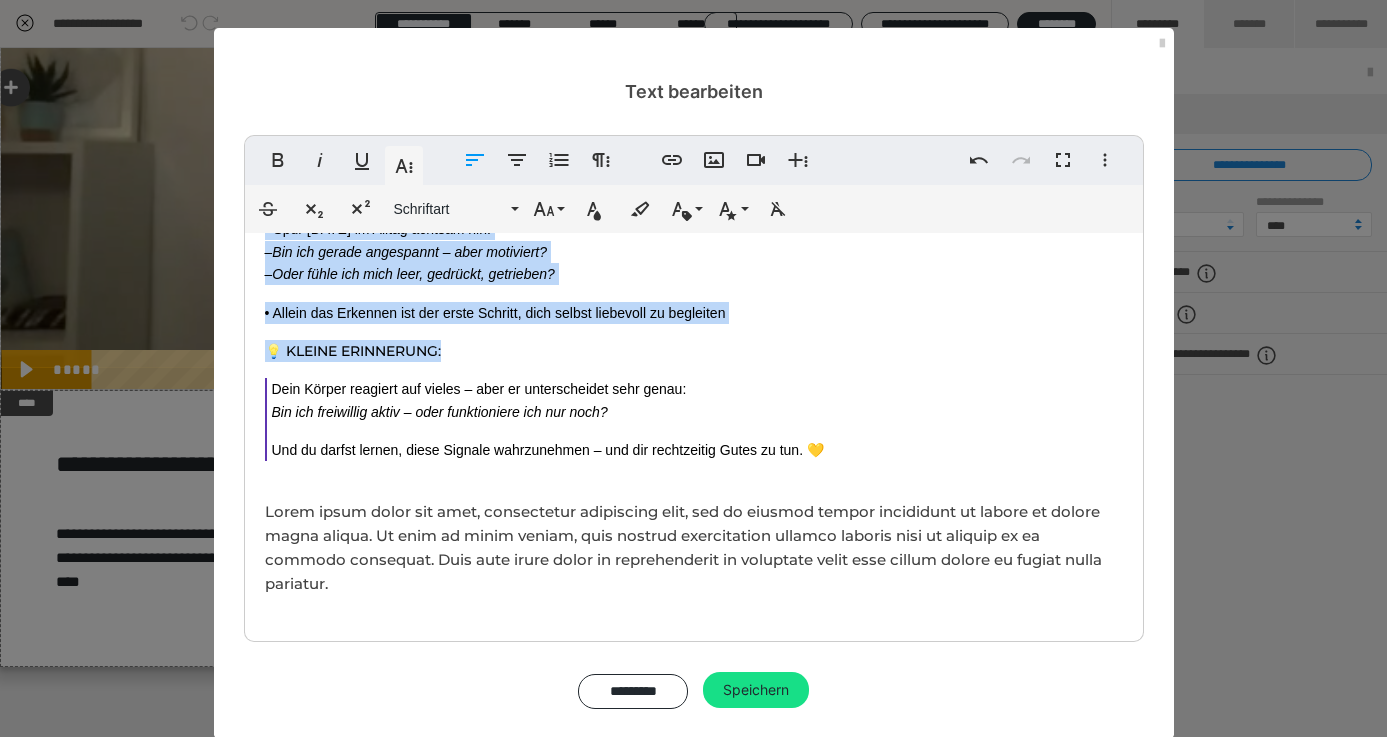 drag, startPoint x: 263, startPoint y: 323, endPoint x: 760, endPoint y: 467, distance: 517.4408 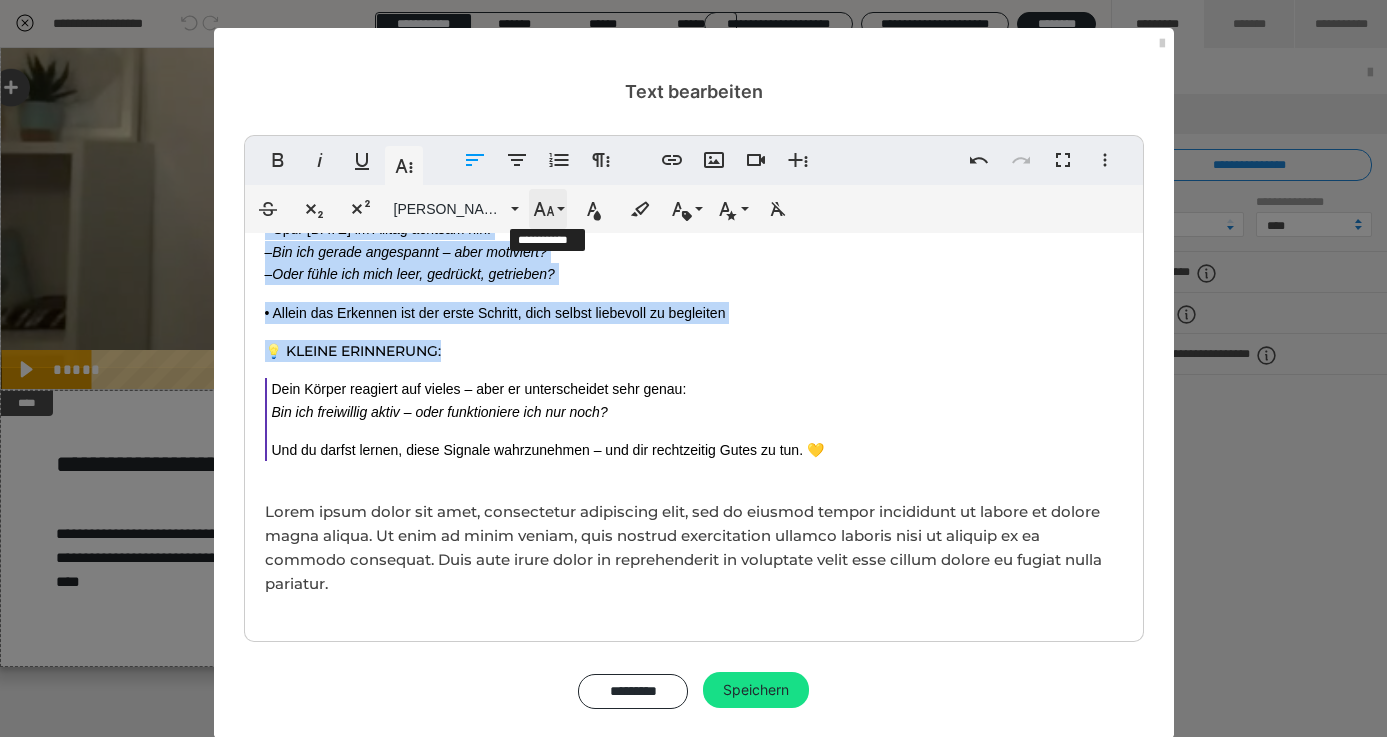 click 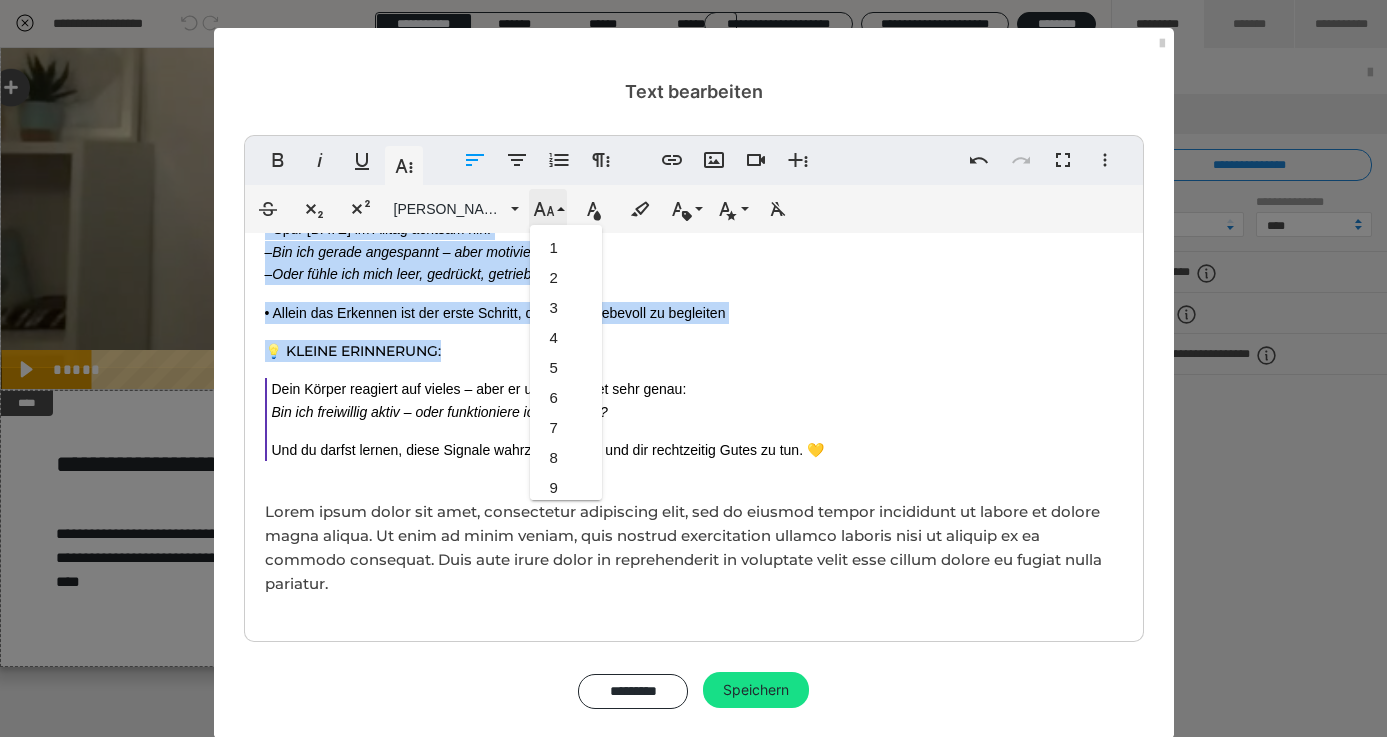scroll, scrollTop: 413, scrollLeft: 0, axis: vertical 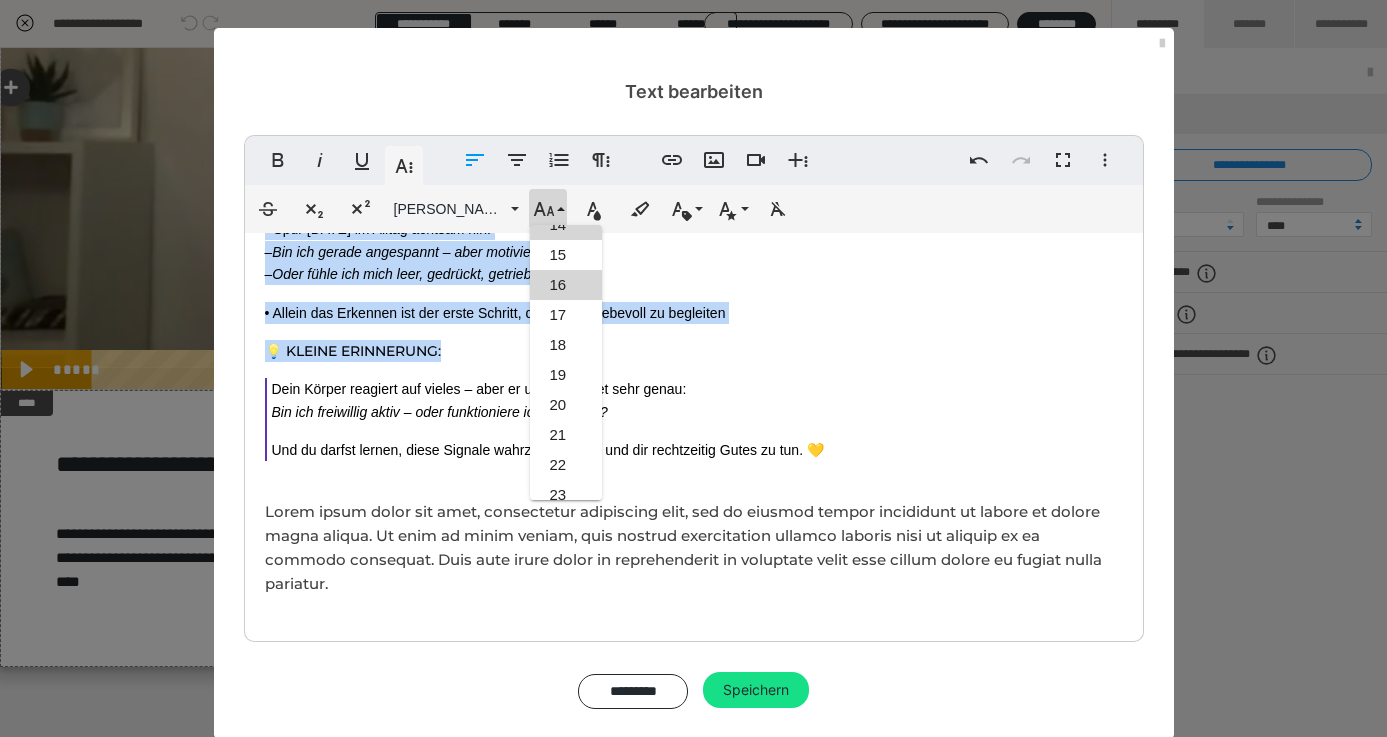click on "16" at bounding box center [566, 285] 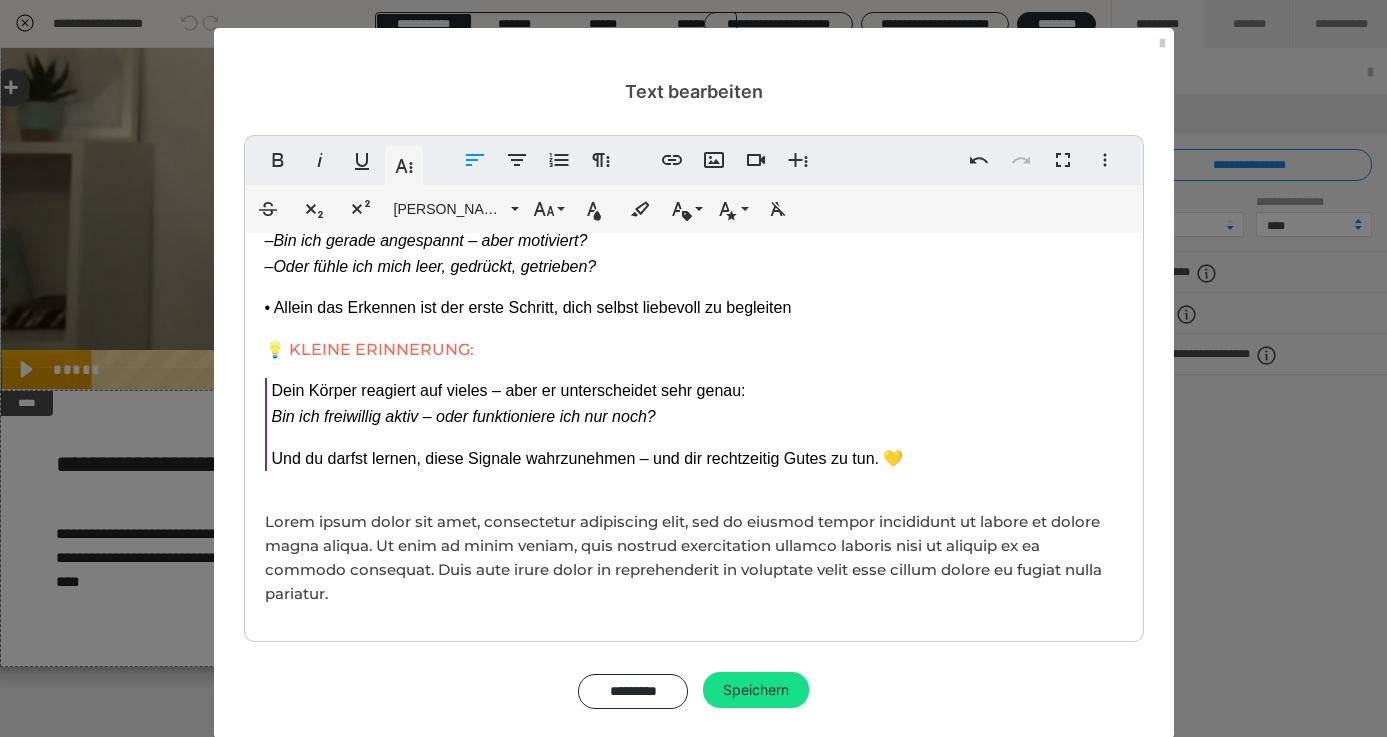 click on "• Allein das Erkennen ist der erste Schritt, dich selbst liebevoll zu begleiten" at bounding box center (528, 307) 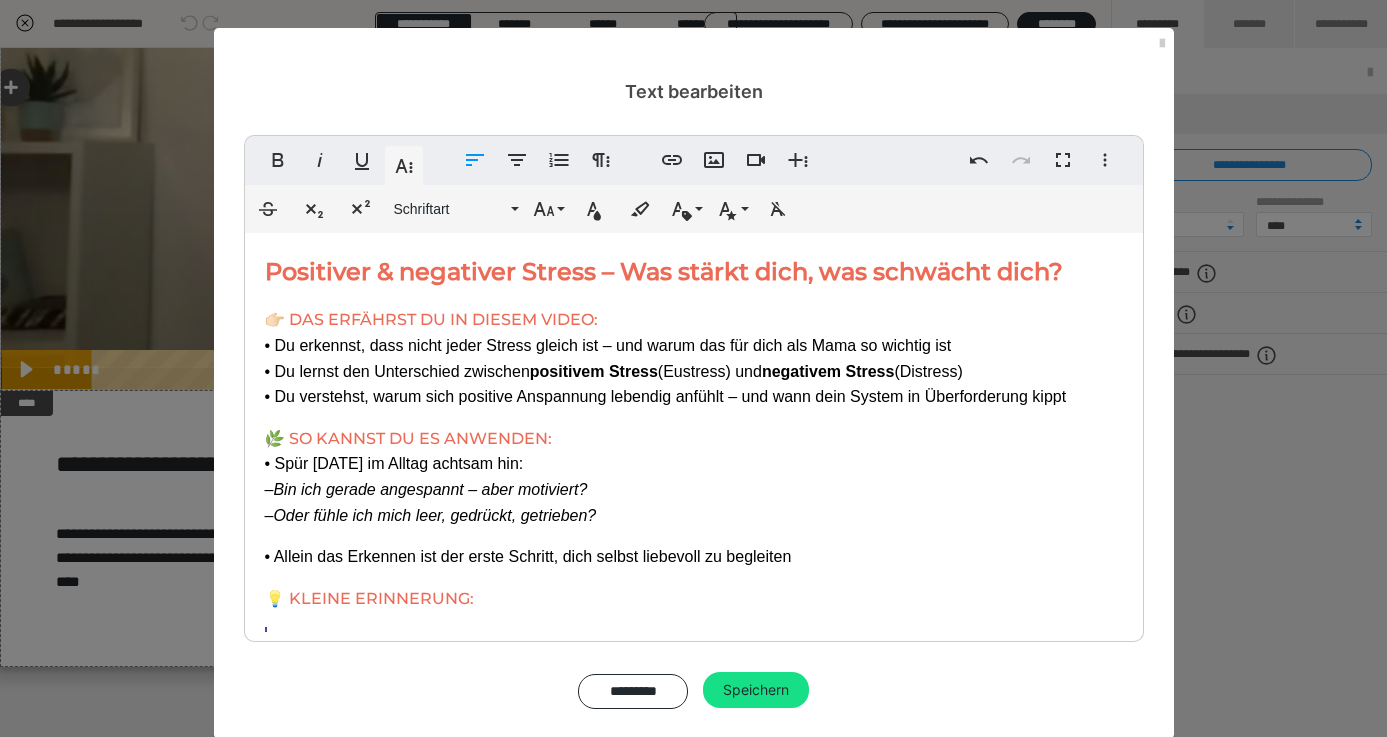 scroll, scrollTop: 0, scrollLeft: 0, axis: both 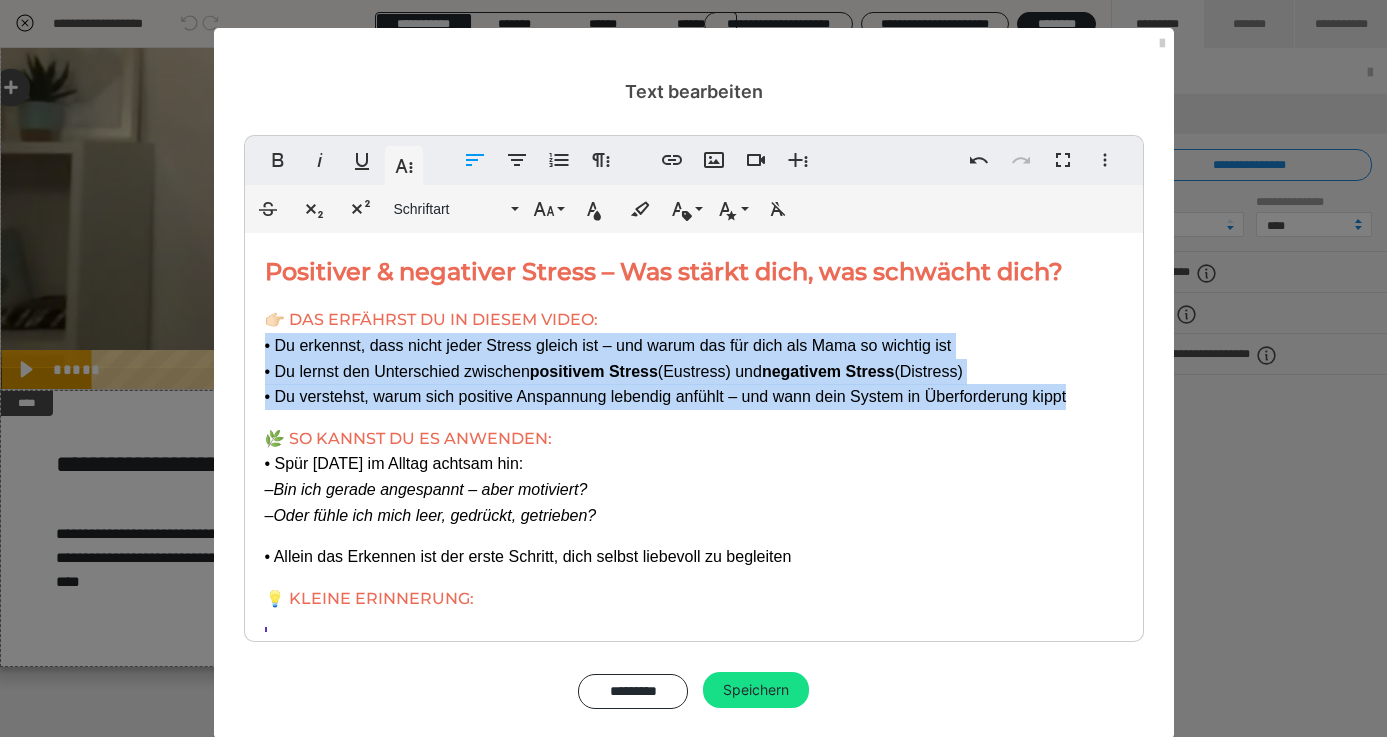 drag, startPoint x: 1077, startPoint y: 431, endPoint x: 237, endPoint y: 386, distance: 841.20447 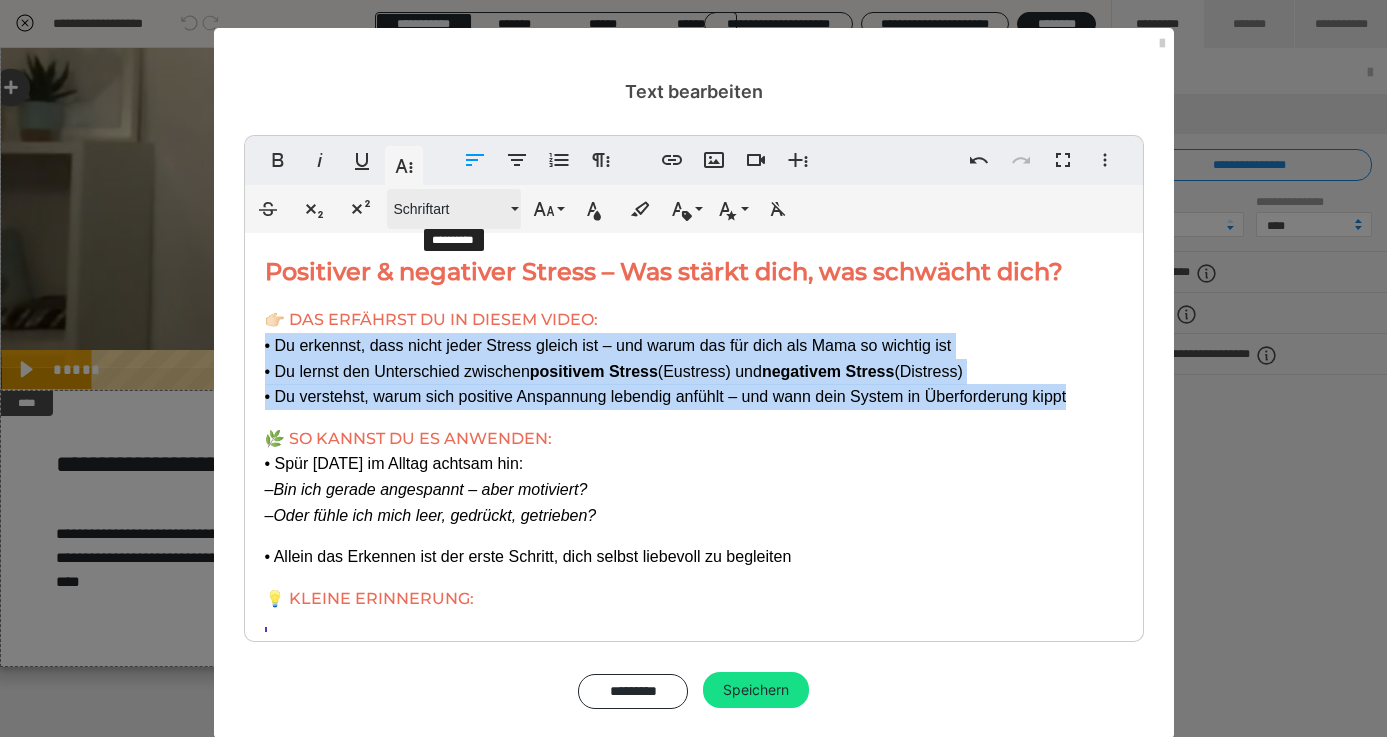 click on "Schriftart" at bounding box center (450, 209) 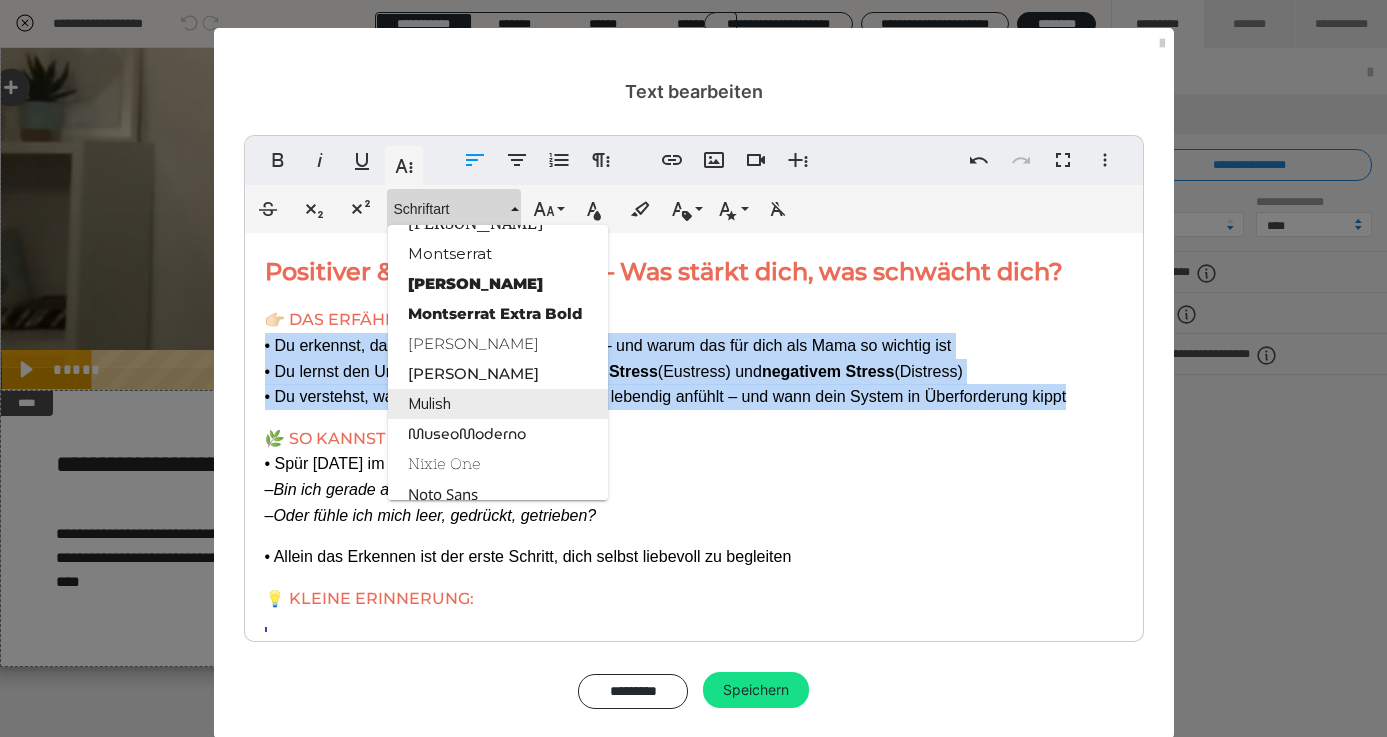 click on "Mulish" at bounding box center [498, 404] 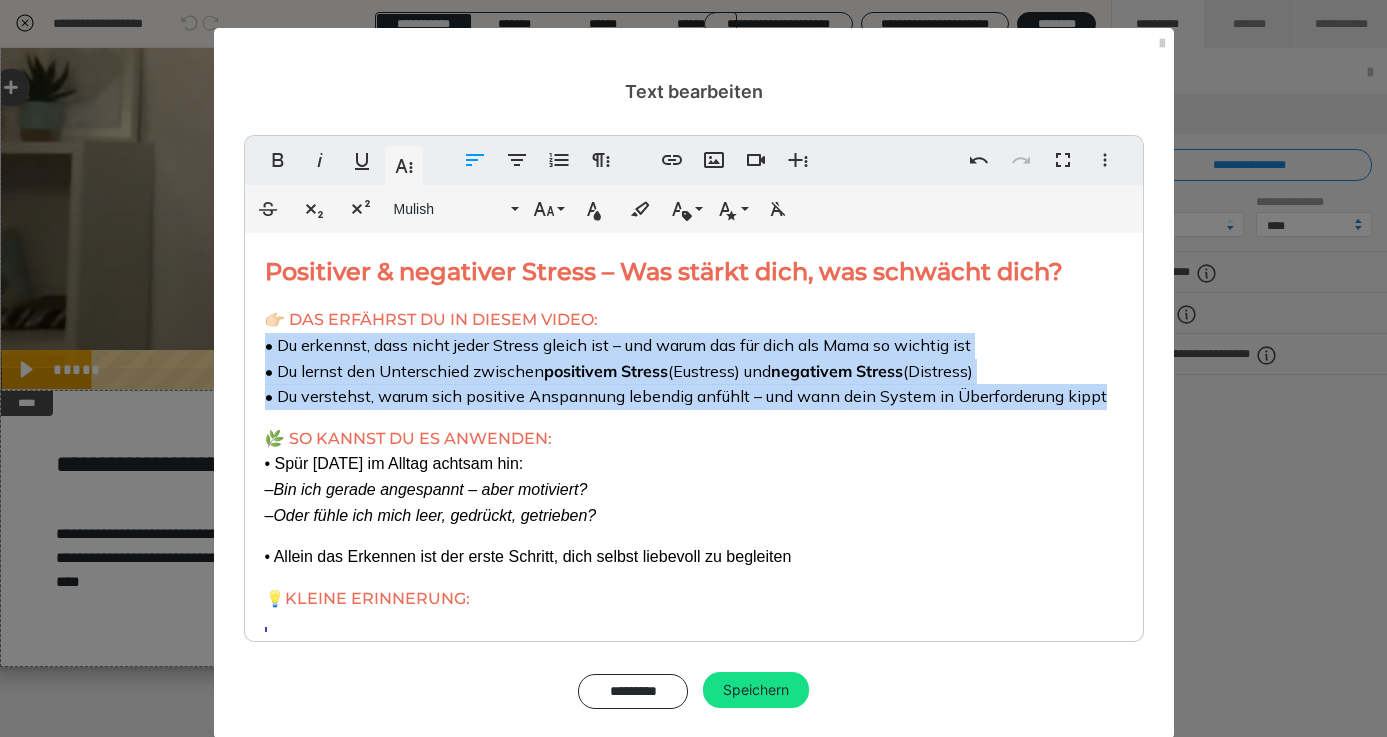 click on "• Du erkennst, dass nicht jeder Stress gleich ist – und warum das für dich als Mama so wichtig ist • Du lernst den Unterschied zwischen  positivem Stress  (Eustress) und  negativem Stress  (Distress) • Du verstehst, warum sich positive Anspannung lebendig anfühlt – und wann dein System in Überforderung kippt" at bounding box center [686, 370] 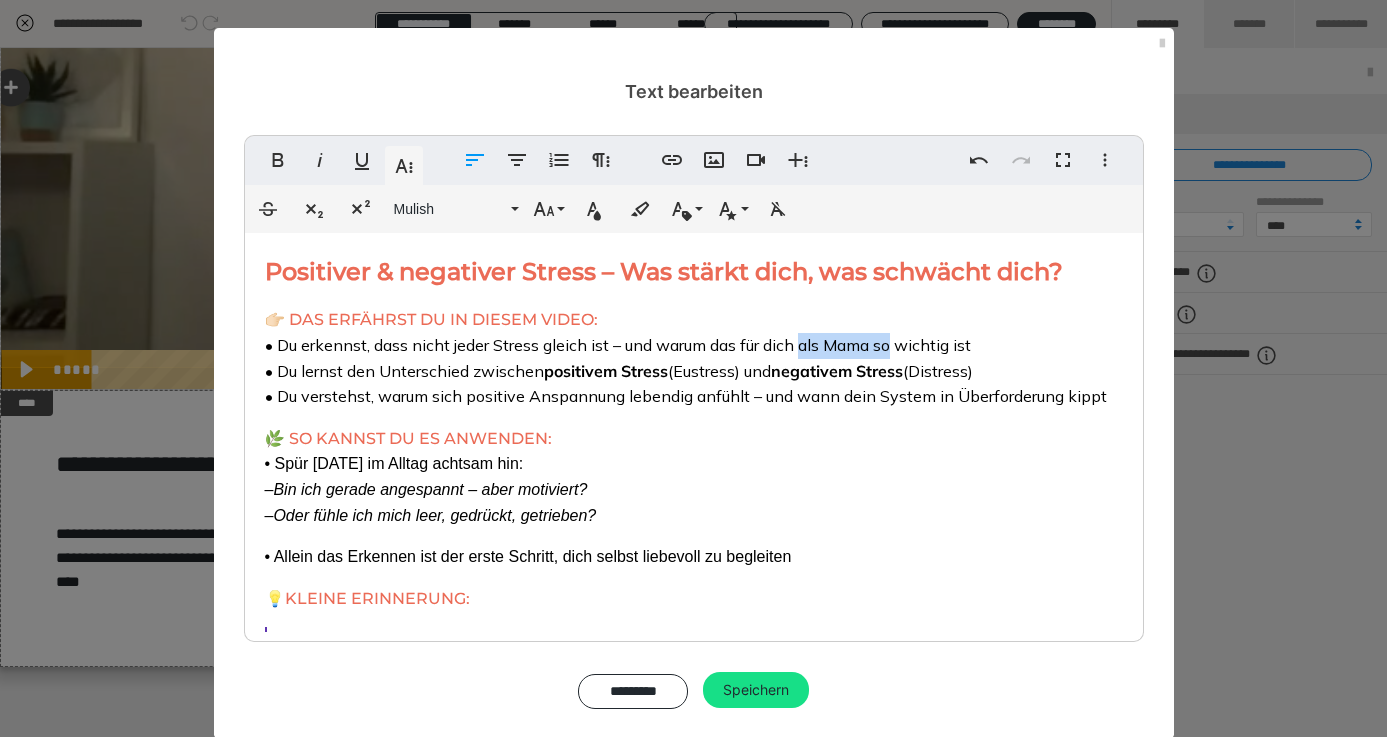 drag, startPoint x: 806, startPoint y: 386, endPoint x: 894, endPoint y: 375, distance: 88.68484 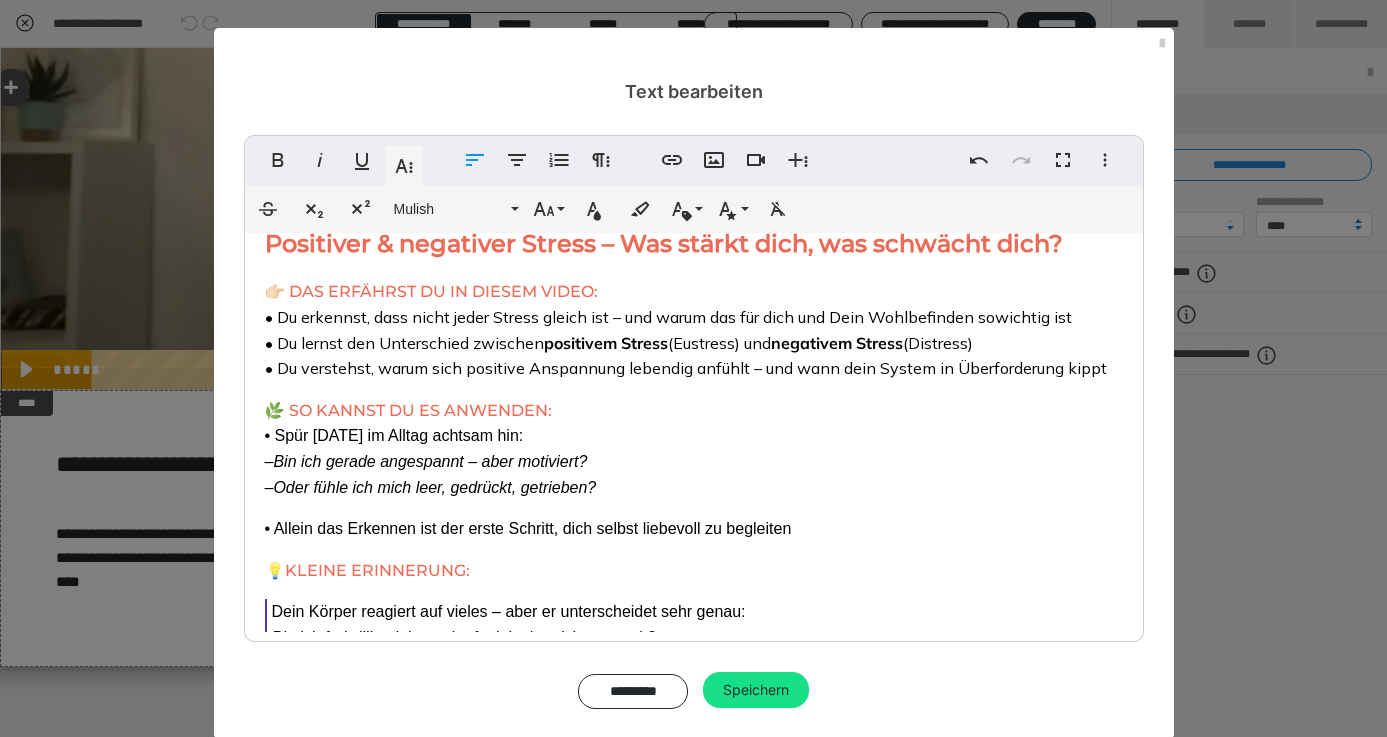 scroll, scrollTop: 31, scrollLeft: 0, axis: vertical 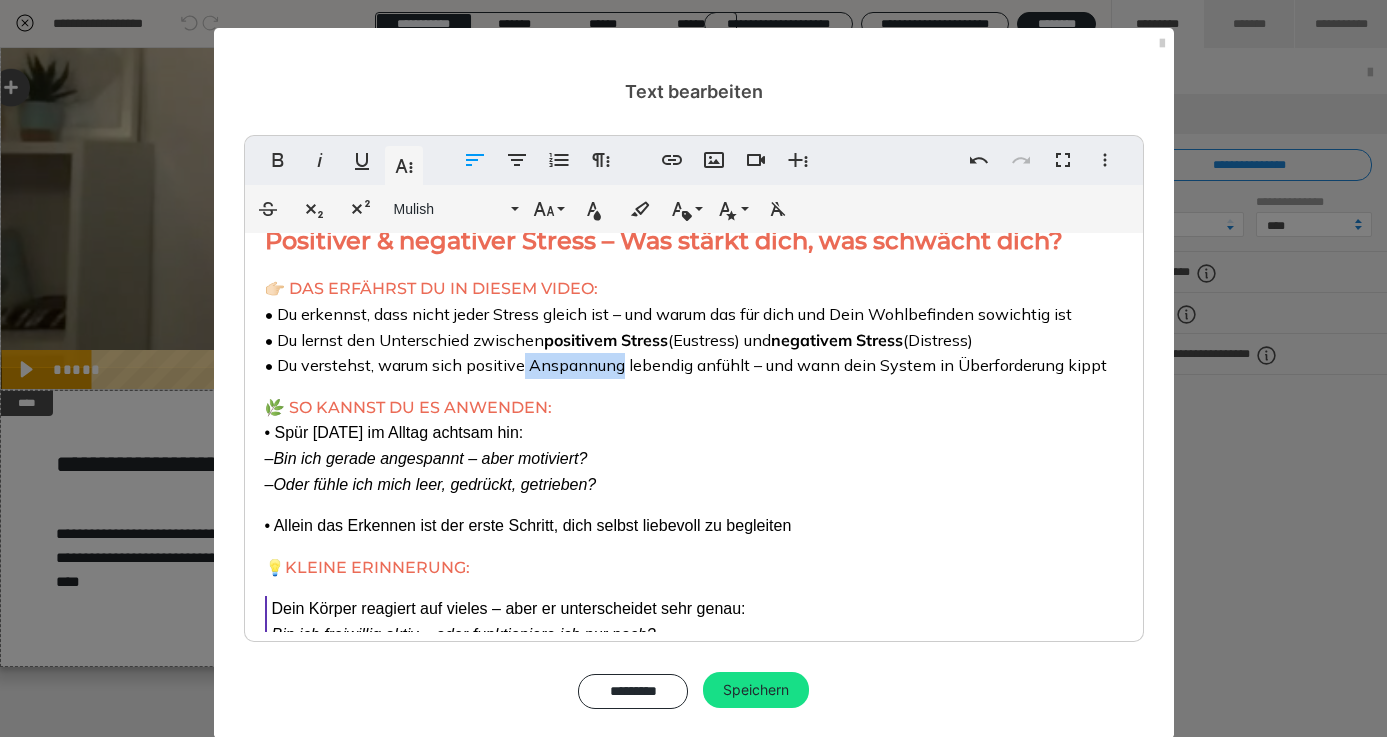 drag, startPoint x: 624, startPoint y: 404, endPoint x: 529, endPoint y: 406, distance: 95.02105 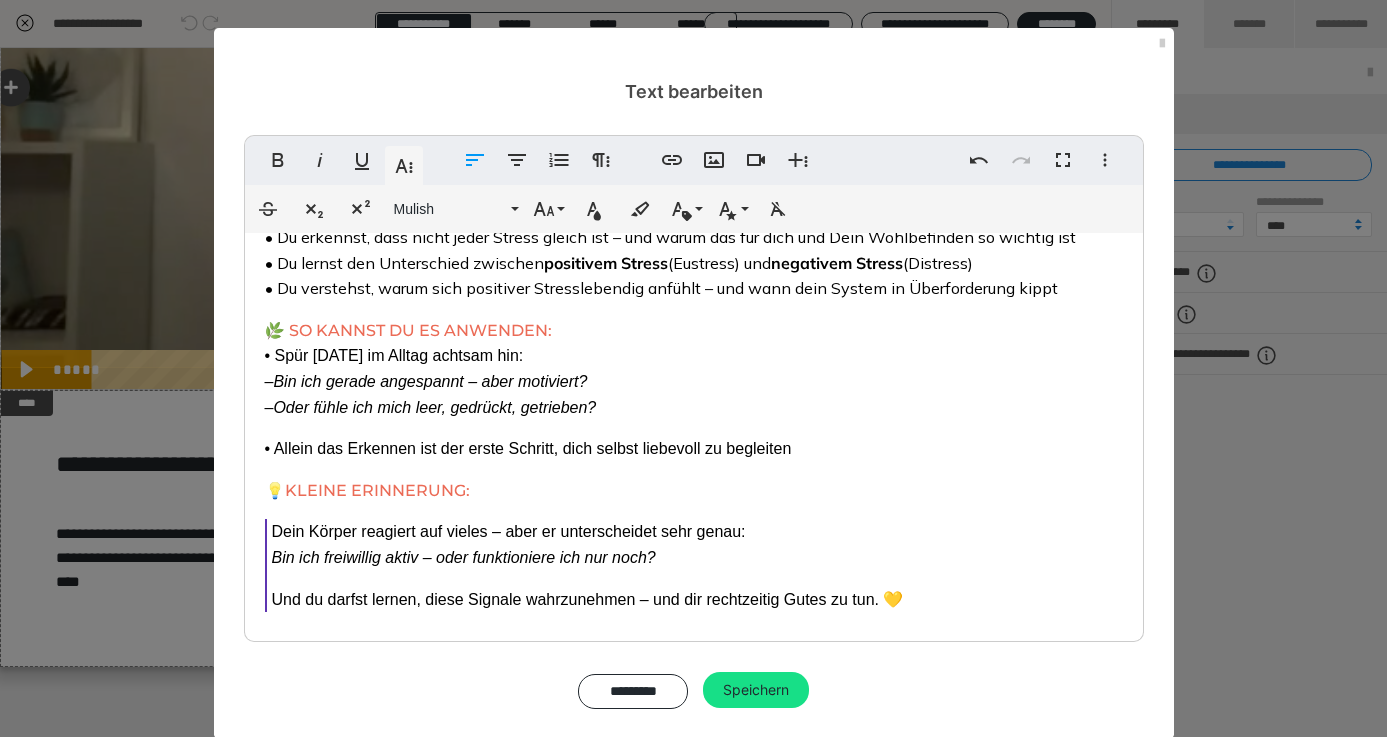 scroll, scrollTop: 110, scrollLeft: 0, axis: vertical 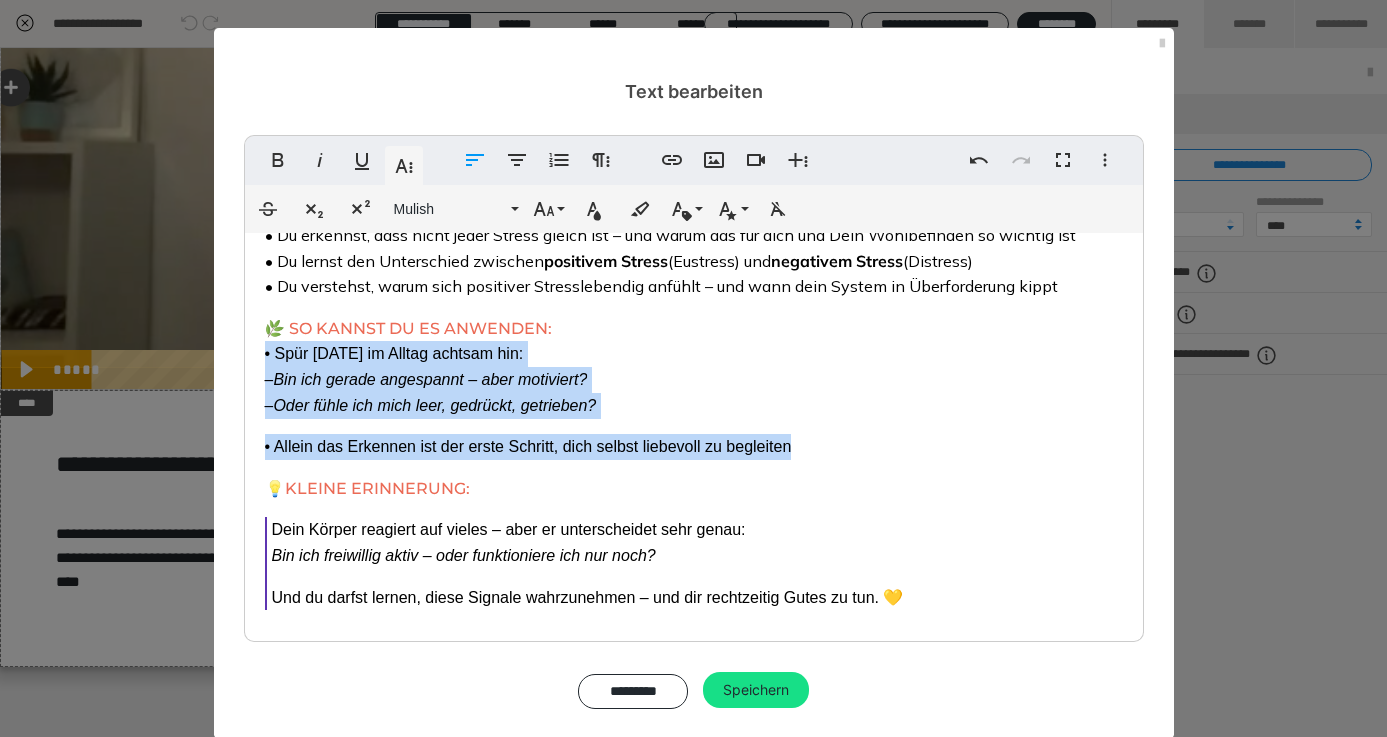 drag, startPoint x: 818, startPoint y: 479, endPoint x: 257, endPoint y: 391, distance: 567.86005 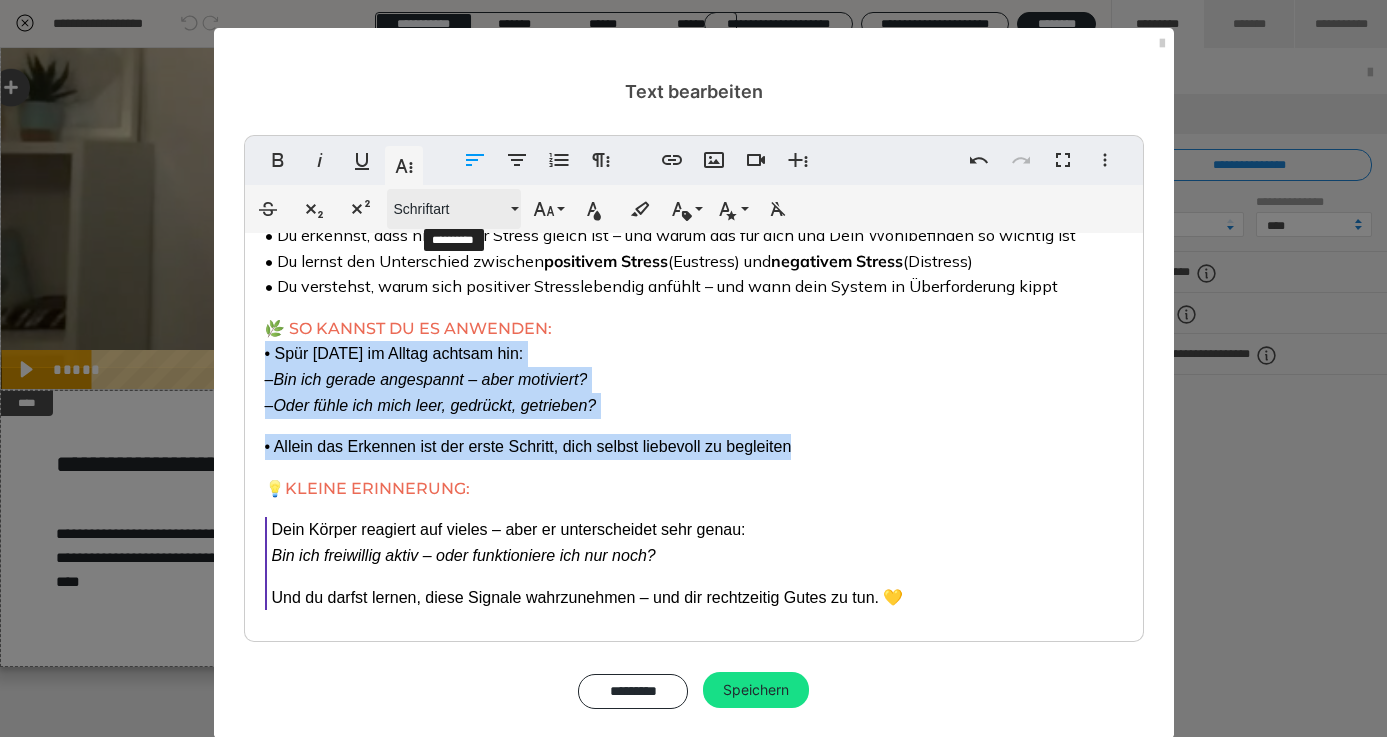 click on "Schriftart" at bounding box center (450, 209) 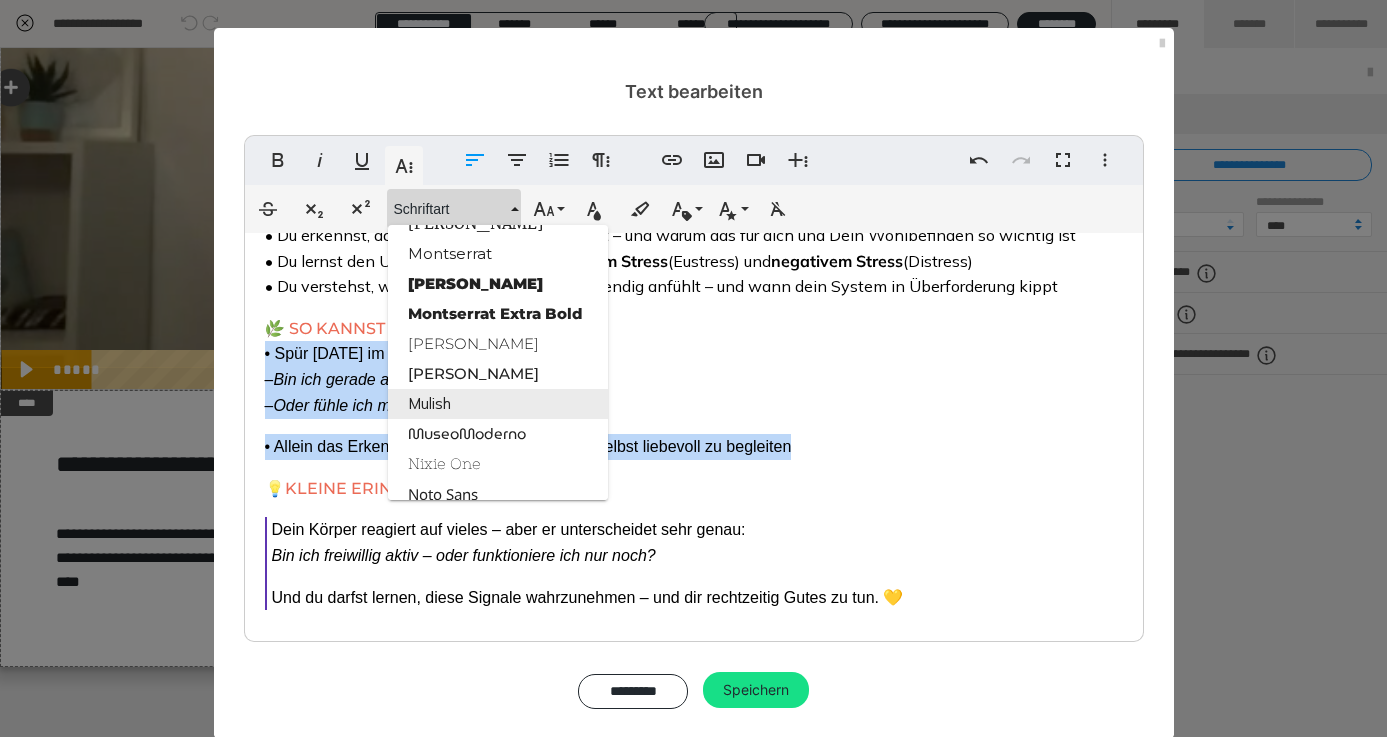 click on "Mulish" at bounding box center [498, 404] 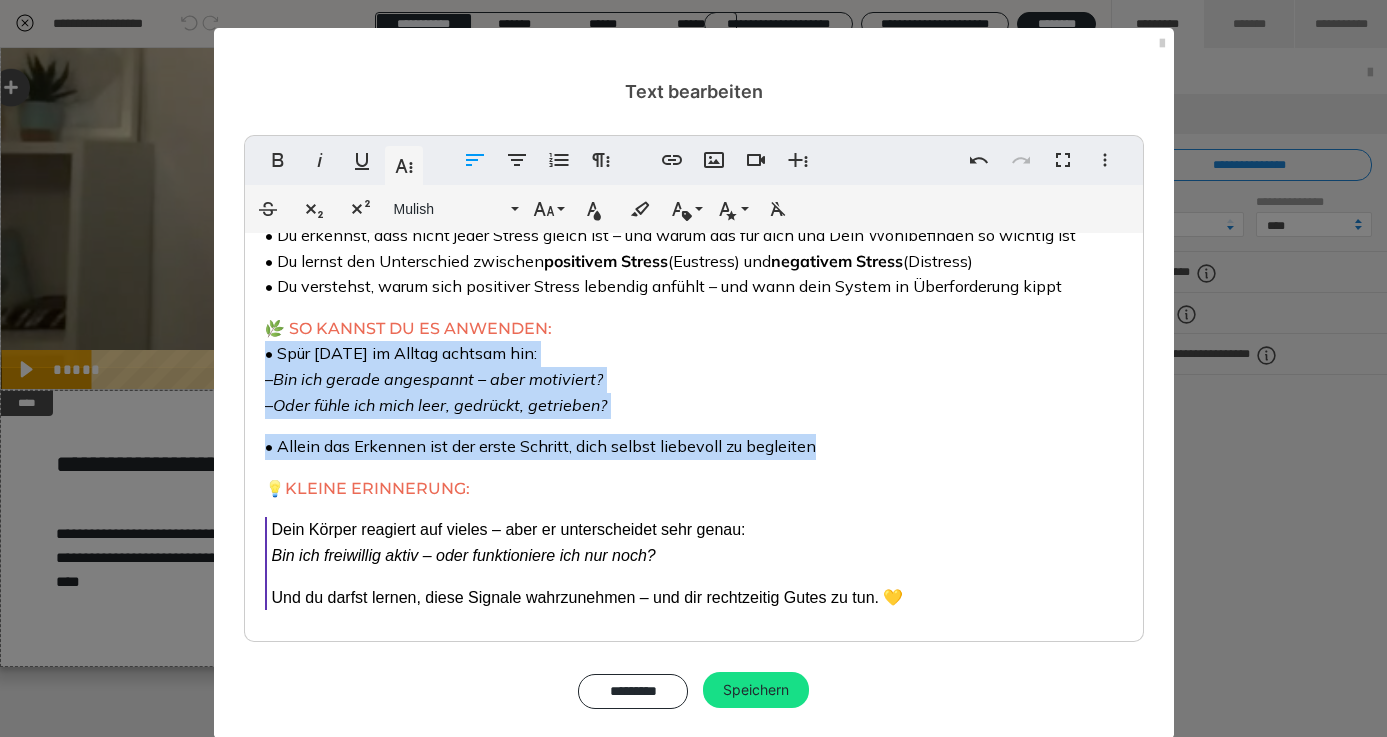 click on "• Spür [DATE] im Alltag achtsam hin: –  Bin ich gerade angespannt – aber motiviert? –  Oder fühle ich mich leer, gedrückt, getrieben?" at bounding box center (436, 378) 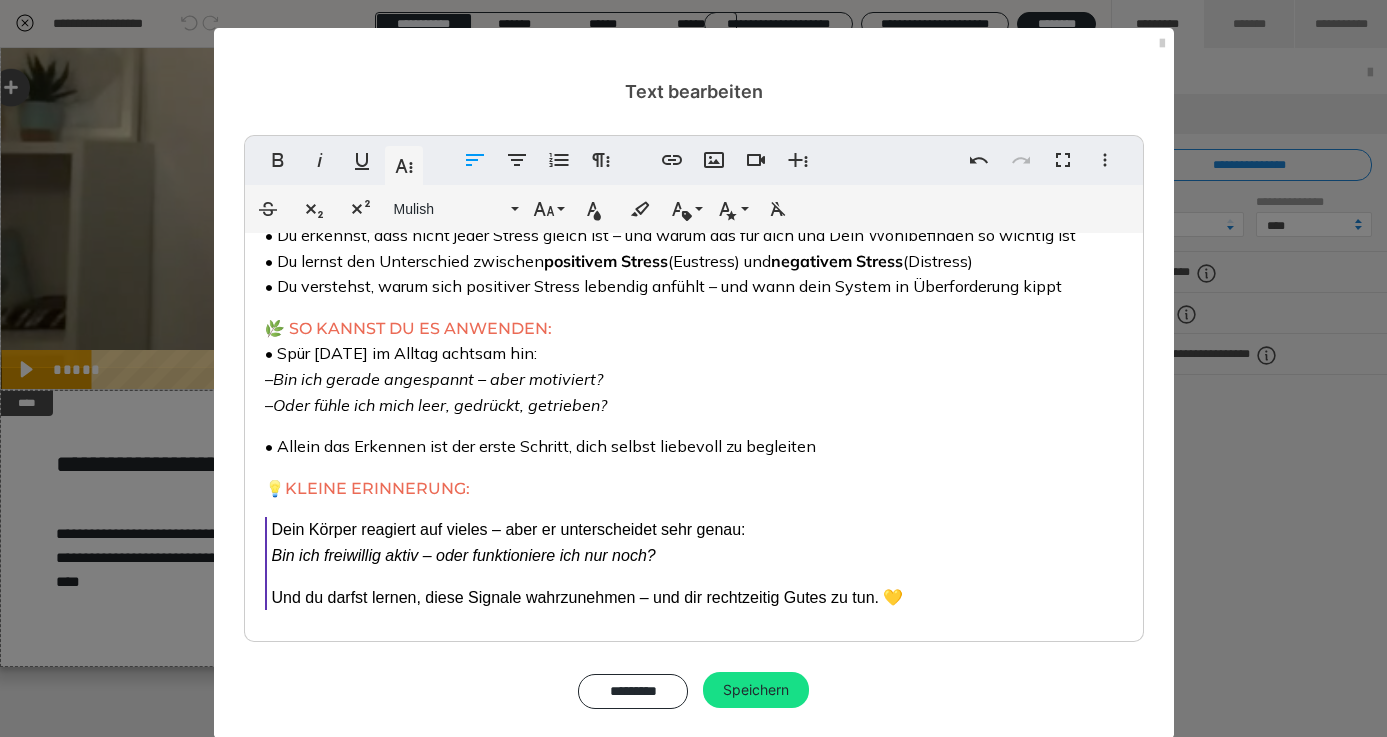 click on "Bin ich gerade angespannt – aber motiviert?" at bounding box center [438, 379] 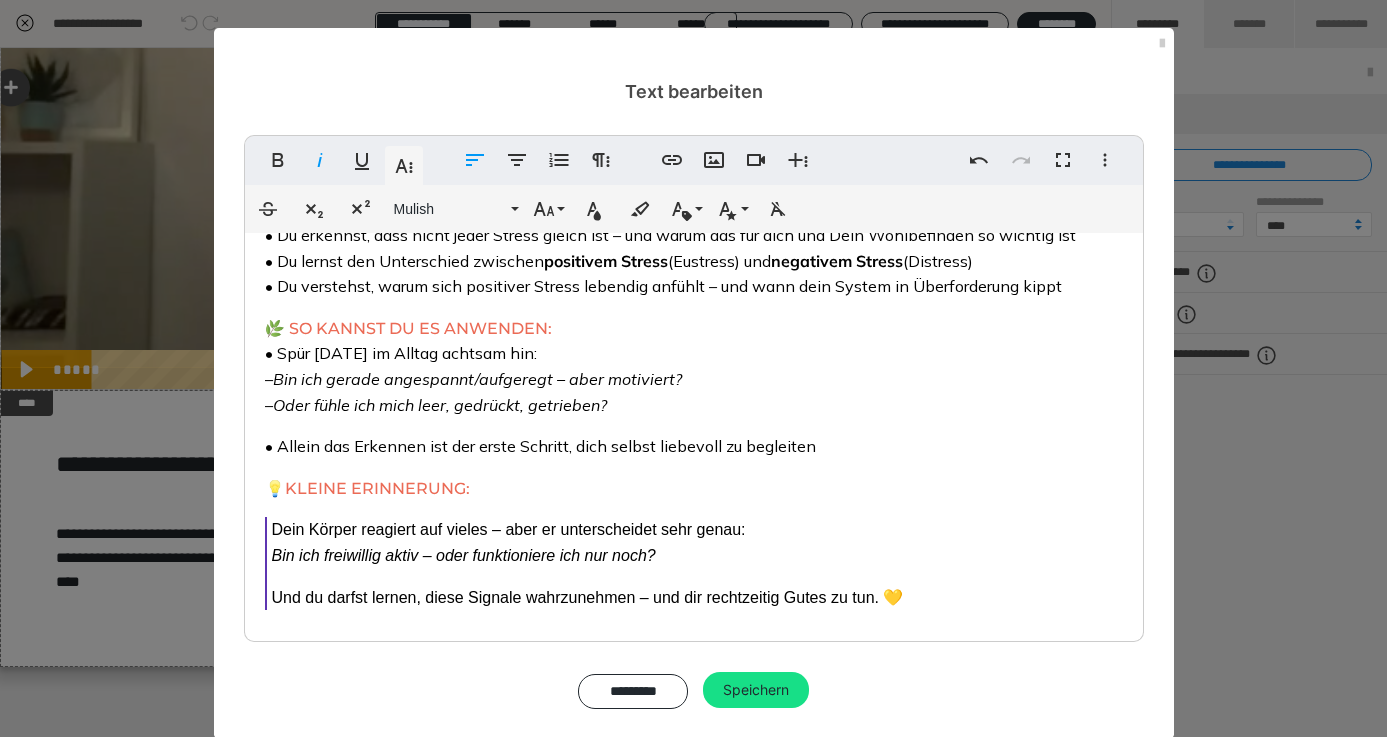 click on "Oder fühle ich mich leer, gedrückt, getrieben?" at bounding box center (440, 405) 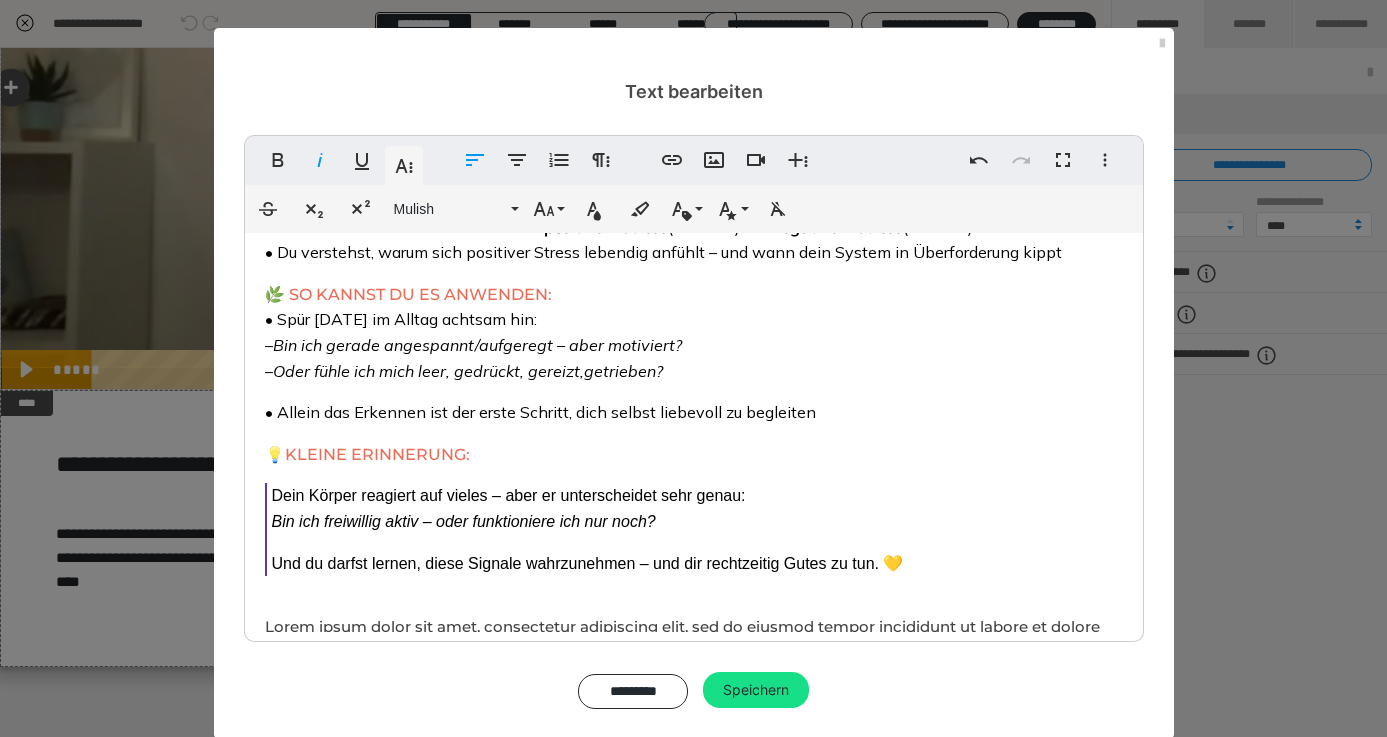 scroll, scrollTop: 151, scrollLeft: 0, axis: vertical 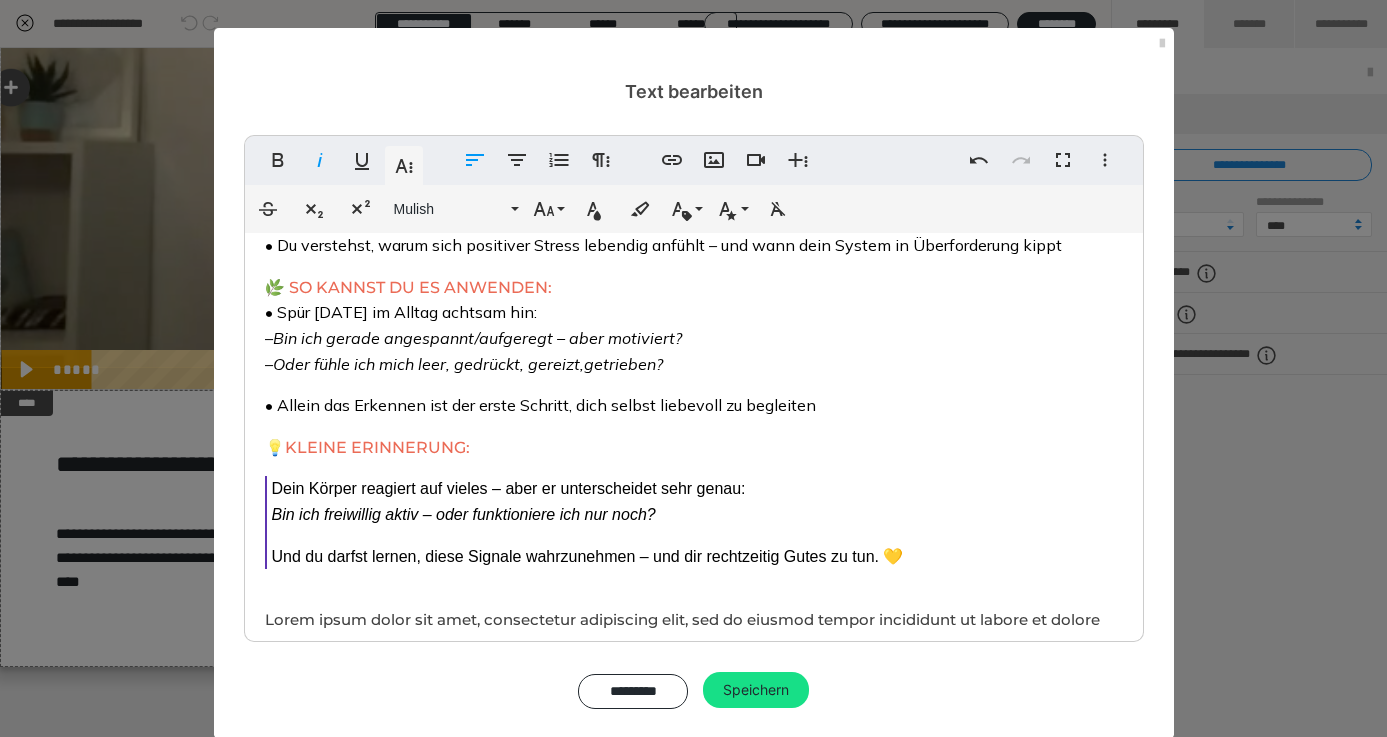 click on "• Allein das Erkennen ist der erste Schritt, dich selbst liebevoll zu begleiten" at bounding box center [540, 405] 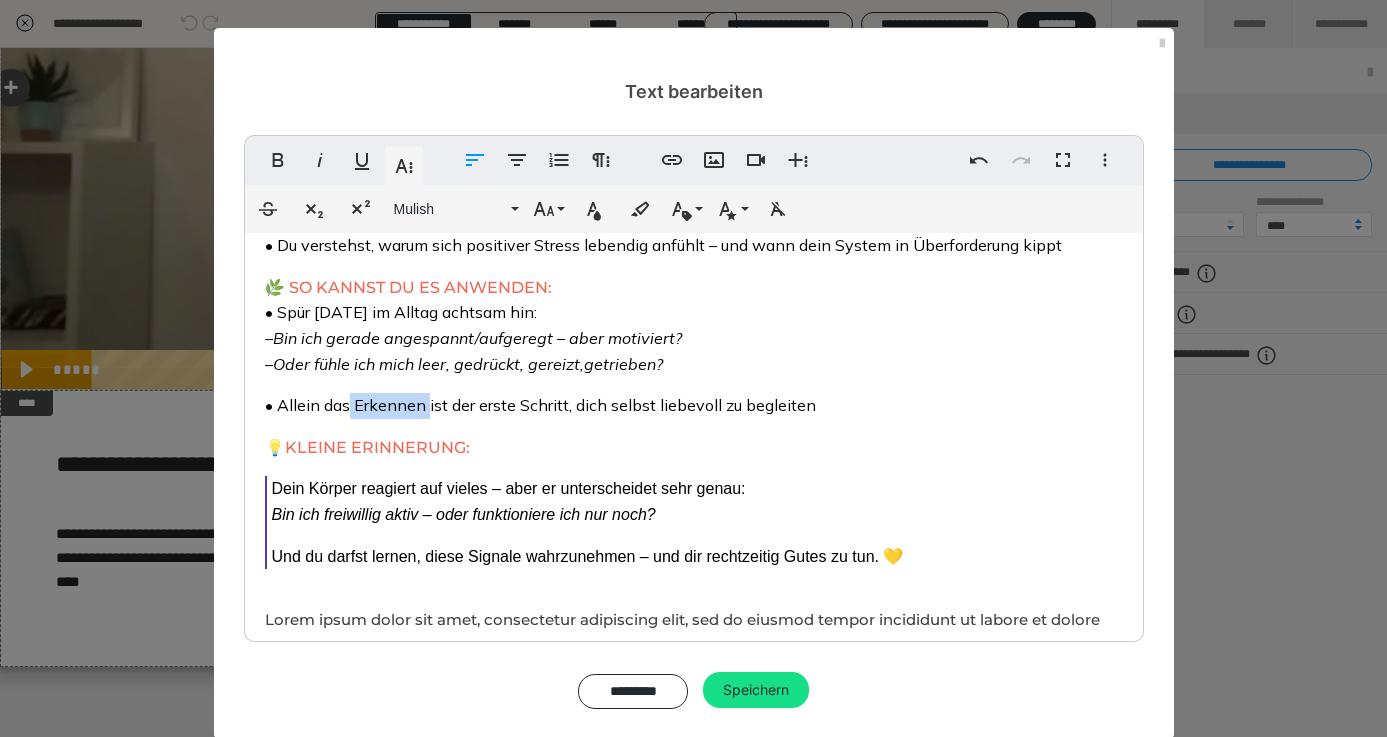drag, startPoint x: 426, startPoint y: 447, endPoint x: 352, endPoint y: 440, distance: 74.330345 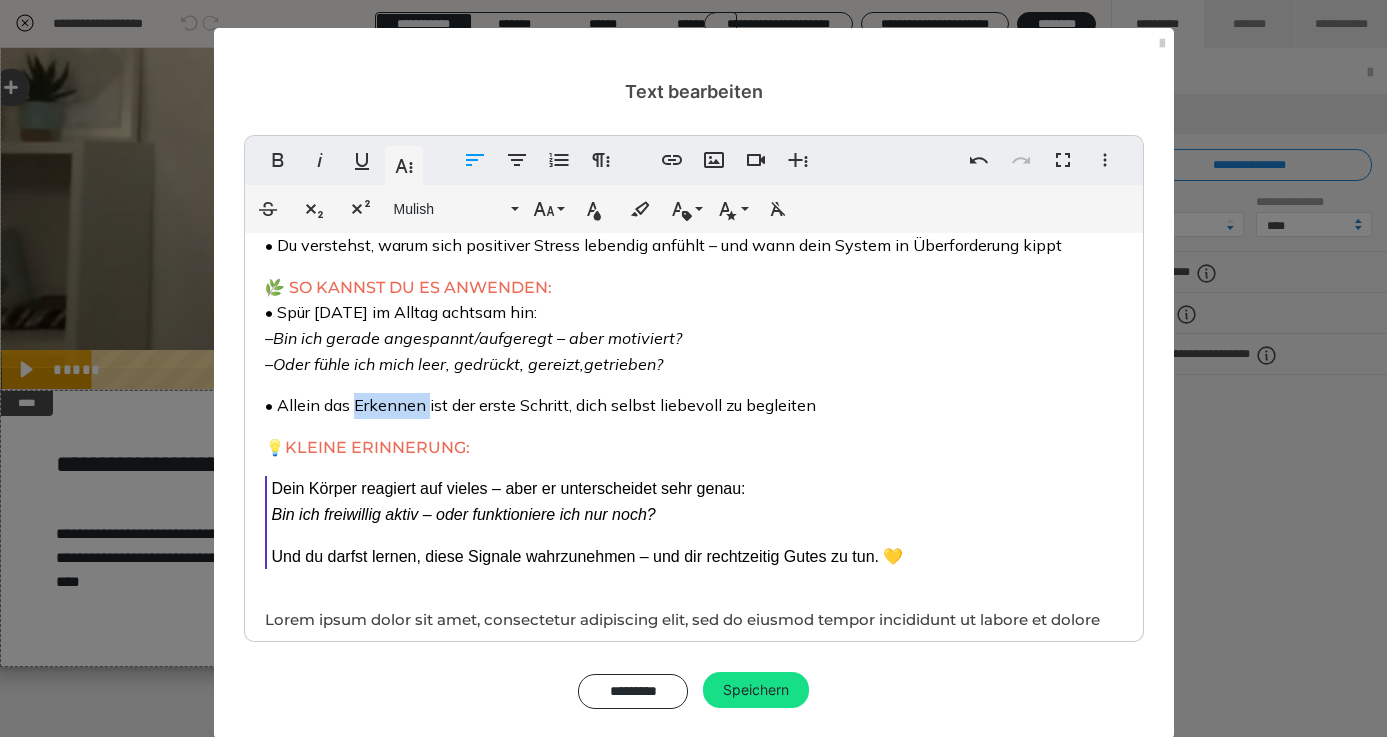 click on "• Allein das Erkennen ist der erste Schritt, dich selbst liebevoll zu begleiten" at bounding box center [540, 405] 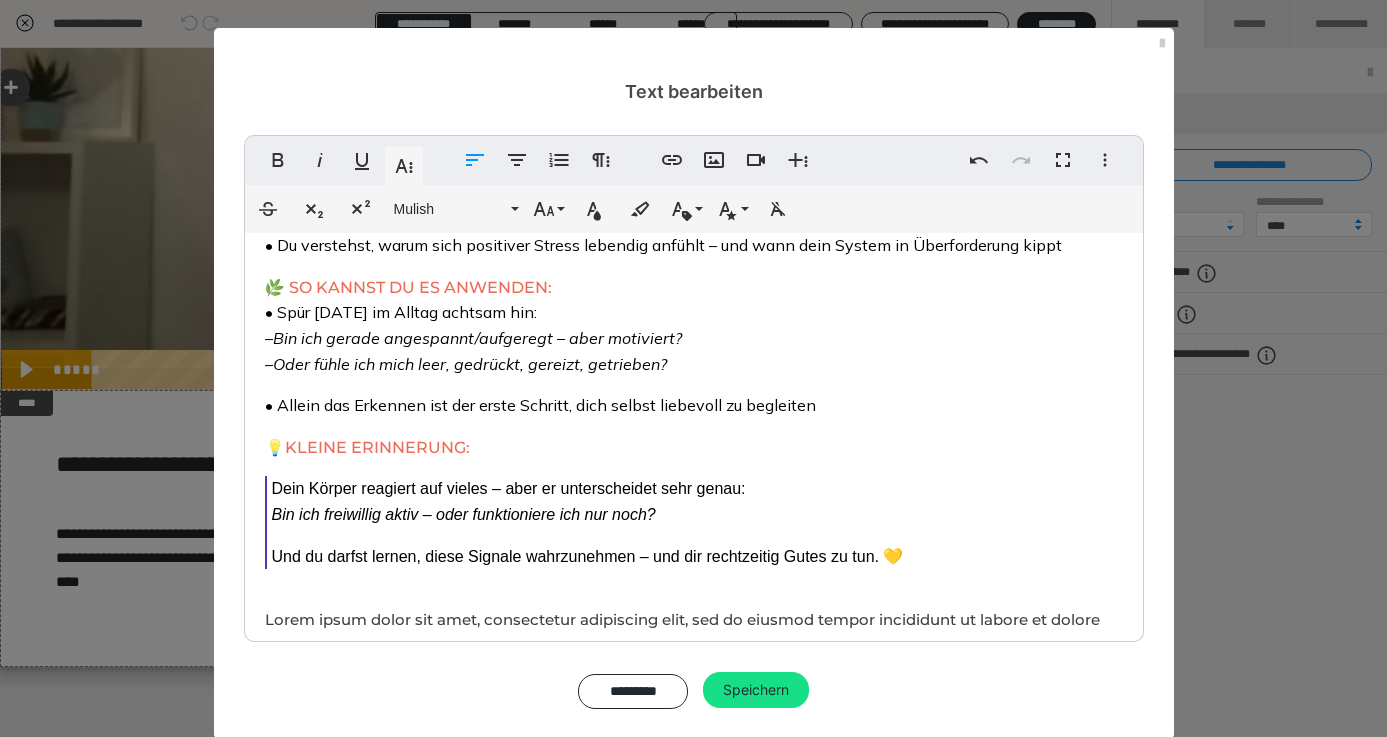 click on "• Allein das Erkennen ist der erste Schritt, dich selbst liebevoll zu begleiten" at bounding box center (540, 405) 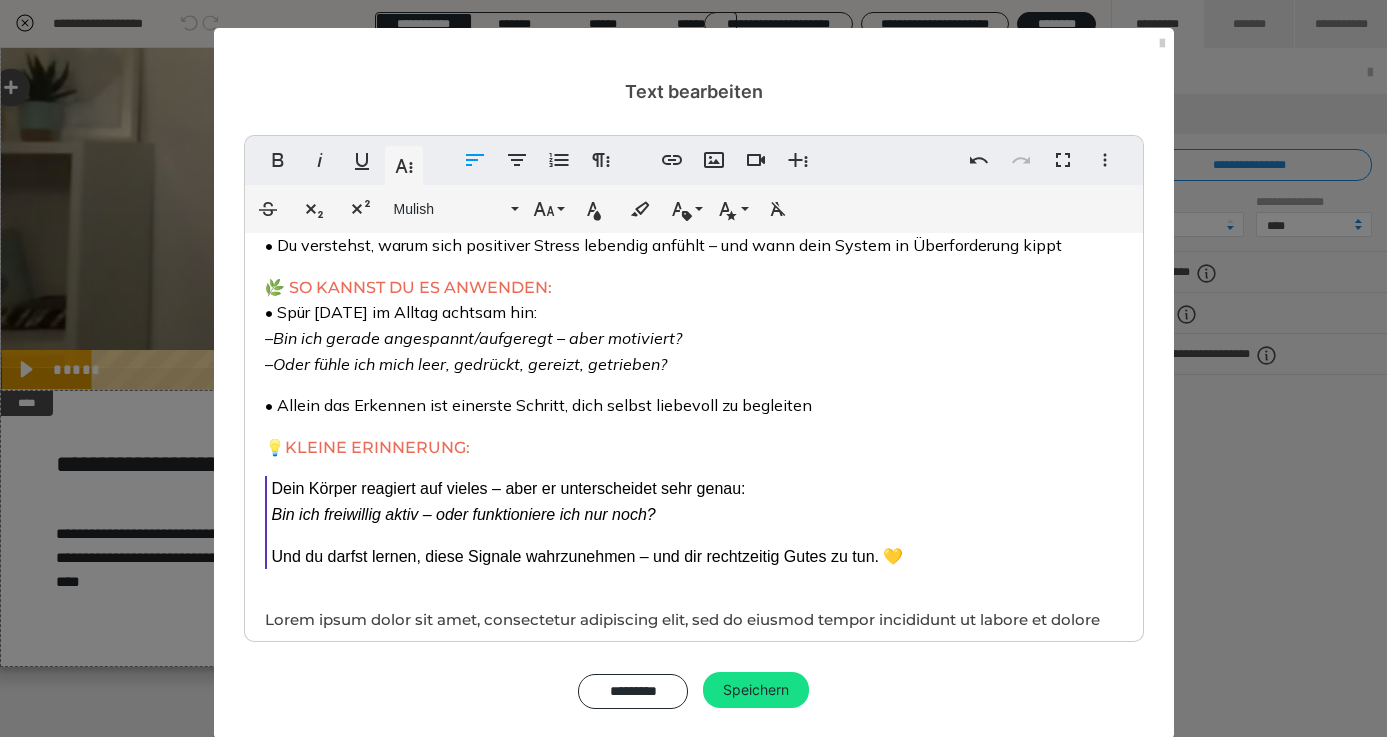 click on "• Allein das Erkennen ist ein  erste Schritt, dich selbst liebevoll zu begleiten" at bounding box center (538, 405) 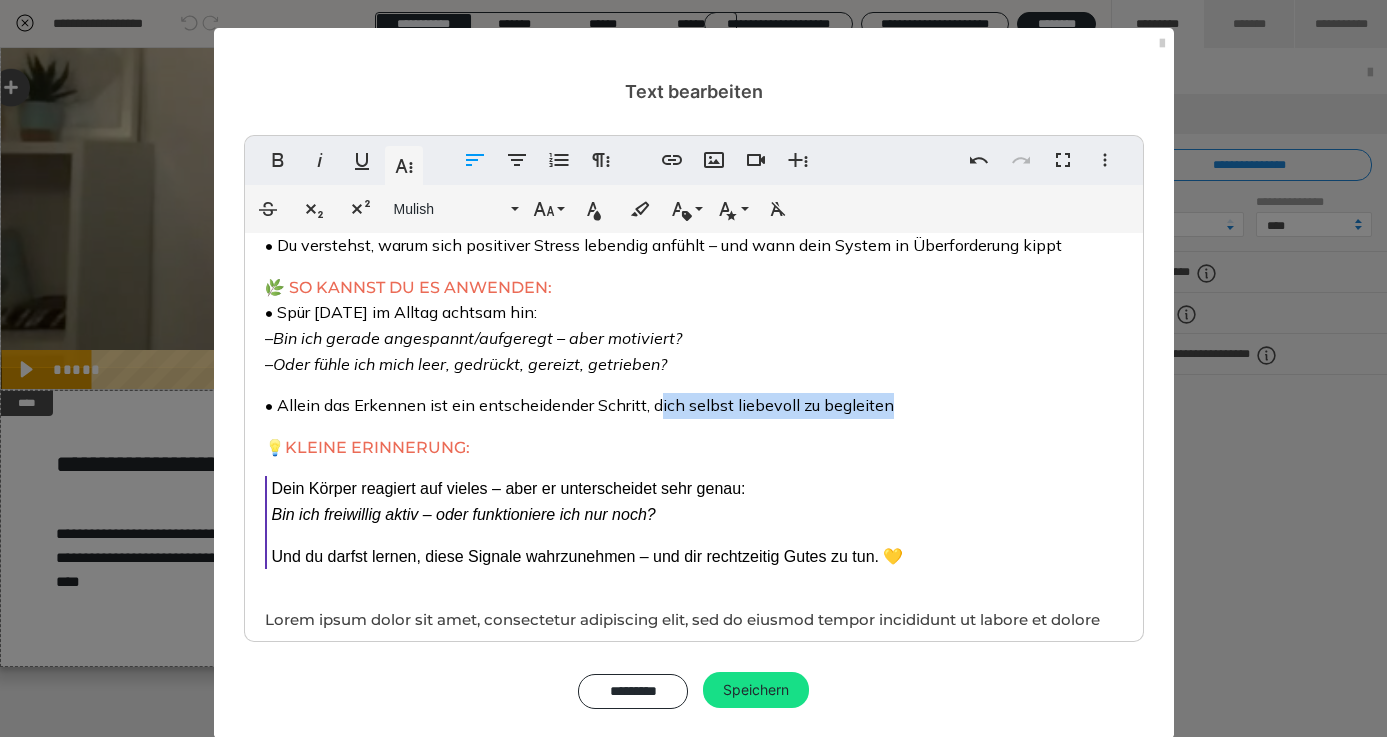drag, startPoint x: 891, startPoint y: 443, endPoint x: 653, endPoint y: 450, distance: 238.10292 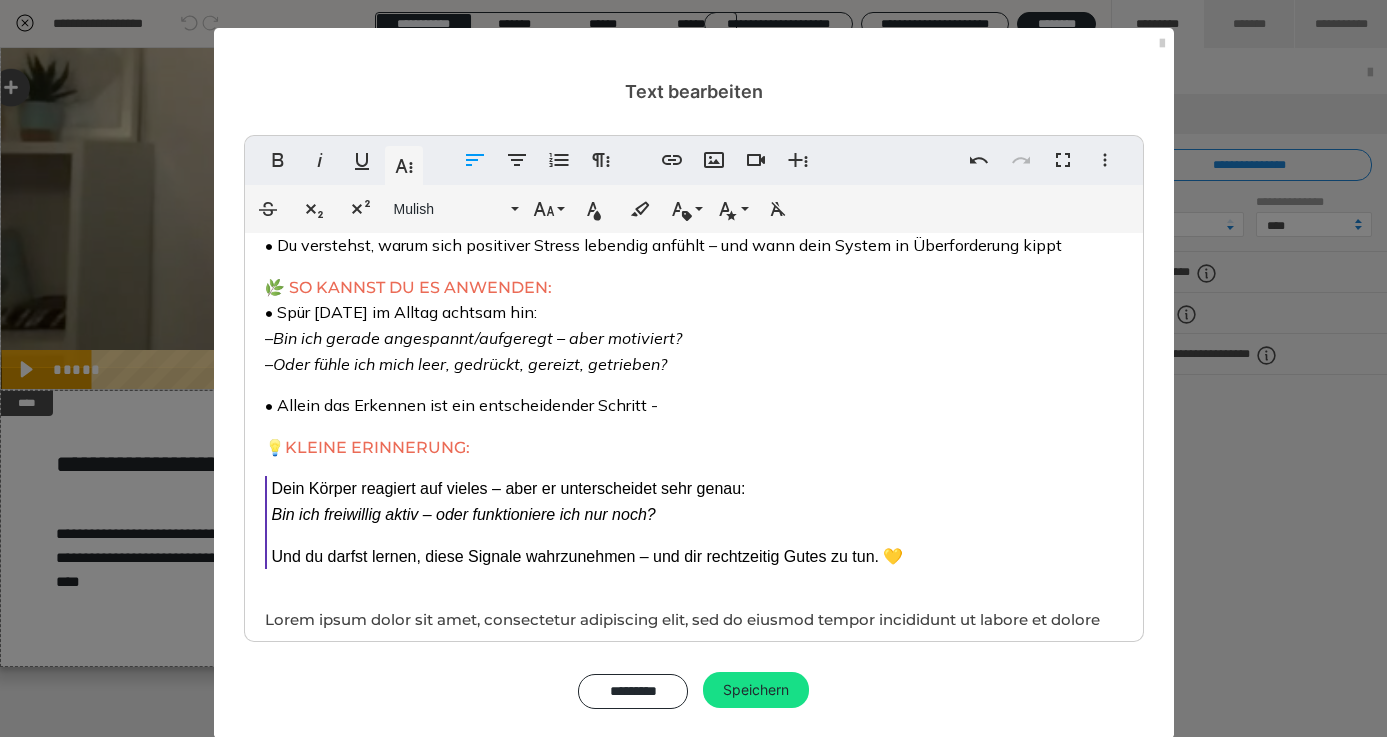 click on "• Allein das Erkennen ist ein entscheidender Schritt -" at bounding box center (461, 405) 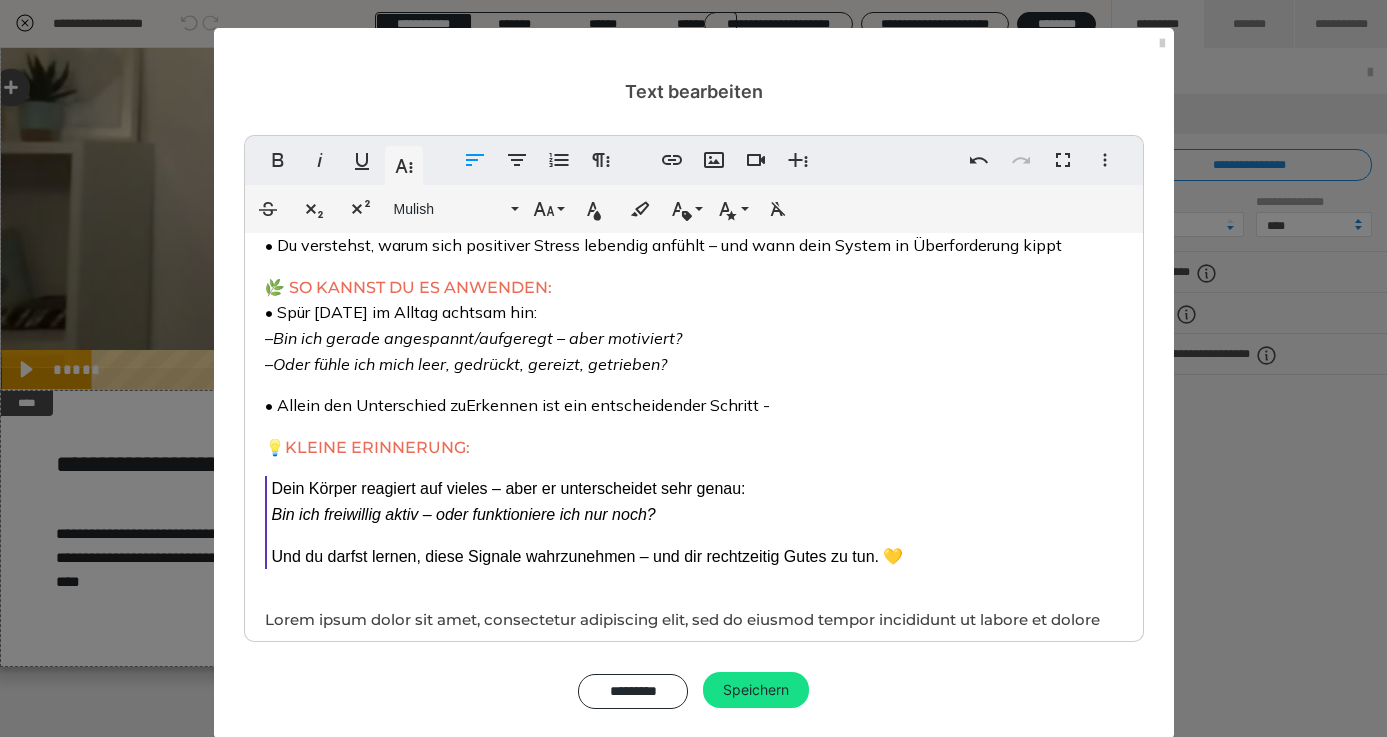 click on "• Allein den Unterschied zu  Erkennen ist ein entscheidender Schritt -" at bounding box center (517, 405) 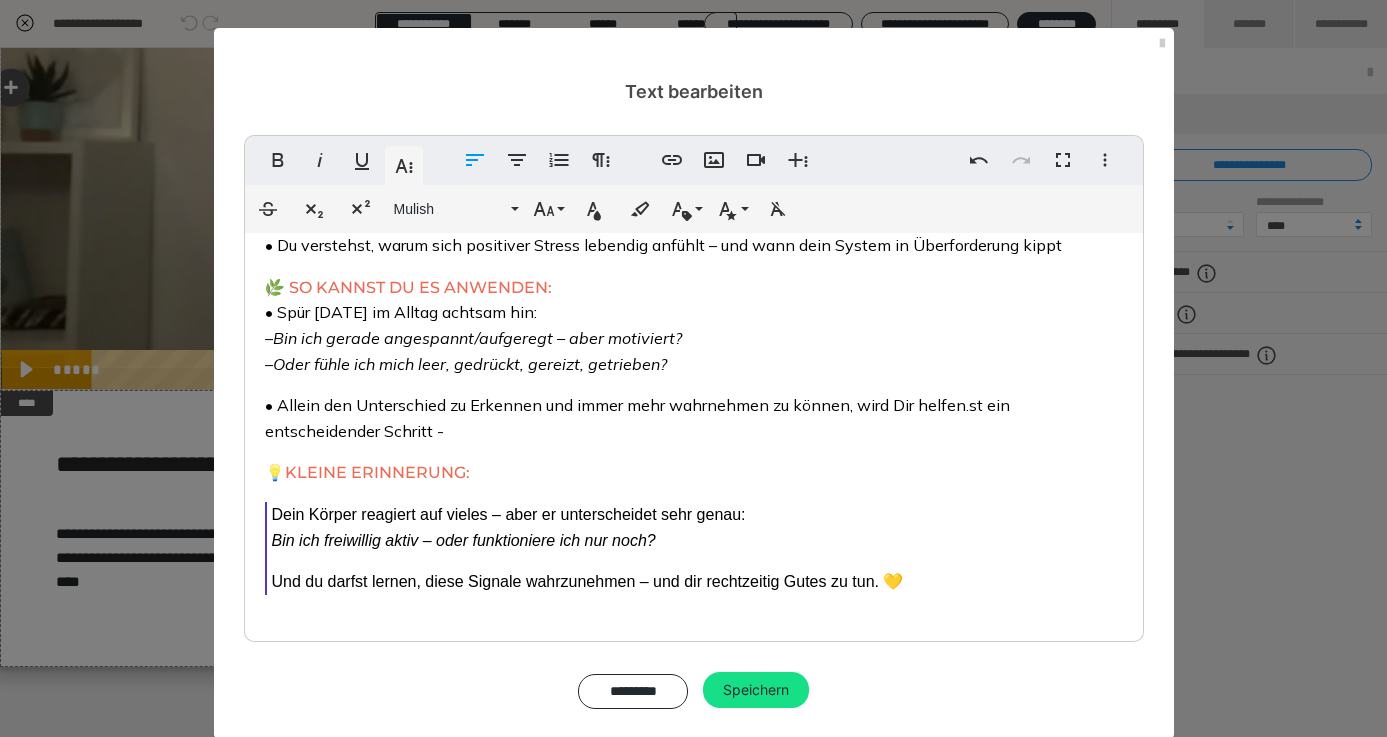 drag, startPoint x: 970, startPoint y: 445, endPoint x: 976, endPoint y: 457, distance: 13.416408 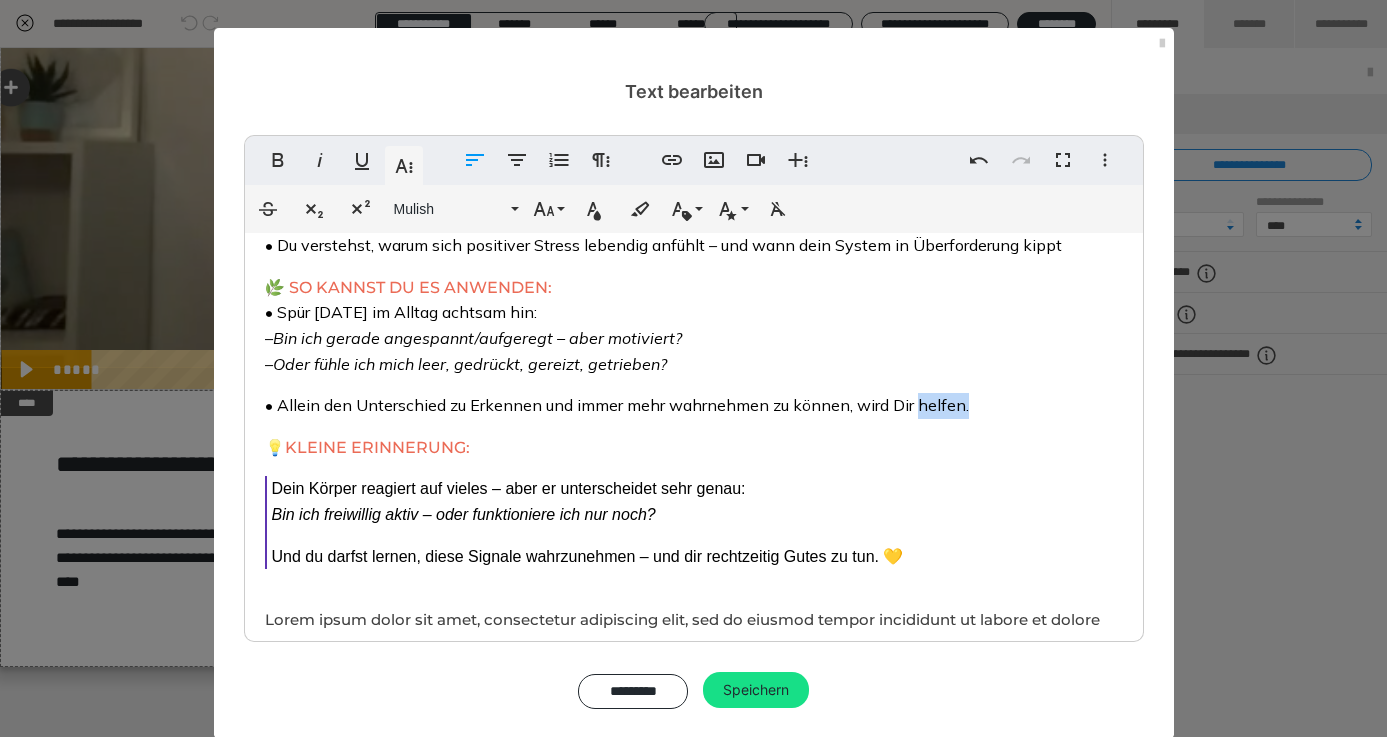 drag, startPoint x: 964, startPoint y: 445, endPoint x: 920, endPoint y: 446, distance: 44.011364 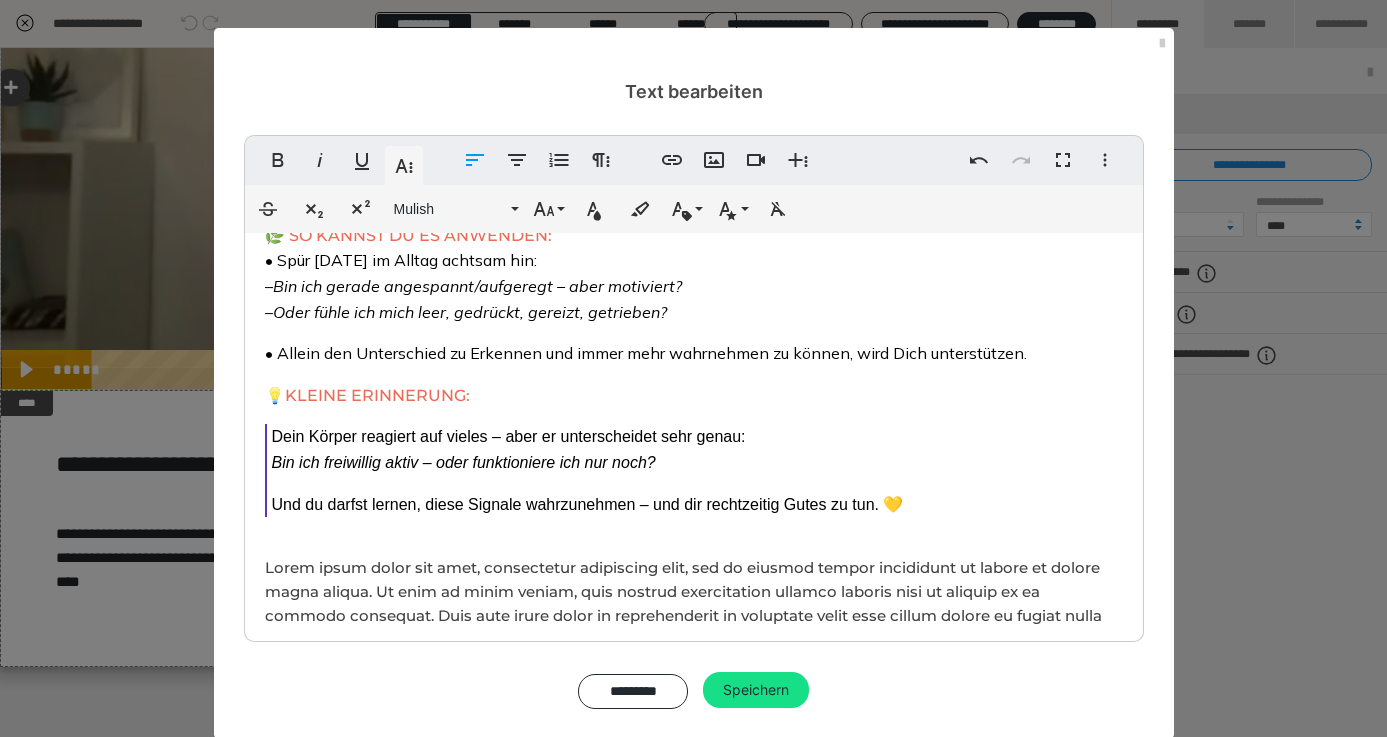 scroll, scrollTop: 208, scrollLeft: 0, axis: vertical 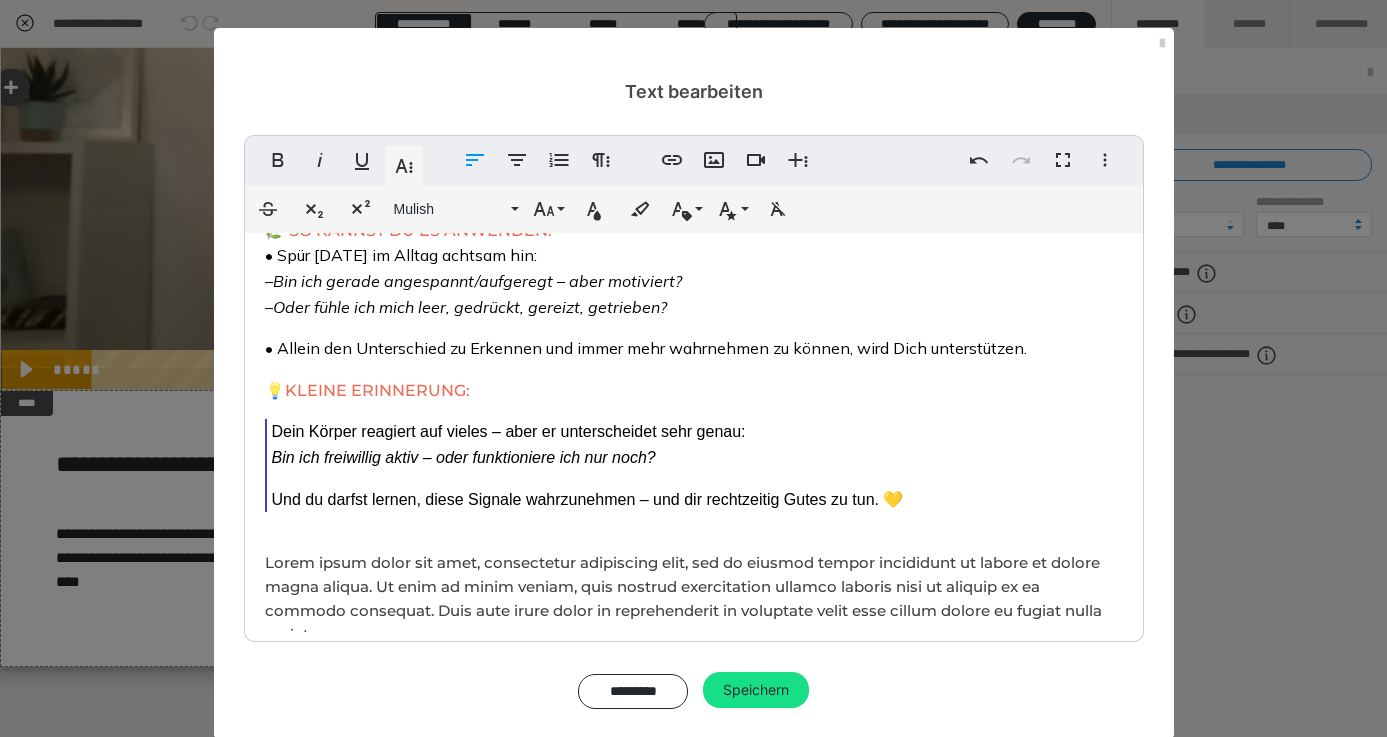 click on "Dein Körper reagiert auf vieles – aber er unterscheidet sehr genau: Bin ich freiwillig aktiv – oder funktioniere ich nur noch?" at bounding box center [509, 444] 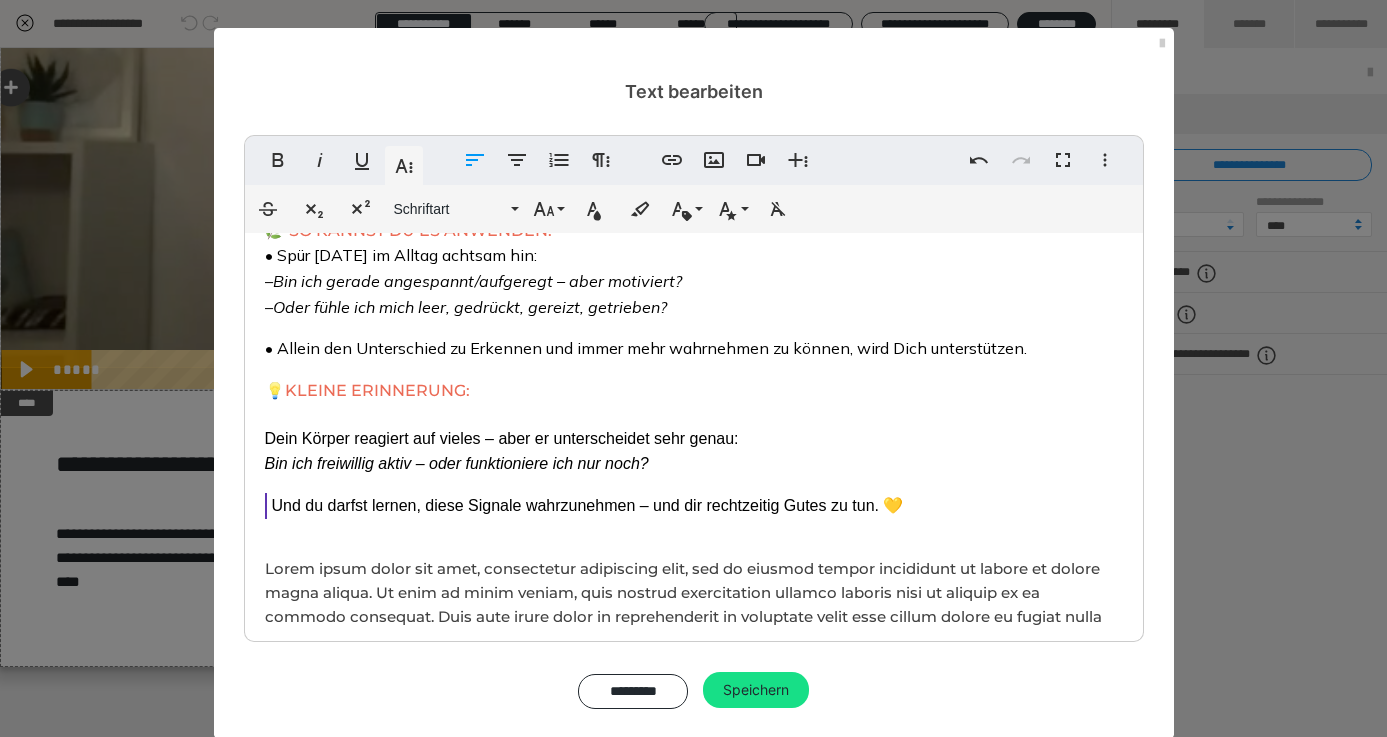 scroll, scrollTop: 225, scrollLeft: 0, axis: vertical 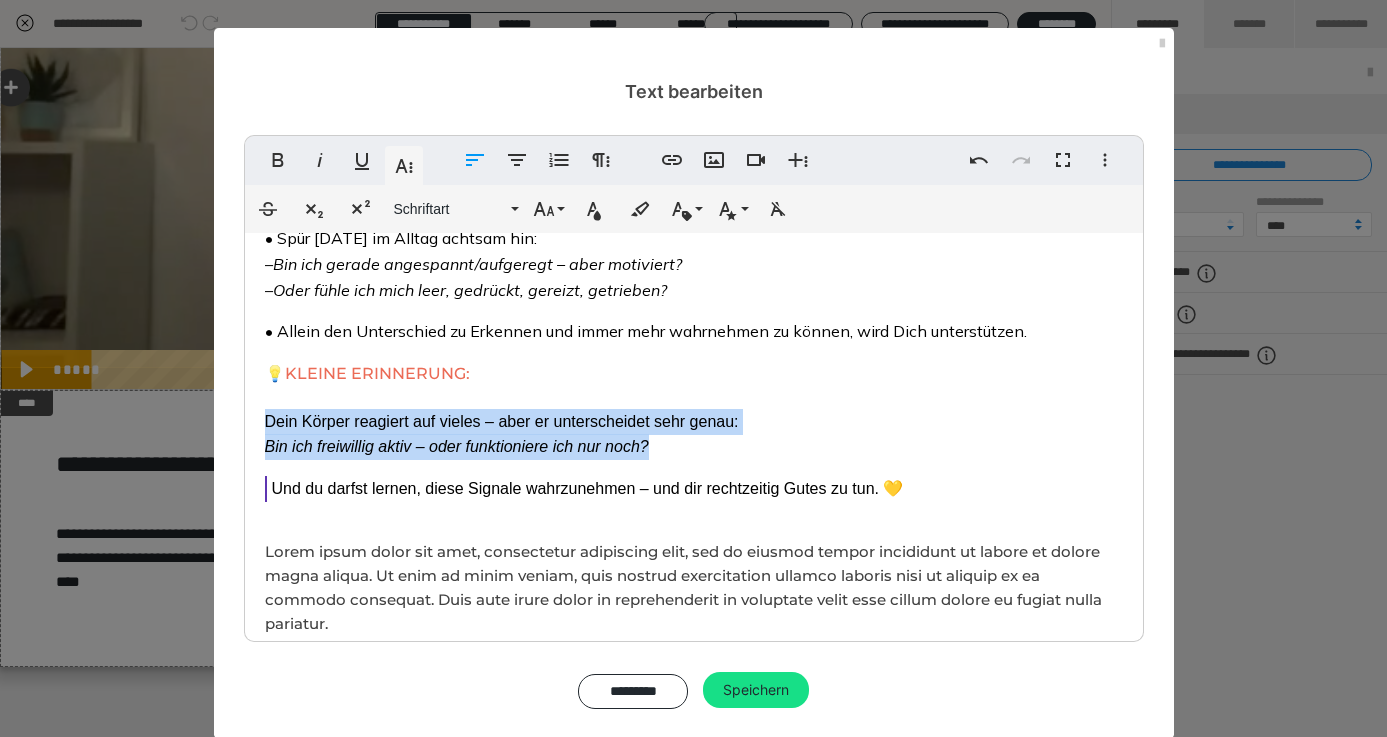 drag, startPoint x: 739, startPoint y: 491, endPoint x: 256, endPoint y: 456, distance: 484.26645 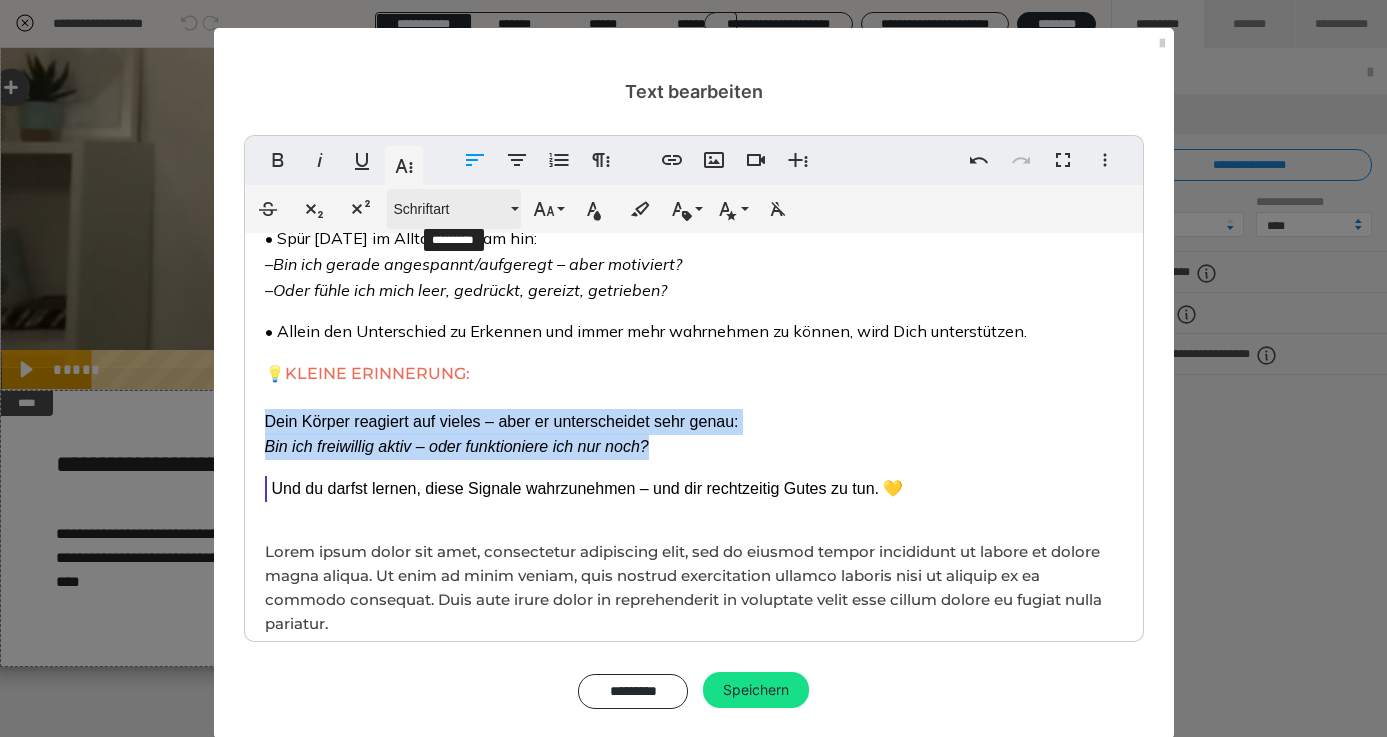 click on "Schriftart" at bounding box center (454, 209) 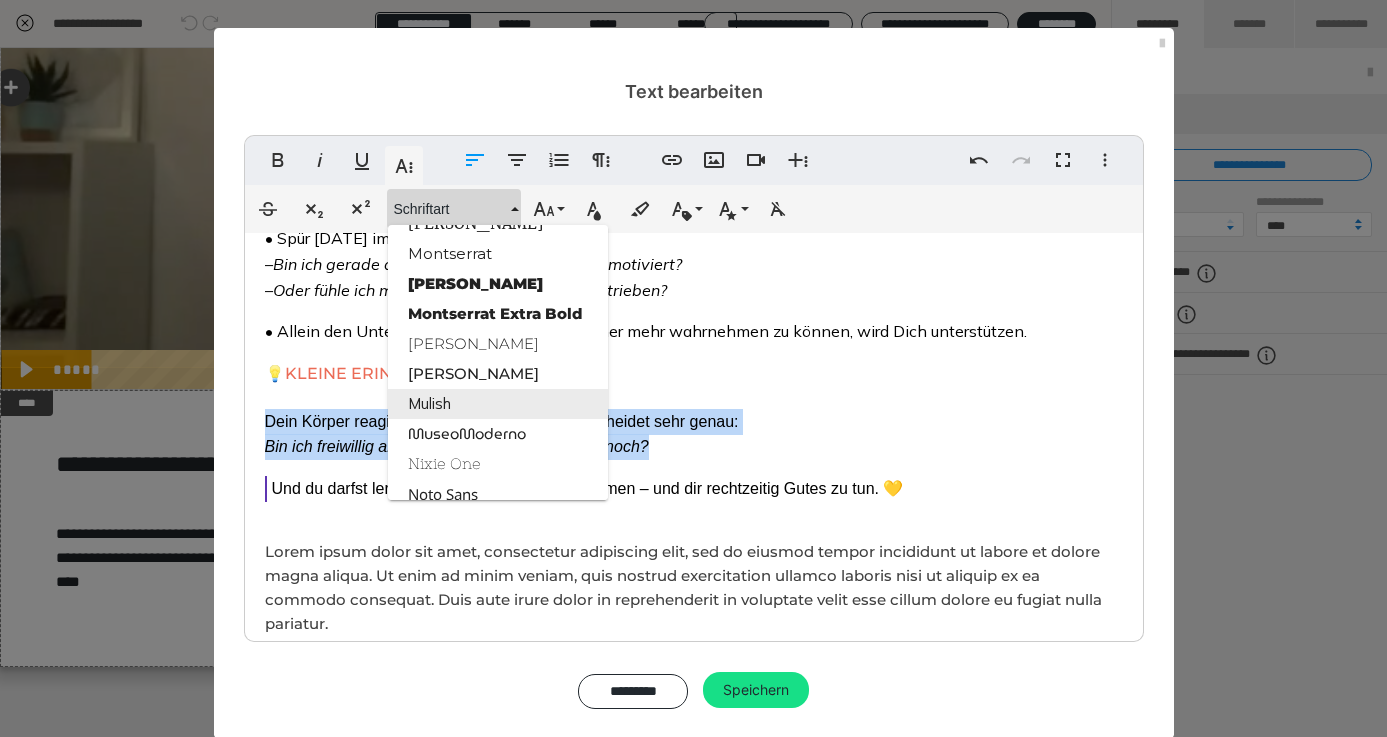 click on "Mulish" at bounding box center [498, 404] 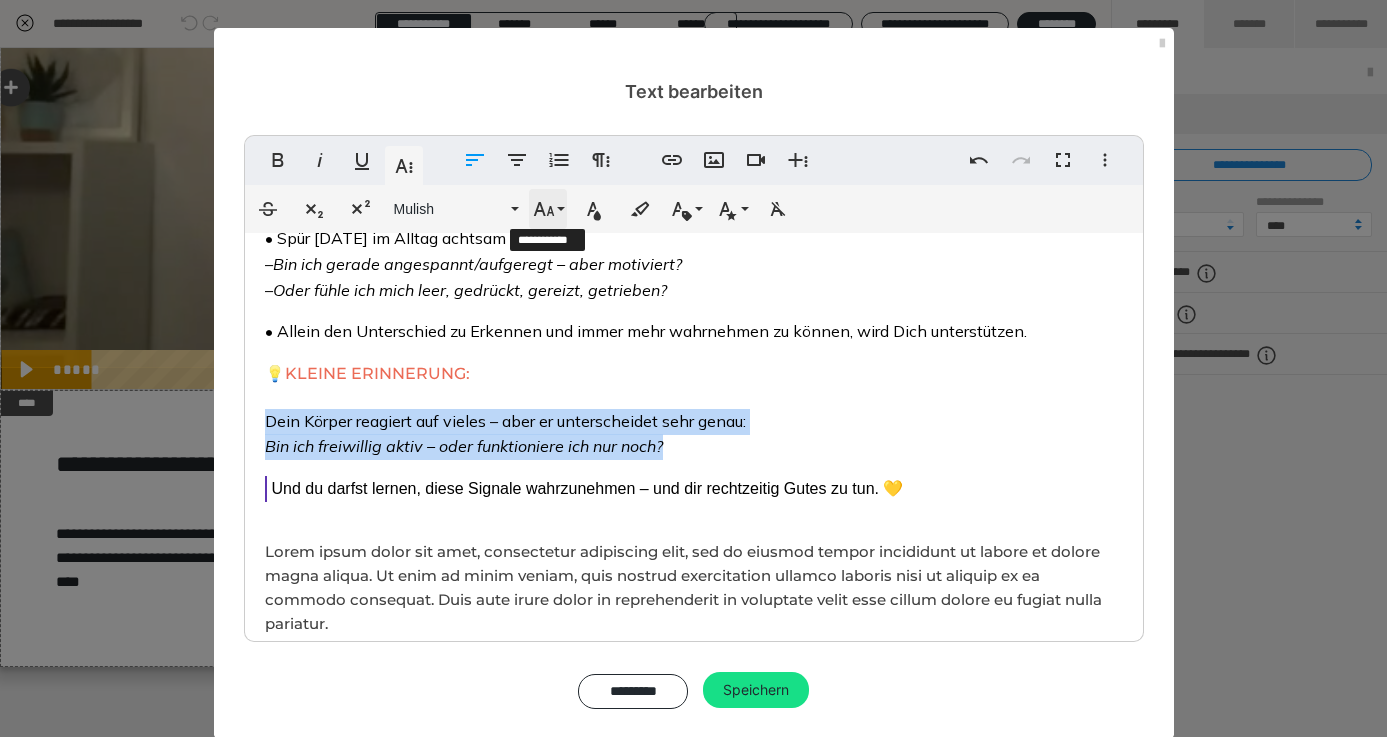 click on "Schriftgröße" at bounding box center (548, 209) 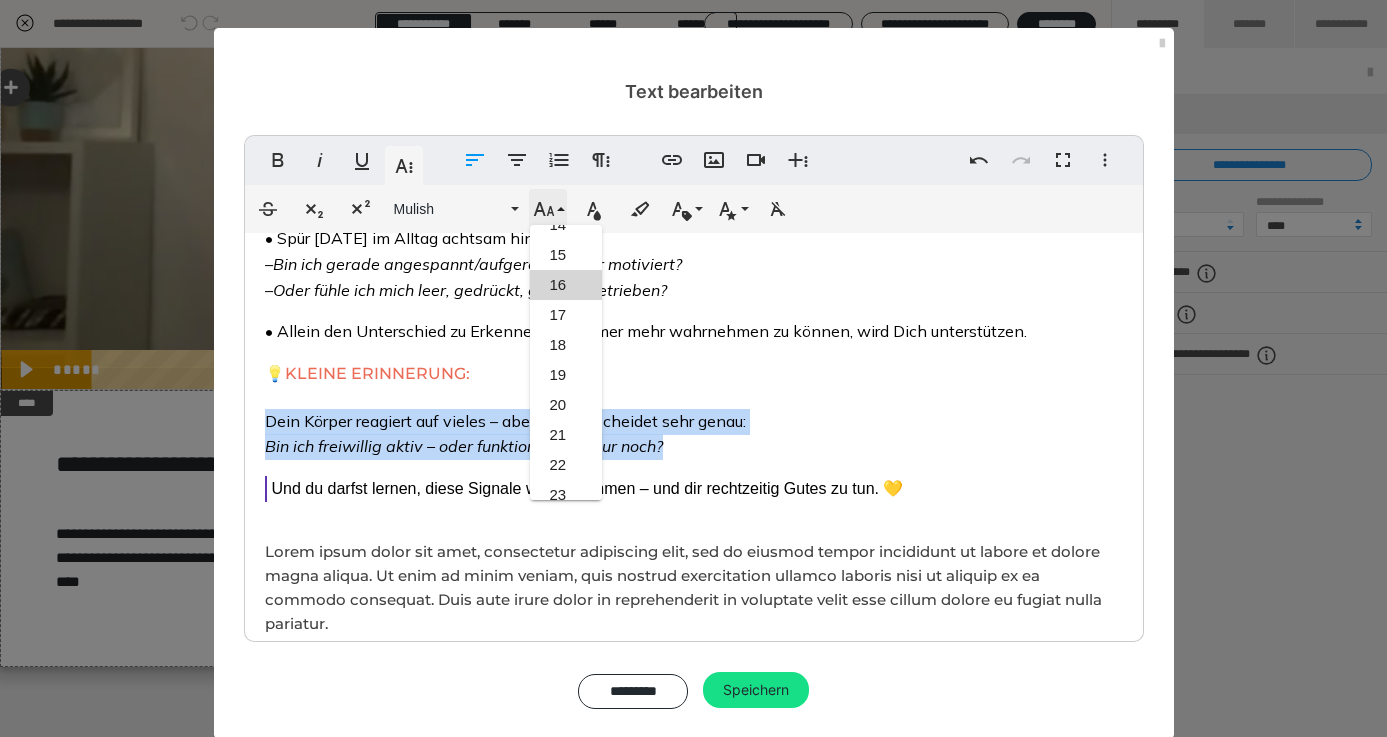 scroll, scrollTop: 473, scrollLeft: 0, axis: vertical 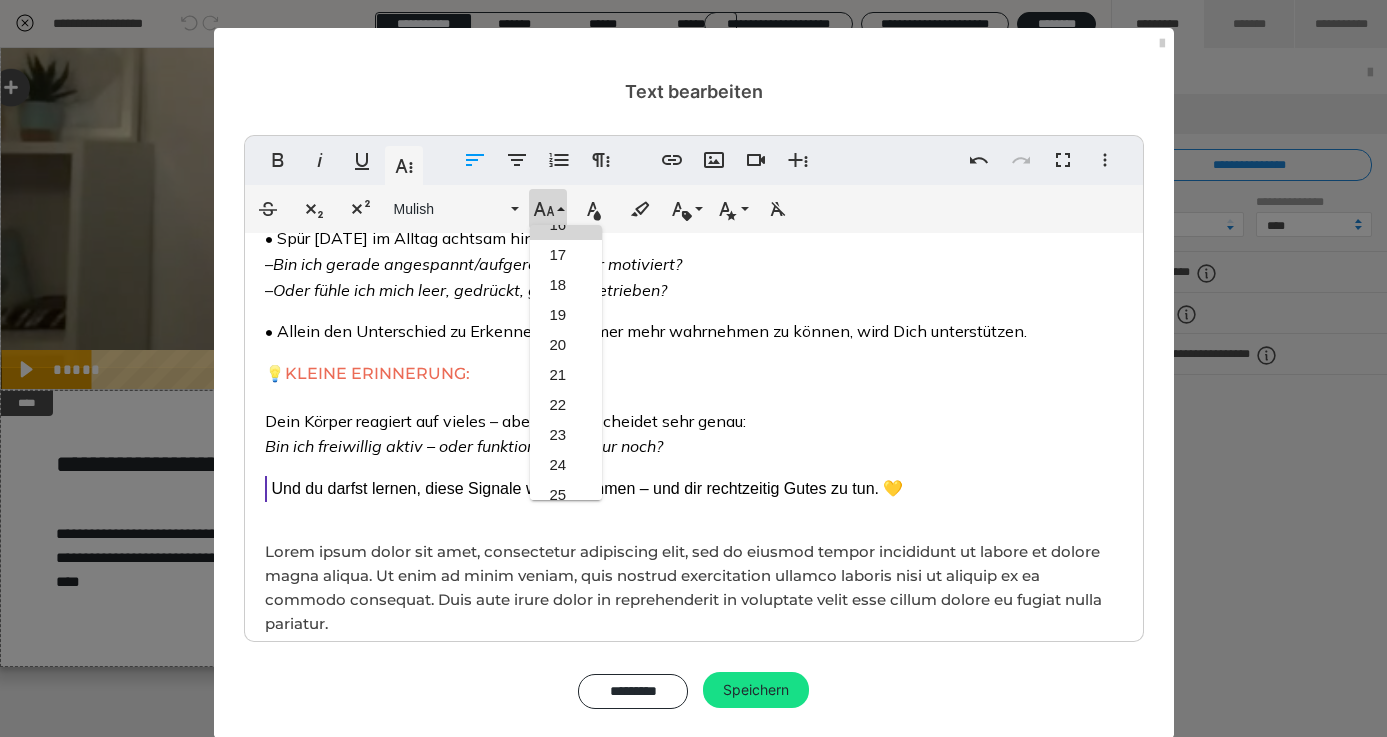 click on "Positiver & negativer Stress – Was stärkt dich, was schwächt dich? 👉🏻 DAS ERFÄHRST DU IN DIESEM VIDEO: • Du erkennst, dass nicht jeder Stress gleich ist – und warum das für dich und Dein Wohlbefinden so wichtig ist • Du lernst den Unterschied zwischen  positivem Stress  (Eustress) und  negativem Stress  (Distress) • Du verstehst, warum sich positiver Stress lebendig anfühlt – und wann dein System in Überforderung kippt 🌿 SO KANNST DU ES ANWENDEN: • Spür [DATE] im Alltag achtsam hin: –  Bin ich gerade angespannt/aufgeregt – aber motiviert? –  Oder fühle ich mich leer, gedrückt, gereizt, getrieben? • Allein den Unterschied zu Erkennen und immer mehr wahrnehmen zu können, wird Dich unterstützen.  💡  KLEINE ERINNERUNG: [PERSON_NAME] Körper reagiert auf vieles – aber er unterscheidet sehr genau: Bin ich freiwillig aktiv – oder funktioniere ich nur noch? Und du darfst lernen, diese Signale wahrzunehmen – und dir rechtzeitig Gutes zu tun. 💛" at bounding box center (694, 340) 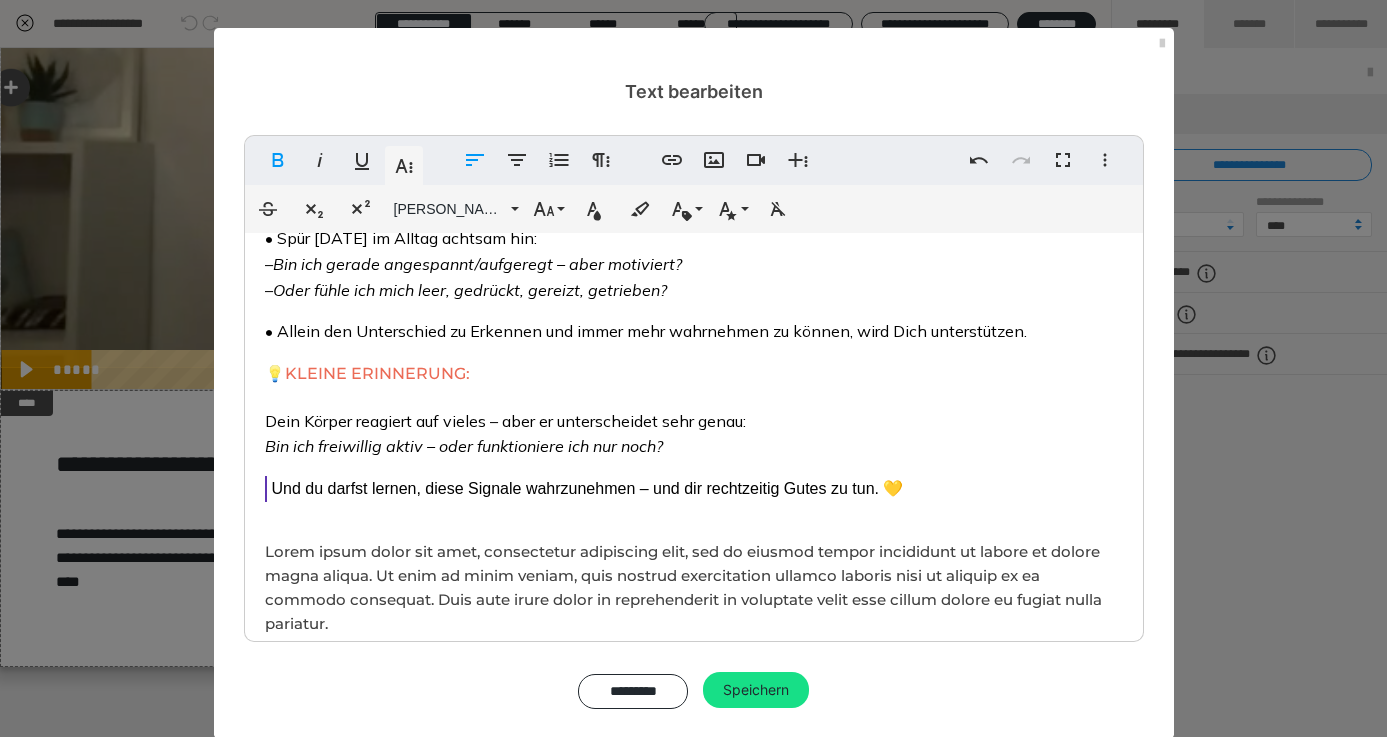 click on "💡  KLEINE ERINNERUNG: Dein Körper reagiert auf vieles – aber er unterscheidet sehr genau: Bin ich freiwillig aktiv – oder funktioniere ich nur noch?" at bounding box center [694, 410] 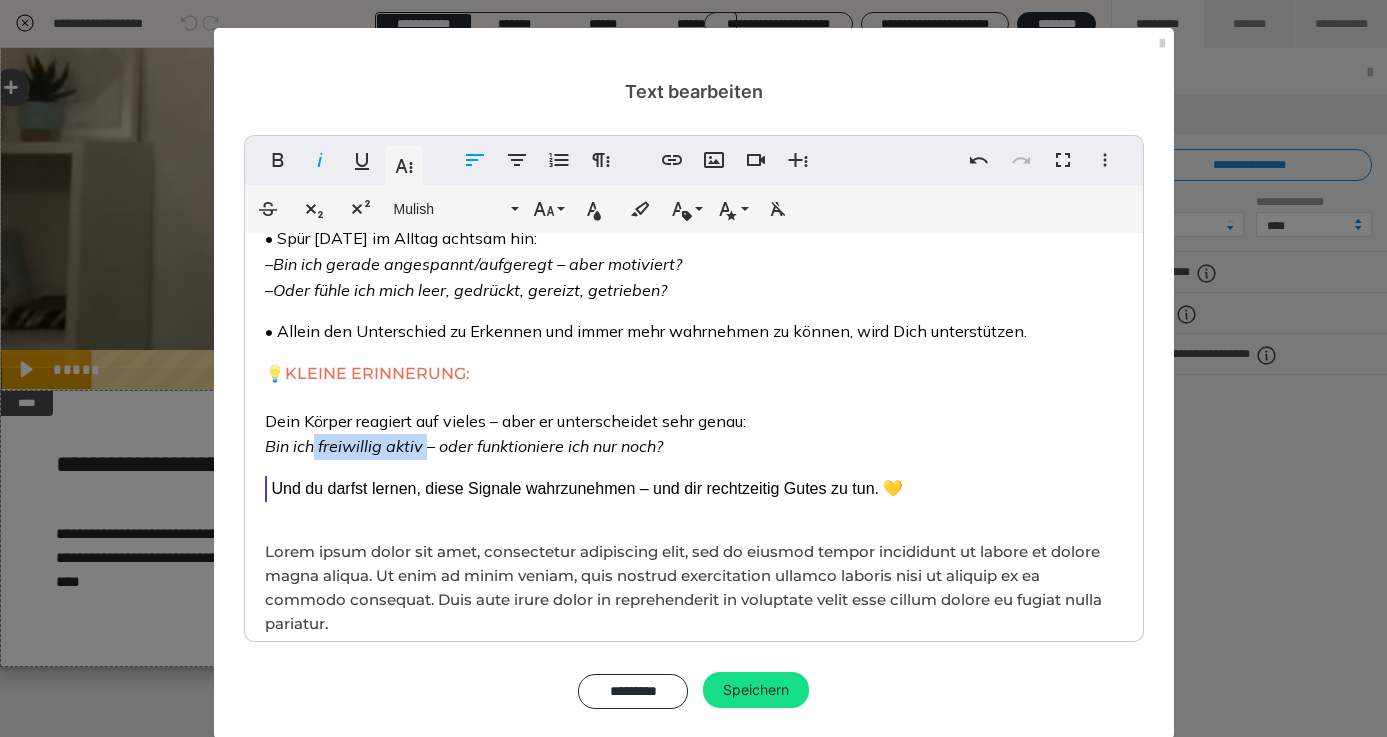 drag, startPoint x: 425, startPoint y: 485, endPoint x: 314, endPoint y: 485, distance: 111 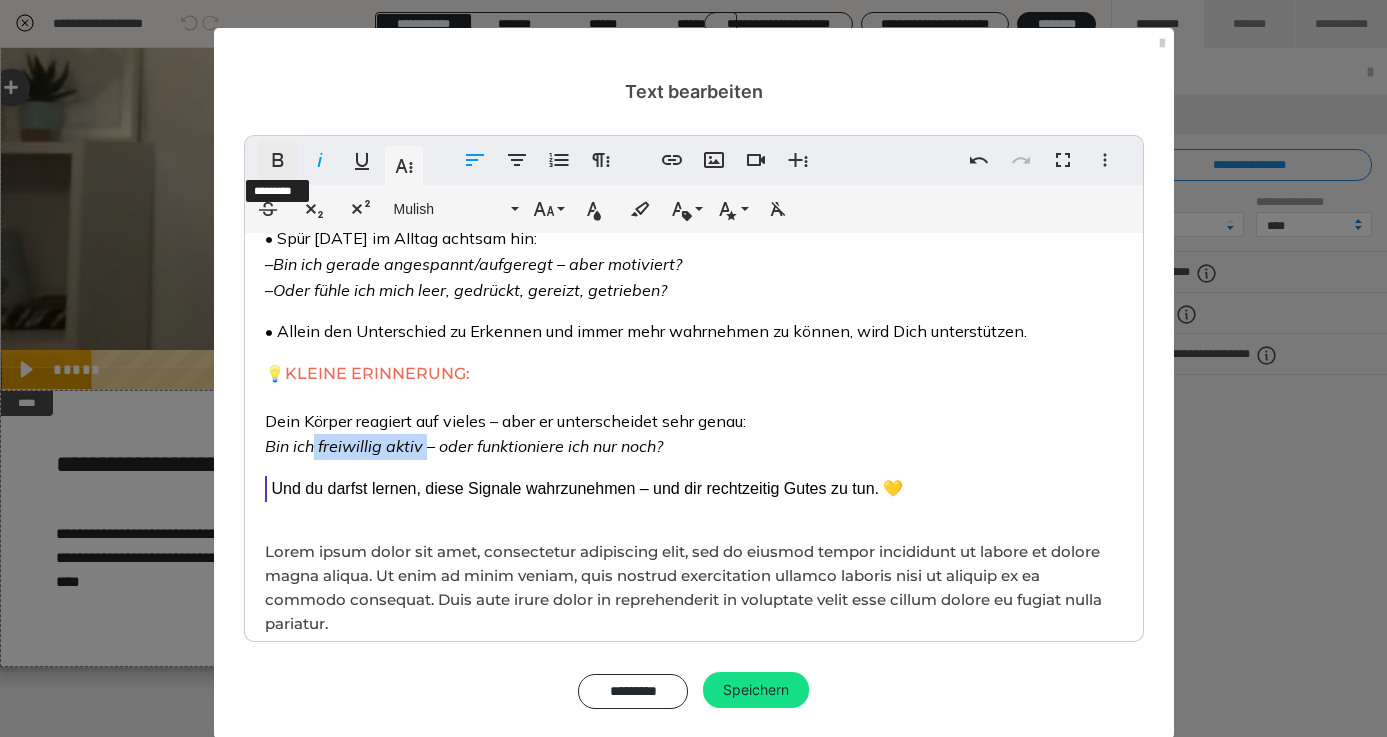 click 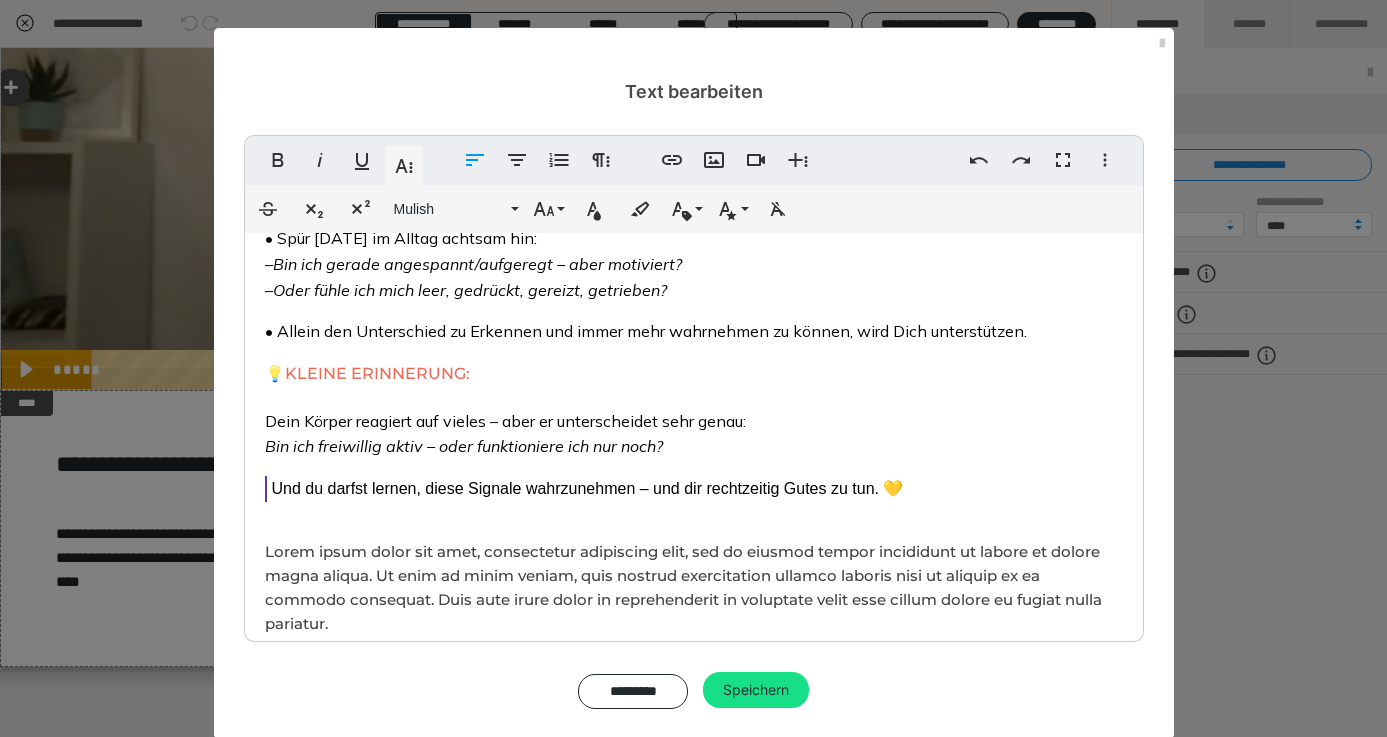 click on "Bin ich freiwillig aktiv – oder funktioniere ich nur noch?" at bounding box center (464, 446) 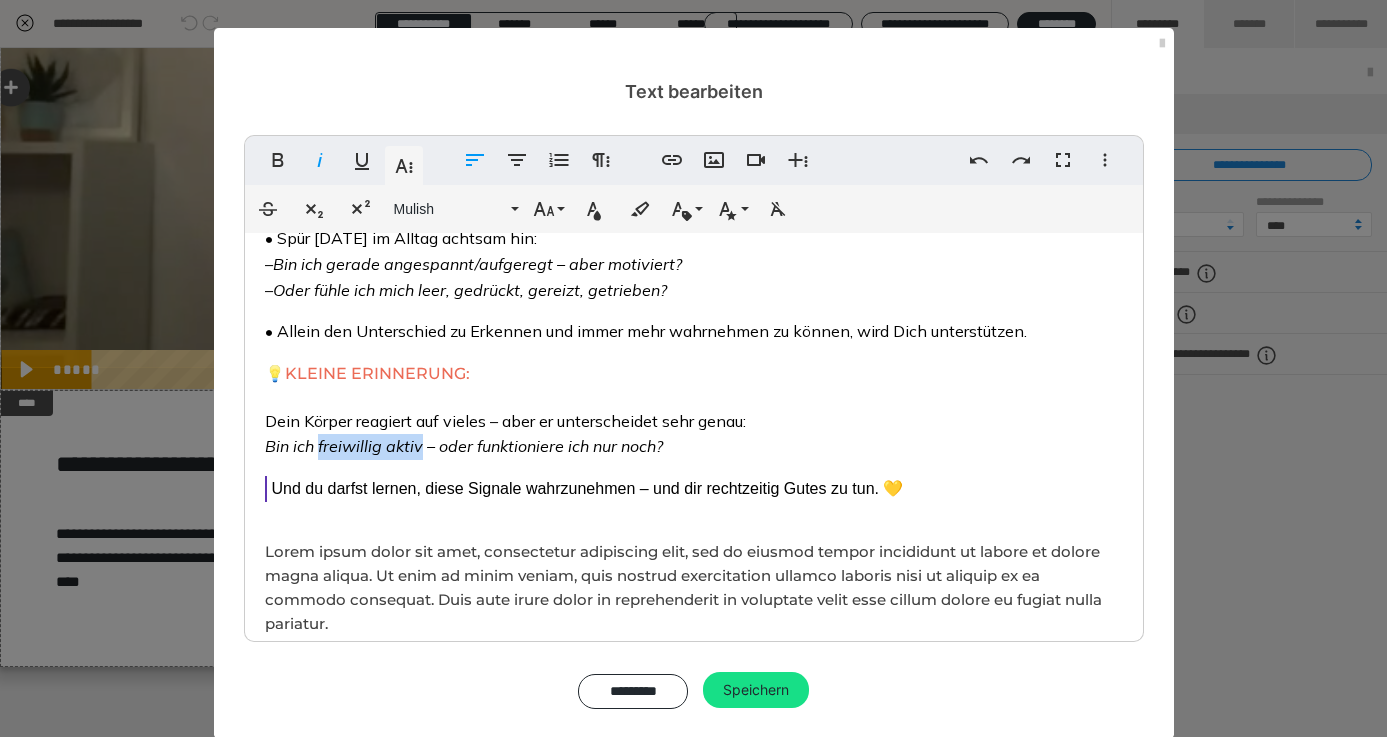 drag, startPoint x: 421, startPoint y: 480, endPoint x: 318, endPoint y: 483, distance: 103.04368 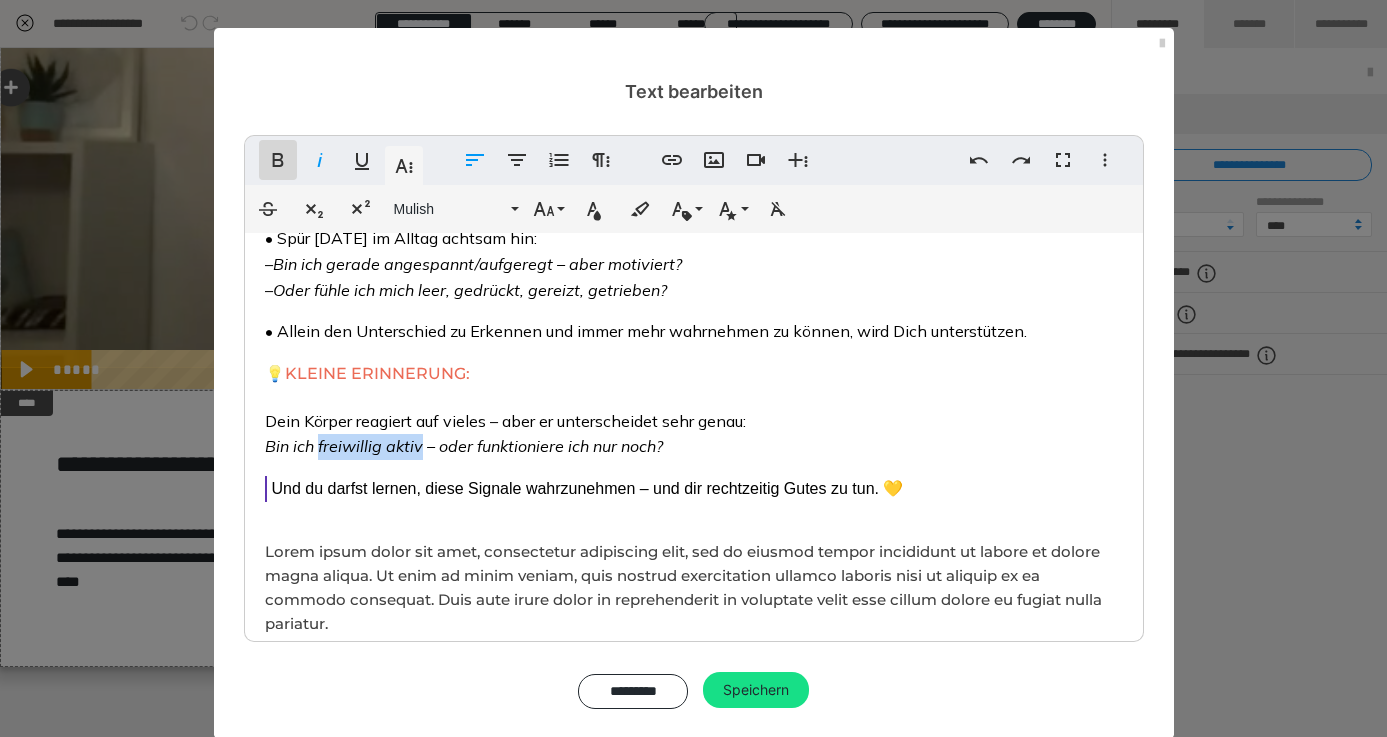 click 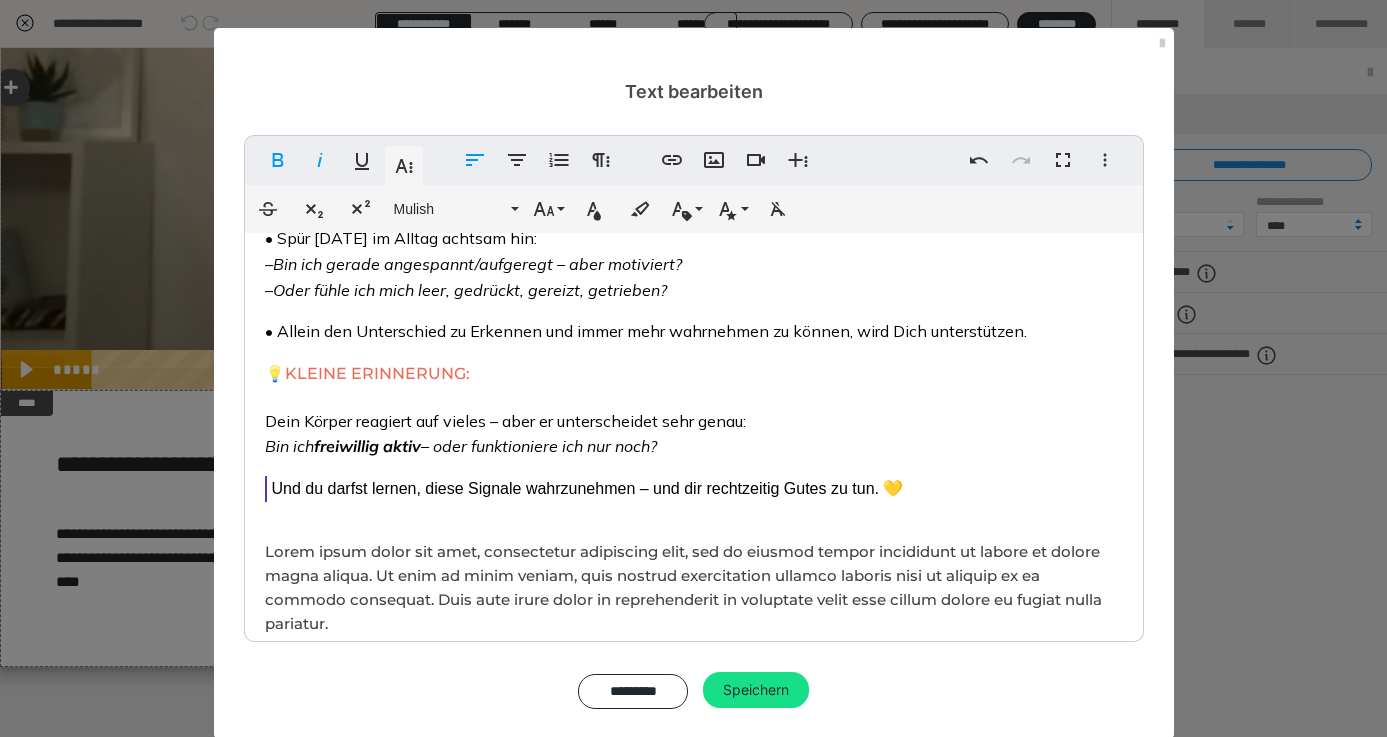 click on "💡  KLEINE ERINNERUNG: Dein Körper reagiert auf vieles – aber er unterscheidet sehr genau: Bin ich  freiwillig aktiv  – oder funktioniere ich nur noch?" at bounding box center [694, 410] 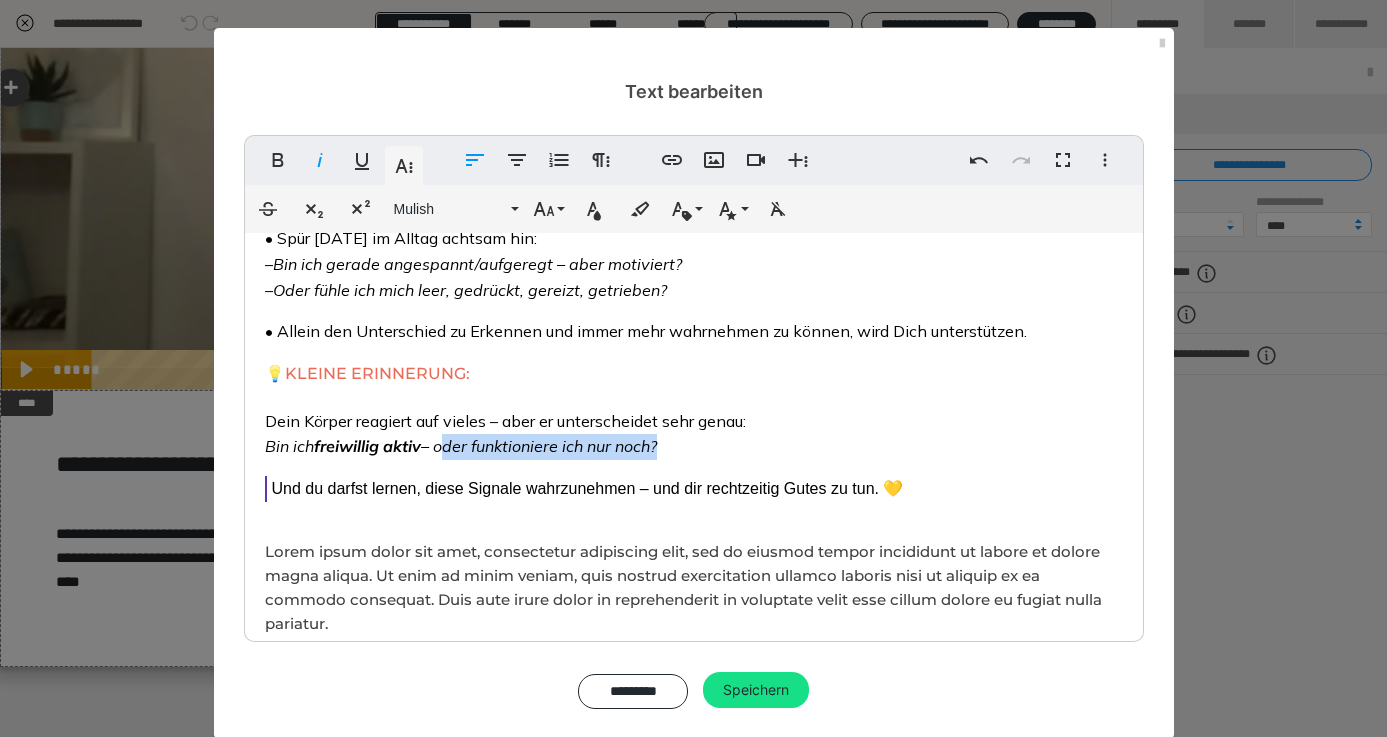 drag, startPoint x: 442, startPoint y: 486, endPoint x: 659, endPoint y: 481, distance: 217.0576 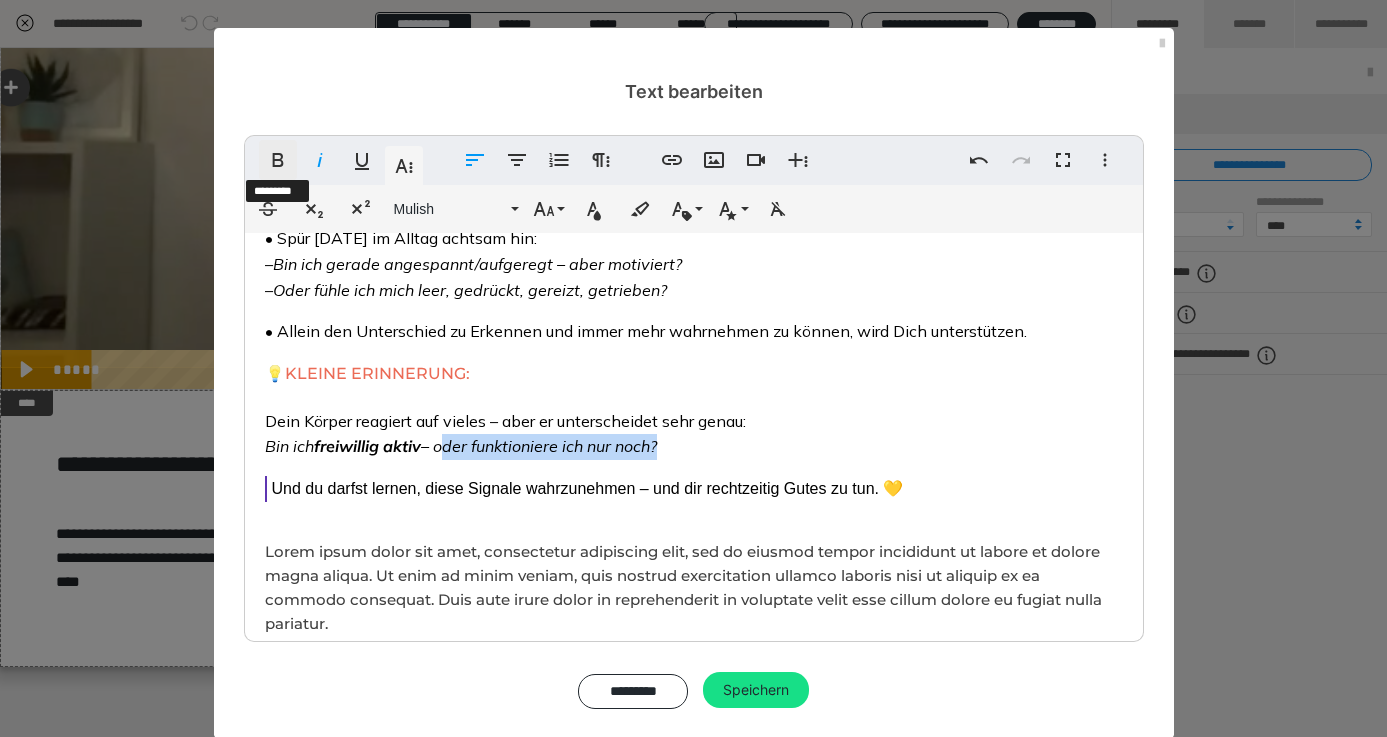 click 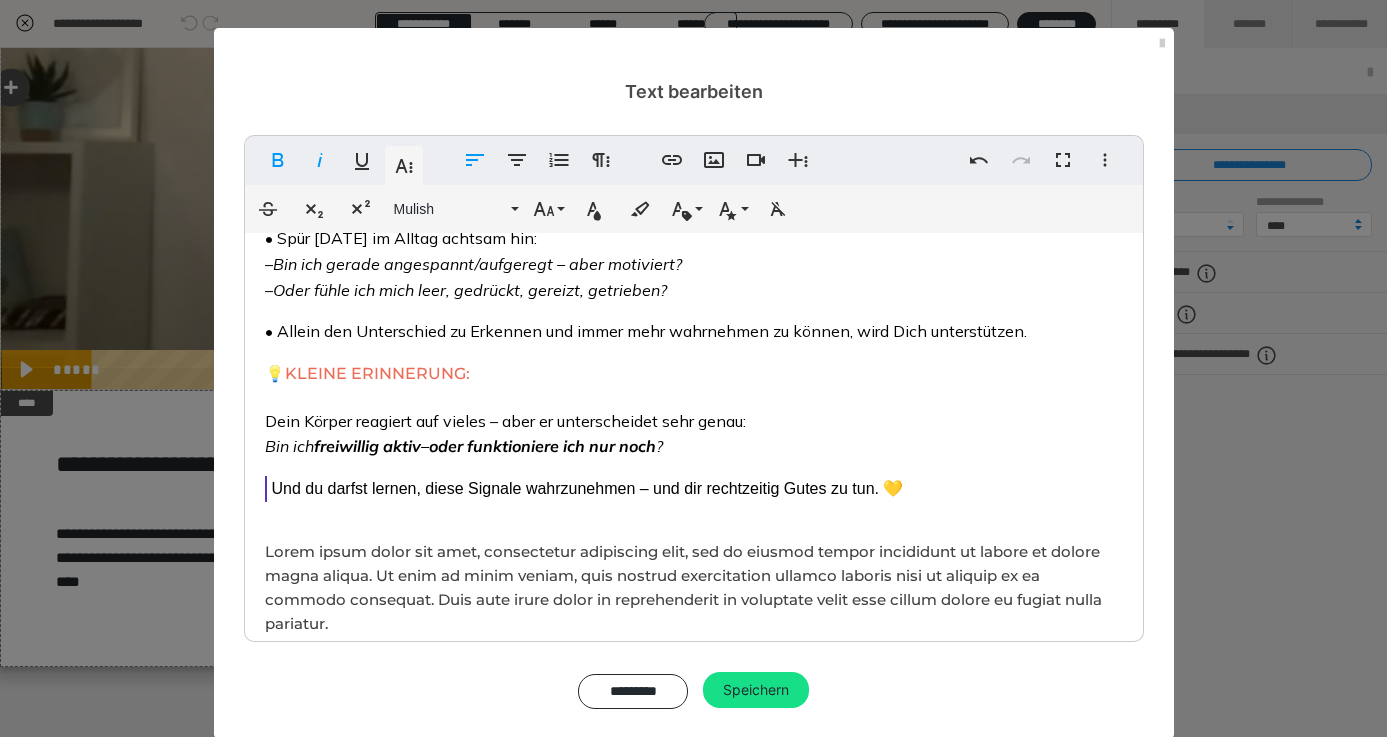 click on "• Allein den Unterschied zu Erkennen und immer mehr wahrnehmen zu können, wird Dich unterstützen." at bounding box center [646, 331] 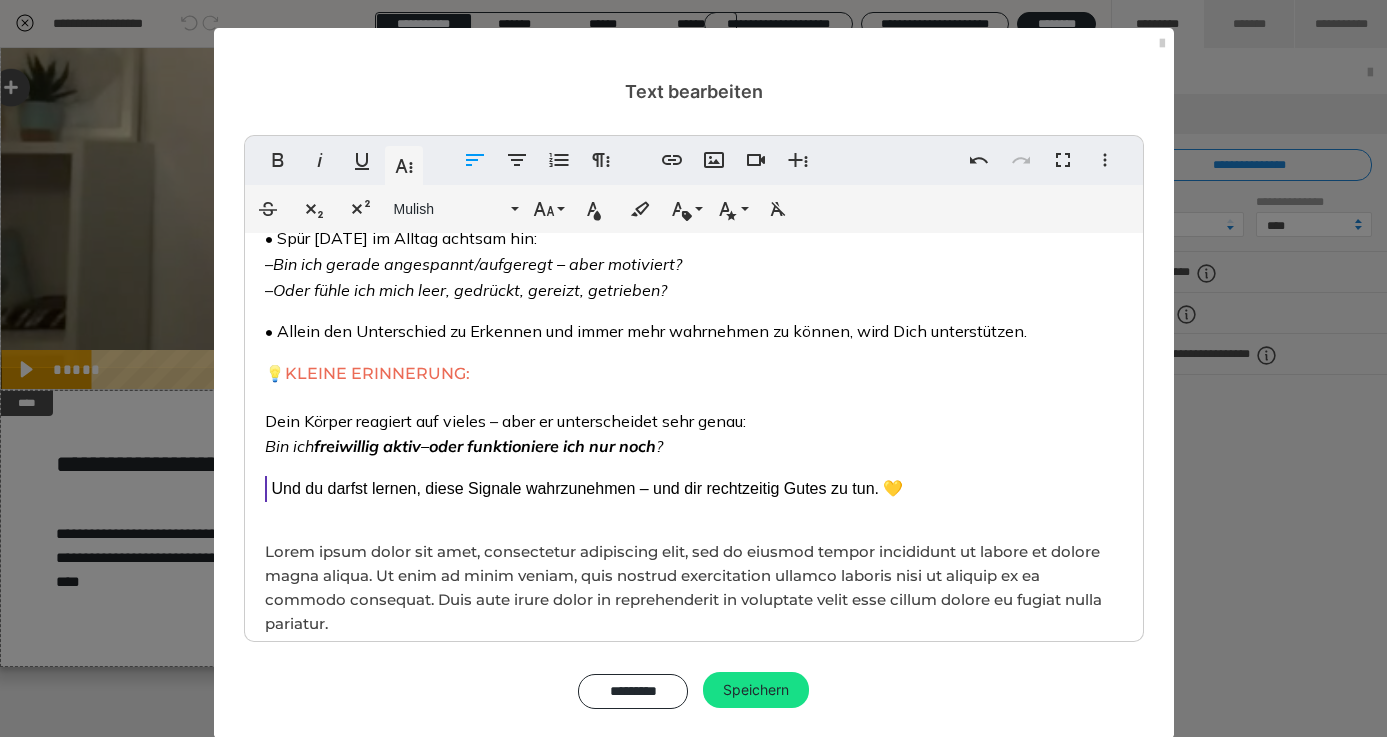 click on "Und du darfst lernen, diese Signale wahrzunehmen – und dir rechtzeitig Gutes zu tun. 💛" at bounding box center (588, 488) 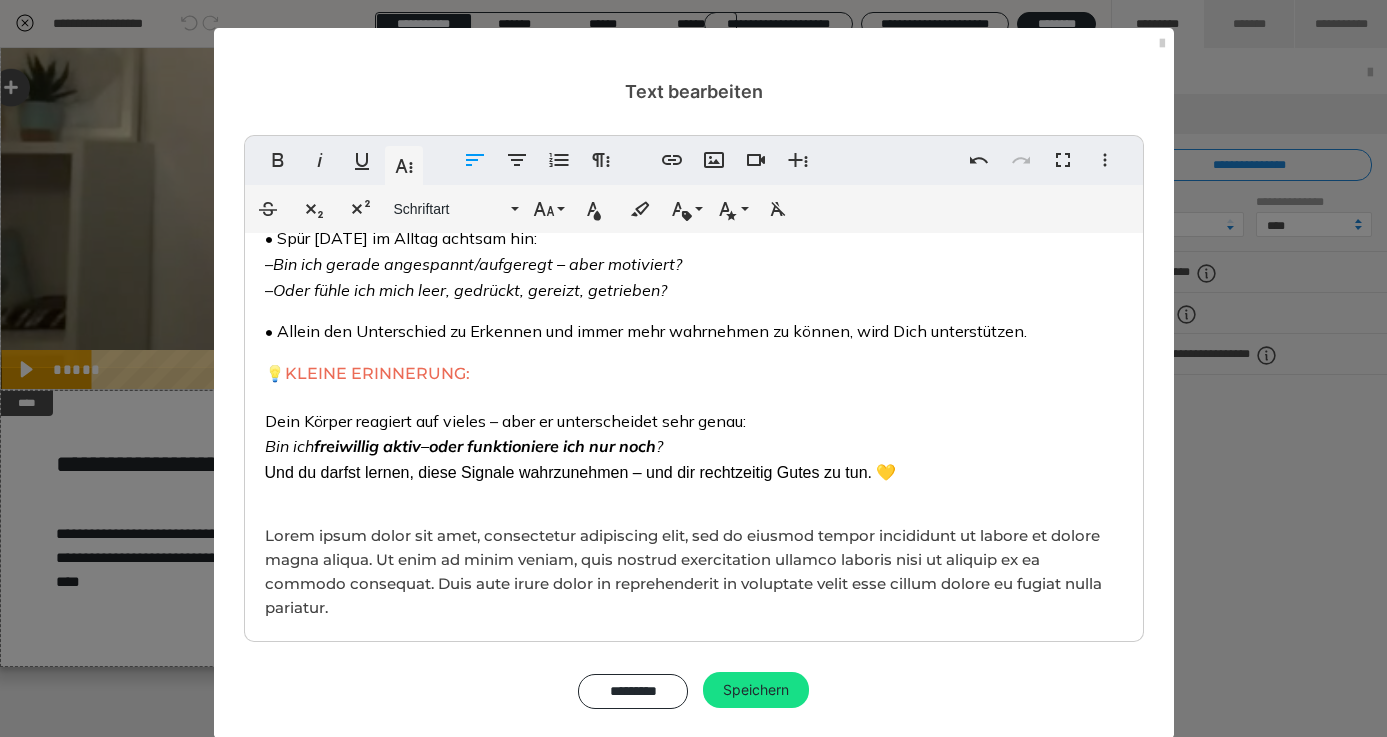 click on "Und du darfst lernen, diese Signale wahrzunehmen – und dir rechtzeitig Gutes zu tun. 💛" at bounding box center (581, 472) 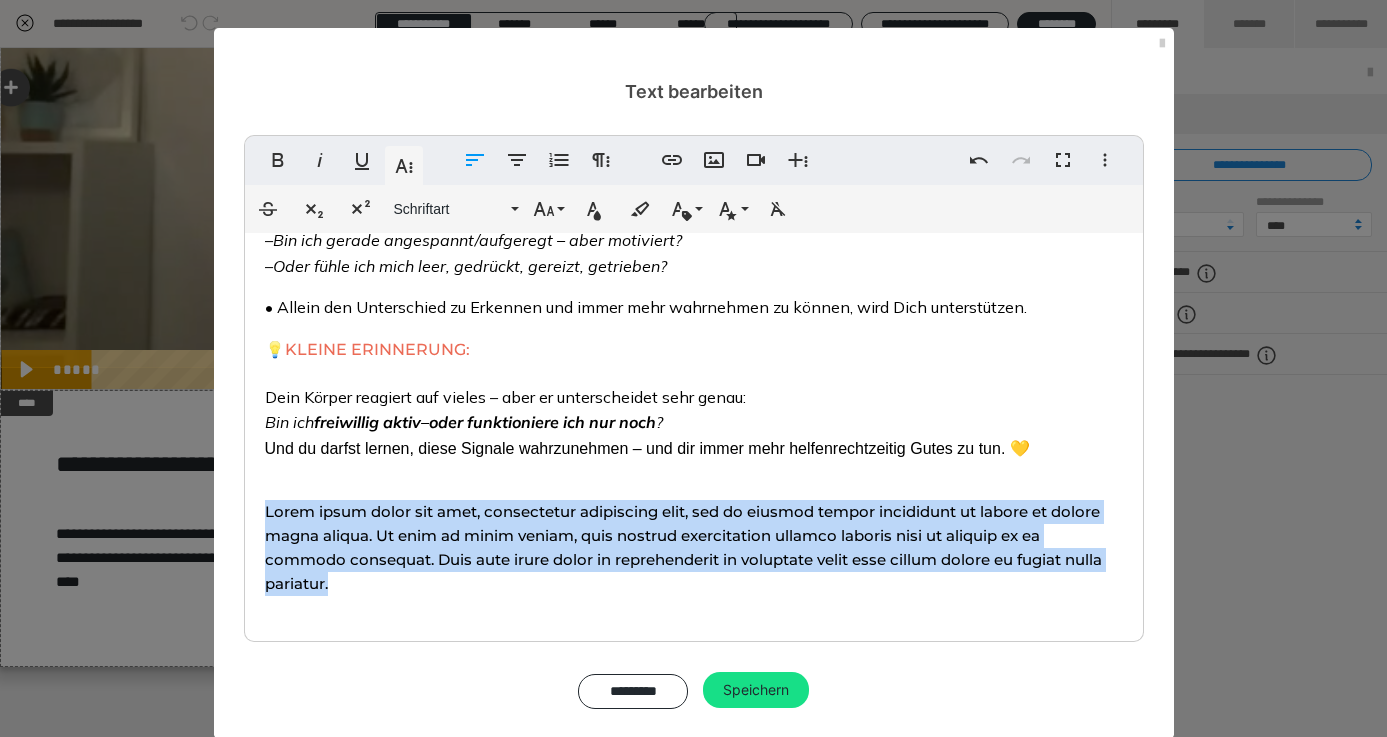 drag, startPoint x: 266, startPoint y: 563, endPoint x: 475, endPoint y: 630, distance: 219.47665 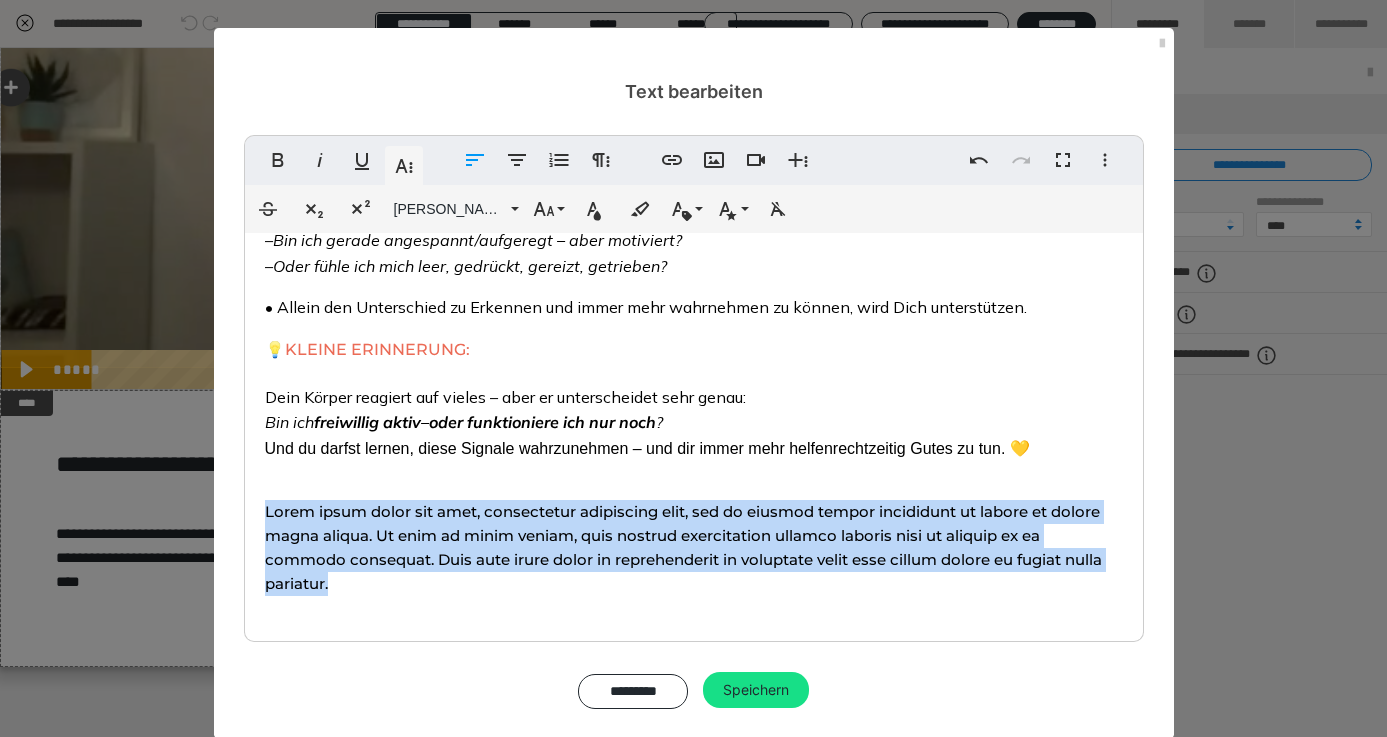 scroll, scrollTop: 211, scrollLeft: 0, axis: vertical 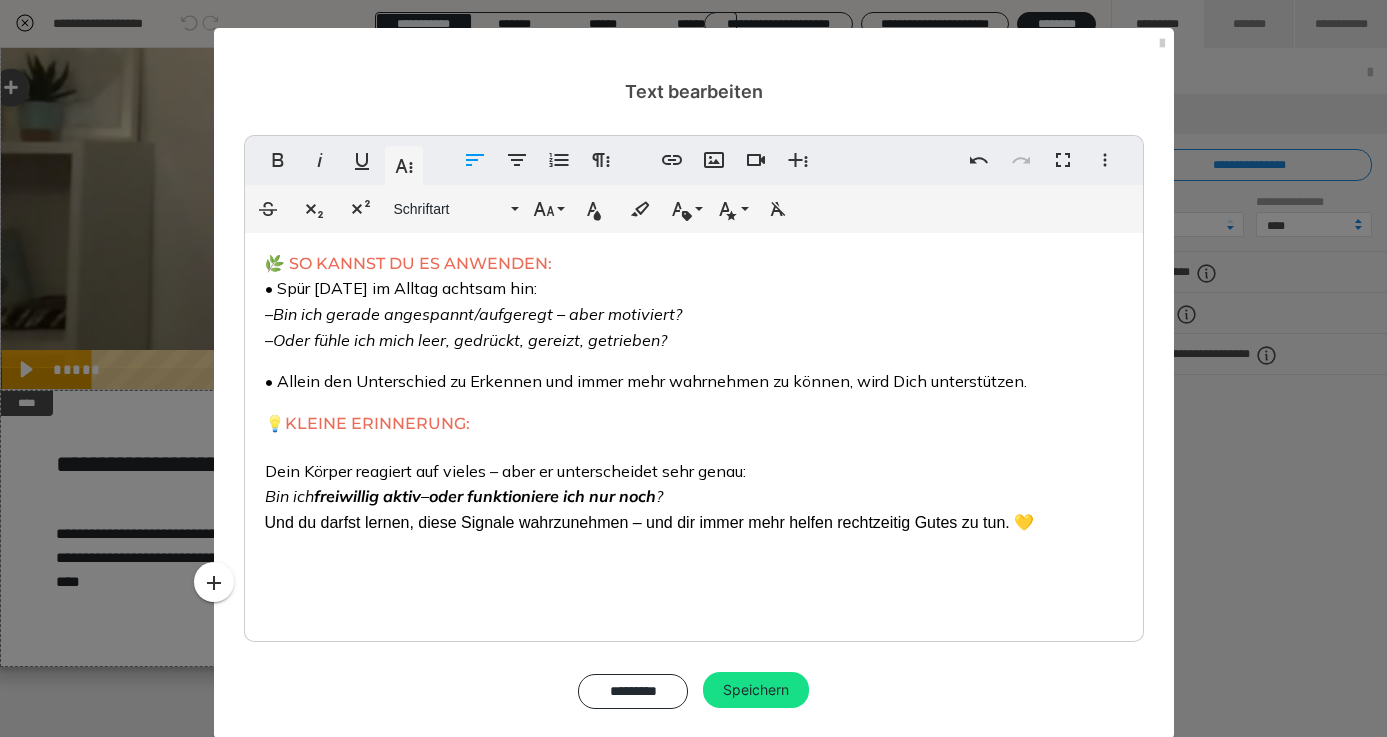 click on "💡  KLEINE ERINNERUNG: Dein Körper reagiert auf vieles – aber er unterscheidet sehr genau: Bin ich  freiwillig aktiv  –  oder funktioniere ich nur noch ? Und du darfst lernen, diese Signale wahrzunehmen – und dir immer mehr helfen rechtzeitig Gutes zu tun. 💛" at bounding box center (694, 473) 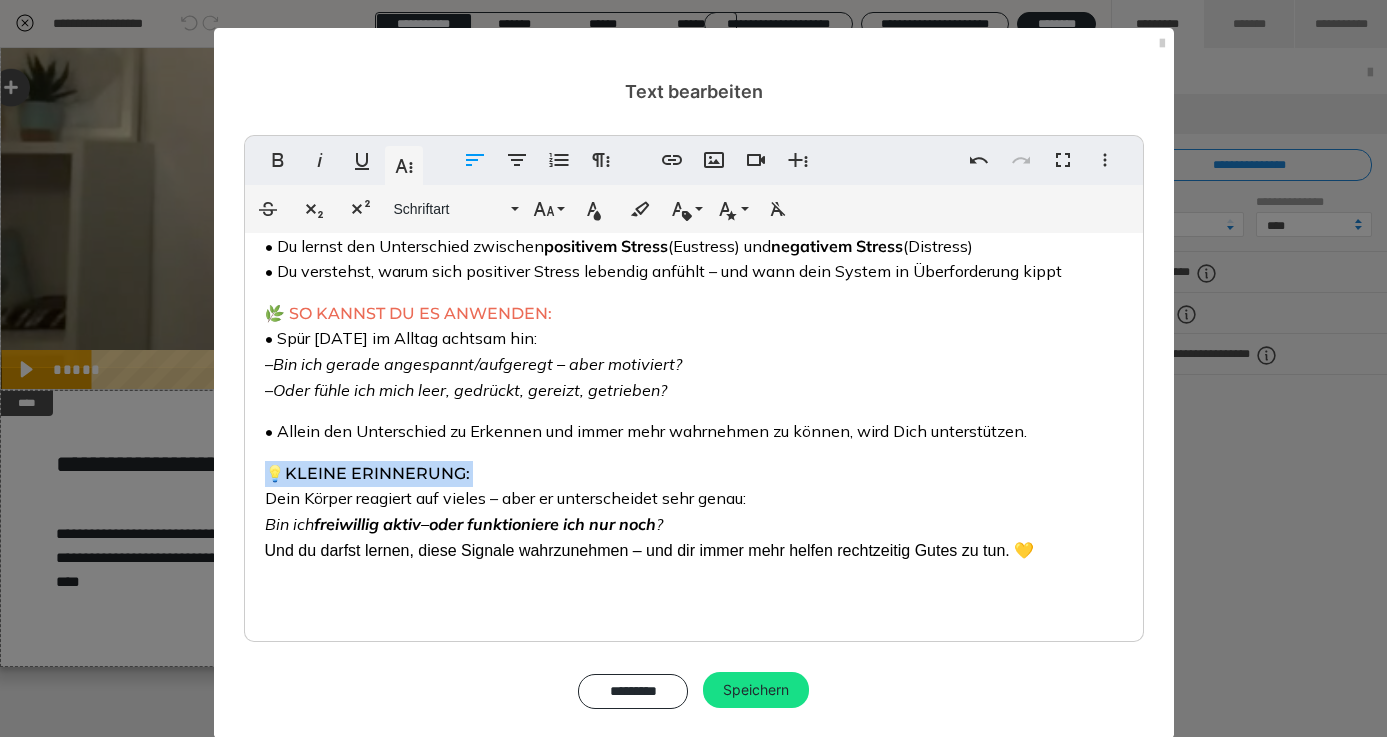scroll, scrollTop: 117, scrollLeft: 0, axis: vertical 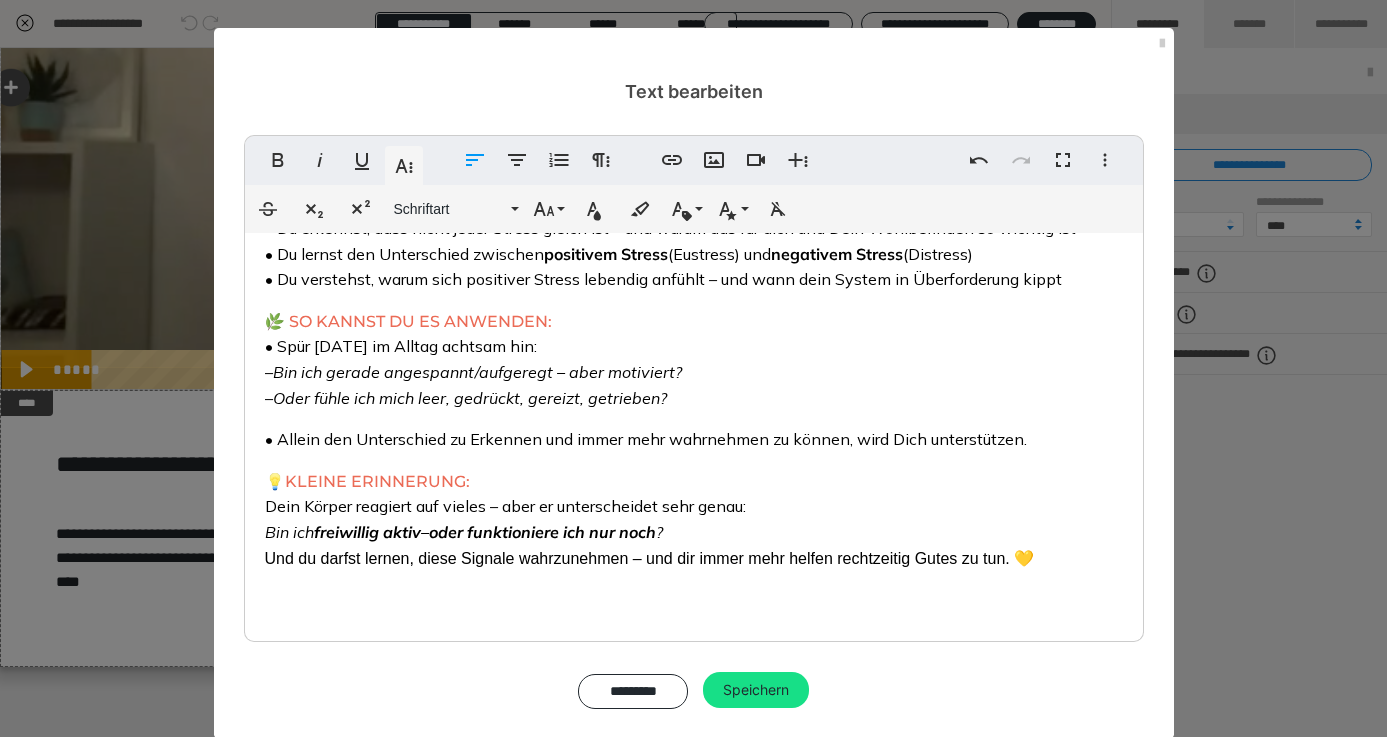 click on "• Allein den Unterschied zu Erkennen und immer mehr wahrnehmen zu können, wird Dich unterstützen." at bounding box center [646, 439] 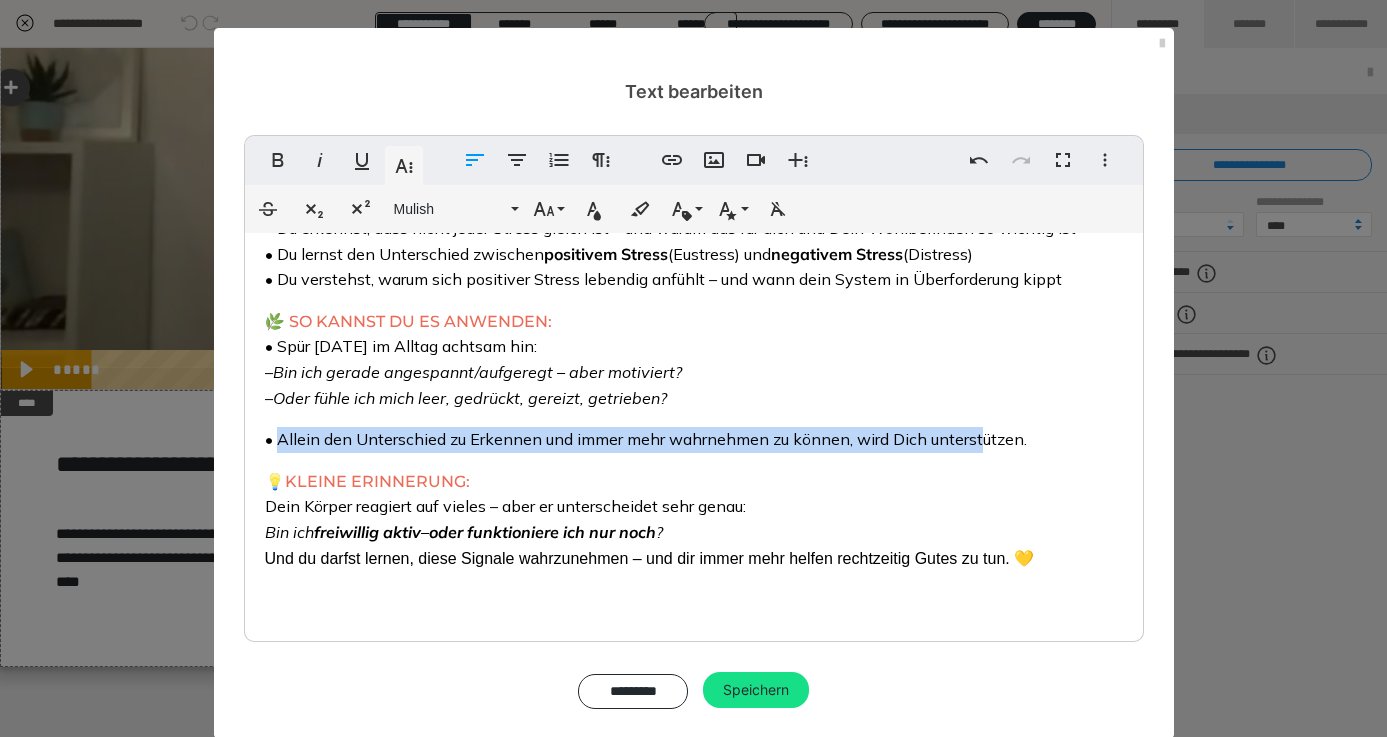 drag, startPoint x: 279, startPoint y: 475, endPoint x: 981, endPoint y: 484, distance: 702.0577 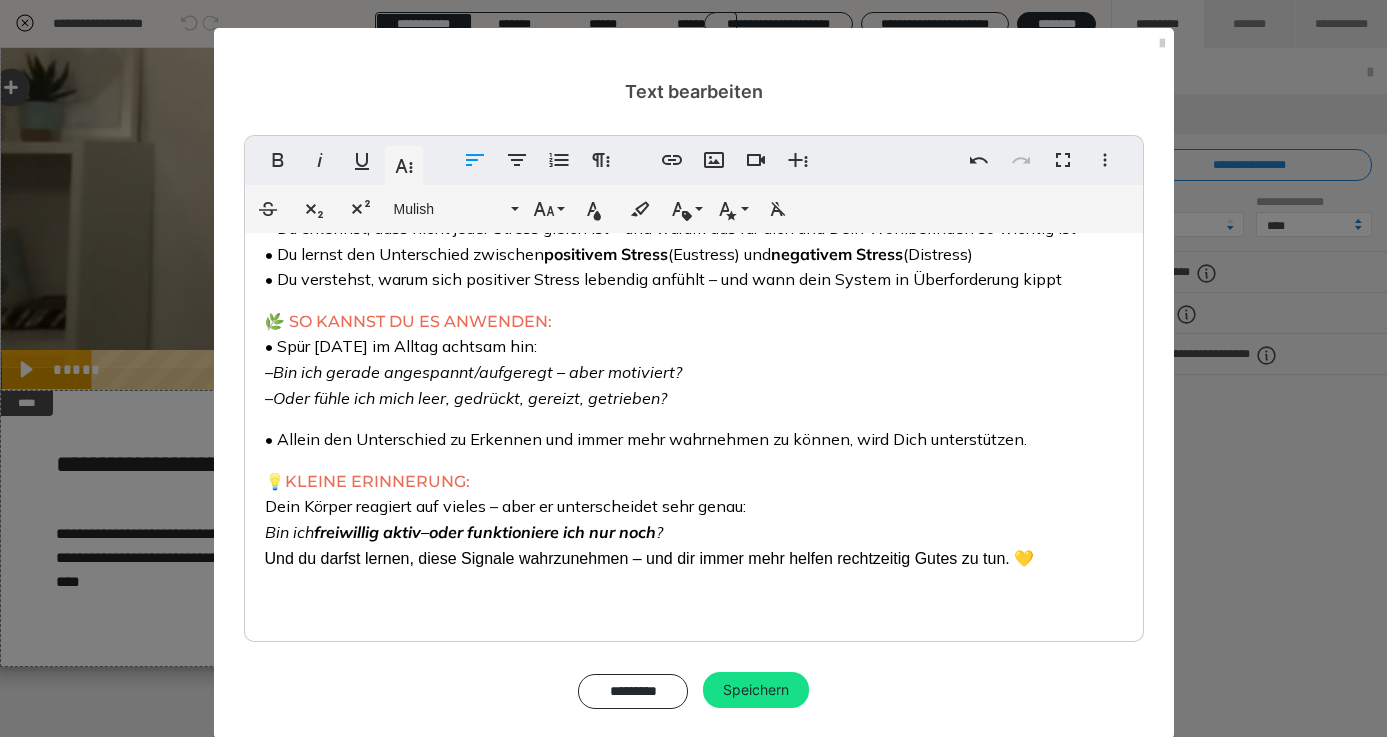 click on "• Allein den Unterschied zu Erkennen und immer mehr wahrnehmen zu können, wird Dich unterstützen." at bounding box center (646, 439) 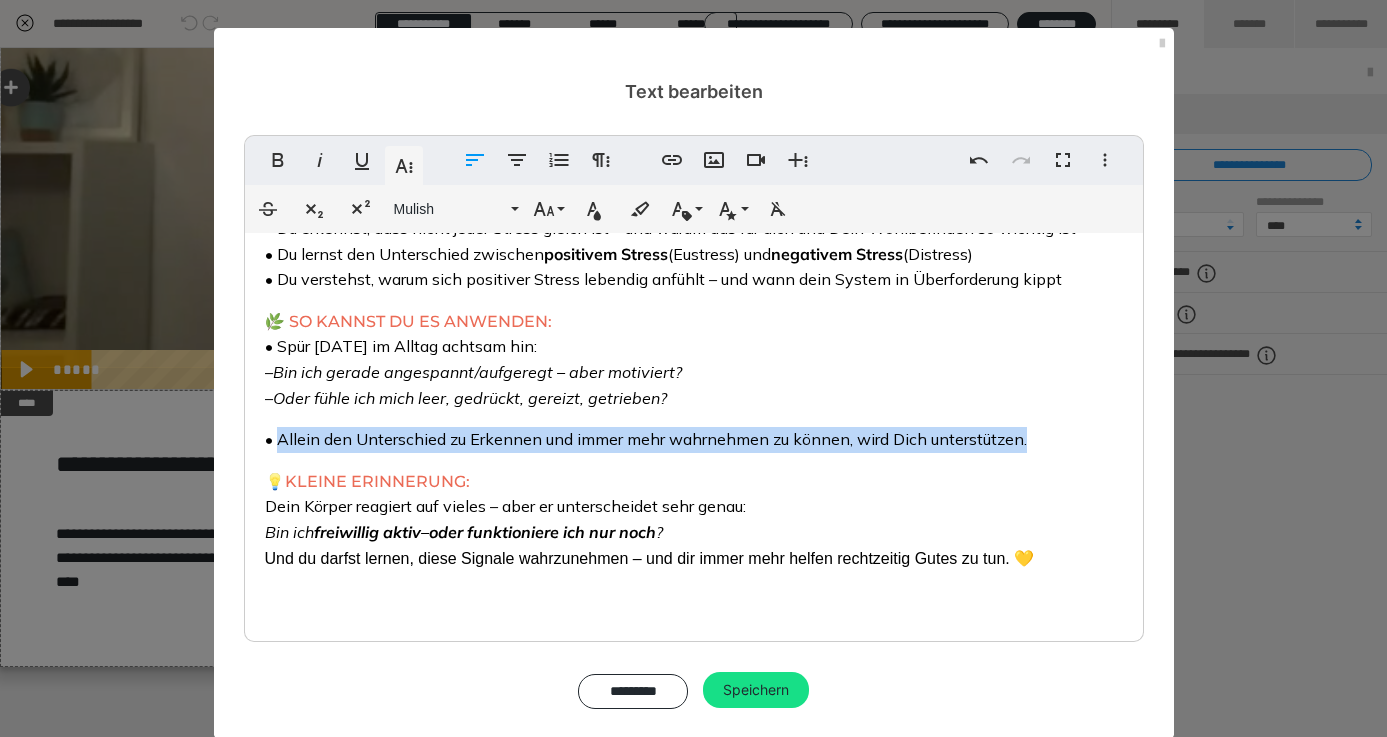 drag, startPoint x: 1019, startPoint y: 473, endPoint x: 279, endPoint y: 470, distance: 740.0061 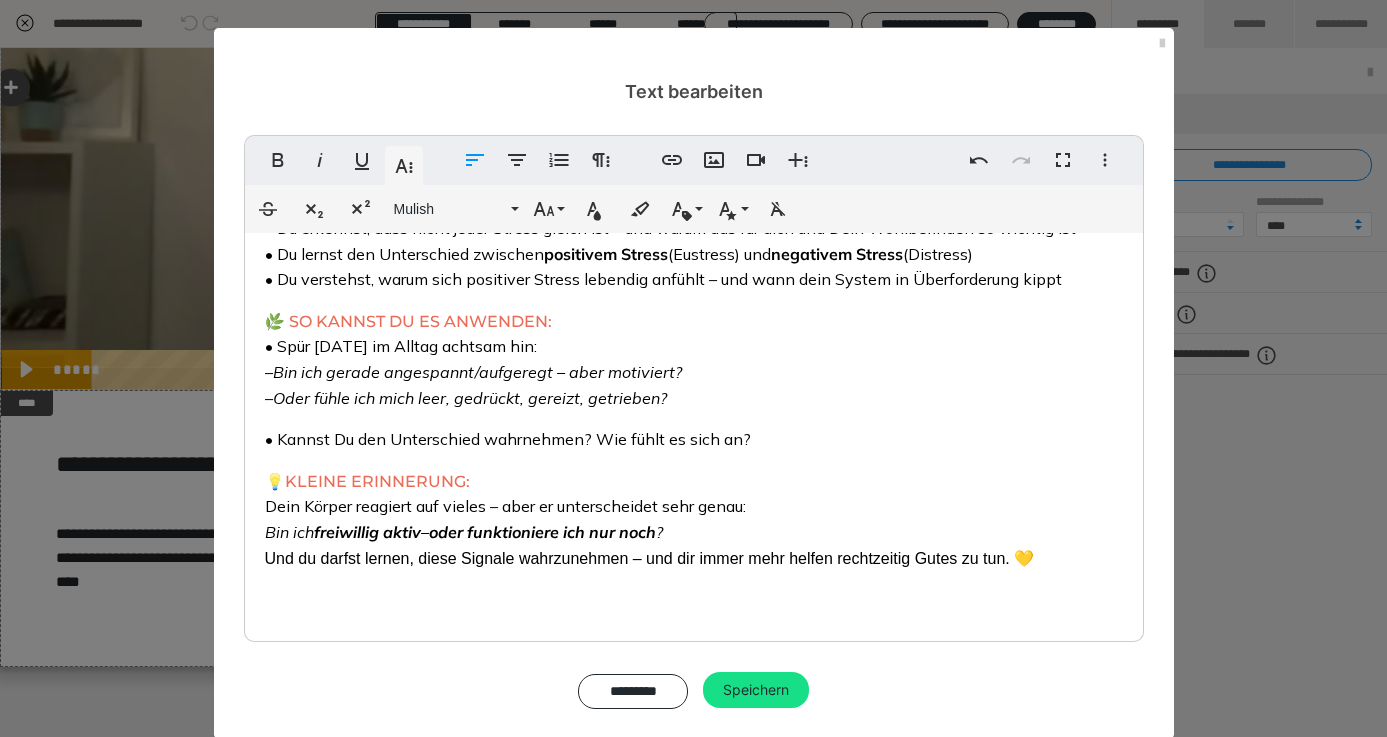 click on "Positiver & negativer Stress – Was stärkt dich, was schwächt dich? 👉🏻 DAS ERFÄHRST DU IN DIESEM VIDEO: • Du erkennst, dass nicht jeder Stress gleich ist – und warum das für dich und Dein Wohlbefinden so wichtig ist • Du lernst den Unterschied zwischen  positivem Stress  (Eustress) und  negativem Stress  (Distress) • Du verstehst, warum sich positiver Stress lebendig anfühlt – und wann dein System in Überforderung kippt 🌿 SO KANNST DU ES ANWENDEN: • Spür [DATE] im Alltag achtsam hin: –  Bin ich gerade angespannt/aufgeregt – aber motiviert? –  Oder fühle ich mich leer, gedrückt, gereizt, getrieben? • Kannst Du den Unterschied wahrnehmen? Wie fühlt es sich an?   💡  KLEINE ERINNERUNG: [PERSON_NAME] Körper reagiert auf vieles – aber er unterscheidet sehr genau: Bin ich  freiwillig aktiv  –  oder funktioniere ich nur noch ? Und du darfst lernen, diese Signale wahrzunehmen – und dir immer mehr helfen rechtzeitig Gutes zu tun. 💛" at bounding box center (694, 392) 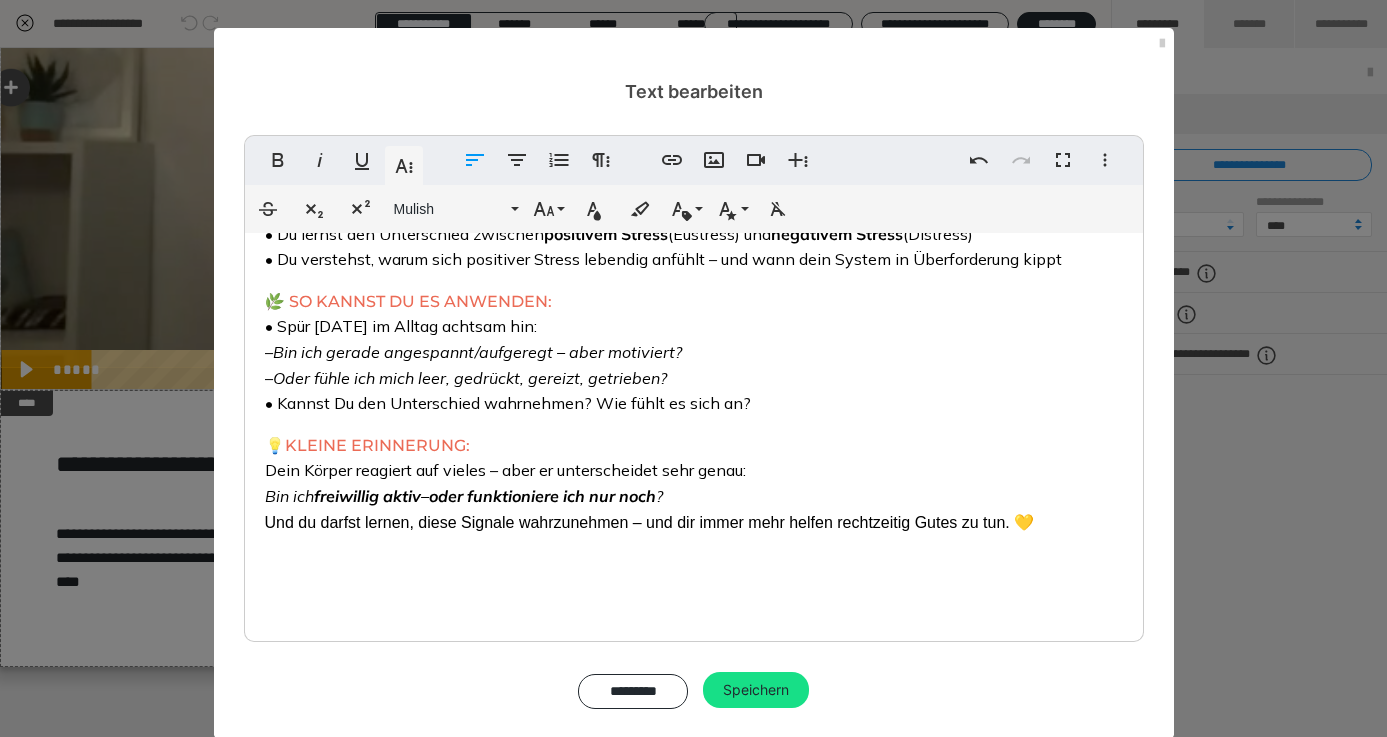 scroll, scrollTop: 167, scrollLeft: 0, axis: vertical 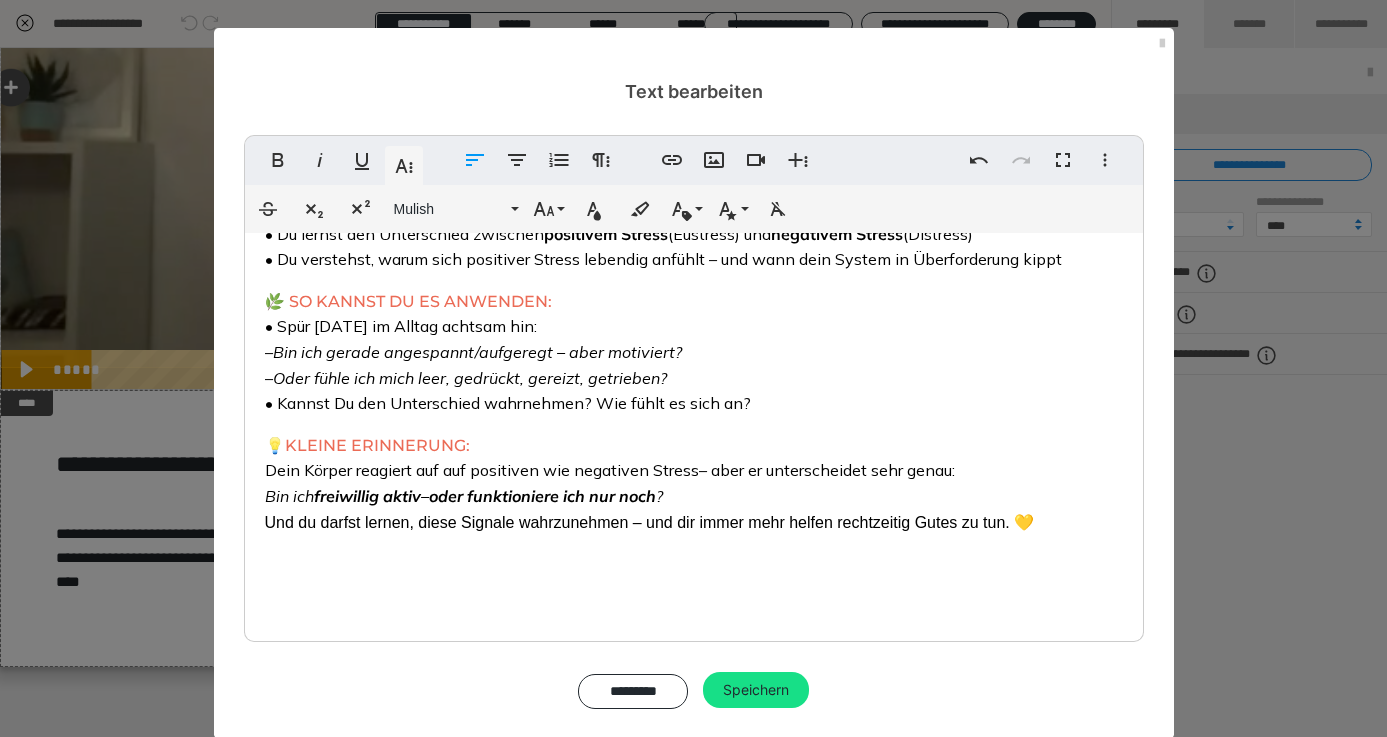 click on "💡  KLEINE ERINNERUNG: Dein Körper reagiert auf auf positiven wie negativen Stress – aber er unterscheidet sehr genau: Bin ich  freiwillig aktiv  –  oder funktioniere ich nur noch ? Und du darfst lernen, diese Signale wahrzunehmen – und dir immer mehr helfen rechtzeitig Gutes zu tun. 💛" at bounding box center [694, 484] 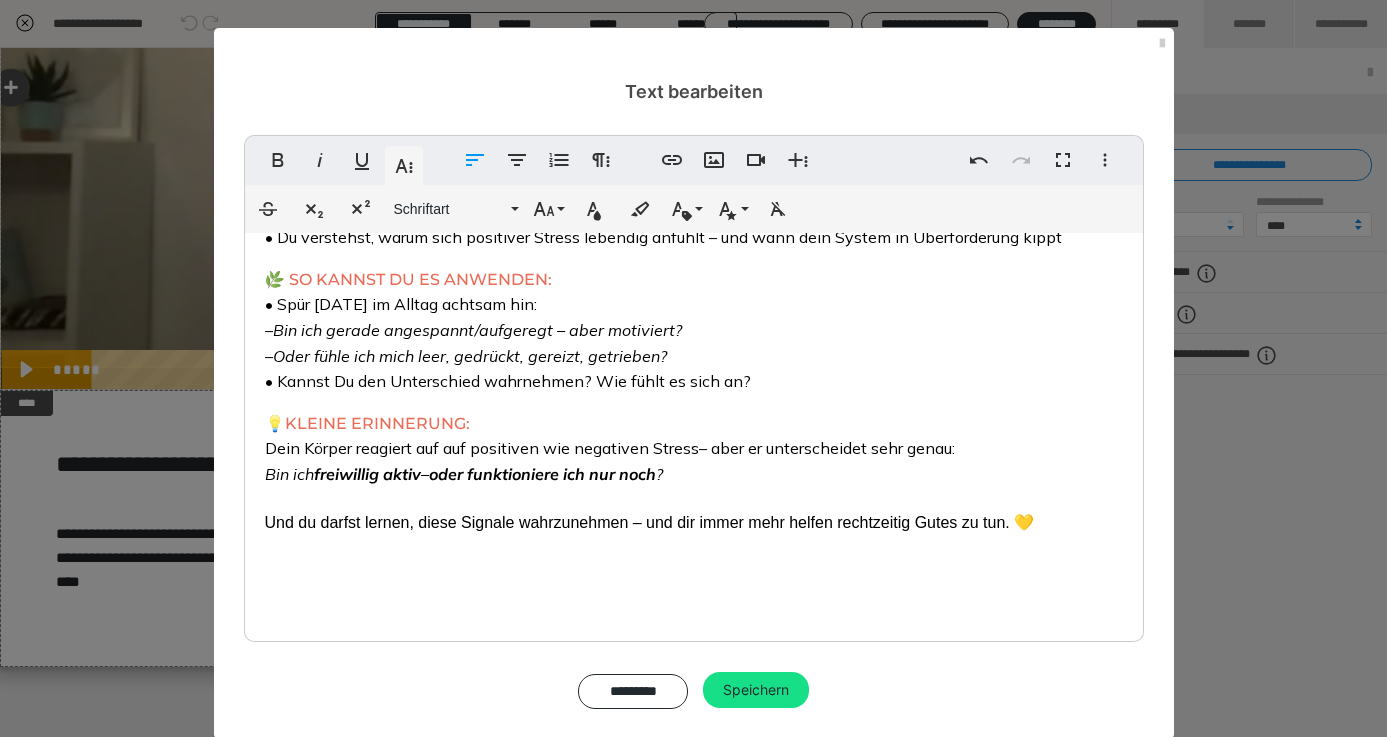click on "Und du darfst lernen, diese Signale wahrzunehmen – und dir immer mehr helfen rechtzeitig Gutes zu tun. 💛" at bounding box center (650, 522) 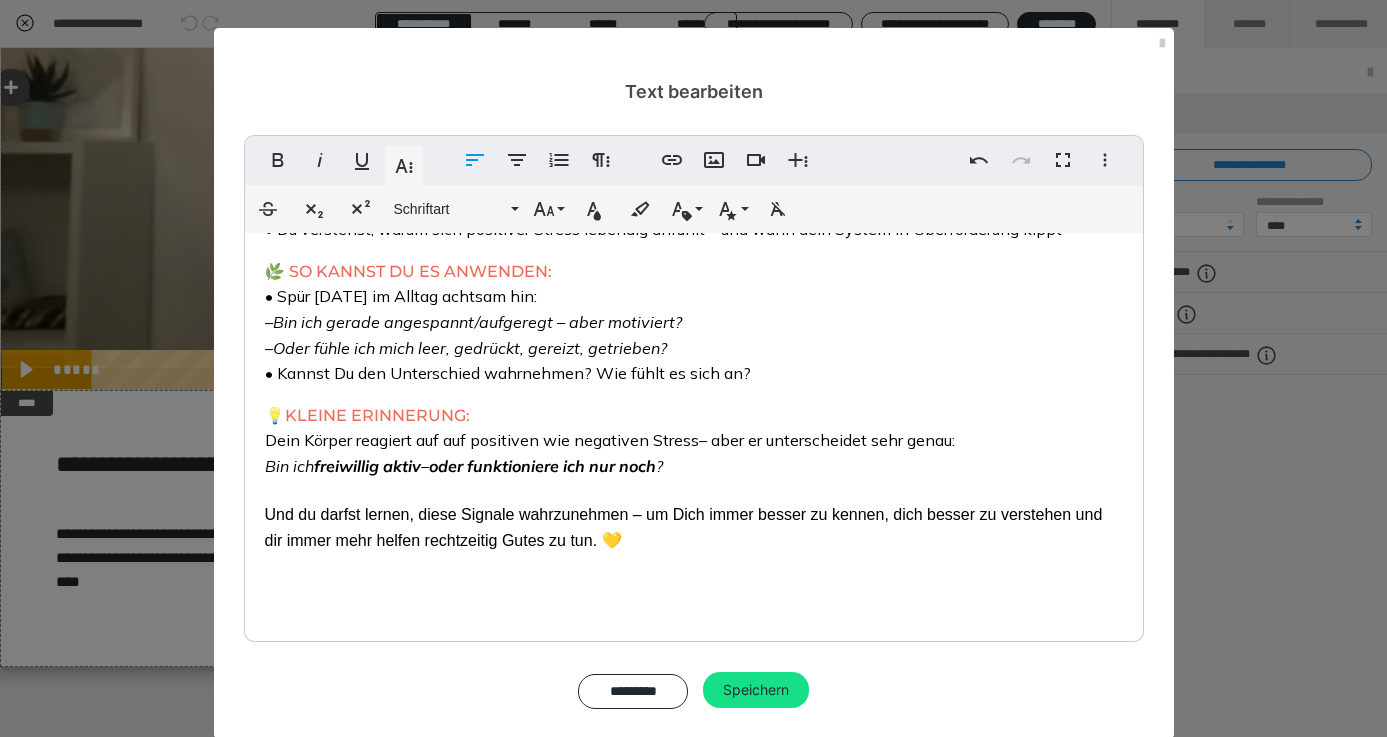 click on "💡  KLEINE ERINNERUNG: Dein Körper reagiert auf auf positiven wie negativen Stress– aber er unterscheidet sehr genau: Bin ich  freiwillig aktiv  –  oder funktioniere ich nur noch ? Und du darfst lernen, diese Signale wahrzunehmen – um Dich immer besser zu kennen, dich besser zu verstehen und dir immer mehr helfen rechtzeitig Gutes zu tun. 💛" at bounding box center (694, 478) 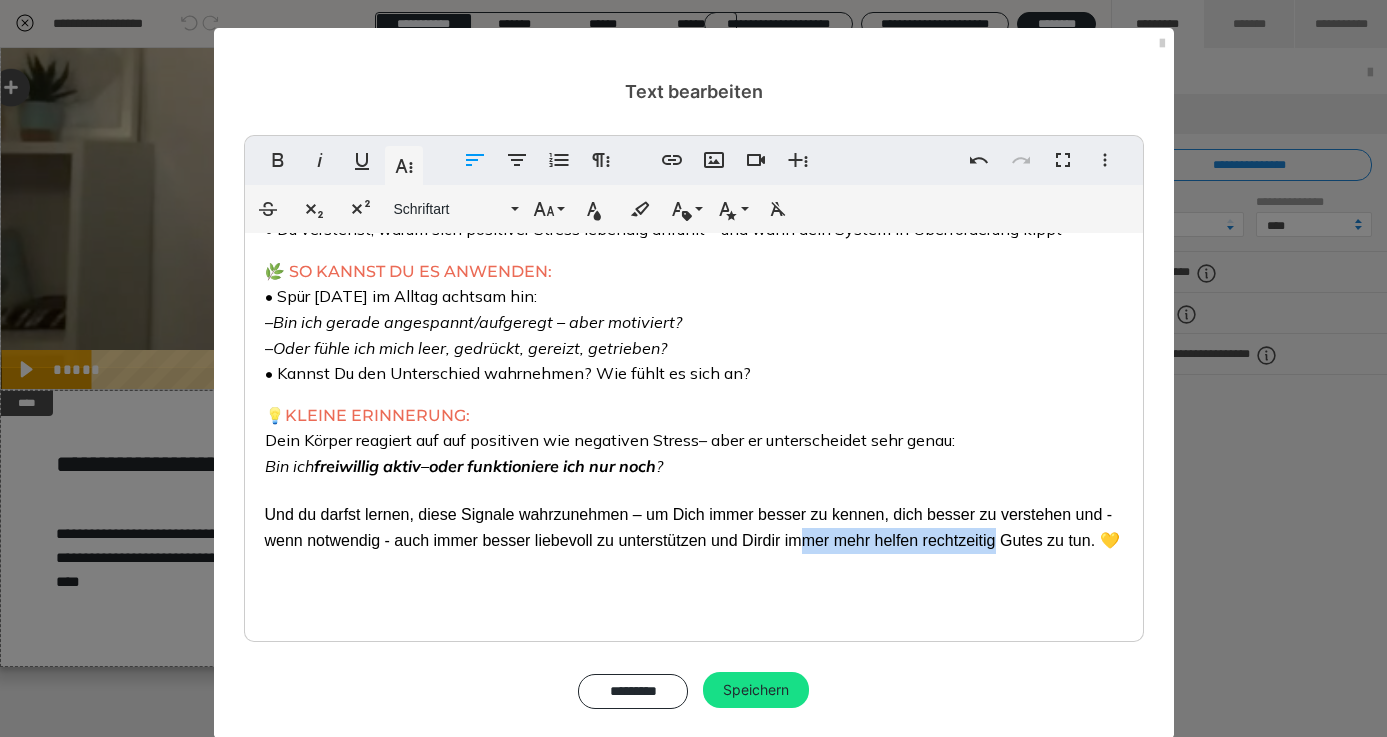 drag, startPoint x: 998, startPoint y: 578, endPoint x: 806, endPoint y: 579, distance: 192.00261 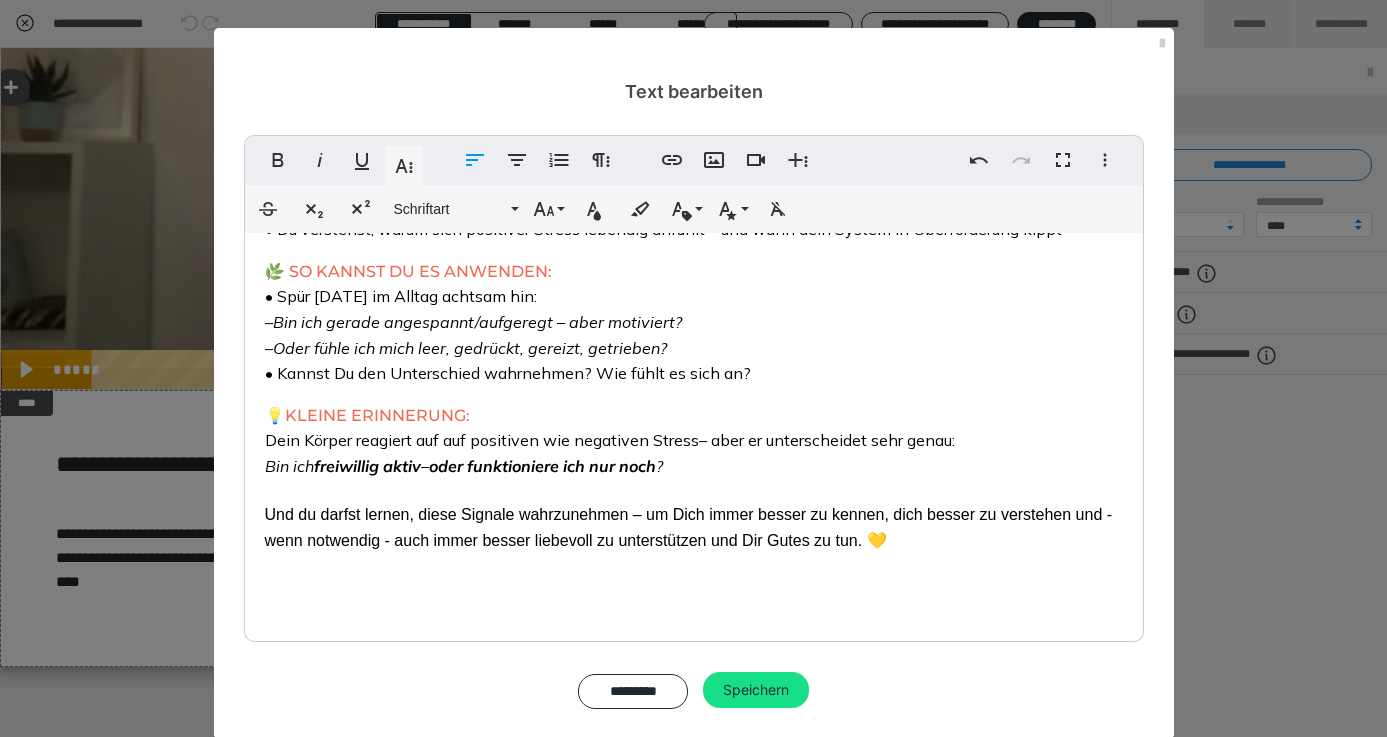 click on "💡  KLEINE ERINNERUNG: Dein Körper reagiert auf auf positiven wie negativen Stress– aber er unterscheidet sehr genau: Bin ich  freiwillig aktiv  –  oder funktioniere ich nur noch ? Und du darfst lernen, diese Signale wahrzunehmen – um Dich immer besser zu kennen, dich besser zu verstehen und - wenn notwendig - auch immer besser liebevoll zu unterstützen und Dir Gutes zu tun. 💛" at bounding box center [694, 478] 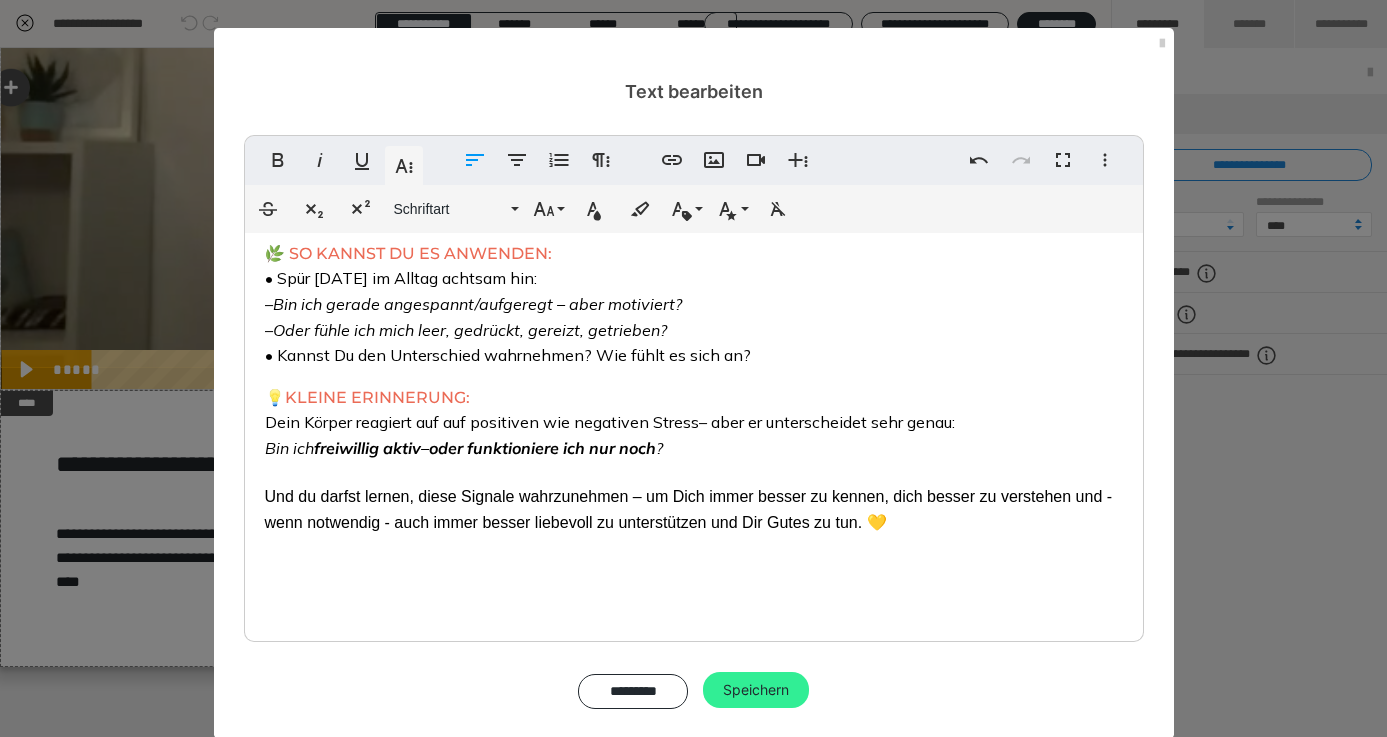 scroll, scrollTop: 220, scrollLeft: 0, axis: vertical 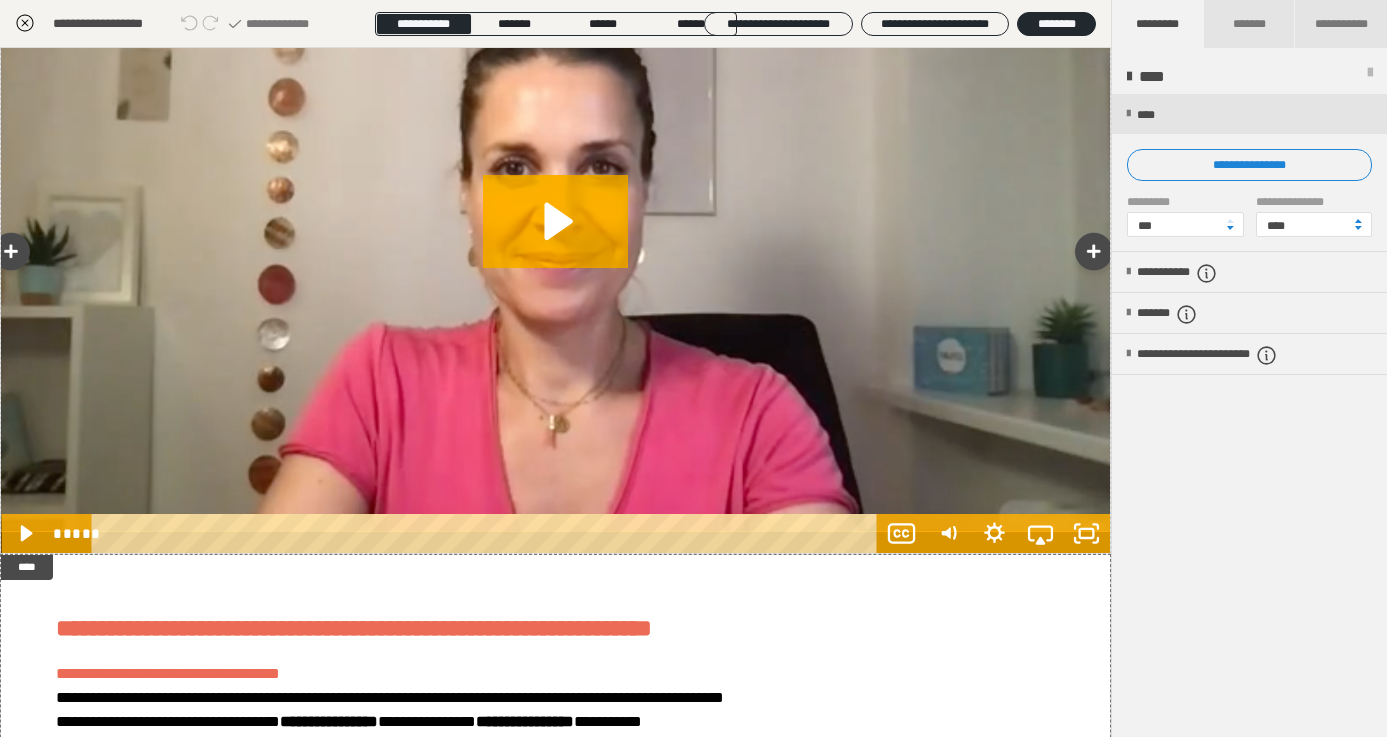 click 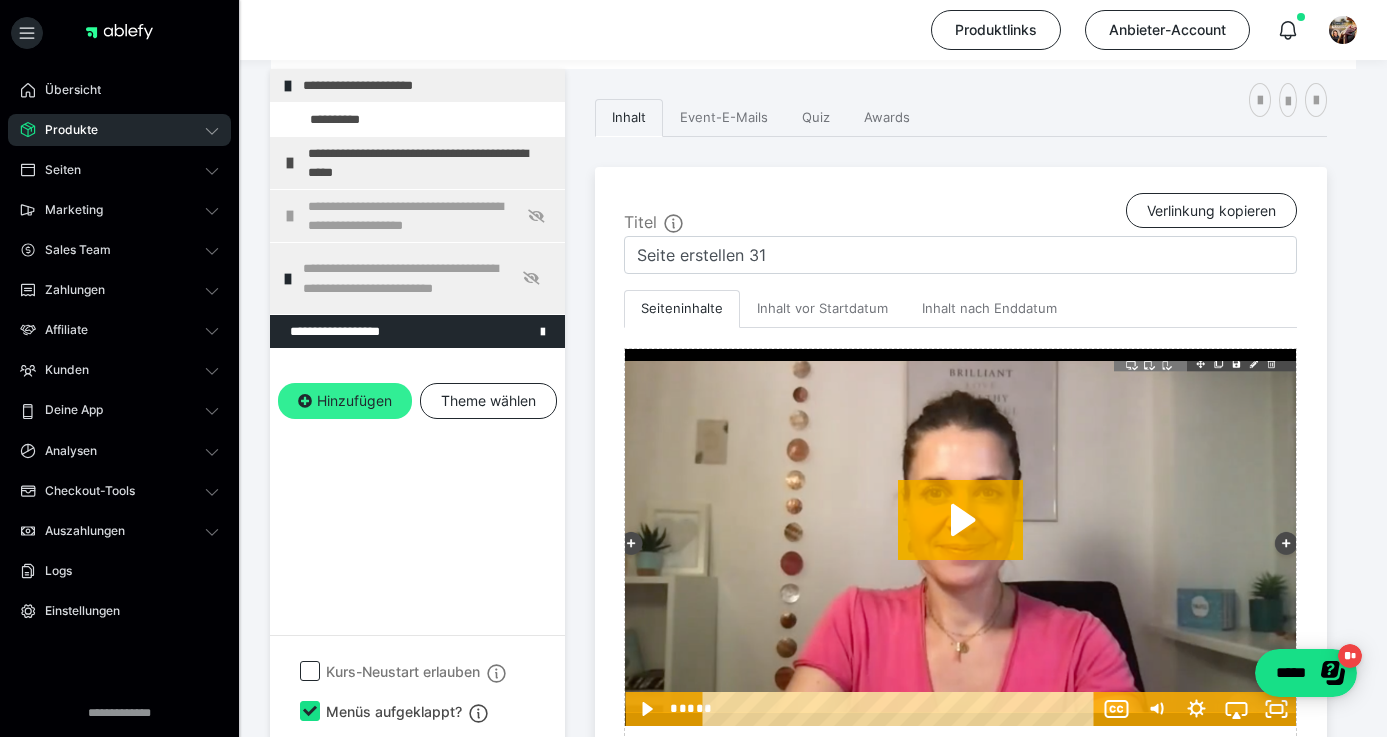 click on "Hinzufügen" at bounding box center (345, 401) 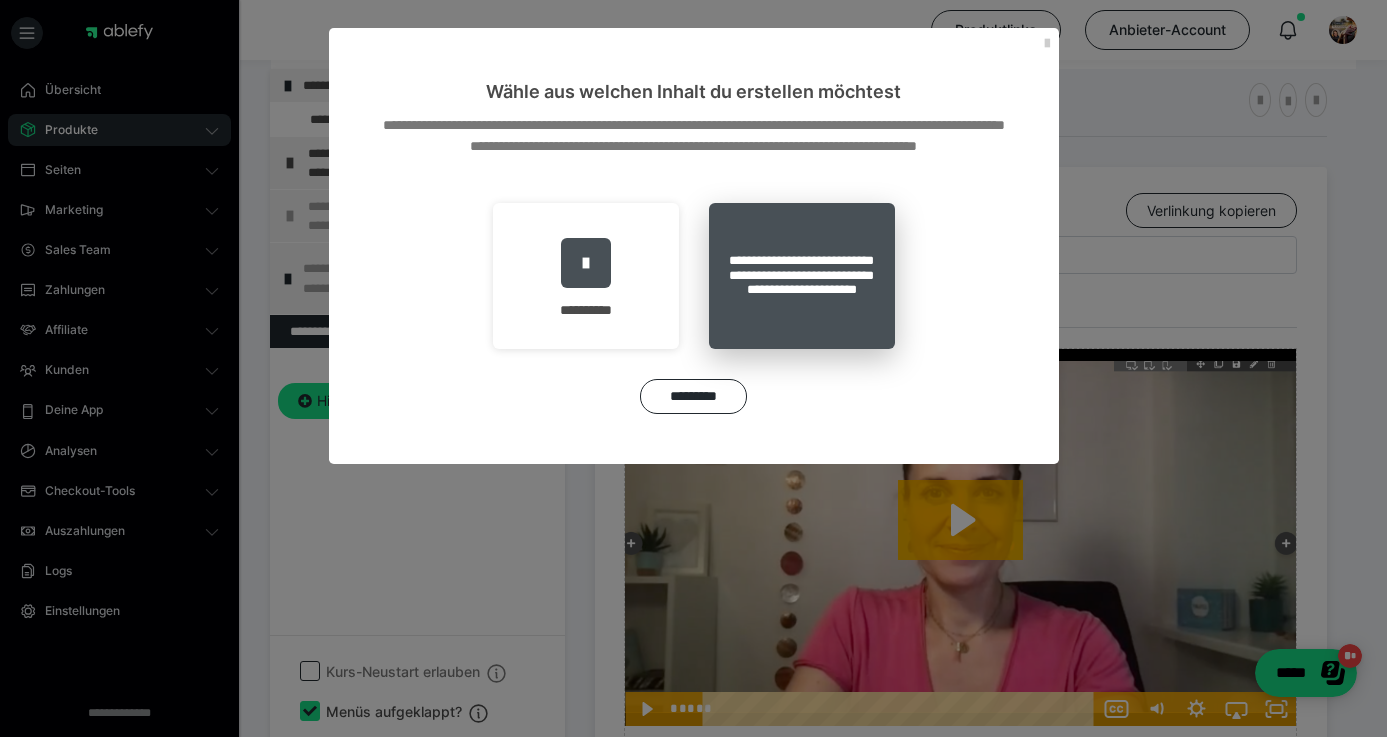 click on "**********" at bounding box center [802, 276] 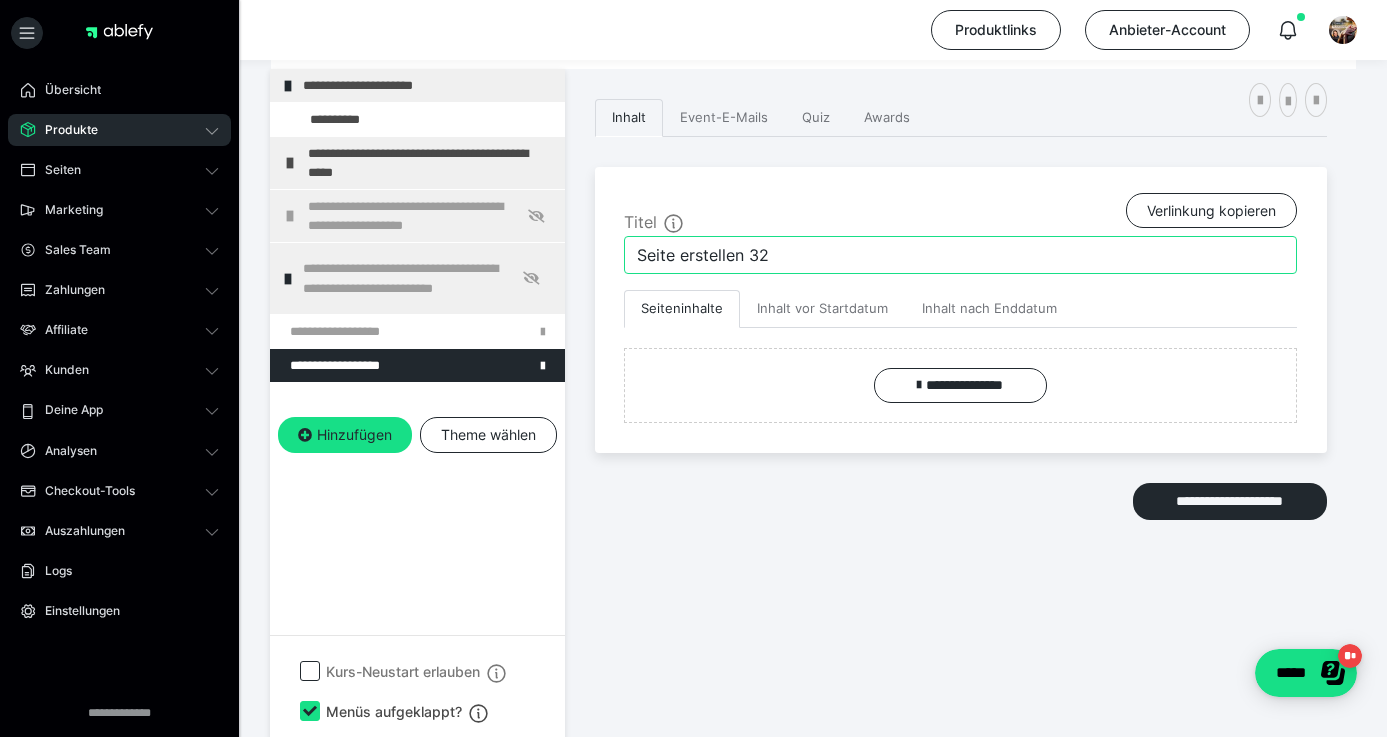 click on "Seite erstellen 32" at bounding box center [960, 255] 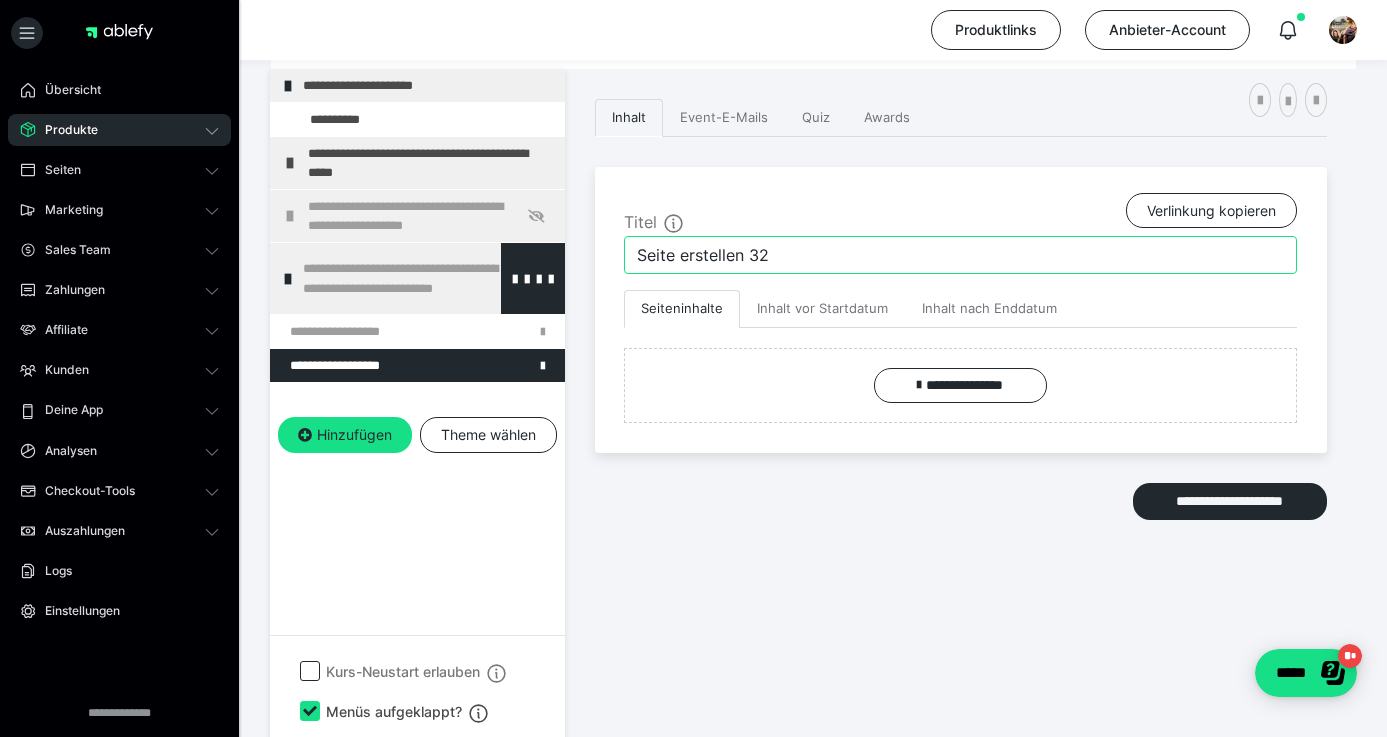 drag, startPoint x: 798, startPoint y: 250, endPoint x: 530, endPoint y: 246, distance: 268.02985 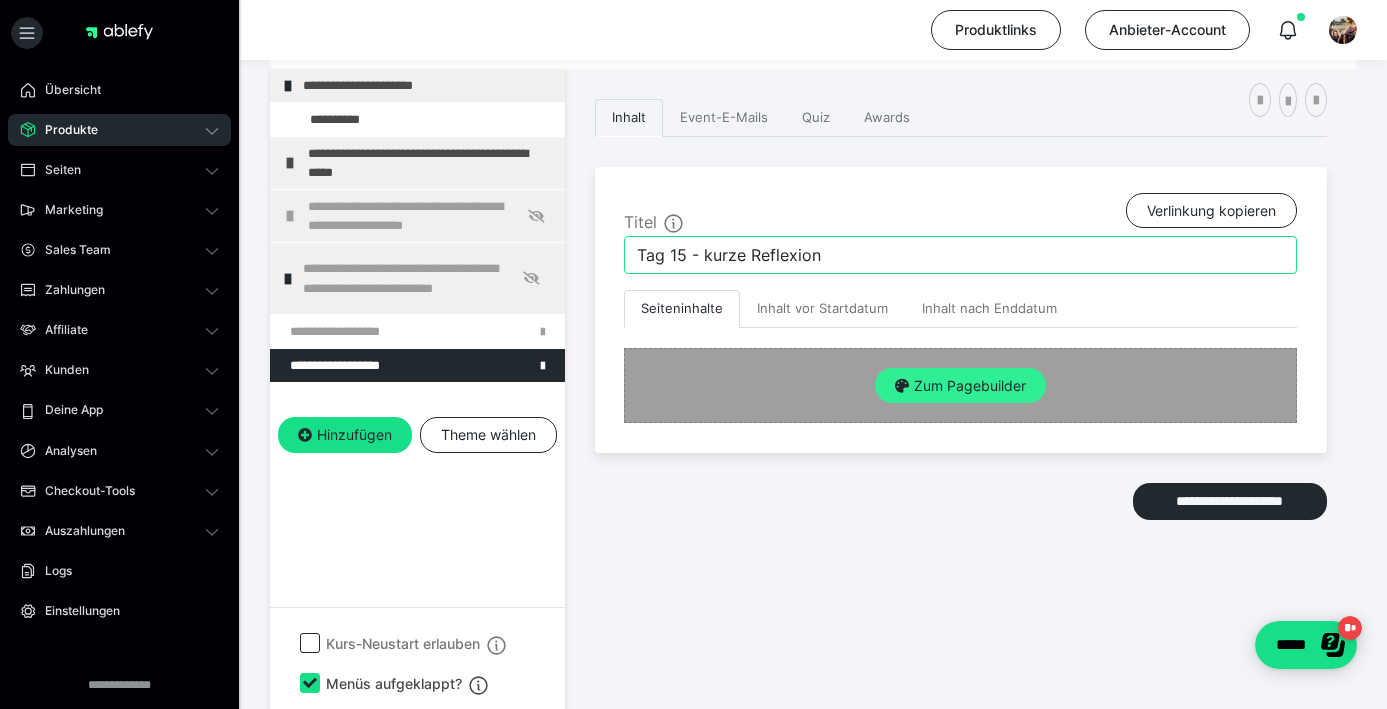 type on "Tag 15 - kurze Reflexion" 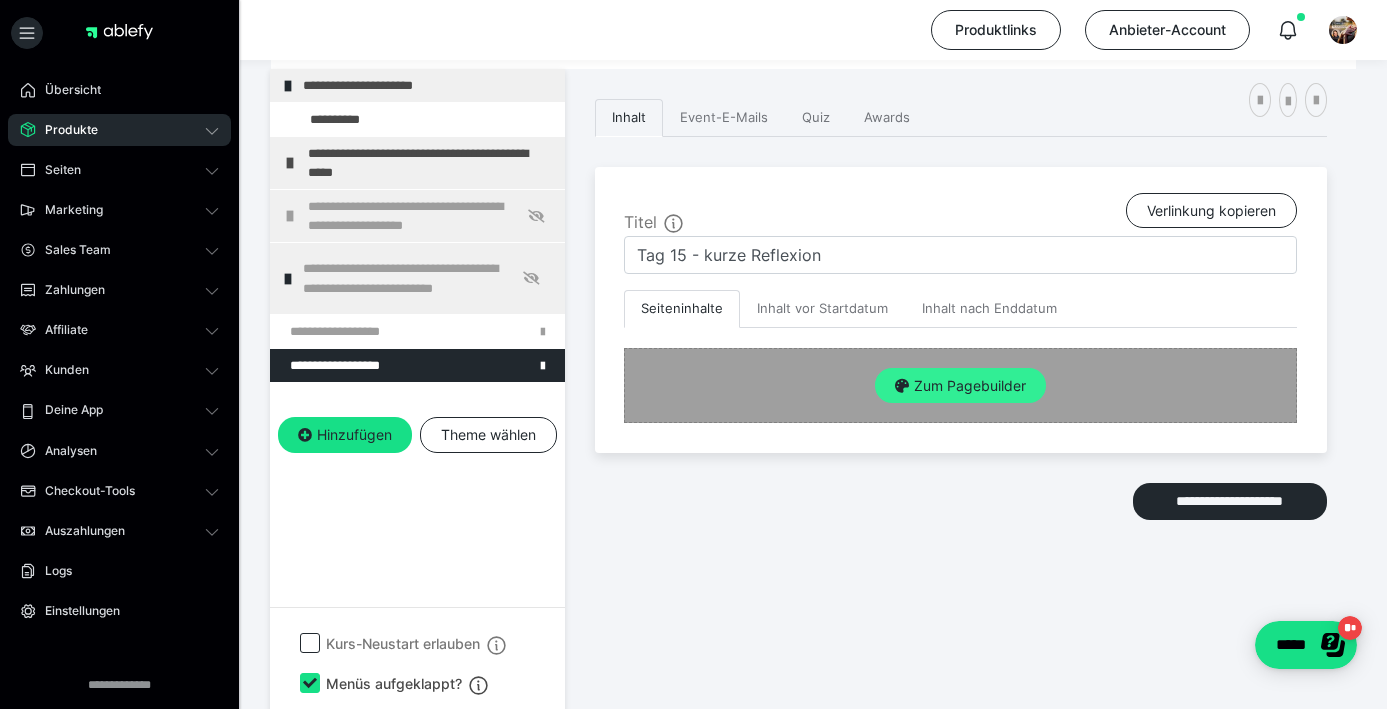 click on "Zum Pagebuilder" at bounding box center [960, 386] 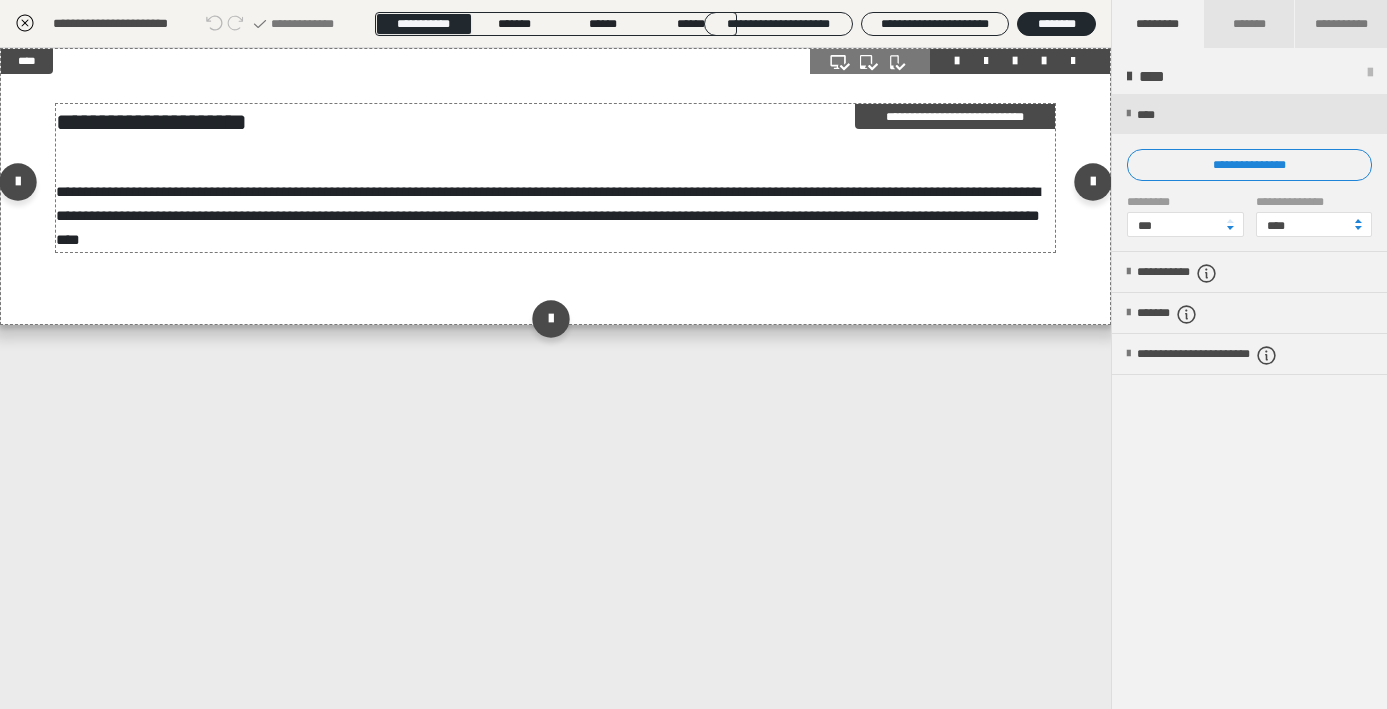 click on "**********" at bounding box center (955, 116) 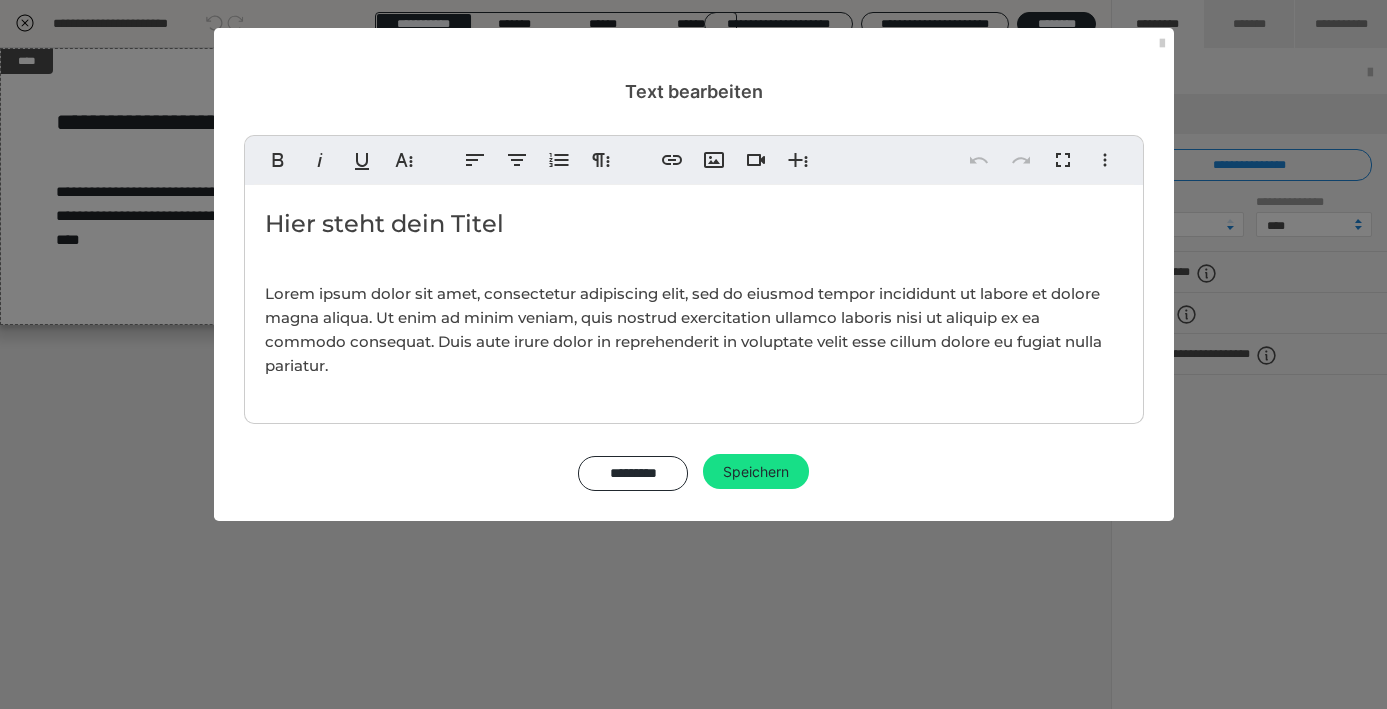 click on "Hier steht dein Titel Lorem ipsum dolor sit amet, consectetur adipiscing elit, sed do eiusmod tempor incididunt ut labore et dolore magna aliqua. Ut enim ad minim veniam, quis nostrud exercitation ullamco laboris nisi ut aliquip ex ea commodo consequat. Duis aute irure dolor in reprehenderit in voluptate velit esse cillum dolore eu fugiat nulla pariatur." at bounding box center [694, 299] 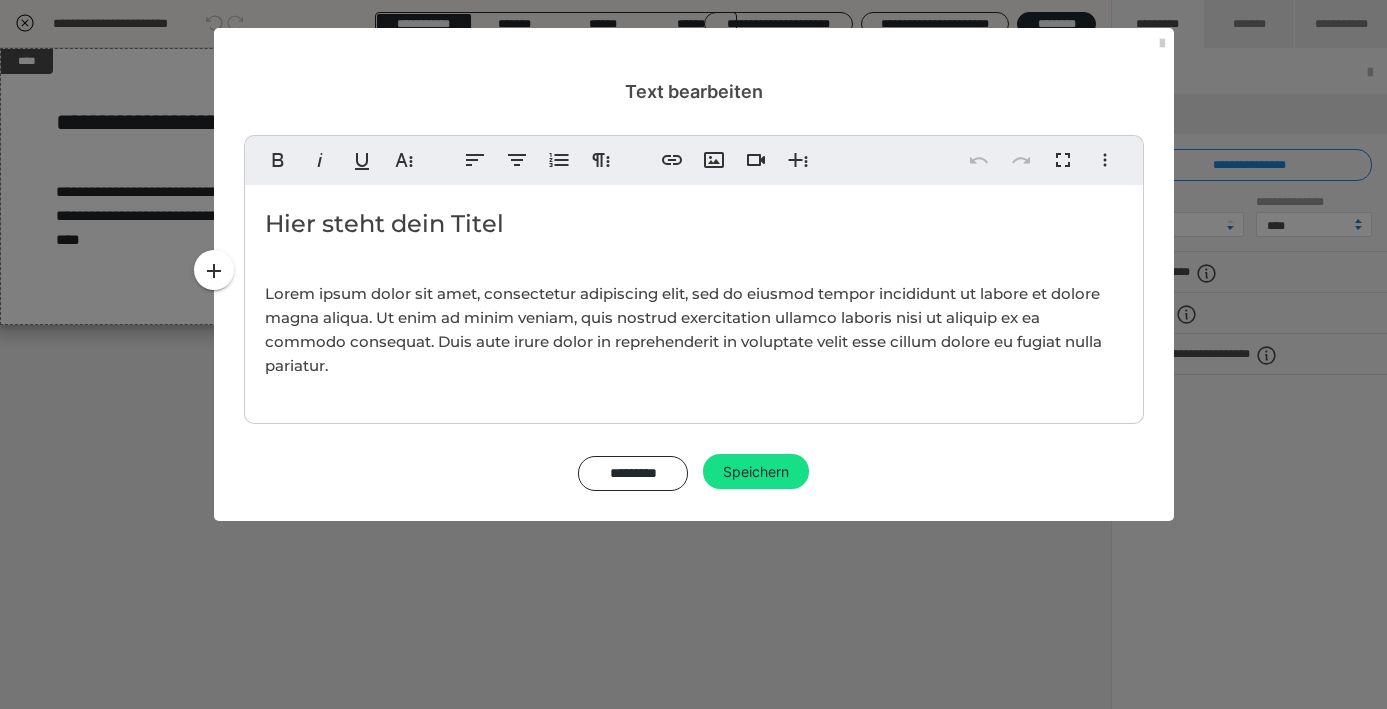 click on "Hier steht dein Titel Lorem ipsum dolor sit amet, consectetur adipiscing elit, sed do eiusmod tempor incididunt ut labore et dolore magna aliqua. Ut enim ad minim veniam, quis nostrud exercitation ullamco laboris nisi ut aliquip ex ea commodo consequat. Duis aute irure dolor in reprehenderit in voluptate velit esse cillum dolore eu fugiat nulla pariatur." at bounding box center [694, 299] 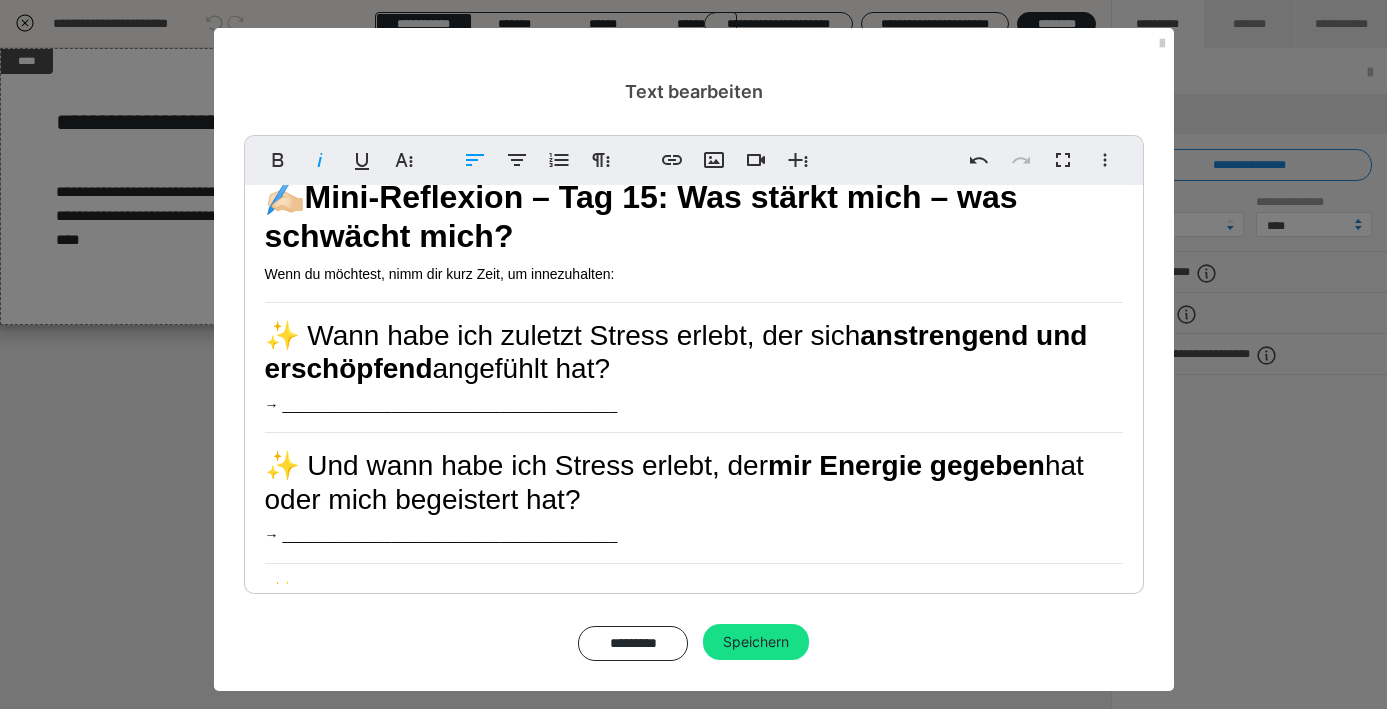 scroll, scrollTop: 0, scrollLeft: 0, axis: both 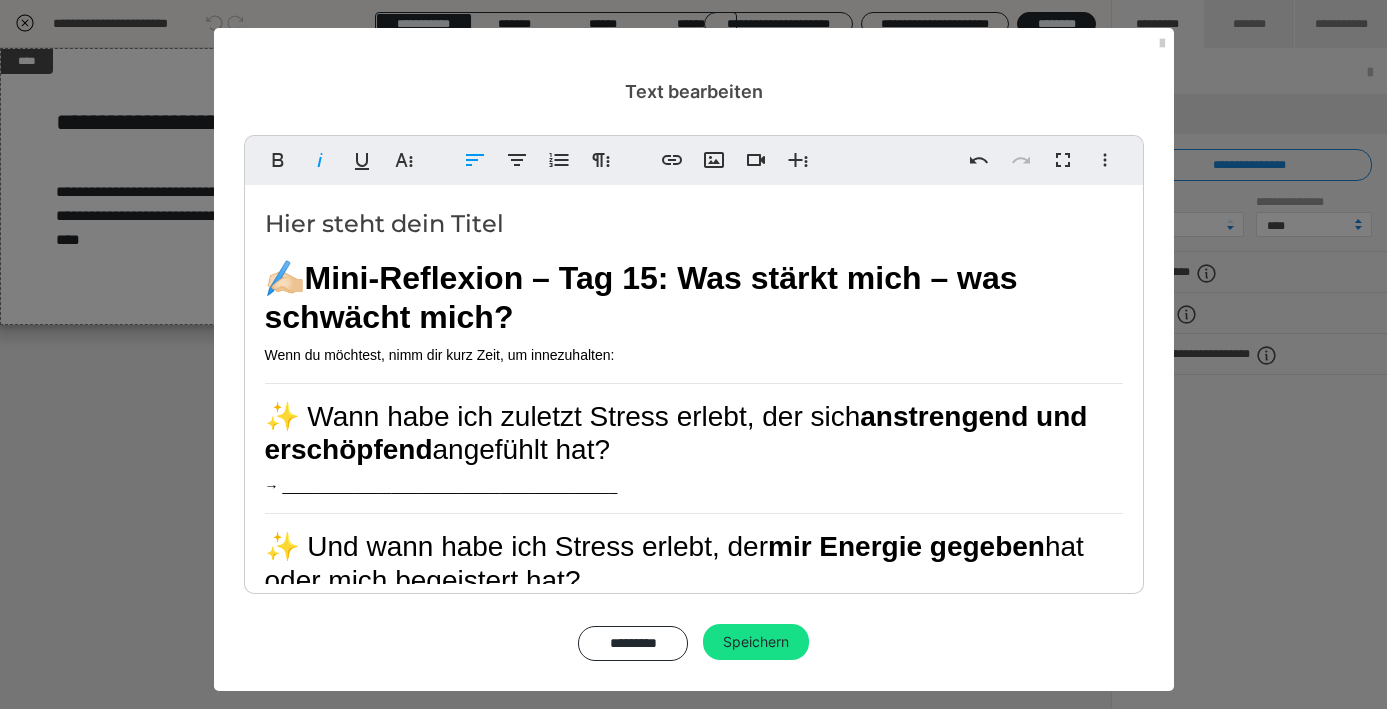 drag, startPoint x: 302, startPoint y: 292, endPoint x: 240, endPoint y: 286, distance: 62.289646 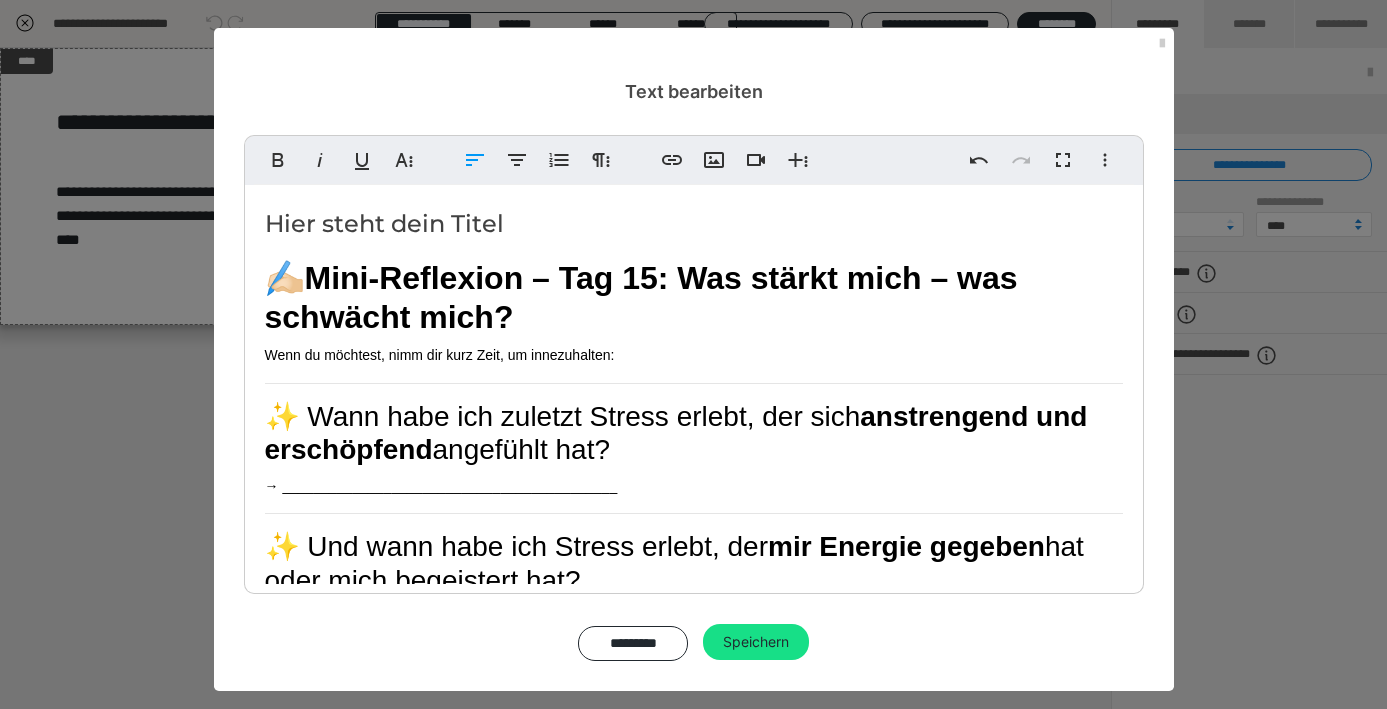 type 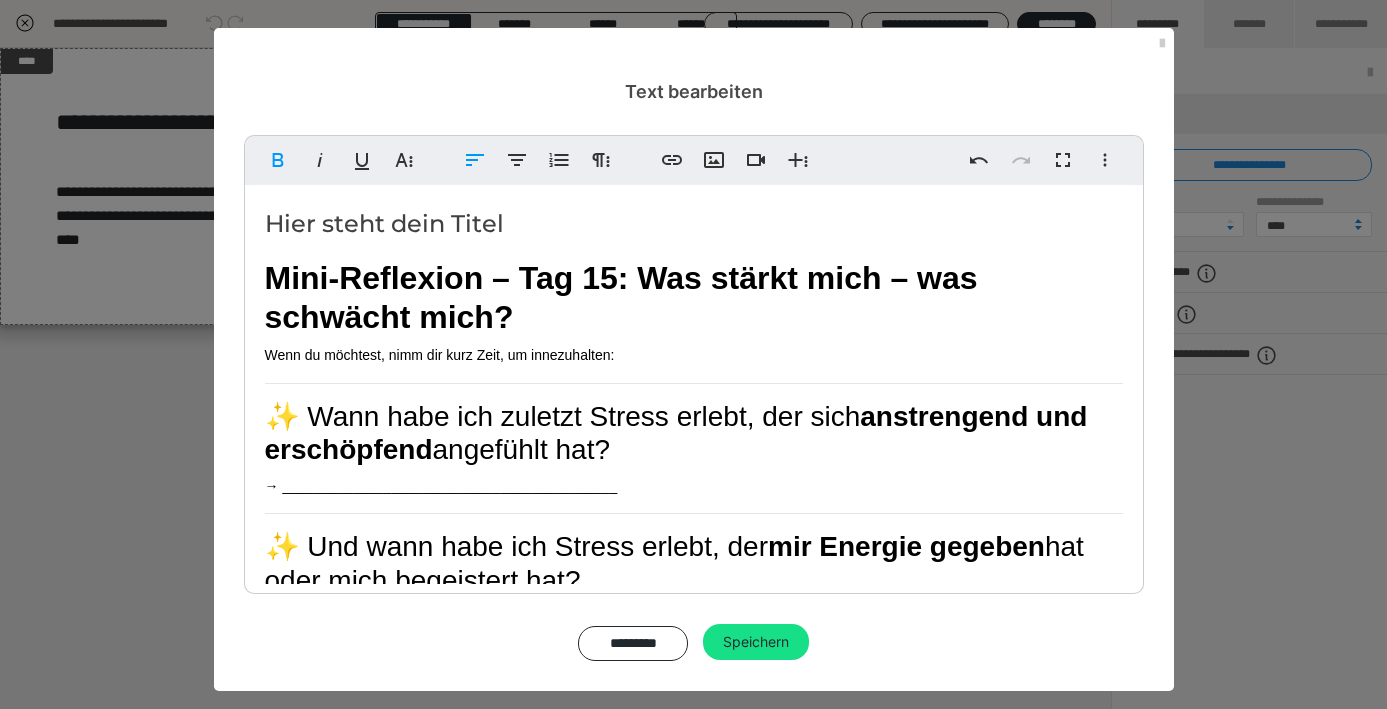 click on "Hier steht dein Titel Mini-Reflexion – Tag 15: Was stärkt mich – was schwächt mich? Wenn du möchtest, nimm dir kurz Zeit, um innezuhalten: ✨ Wann habe ich zuletzt Stress erlebt, der sich  anstrengend und erschöpfend  angefühlt hat? → ___________________________________________ ✨ Und wann habe ich Stress erlebt, der  mir Energie gegeben  hat oder mich begeistert hat? → ___________________________________________ ✨ Was war der Unterschied? (Wie habe ich mich innerlich gefühlt? Gab es ein Ziel? Freude? Oder eher Druck & Müssen?) → ___________________________________________ 💛  Erinnerung: Du bist nicht falsch, wenn du erschöpft bist – dein System schützt dich. Aber du darfst [DATE] anfangen zu unterscheiden: „Was baut mich auf – und was zieht mich runter?“" at bounding box center [694, 617] 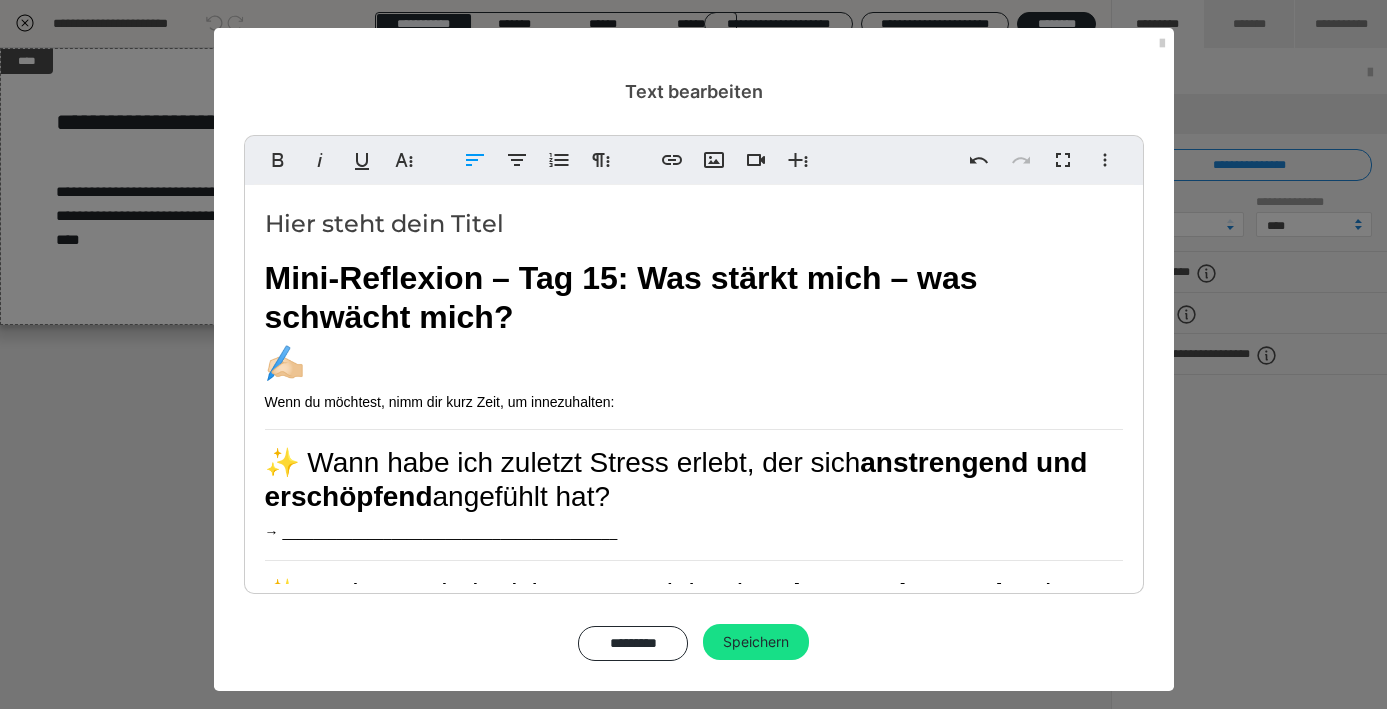 click on "Hier steht dein Titel Mini-Reflexion – Tag 15: Was stärkt mich – was schwächt mich? ✍🏻   Wenn du möchtest, nimm dir kurz Zeit, um innezuhalten: ✨ Wann habe ich zuletzt Stress erlebt, der sich  anstrengend und erschöpfend  angefühlt hat? → ___________________________________________ ✨ Und wann habe ich Stress erlebt, der  mir Energie gegeben  hat oder mich begeistert hat? → ___________________________________________ ✨ Was war der Unterschied? (Wie habe ich mich innerlich gefühlt? Gab es ein Ziel? Freude? Oder eher Druck & Müssen?) → ___________________________________________ 💛  Erinnerung: Du bist nicht falsch, wenn du erschöpft bist – dein System schützt dich. Aber du darfst [DATE] anfangen zu unterscheiden: „Was baut mich auf – und was zieht mich runter?“" at bounding box center [694, 640] 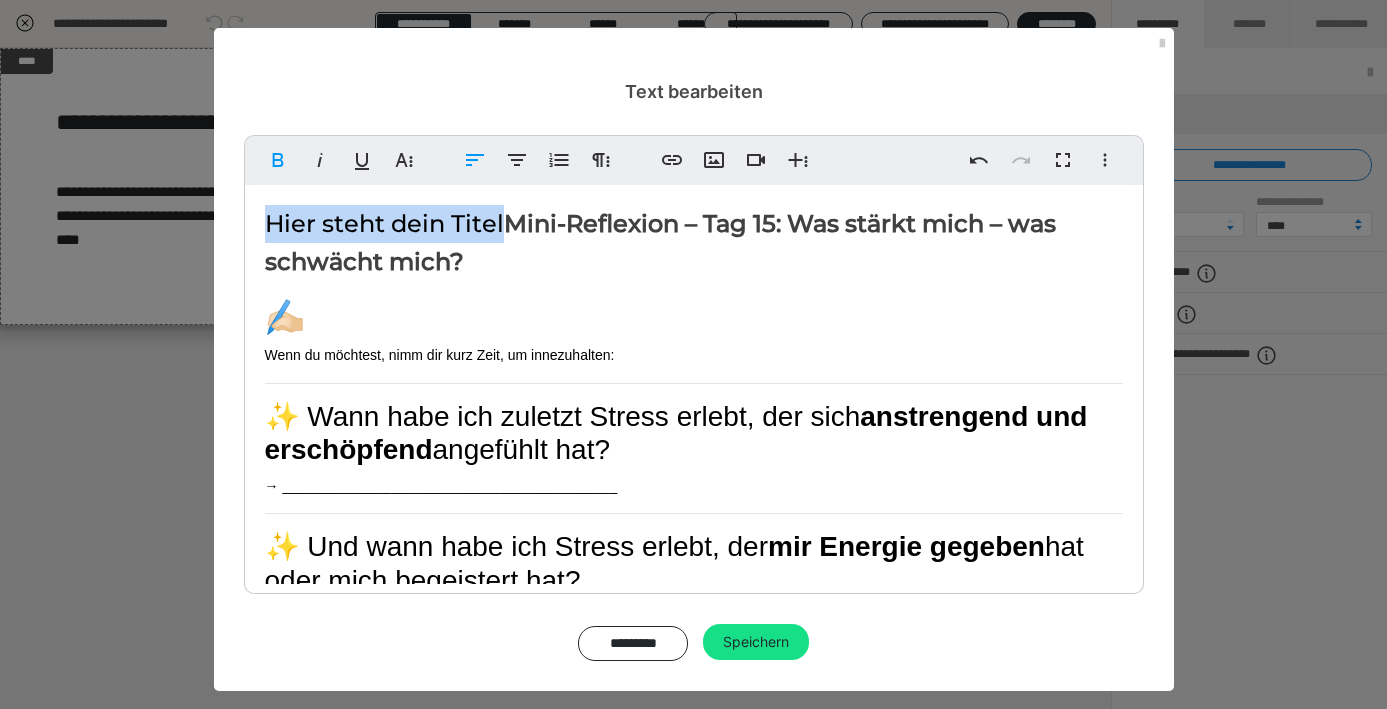 drag, startPoint x: 501, startPoint y: 225, endPoint x: 232, endPoint y: 219, distance: 269.0669 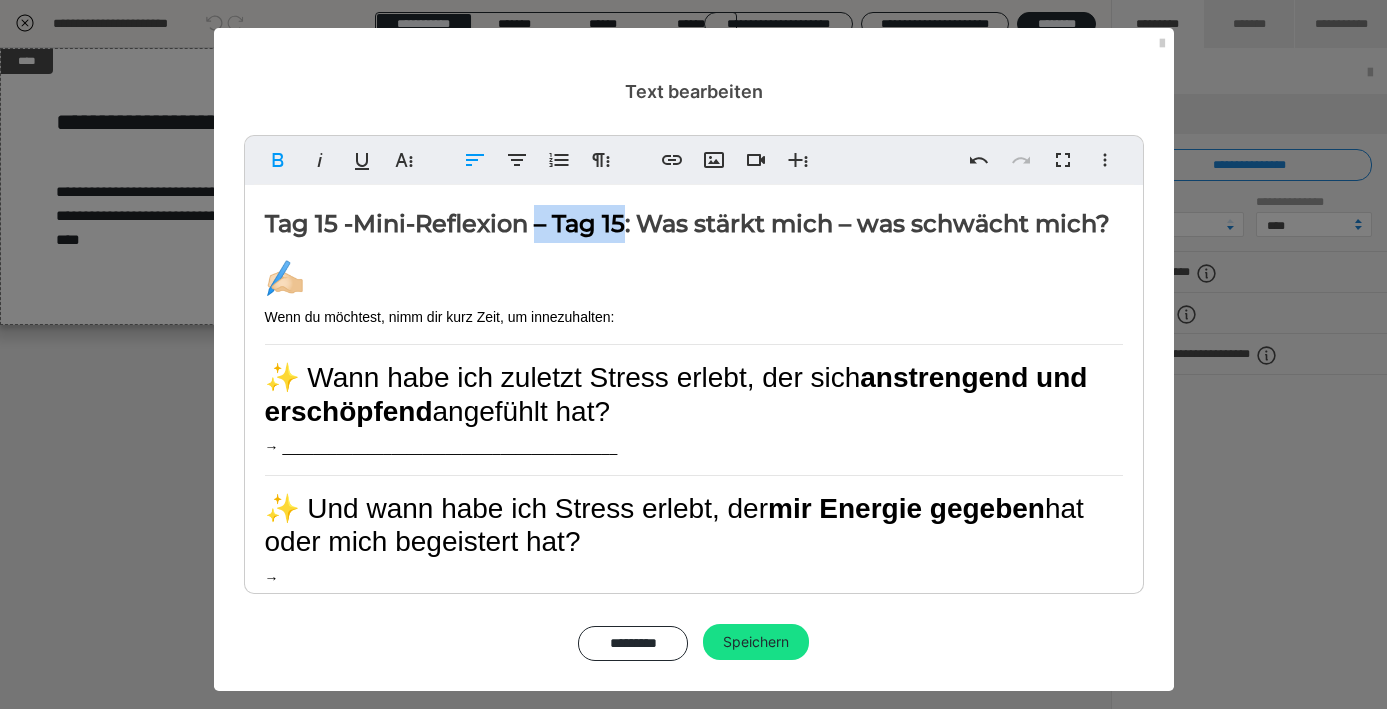 drag, startPoint x: 663, startPoint y: 227, endPoint x: 563, endPoint y: 232, distance: 100.12492 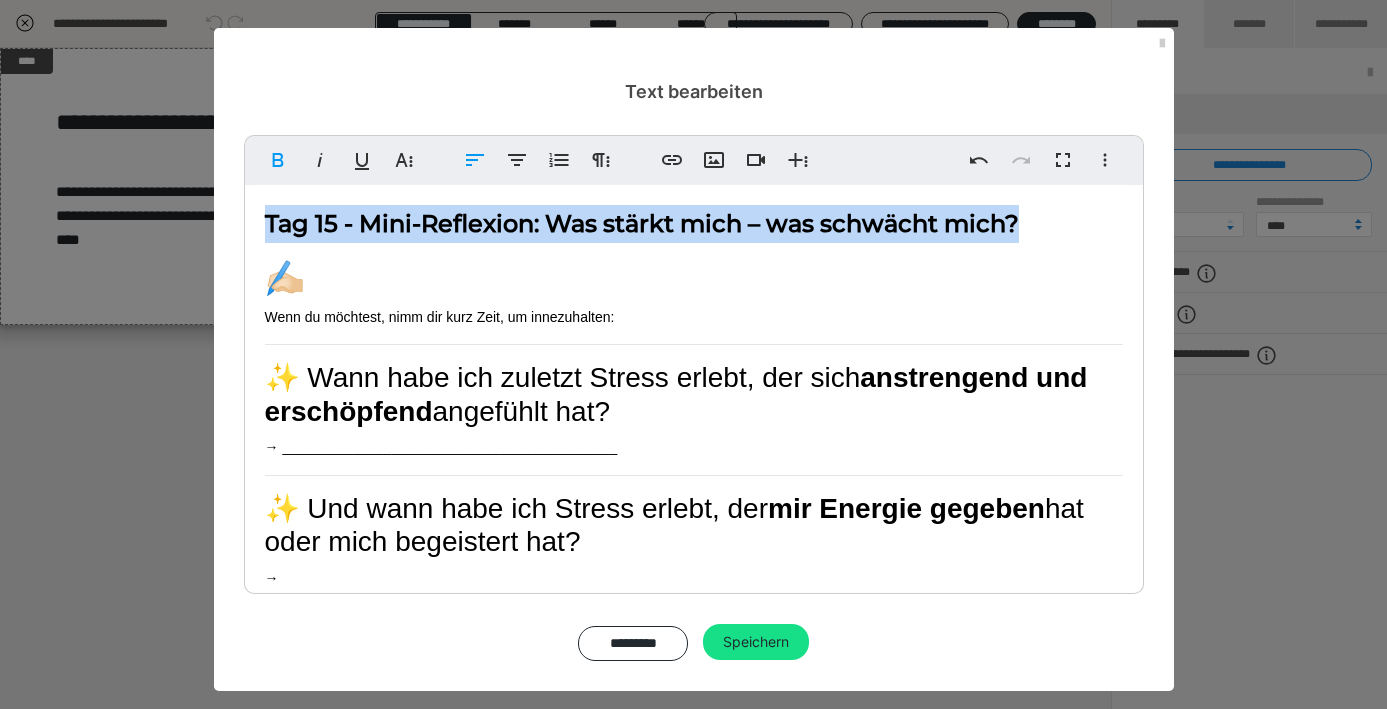 drag, startPoint x: 1094, startPoint y: 221, endPoint x: 255, endPoint y: 230, distance: 839.0483 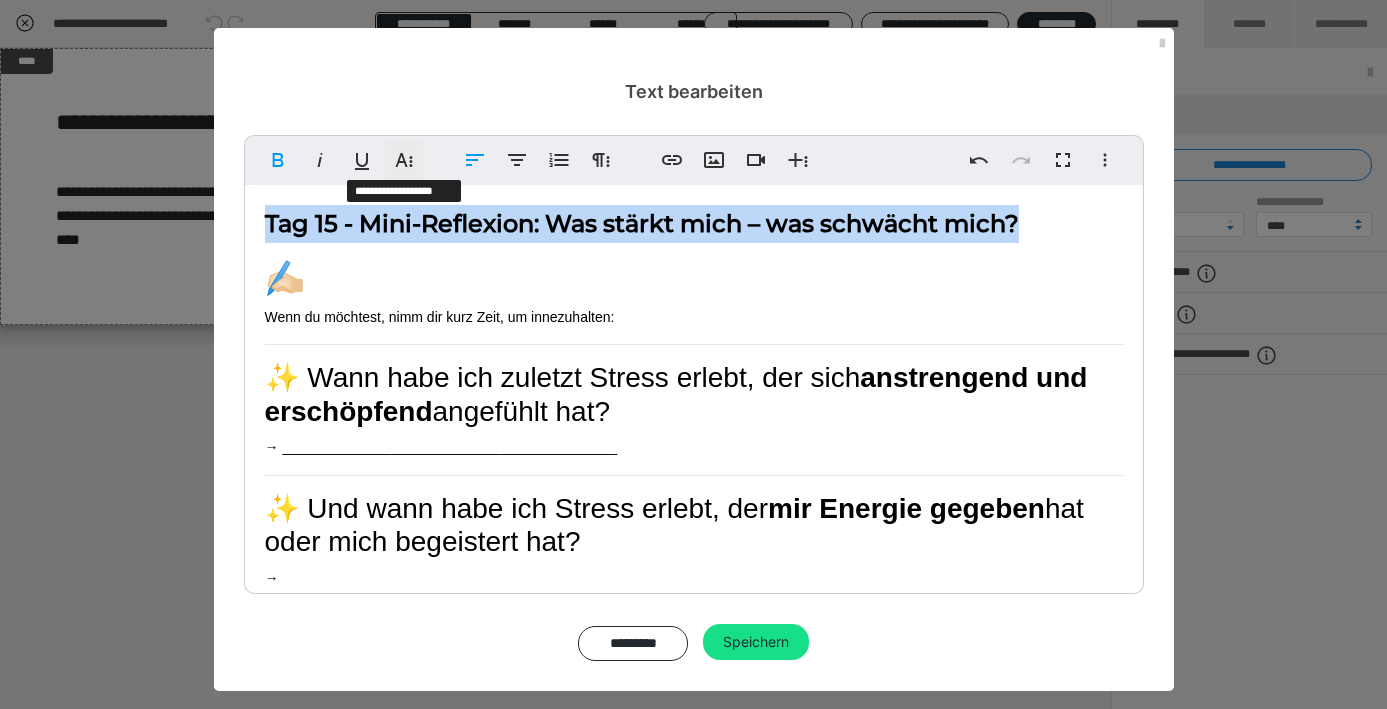 click 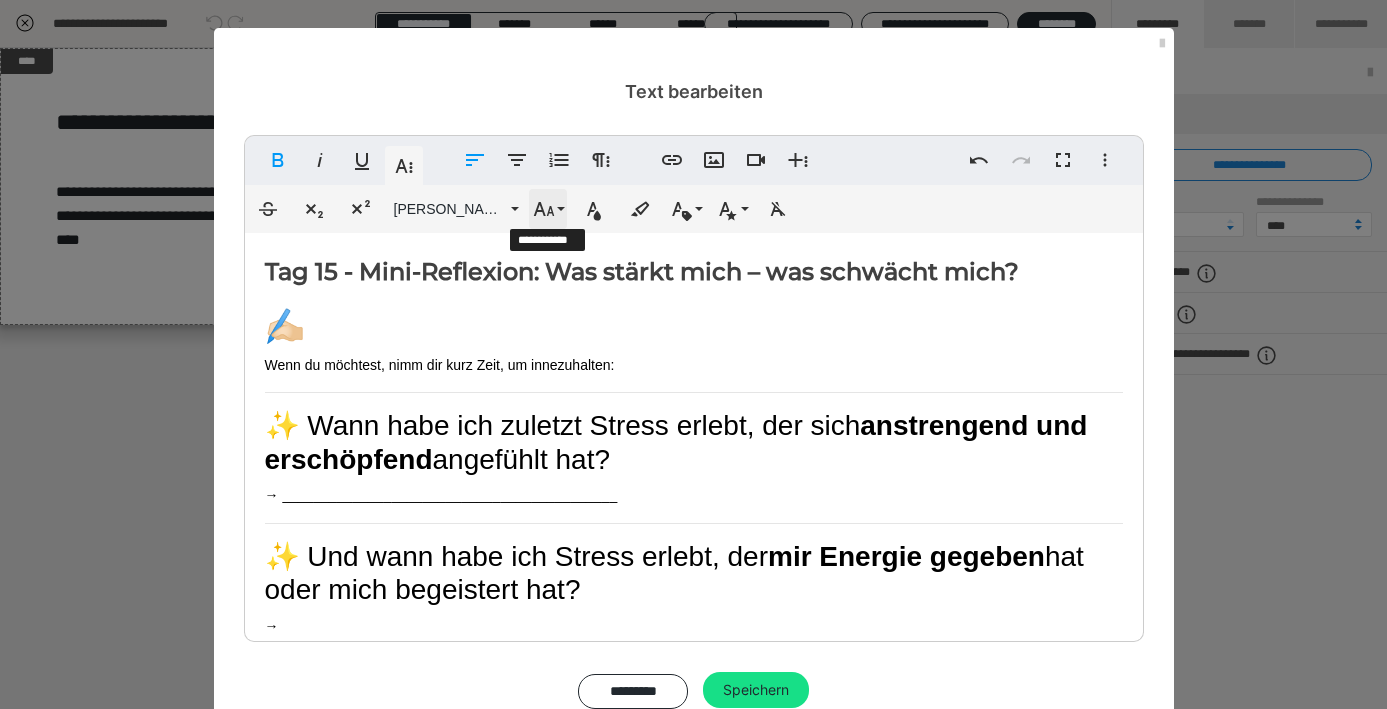 click 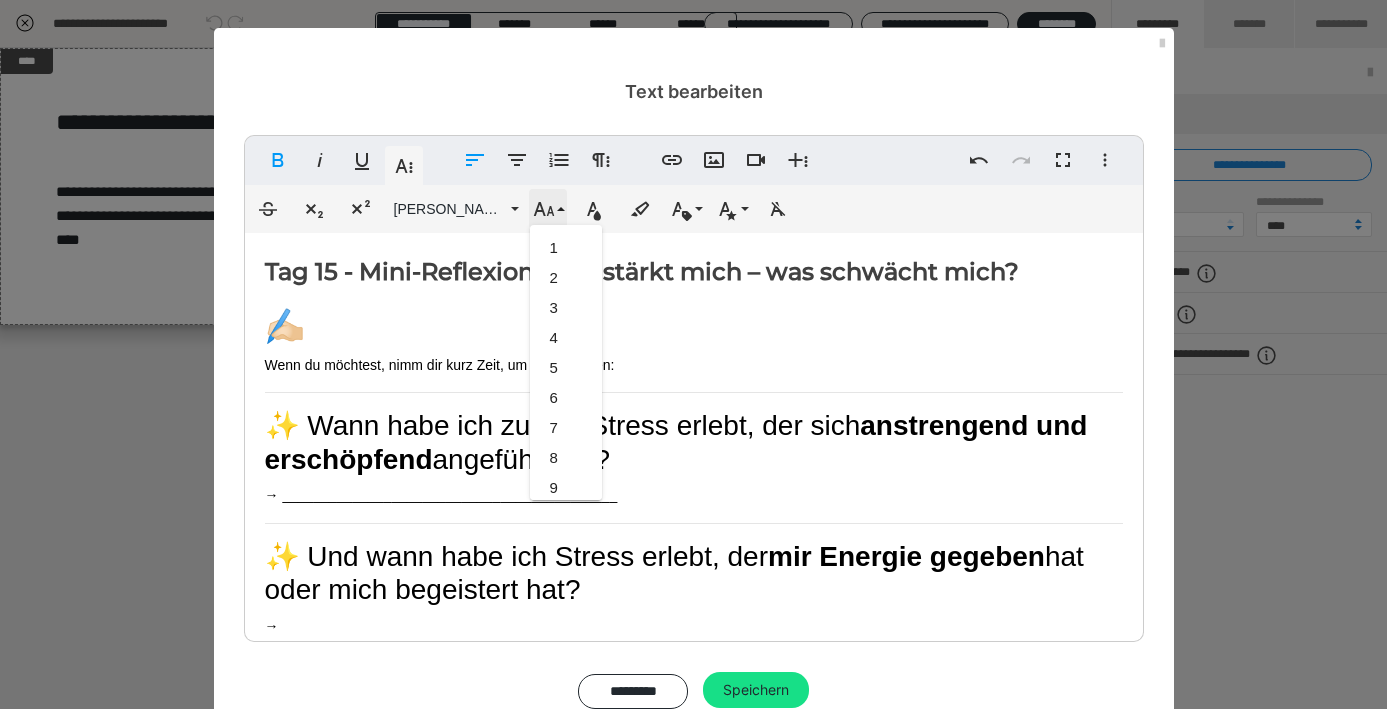 scroll, scrollTop: 713, scrollLeft: 0, axis: vertical 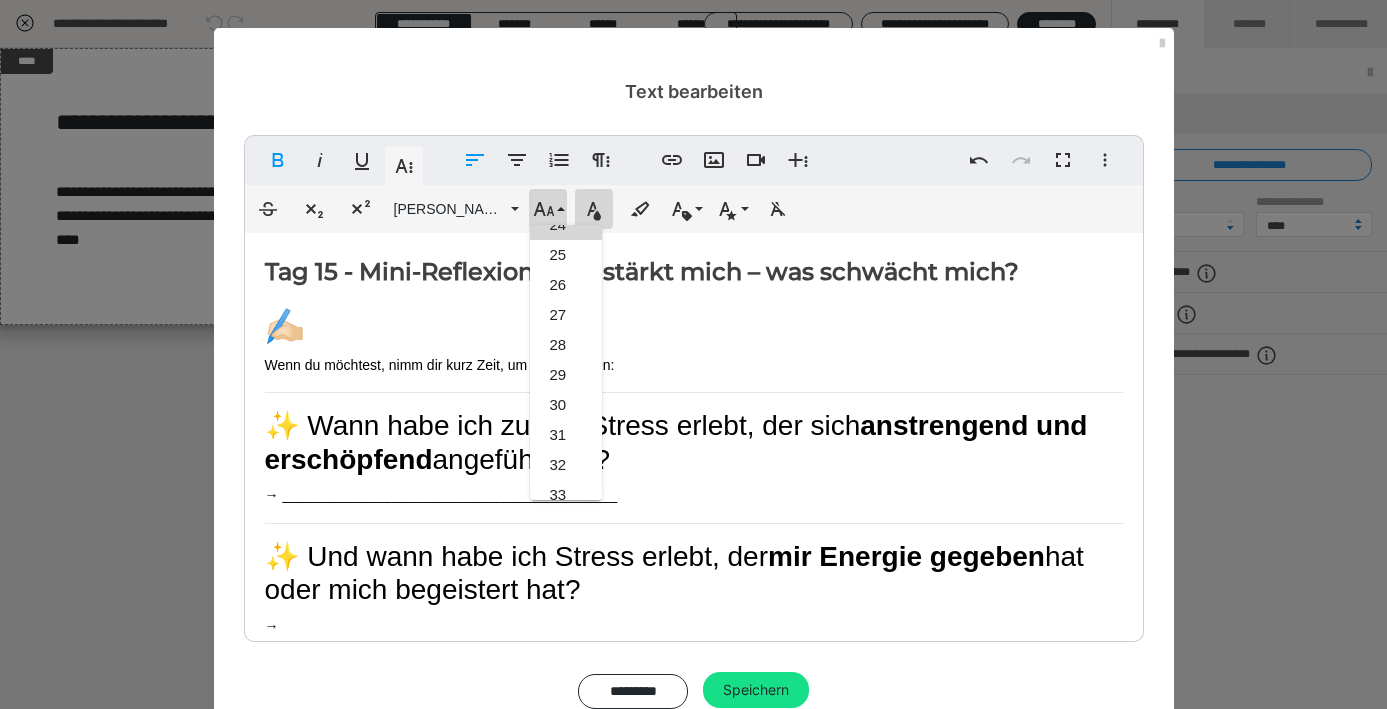 click 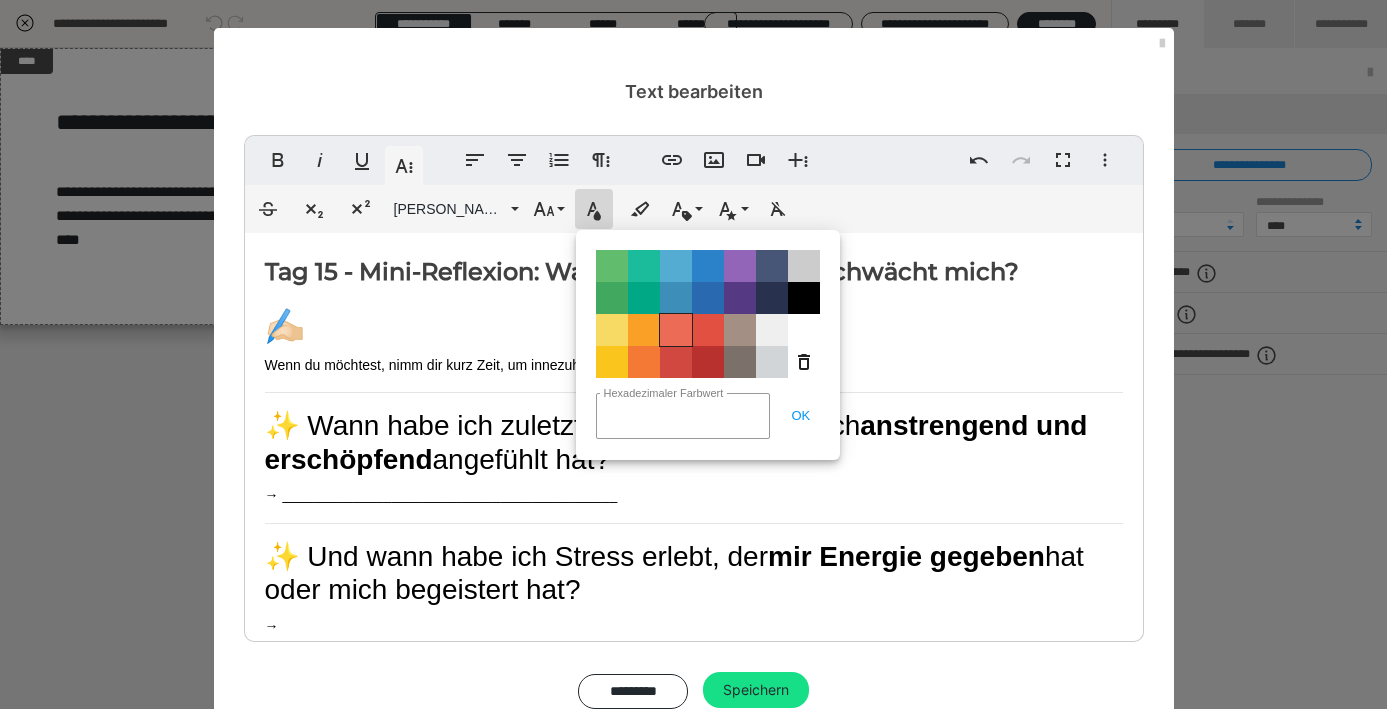 click on "Color#EB6B56" at bounding box center [676, 330] 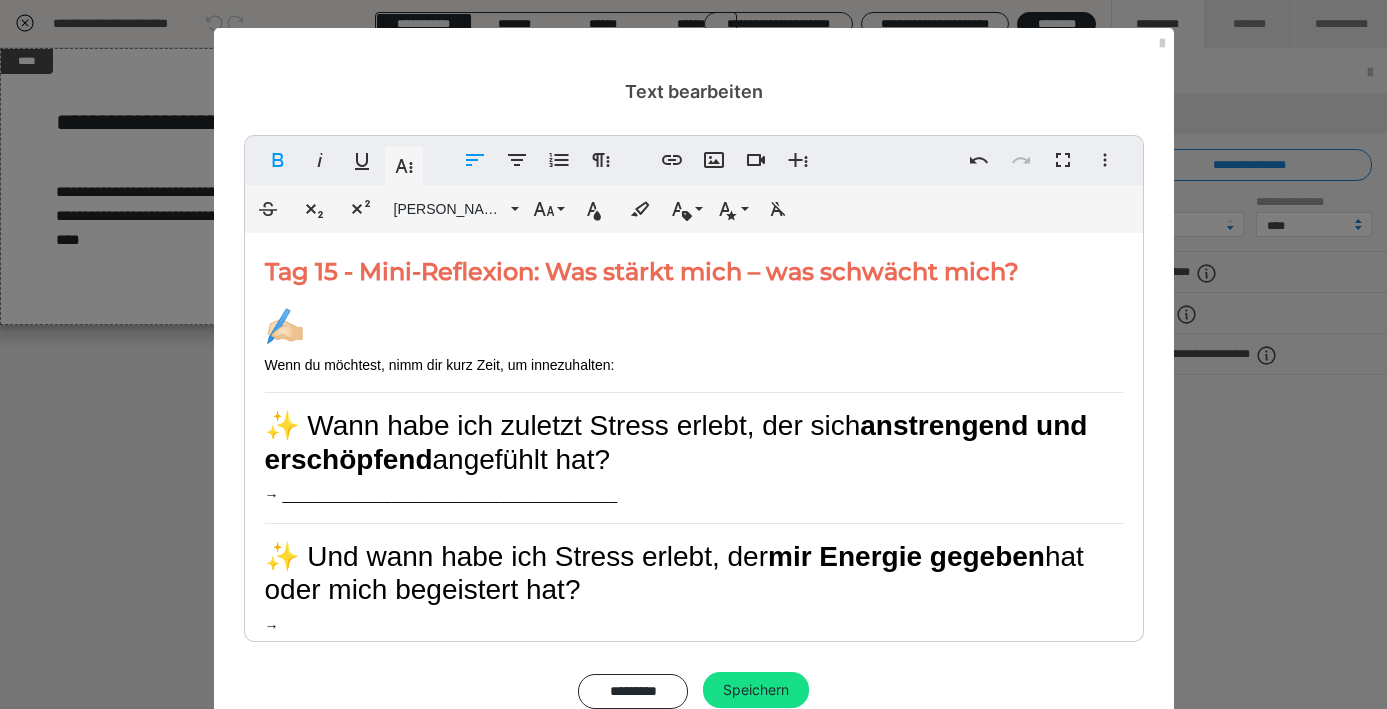 click on "✍🏻" at bounding box center [694, 326] 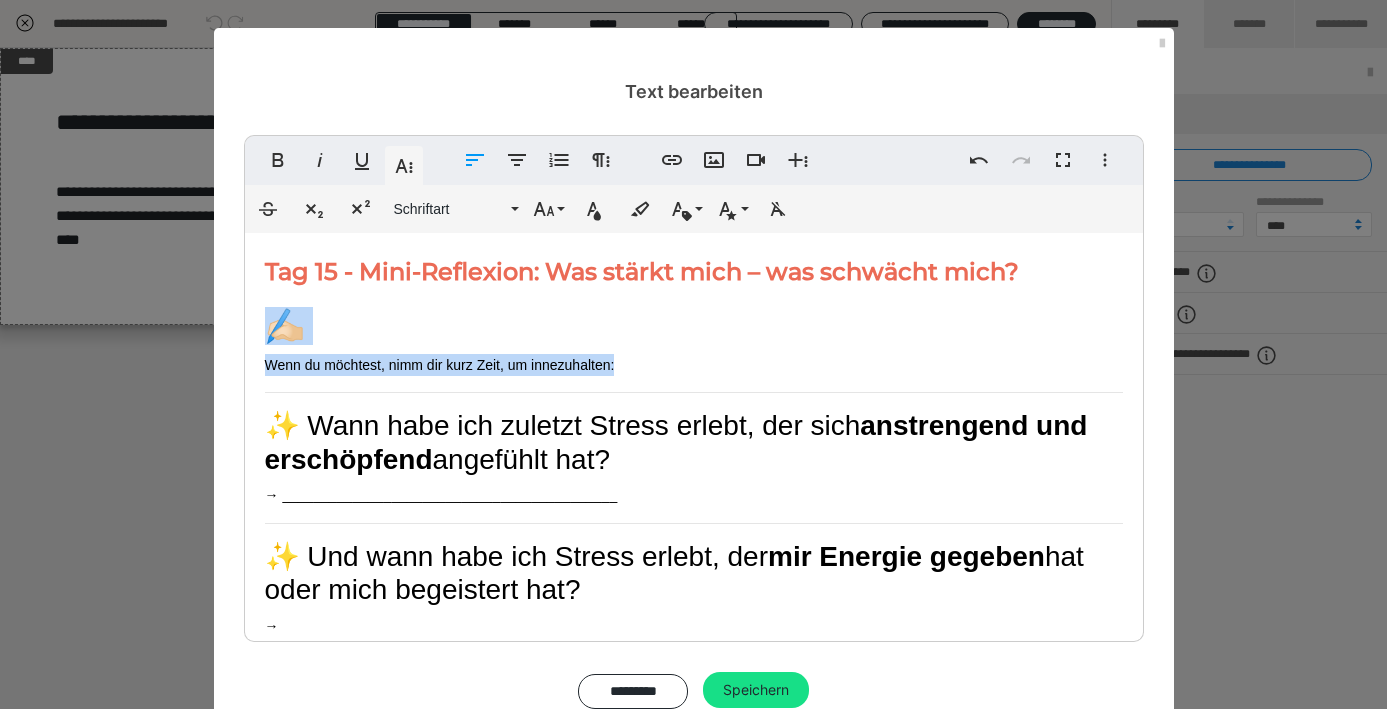 drag, startPoint x: 264, startPoint y: 320, endPoint x: 625, endPoint y: 372, distance: 364.72592 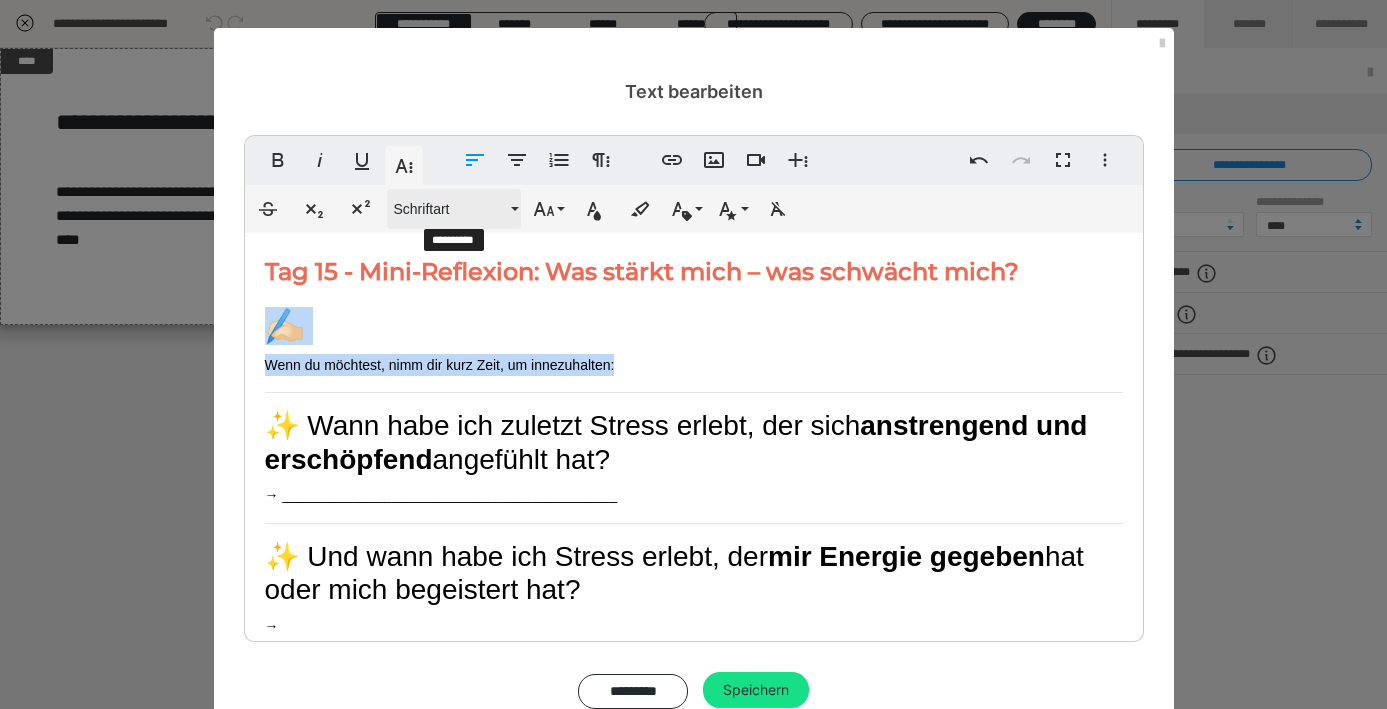 click on "Schriftart" at bounding box center (450, 209) 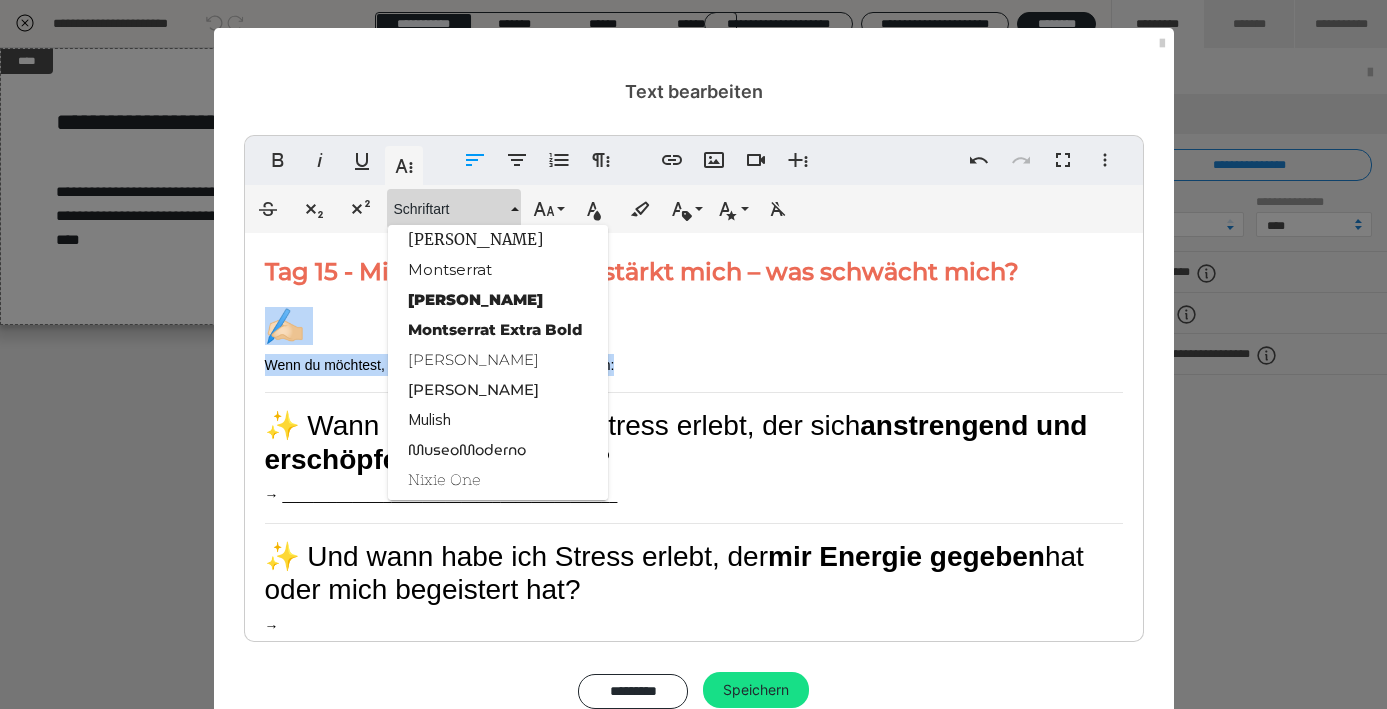 scroll, scrollTop: 1882, scrollLeft: 0, axis: vertical 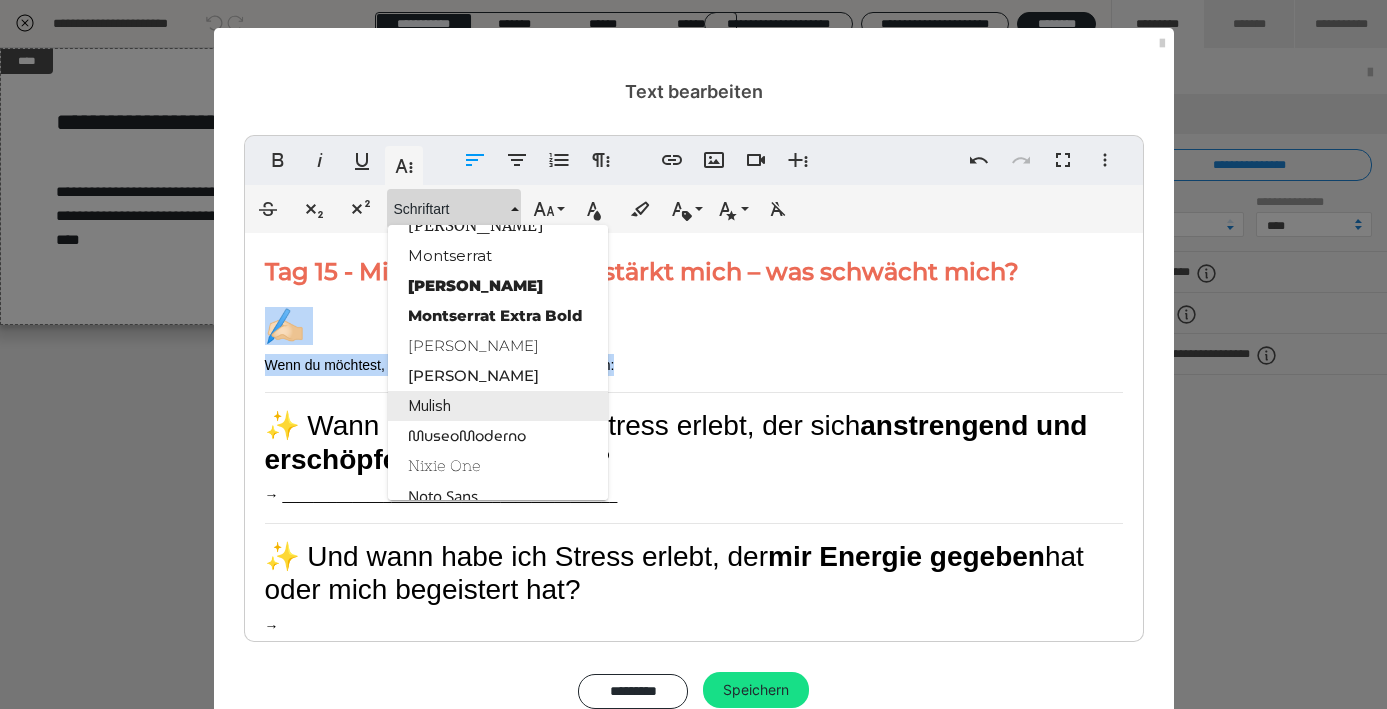 click on "Mulish" at bounding box center [498, 406] 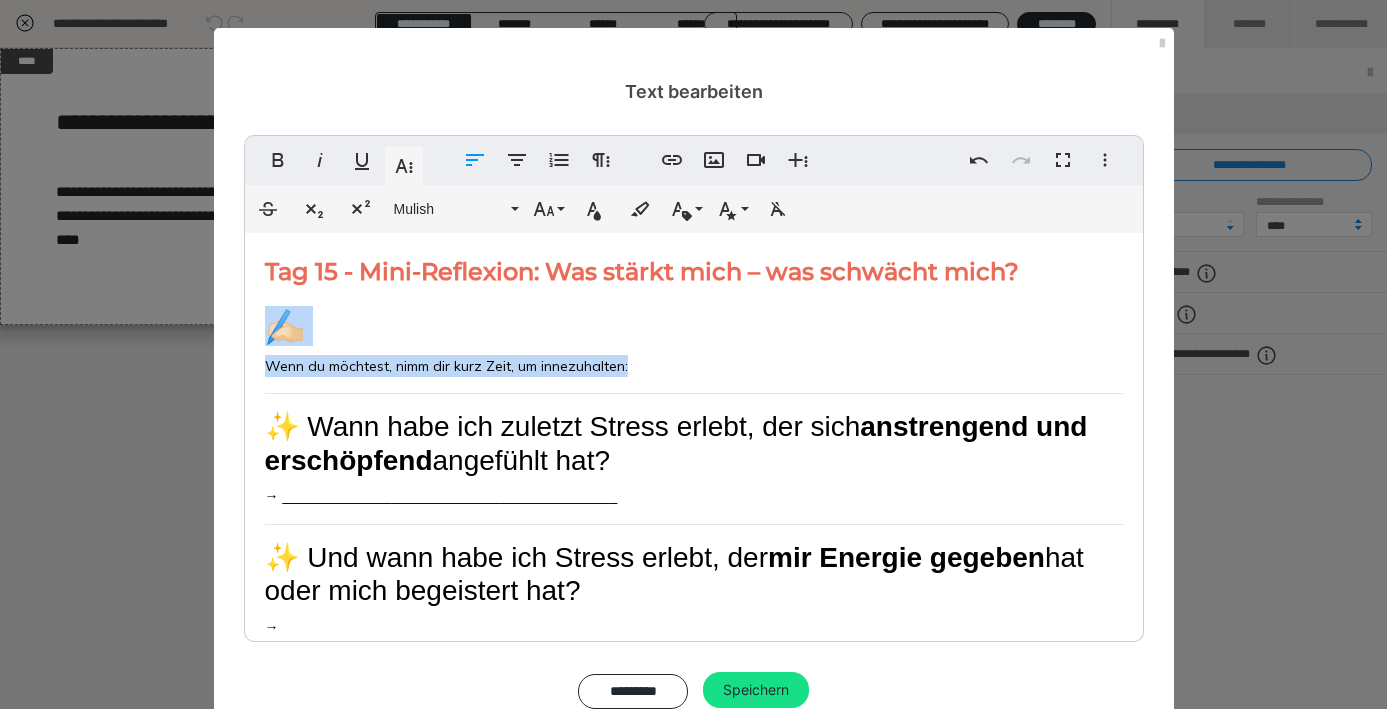 click on "Wenn du möchtest, nimm dir kurz Zeit, um innezuhalten:" at bounding box center [446, 366] 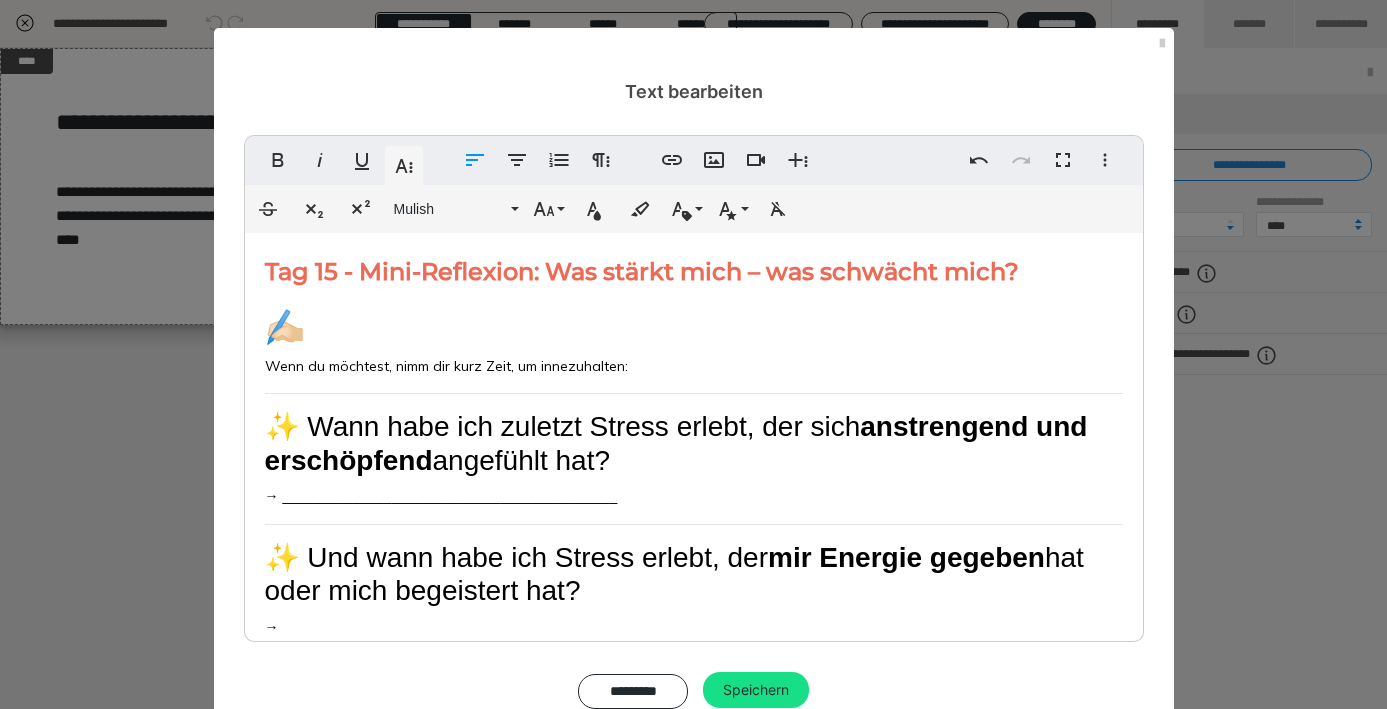 click on "Wenn du möchtest, nimm dir kurz Zeit, um innezuhalten:" at bounding box center (446, 366) 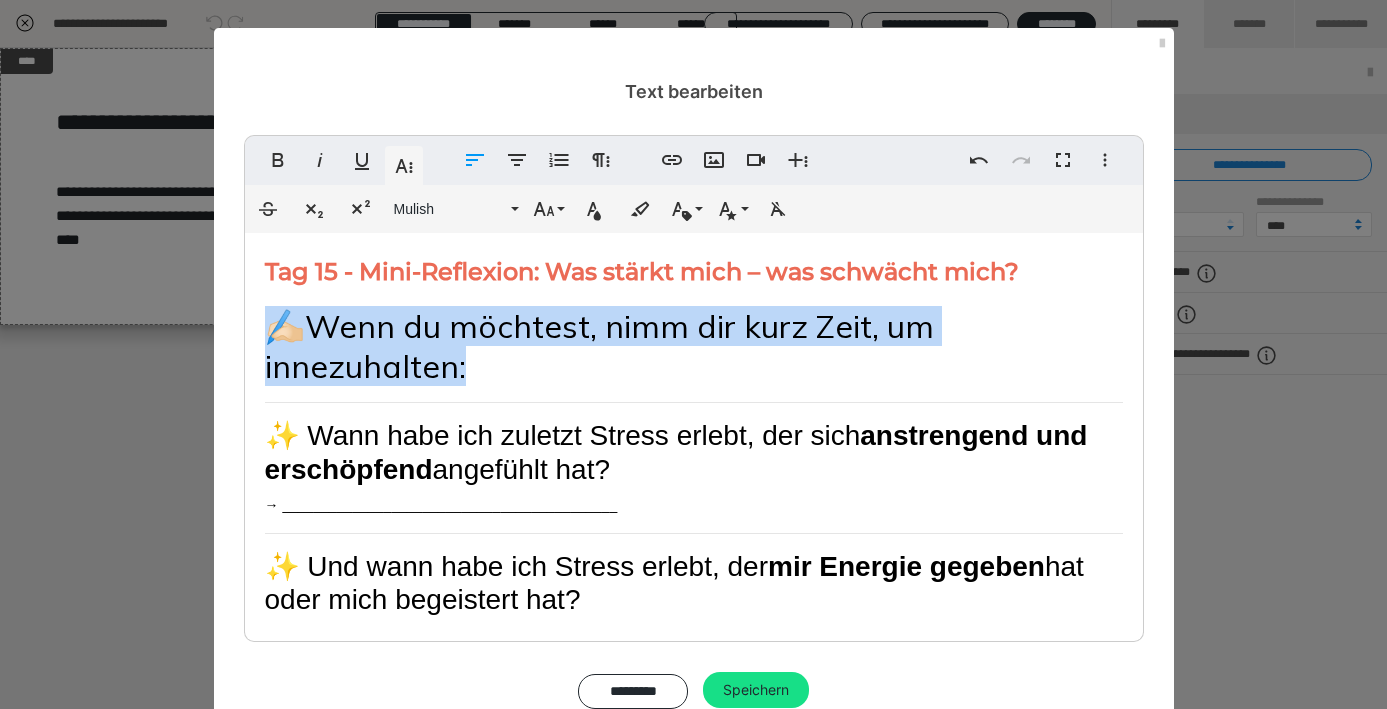 drag, startPoint x: 508, startPoint y: 367, endPoint x: 251, endPoint y: 336, distance: 258.86288 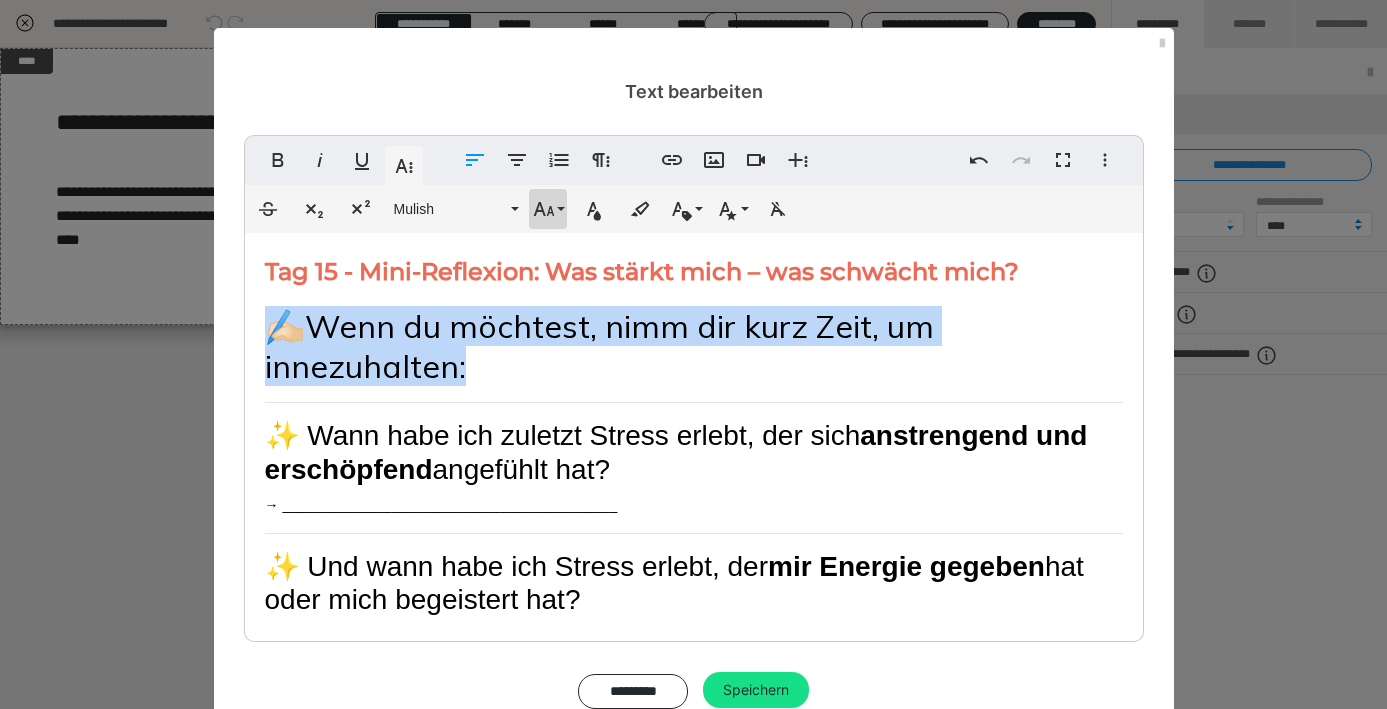 click 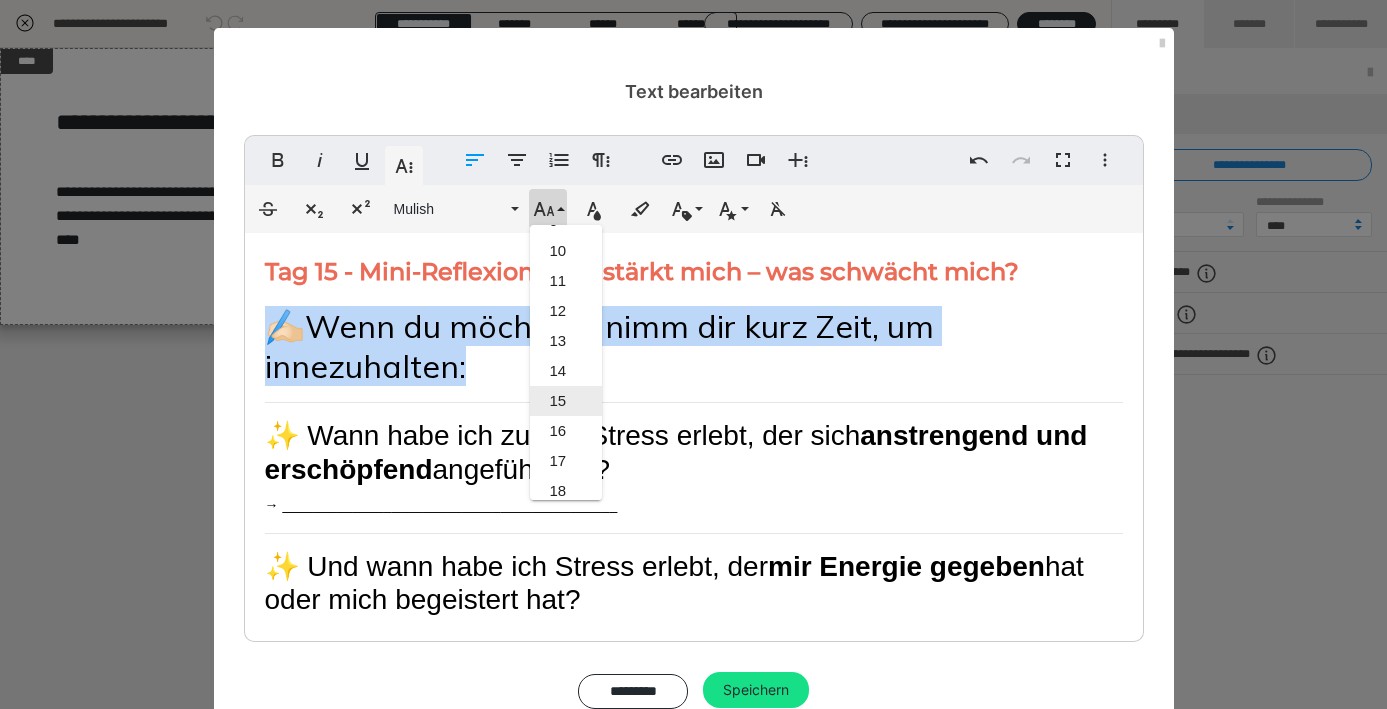 scroll, scrollTop: 276, scrollLeft: 0, axis: vertical 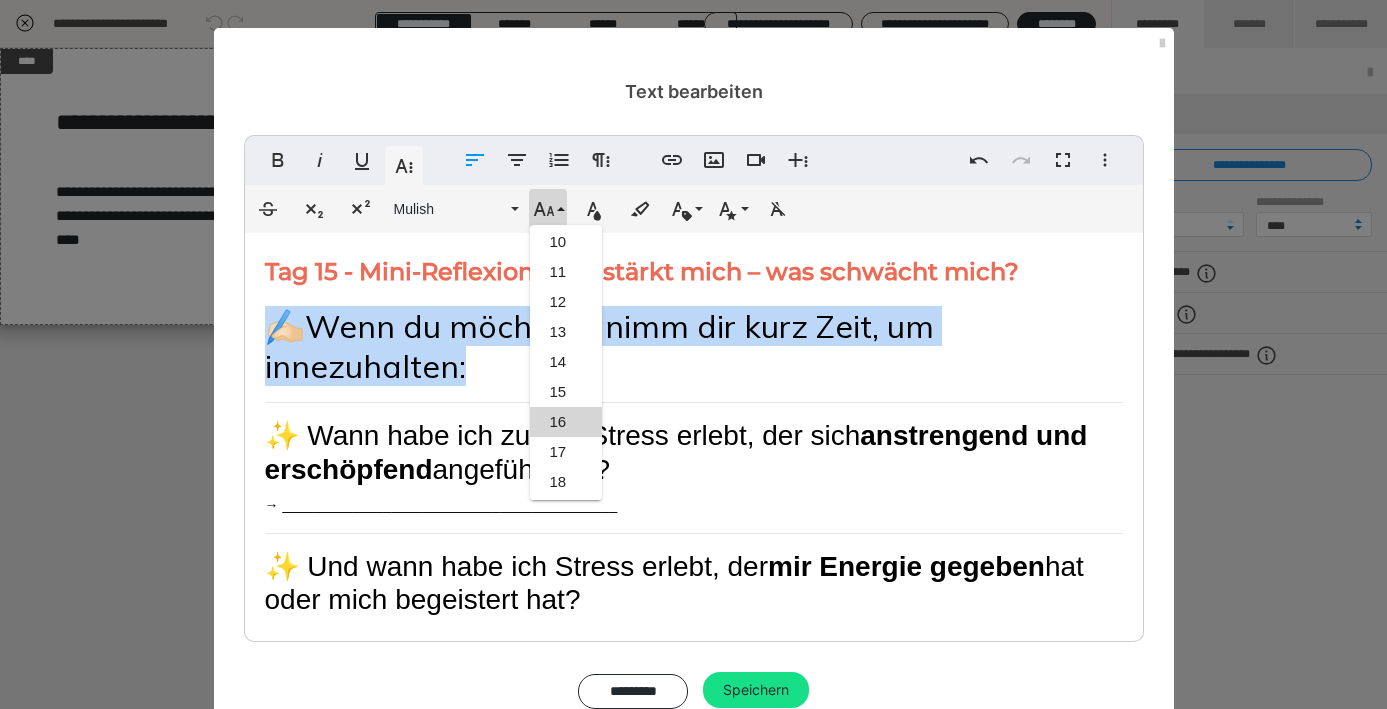 click on "16" at bounding box center [566, 422] 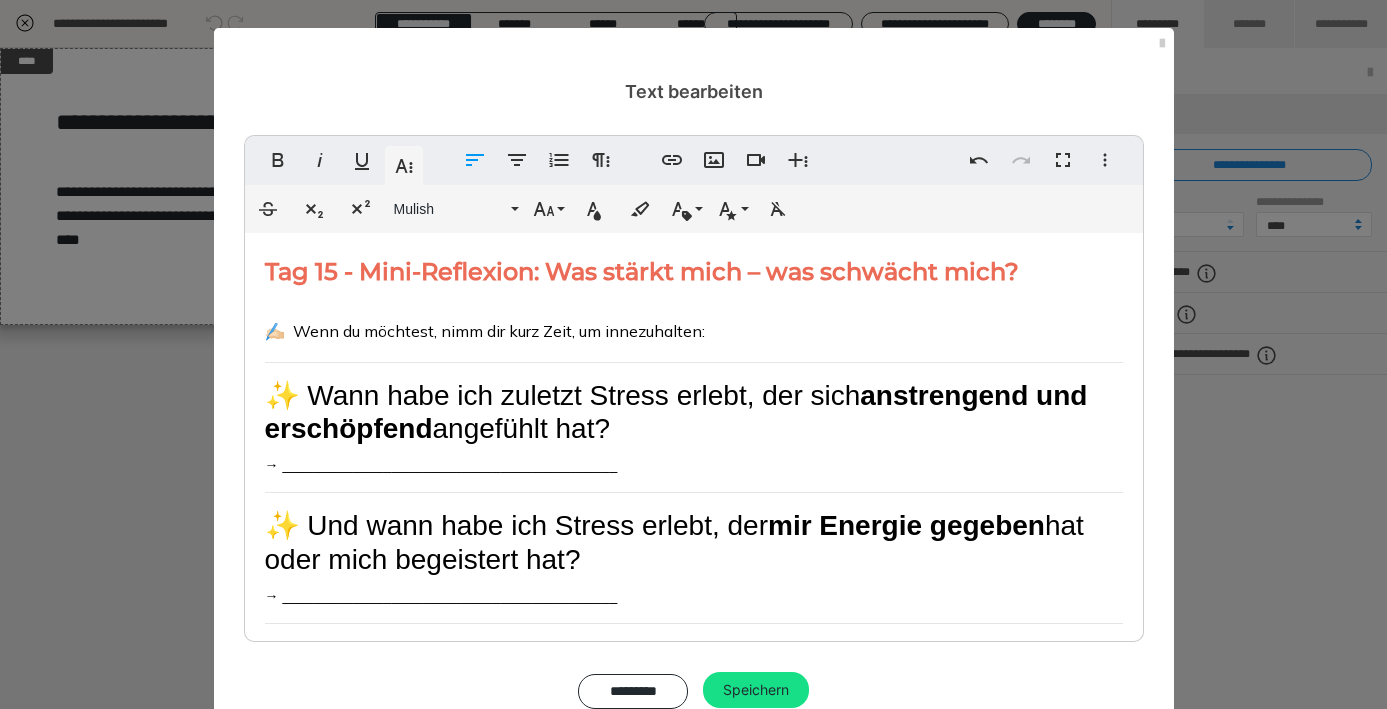 click on "Tag 15 - Mini-Reflexion: Was stärkt mich – was schwächt mich? ✍🏻  Wenn du möchtest, nimm dir kurz Zeit, um innezuhalten: ✨ Wann habe ich zuletzt Stress erlebt, der sich  anstrengend und erschöpfend  angefühlt hat? → ___________________________________________ ✨ Und wann habe ich Stress erlebt, der  mir Energie gegeben  hat oder mich begeistert hat? → ___________________________________________ ✨ Was war der Unterschied? (Wie habe ich mich innerlich gefühlt? Gab es ein Ziel? Freude? Oder eher Druck & Müssen?) → ___________________________________________ 💛  Erinnerung: Du bist nicht falsch, wenn du erschöpft bist – dein System schützt dich. Aber du darfst [DATE] anfangen zu unterscheiden: „Was baut mich auf – und was zieht mich runter?“" at bounding box center [694, 631] 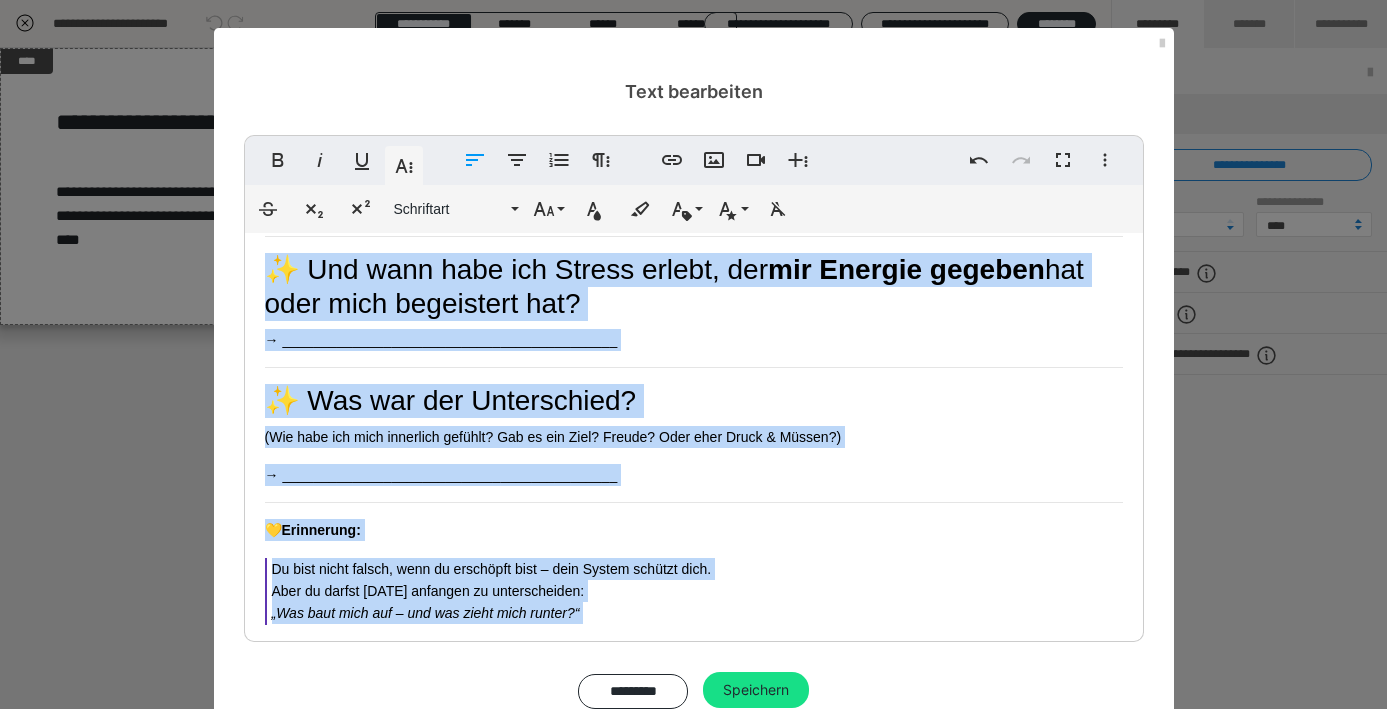 scroll, scrollTop: 365, scrollLeft: 0, axis: vertical 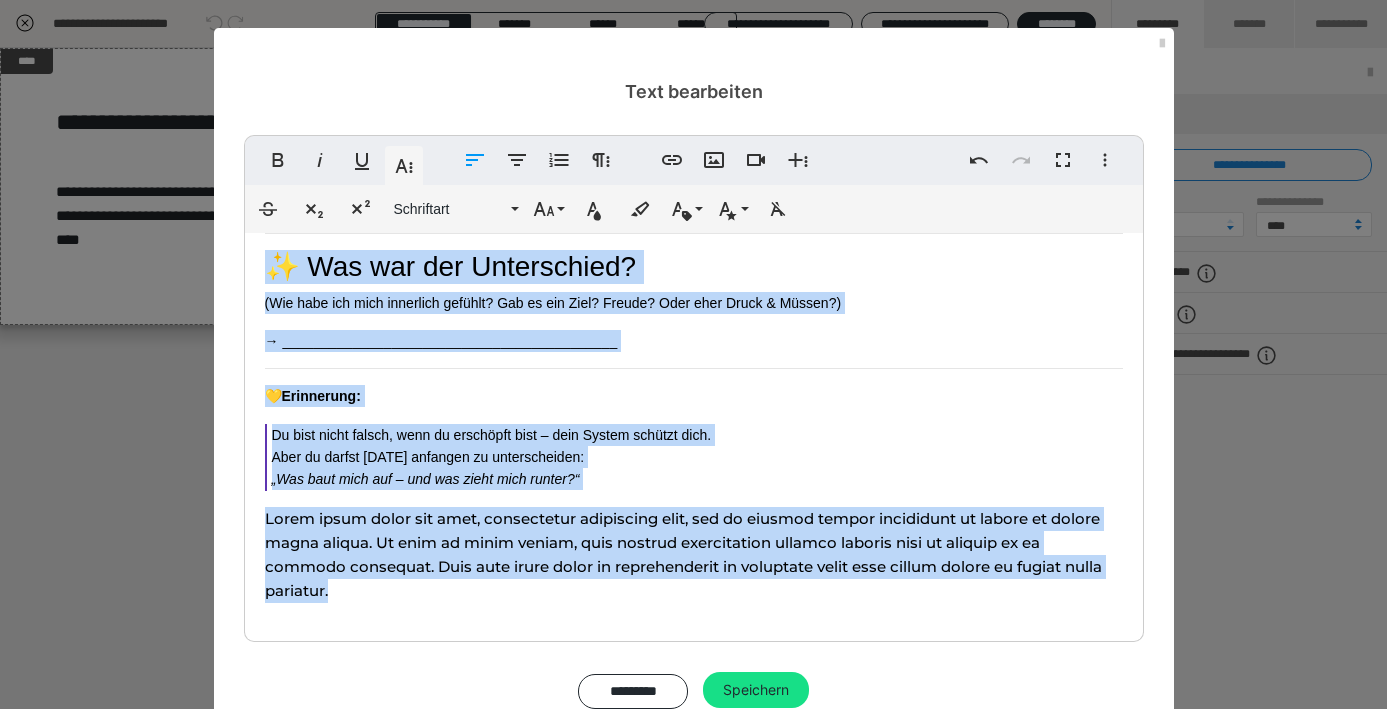 drag, startPoint x: 263, startPoint y: 265, endPoint x: 491, endPoint y: 582, distance: 390.4779 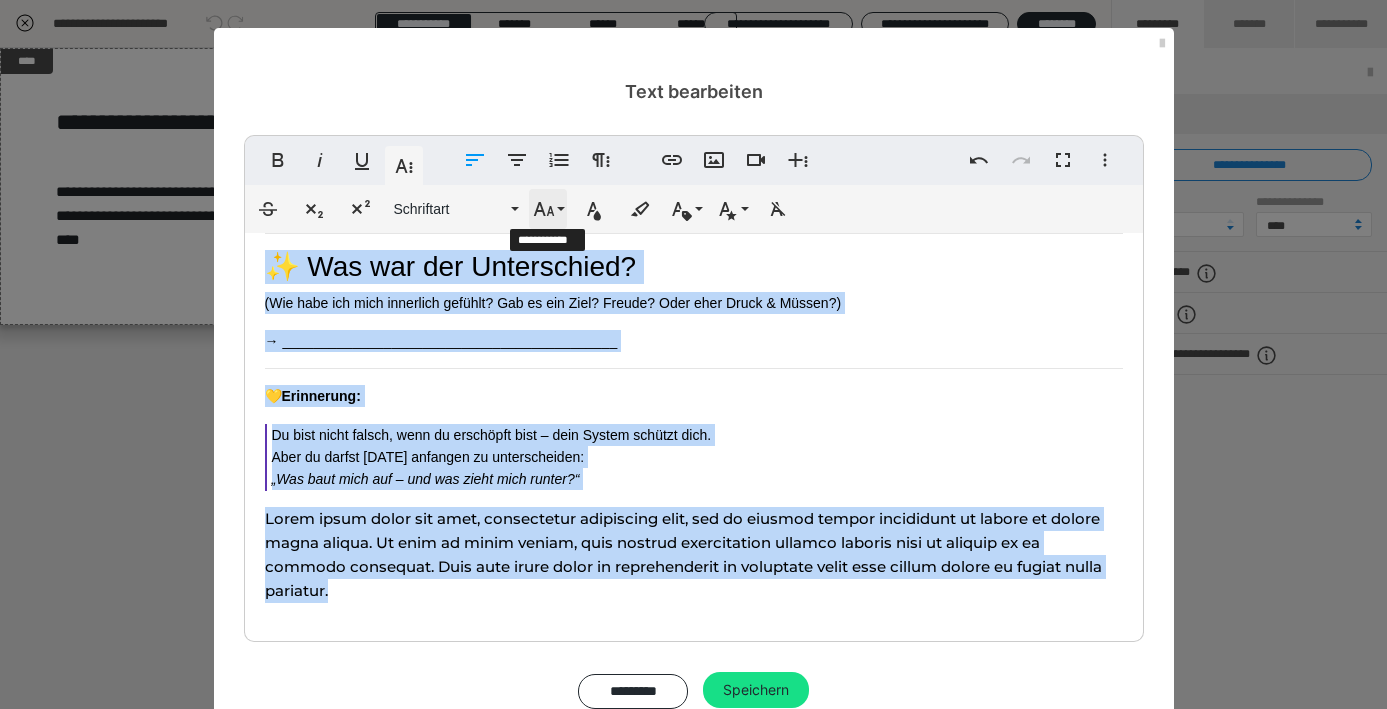 click on "Schriftgröße" at bounding box center (548, 209) 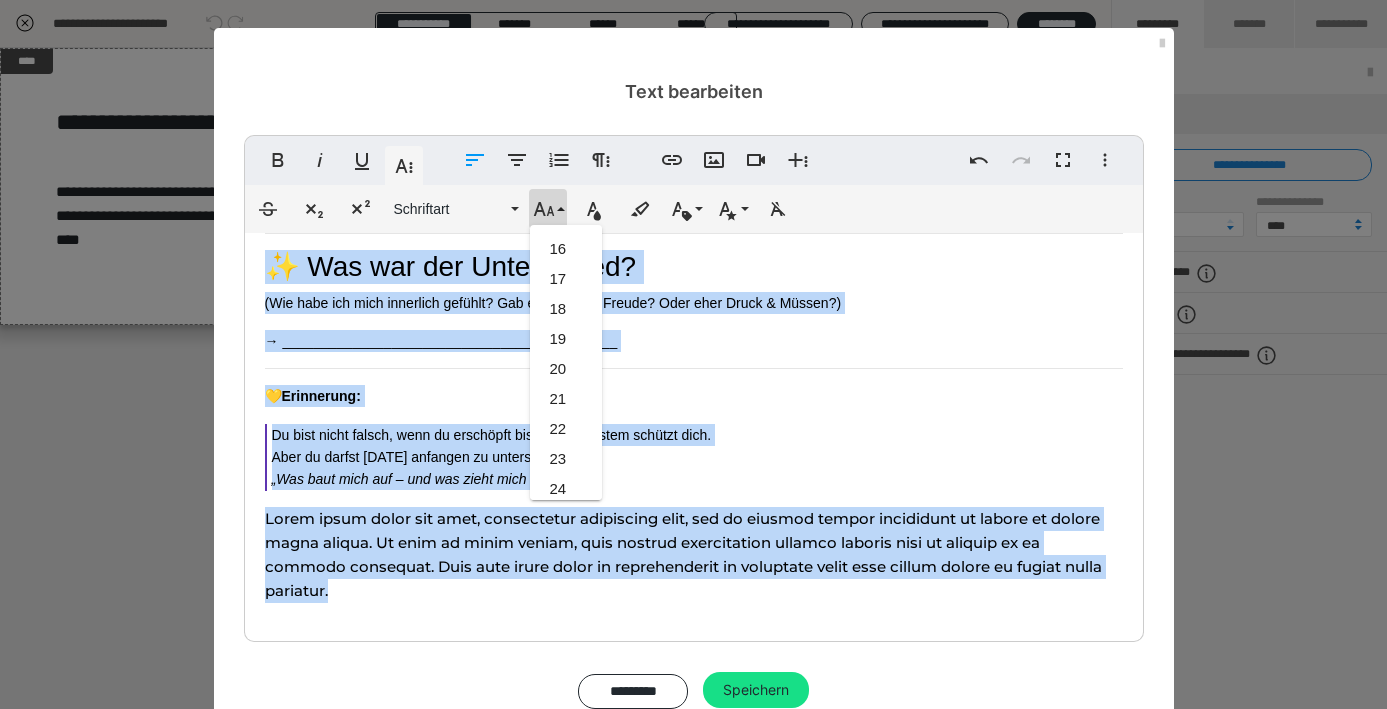 scroll, scrollTop: 430, scrollLeft: 0, axis: vertical 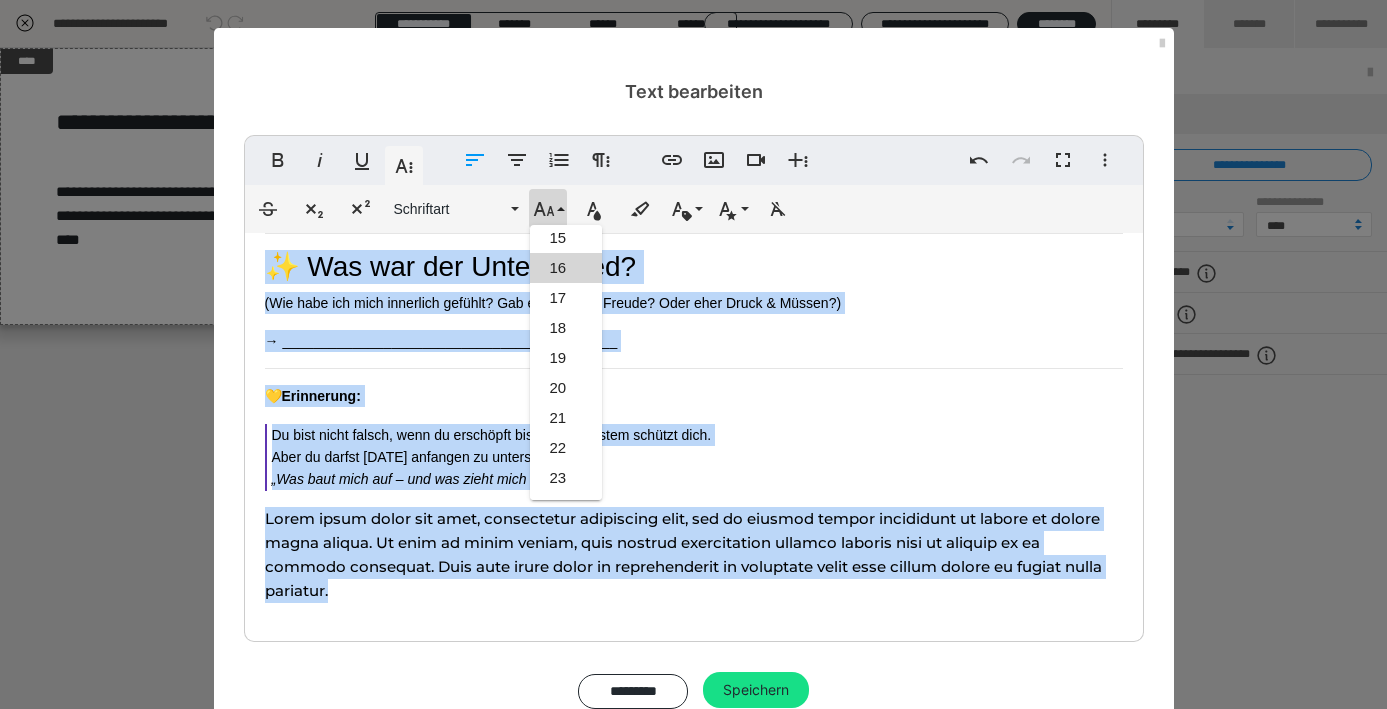 click on "16" at bounding box center (566, 268) 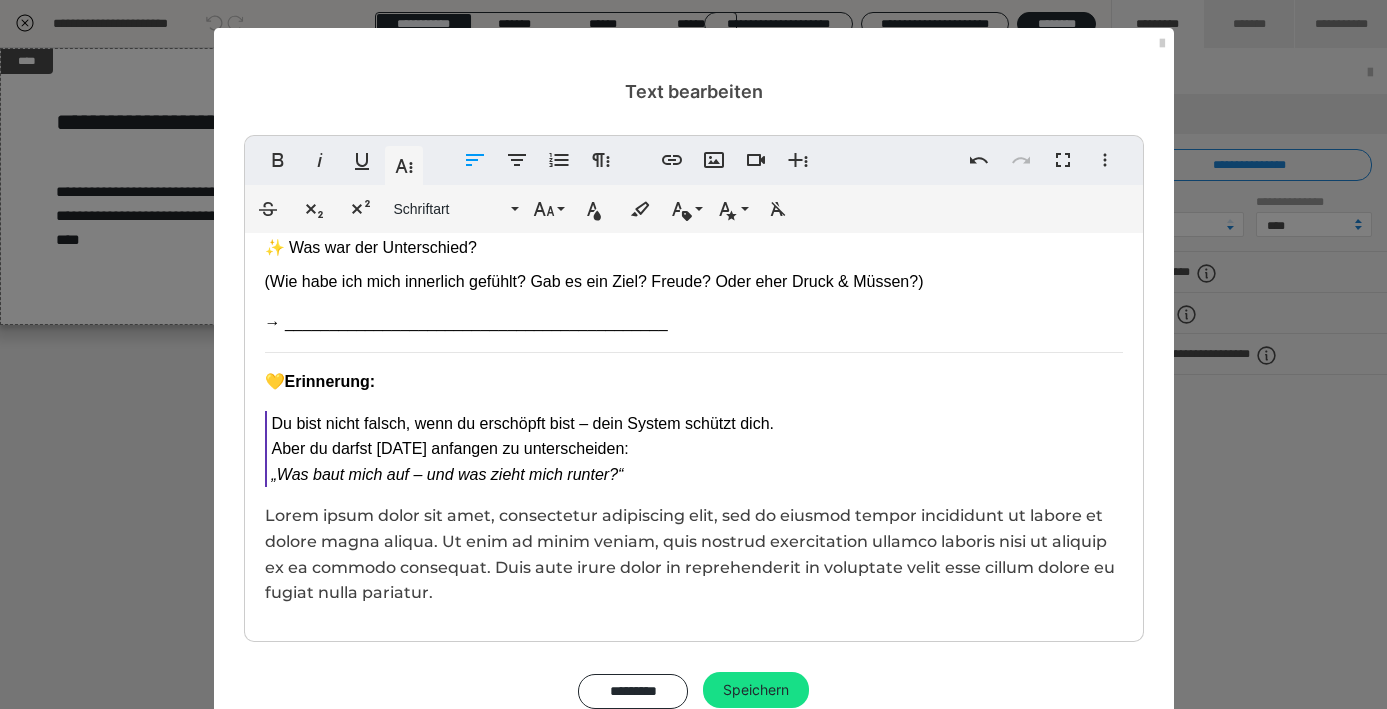 click on "Tag 15 - Mini-Reflexion: Was stärkt mich – was schwächt mich? ✍🏻  Wenn du möchtest, nimm dir kurz Zeit, um innezuhalten: ✨ Wann habe ich zuletzt Stress erlebt, der sich  anstrengend und erschöpfend  angefühlt hat? → ___________________________________________ ✨ Und wann habe ich Stress erlebt, der  mir Energie gegeben  hat oder mich begeistert hat? → ___________________________________________ ✨ Was war der Unterschied? (Wie habe ich mich innerlich gefühlt? Gab es ein Ziel? Freude? Oder eher Druck & Müssen?) → ___________________________________________ 💛  Erinnerung: Du bist nicht falsch, wenn du erschöpft bist – dein System schützt dich. Aber du darfst [DATE] anfangen zu unterscheiden: „Was baut mich auf – und was zieht mich runter?“" at bounding box center [694, 274] 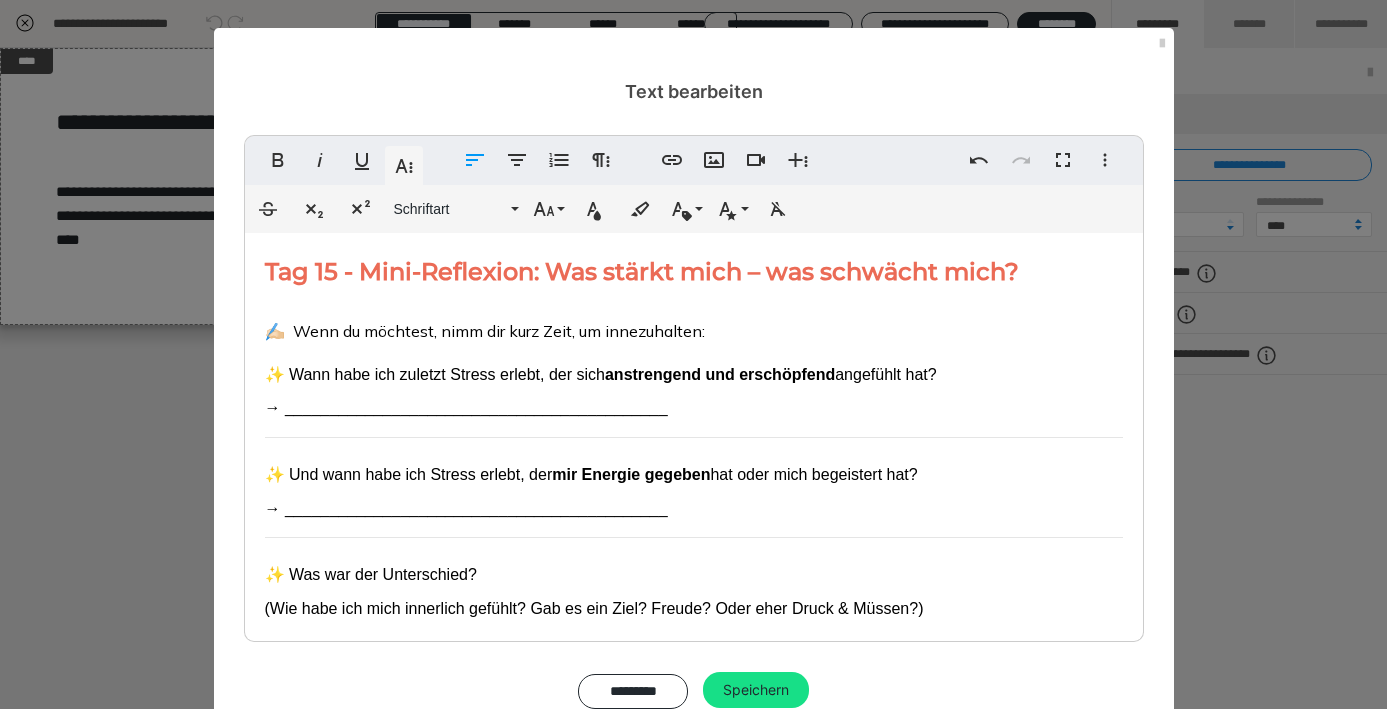 scroll, scrollTop: 0, scrollLeft: 0, axis: both 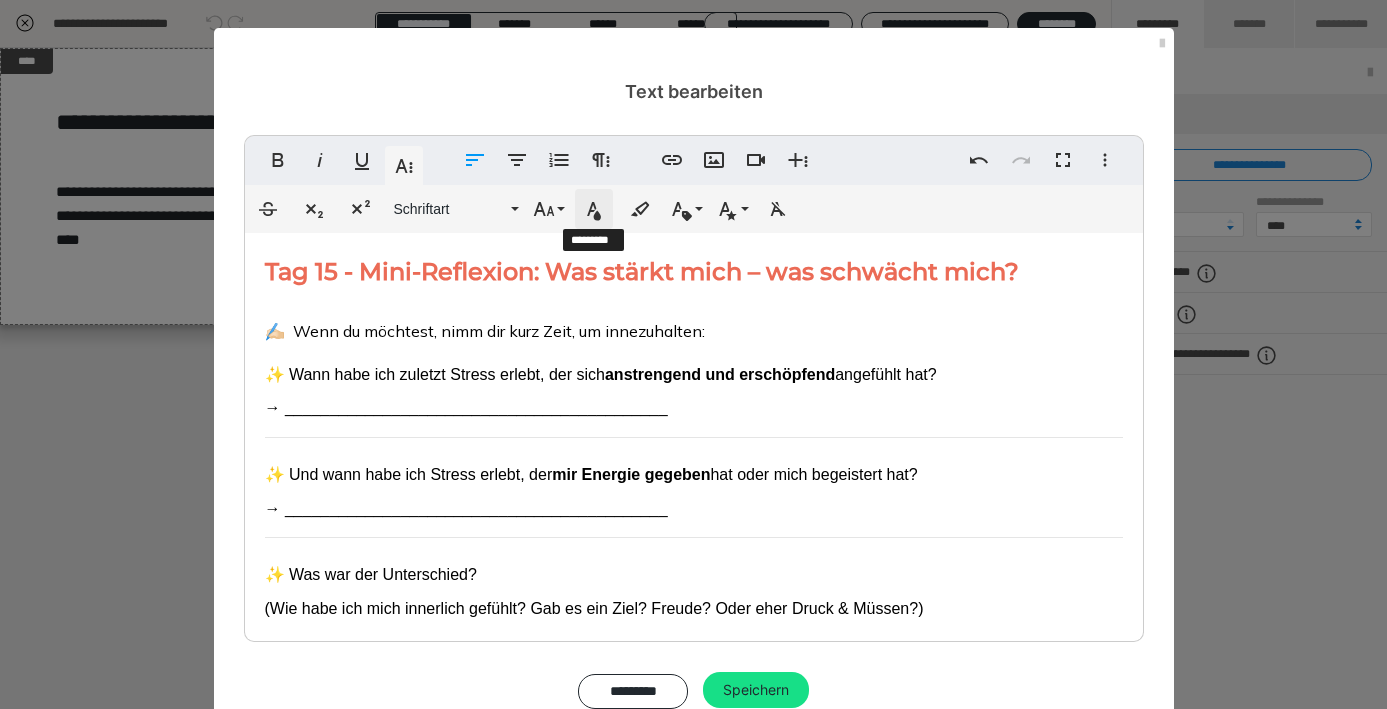 click 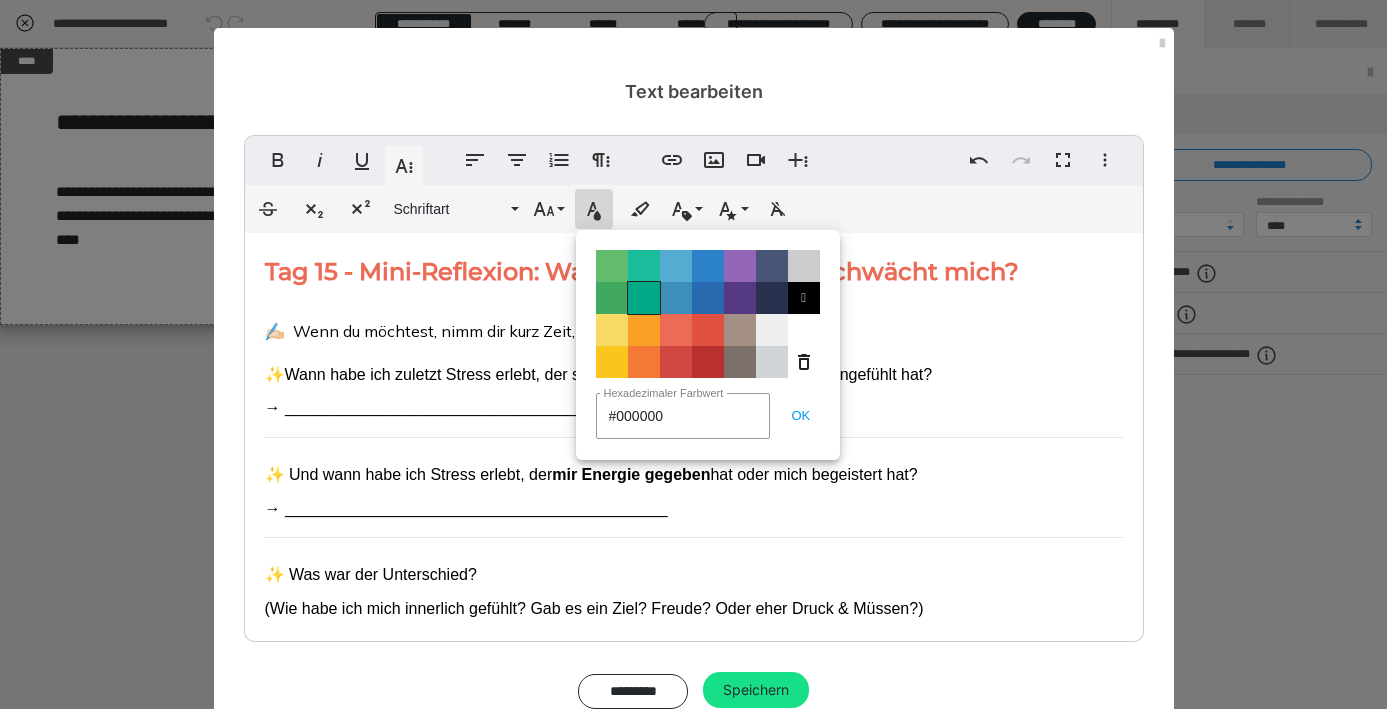 click on "Color#00A885" at bounding box center [644, 298] 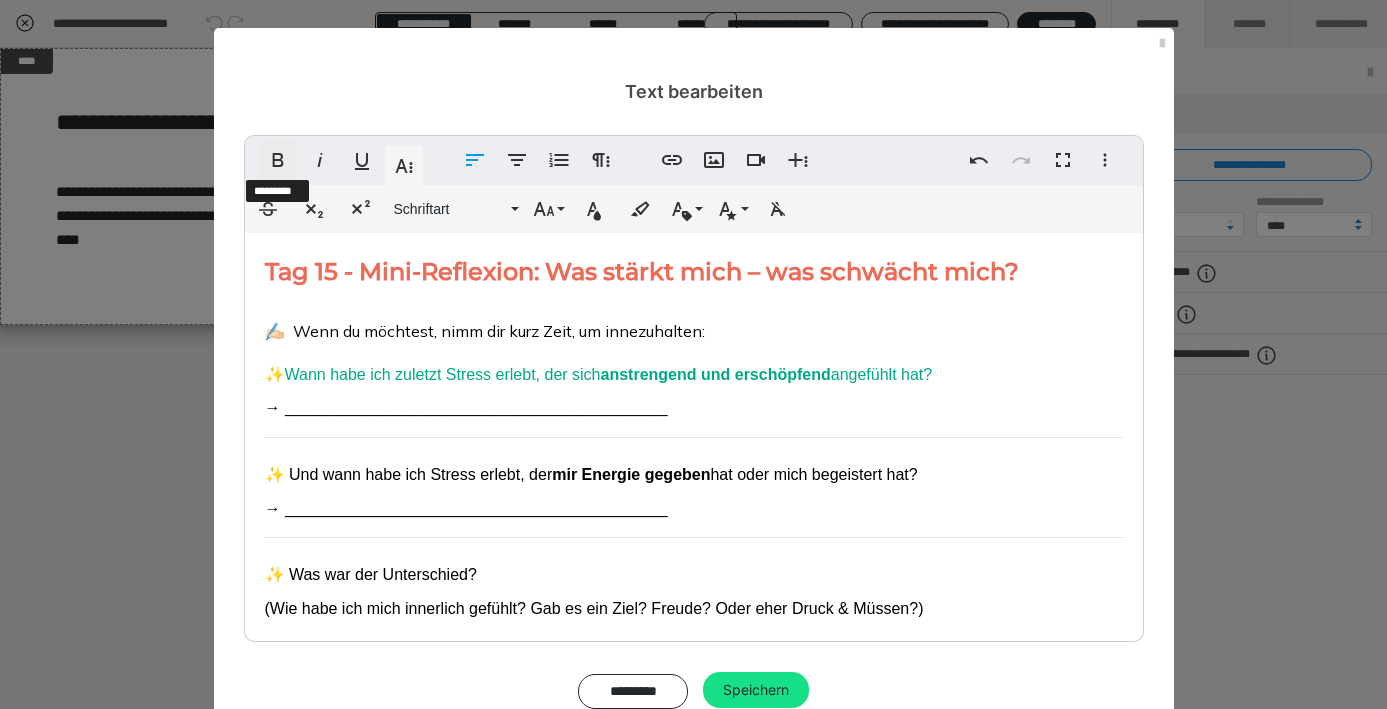 click 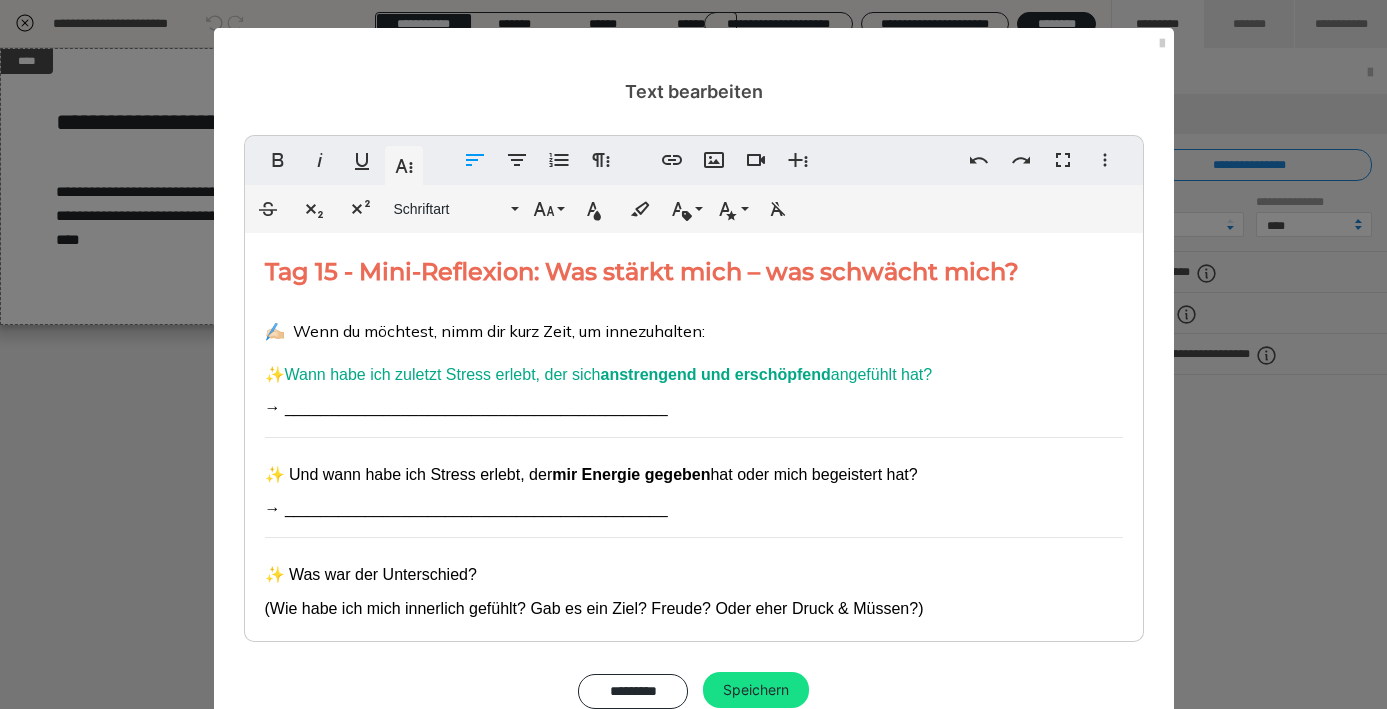 click on "→ ___________________________________________" at bounding box center [466, 407] 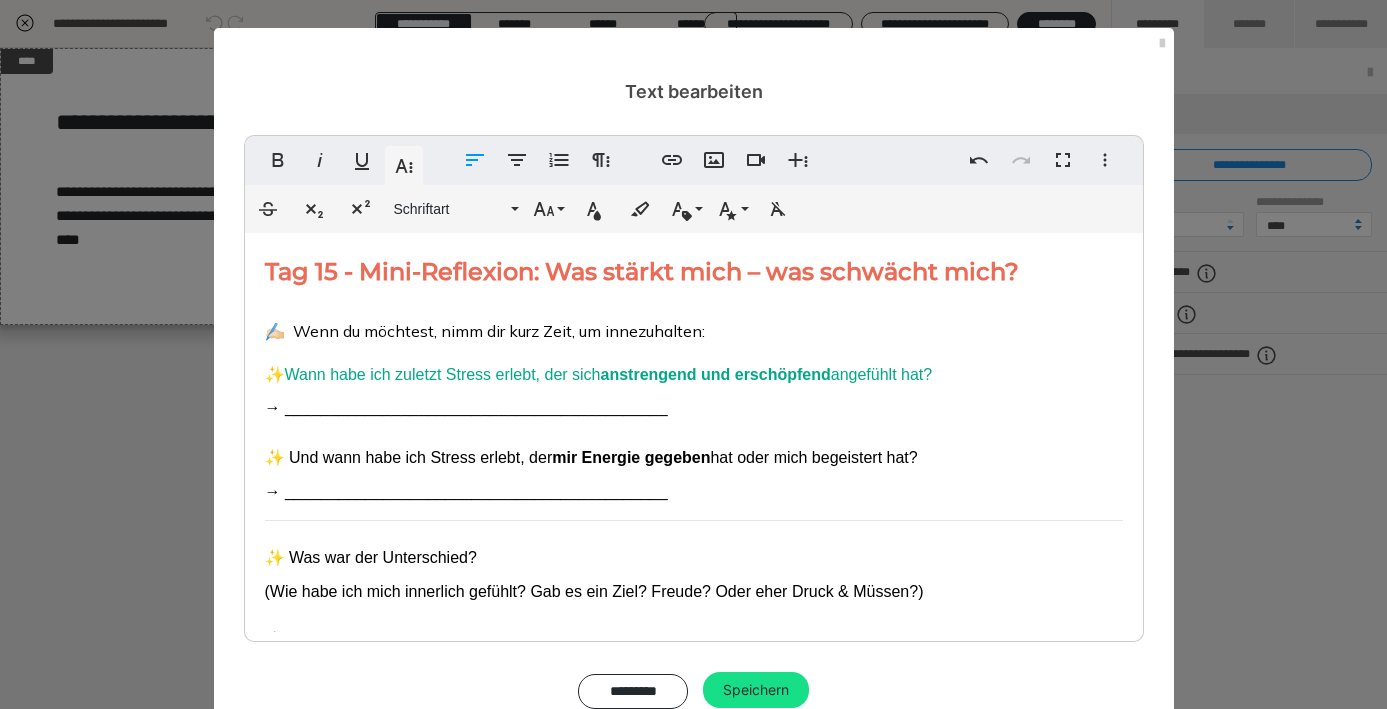 click on "→ ___________________________________________" at bounding box center [466, 407] 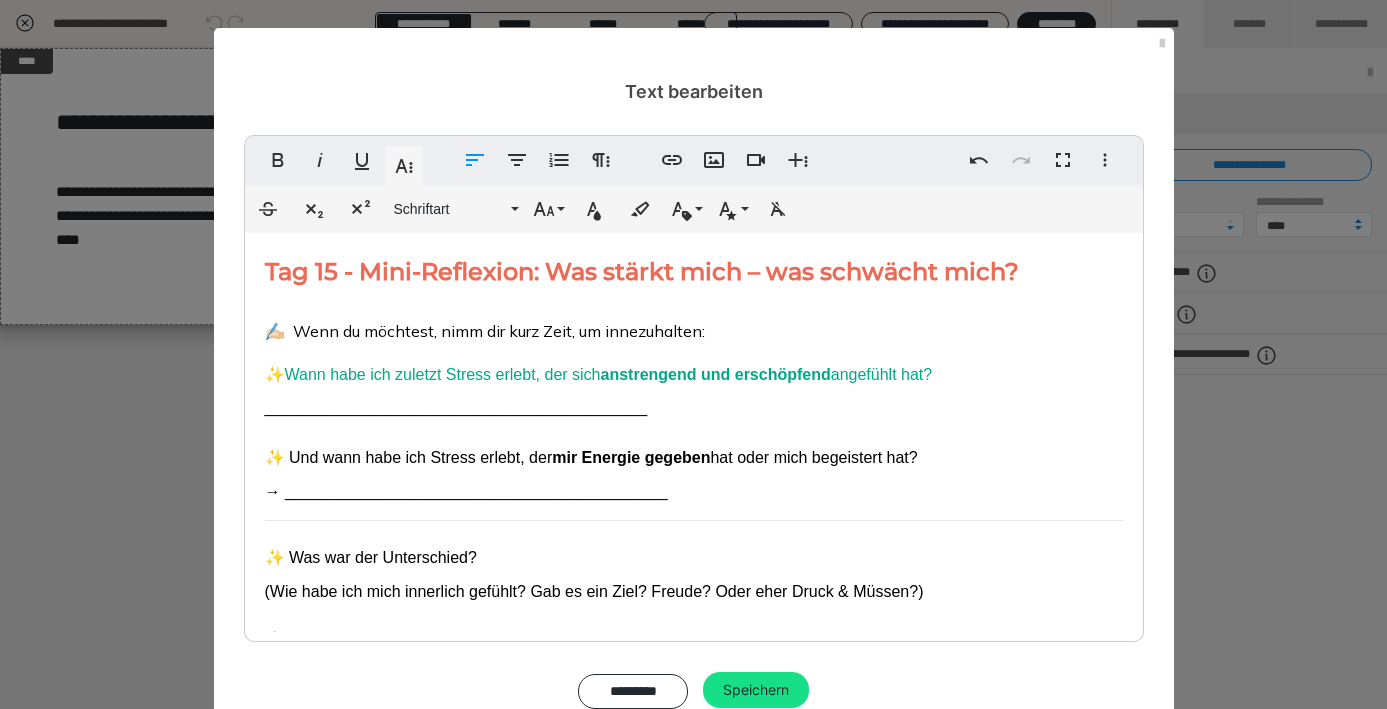 type 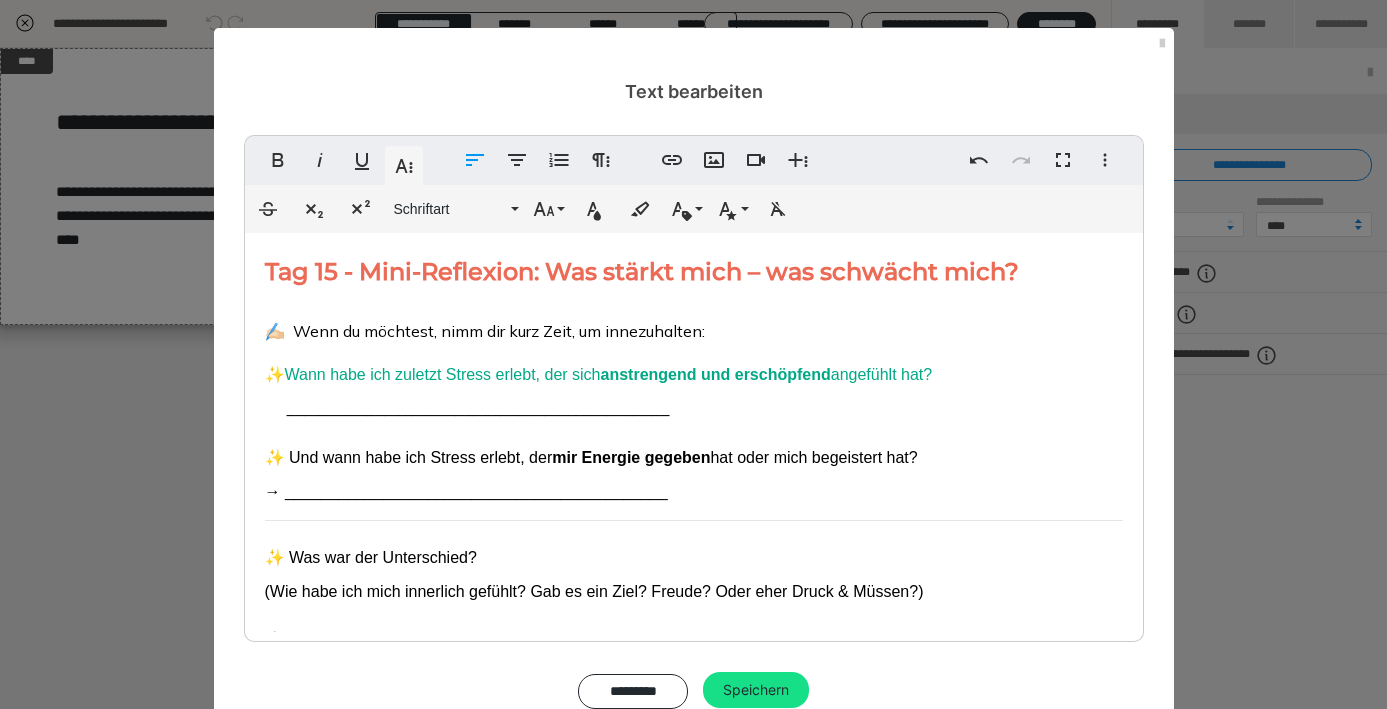 drag, startPoint x: 937, startPoint y: 457, endPoint x: 289, endPoint y: 457, distance: 648 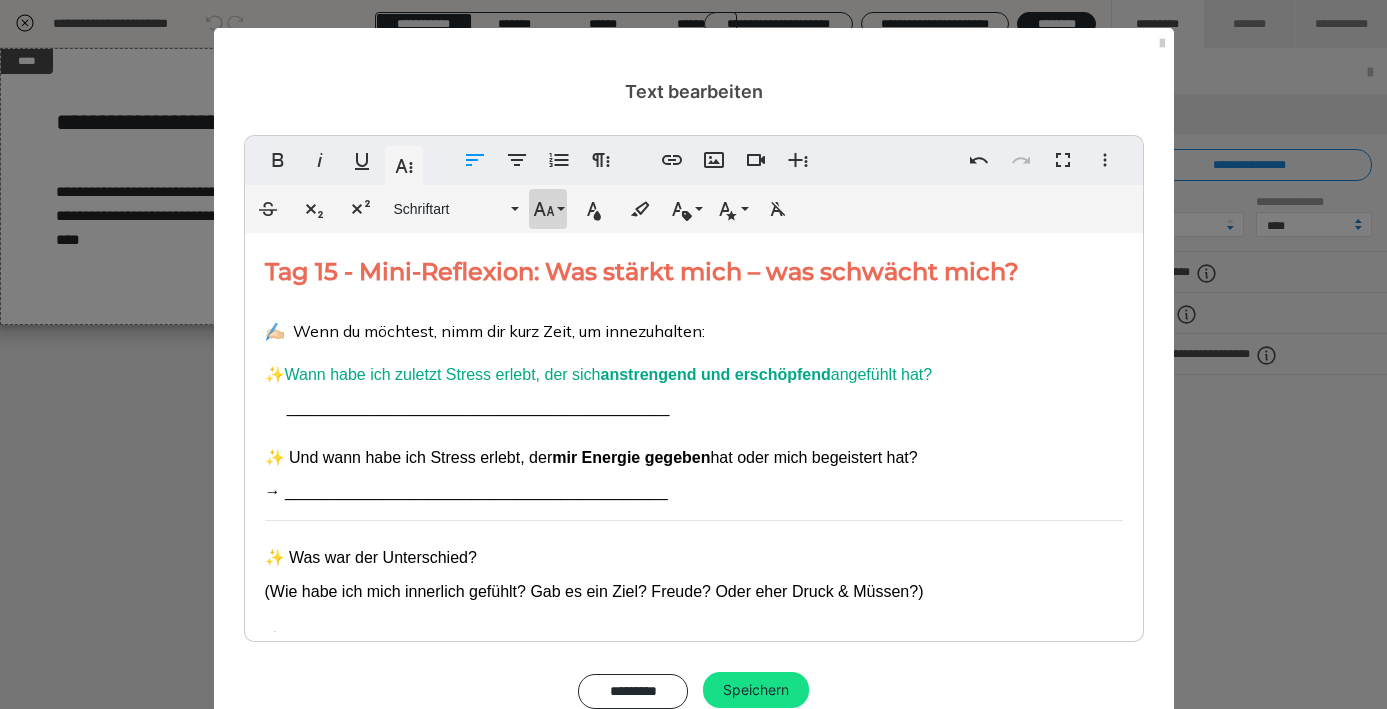 click on "Schriftgröße" at bounding box center [548, 209] 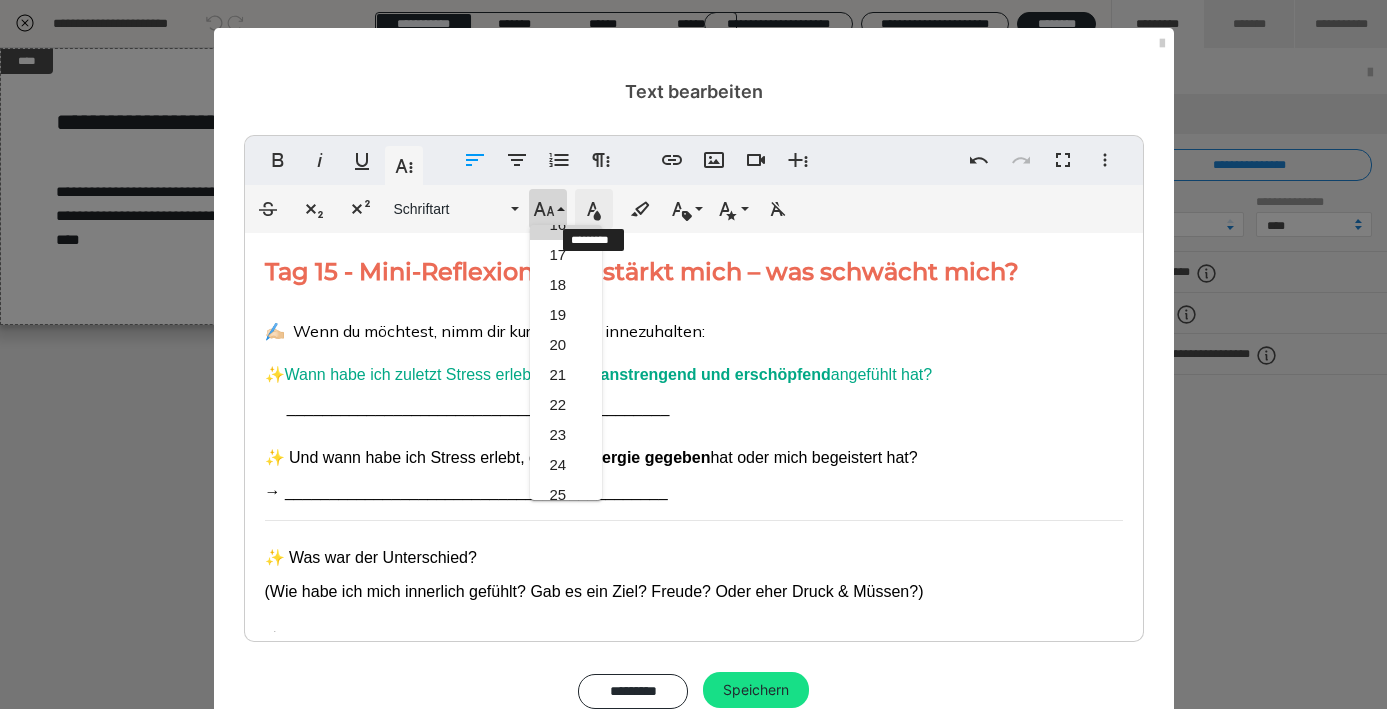 click 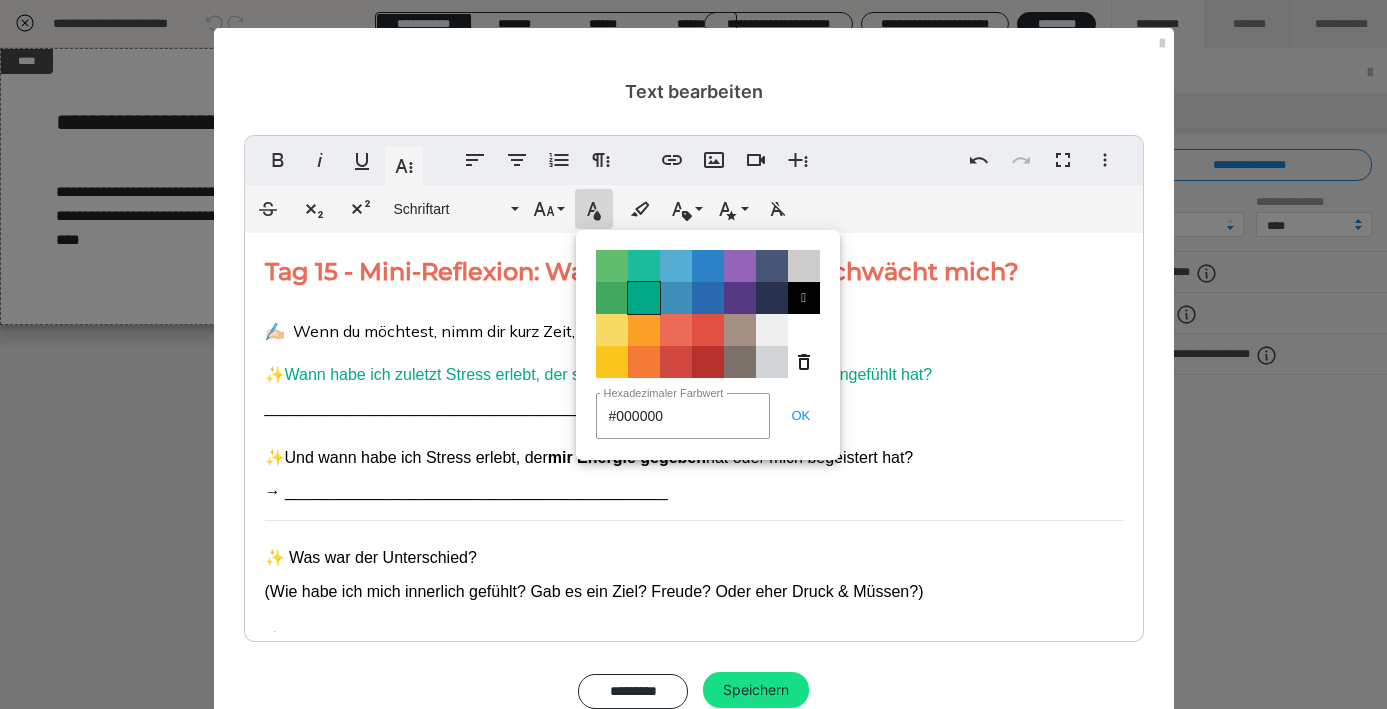 click on "Color#00A885" at bounding box center (644, 298) 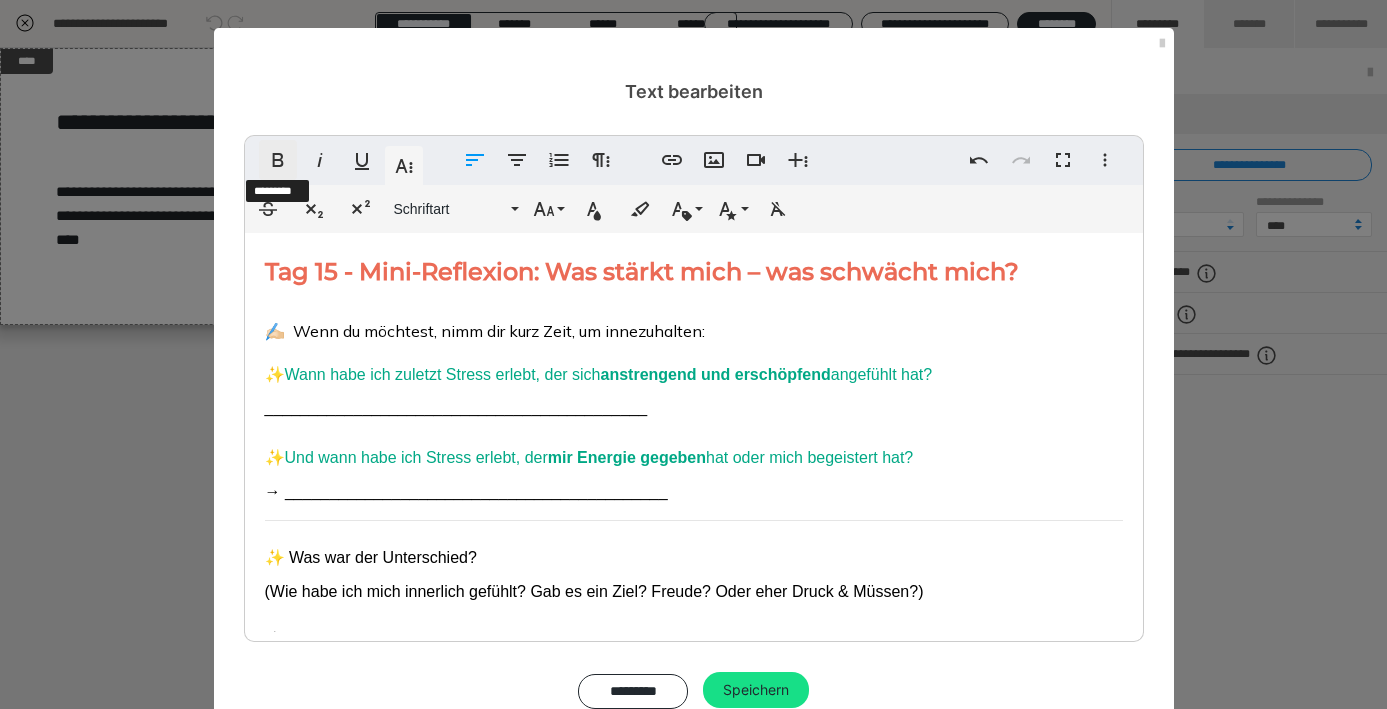 click 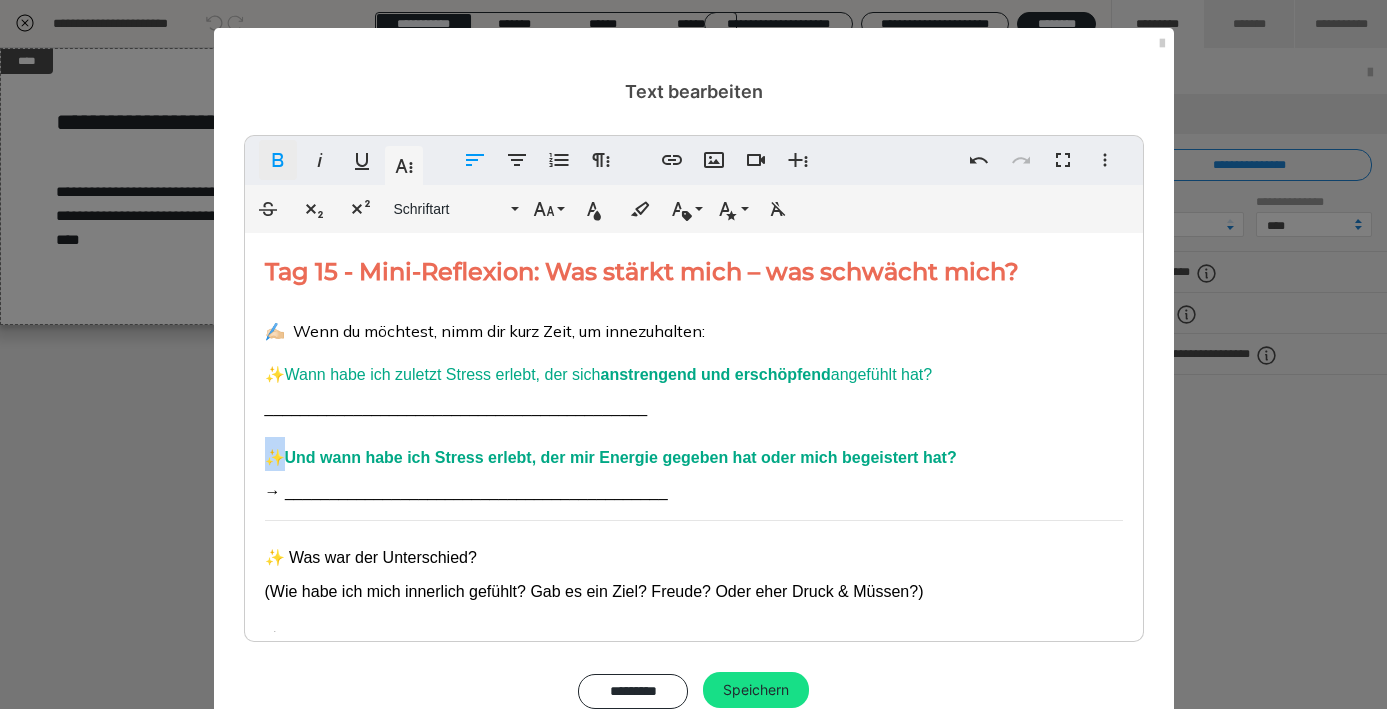click 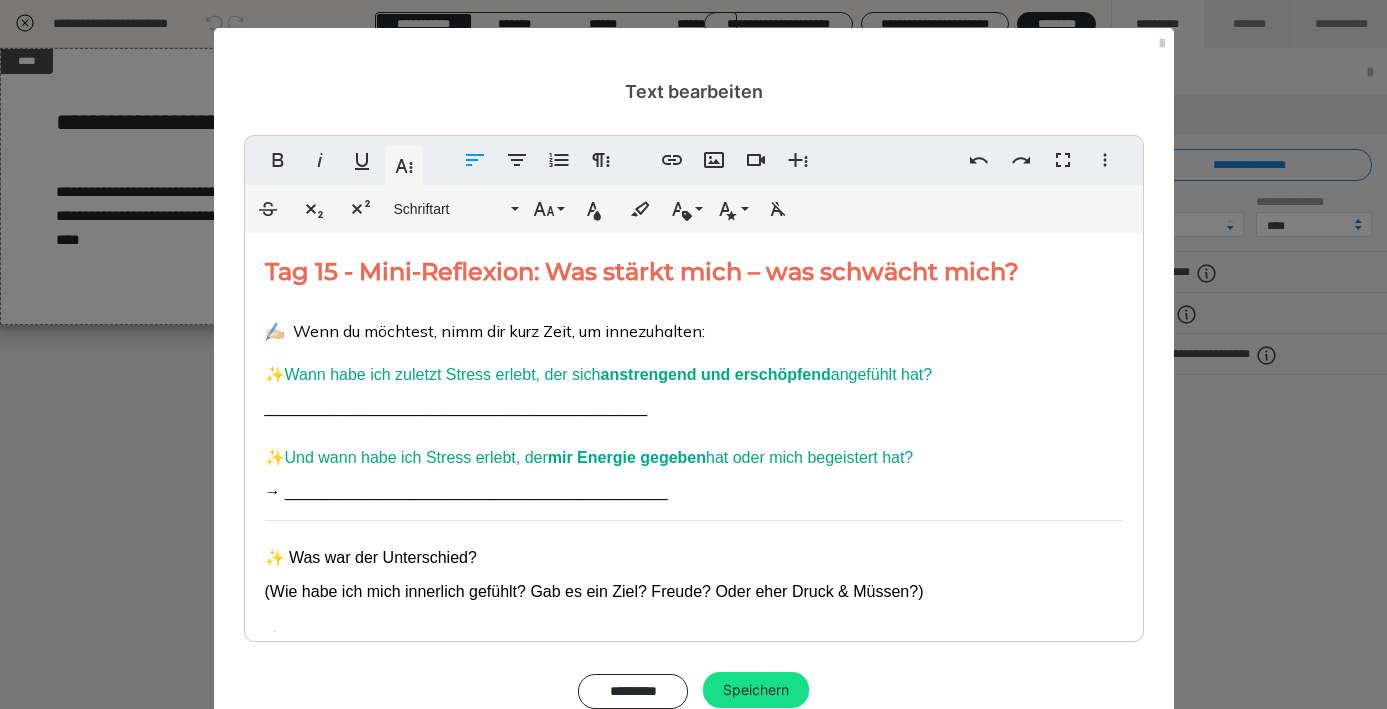 click on "✨  Und wann habe ich Stress erlebt, der  mir Energie gegeben  hat oder mich begeistert hat?" at bounding box center [694, 454] 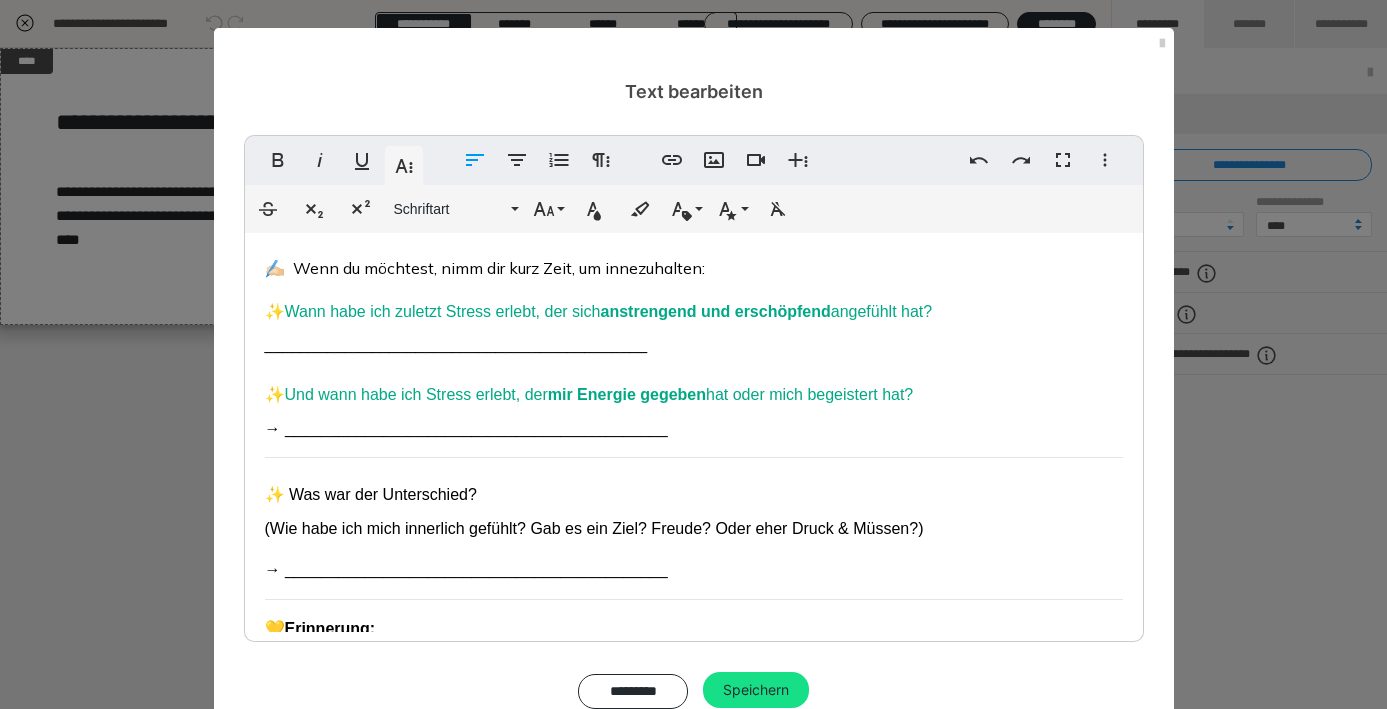 scroll, scrollTop: 68, scrollLeft: 0, axis: vertical 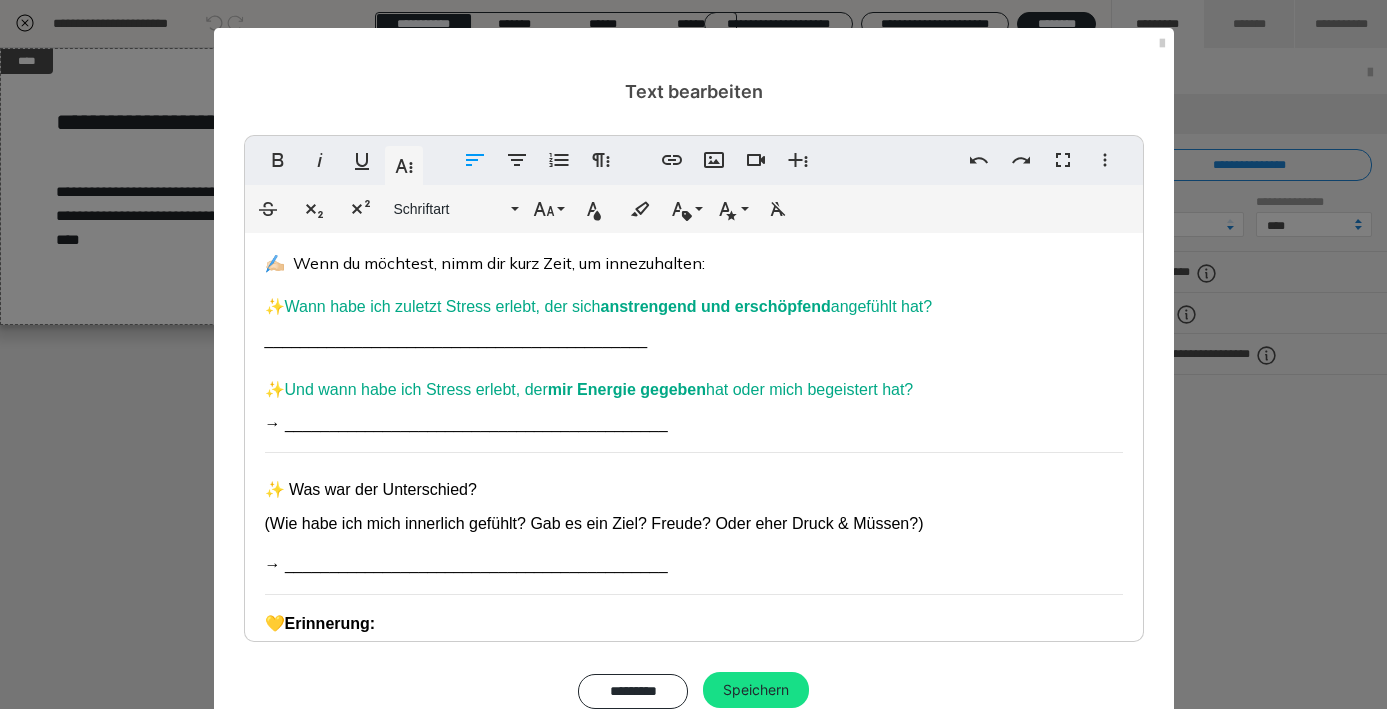 click on "→ ___________________________________________" at bounding box center [466, 423] 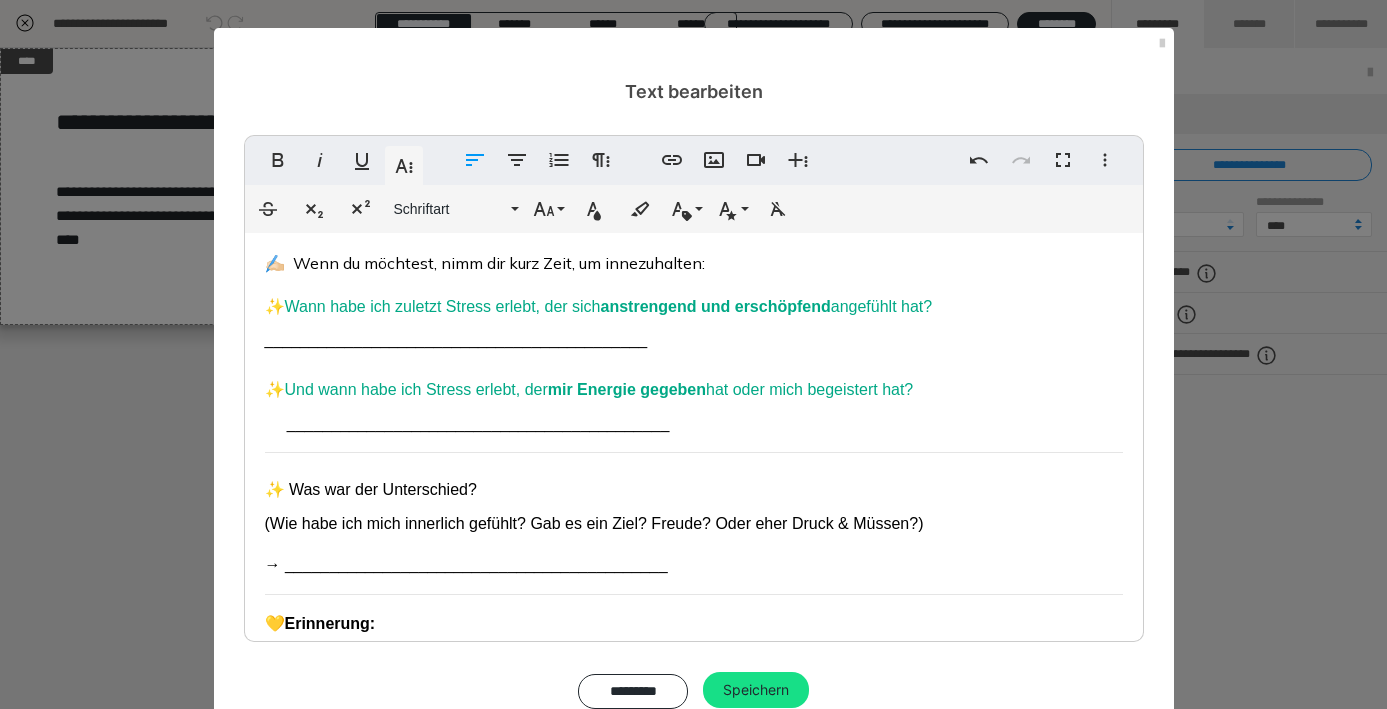 click on "Tag 15 - Mini-Reflexion: Was stärkt mich – was schwächt mich? ✍🏻  Wenn du möchtest, nimm dir kurz Zeit, um innezuhalten: ✨  Wann habe ich zuletzt Stress erlebt, der sich  anstrengend und erschöpfend  angefühlt hat?      ___________________________________________ ✨  Und wann habe ich Stress erlebt, der  mir Energie gegeben  hat oder mich begeistert hat?        ___________________________________________ ✨ Was war der Unterschied? (Wie habe ich mich innerlich gefühlt? Gab es ein Ziel? Freude? Oder eher Druck & Müssen?) → ___________________________________________ 💛  Erinnerung: Du bist nicht falsch, wenn du erschöpft bist – dein System schützt dich. Aber du darfst [DATE] anfangen zu unterscheiden: „Was baut mich auf – und was zieht mich runter?“" at bounding box center (694, 524) 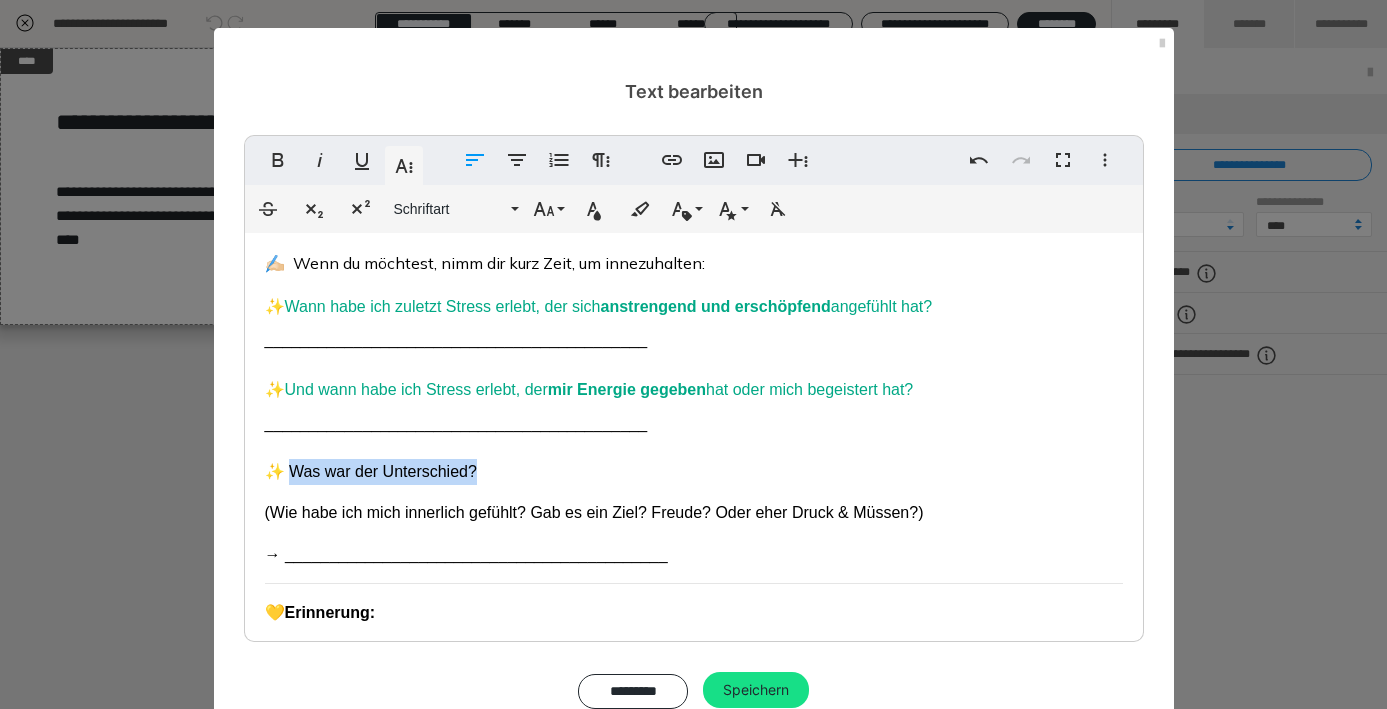 drag, startPoint x: 490, startPoint y: 462, endPoint x: 289, endPoint y: 461, distance: 201.00249 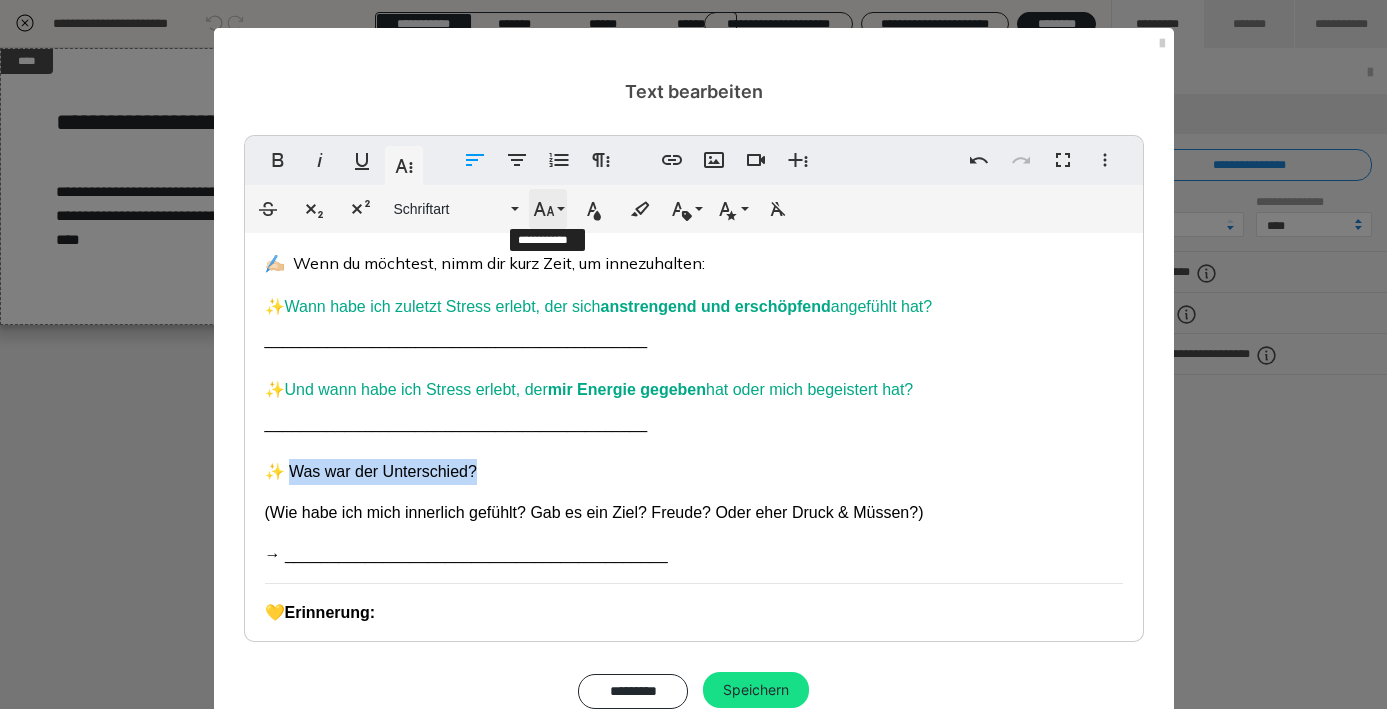 click 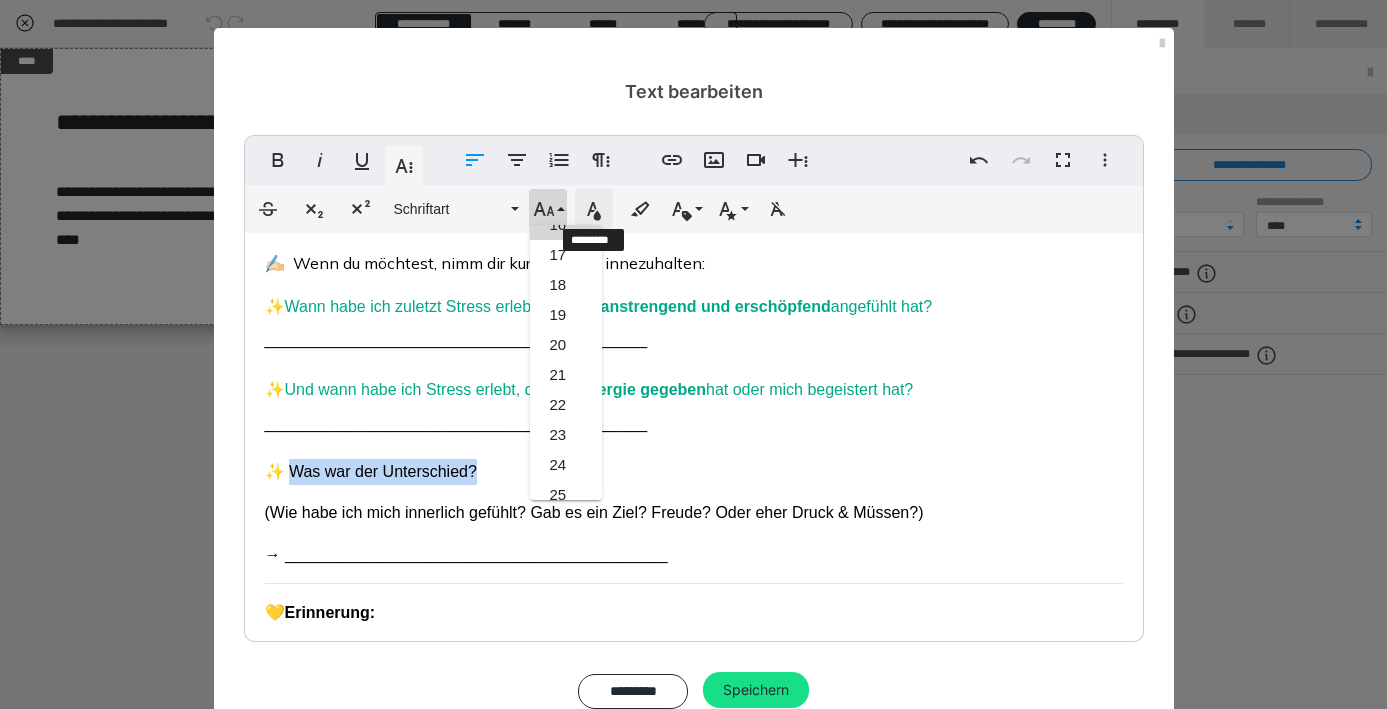 click 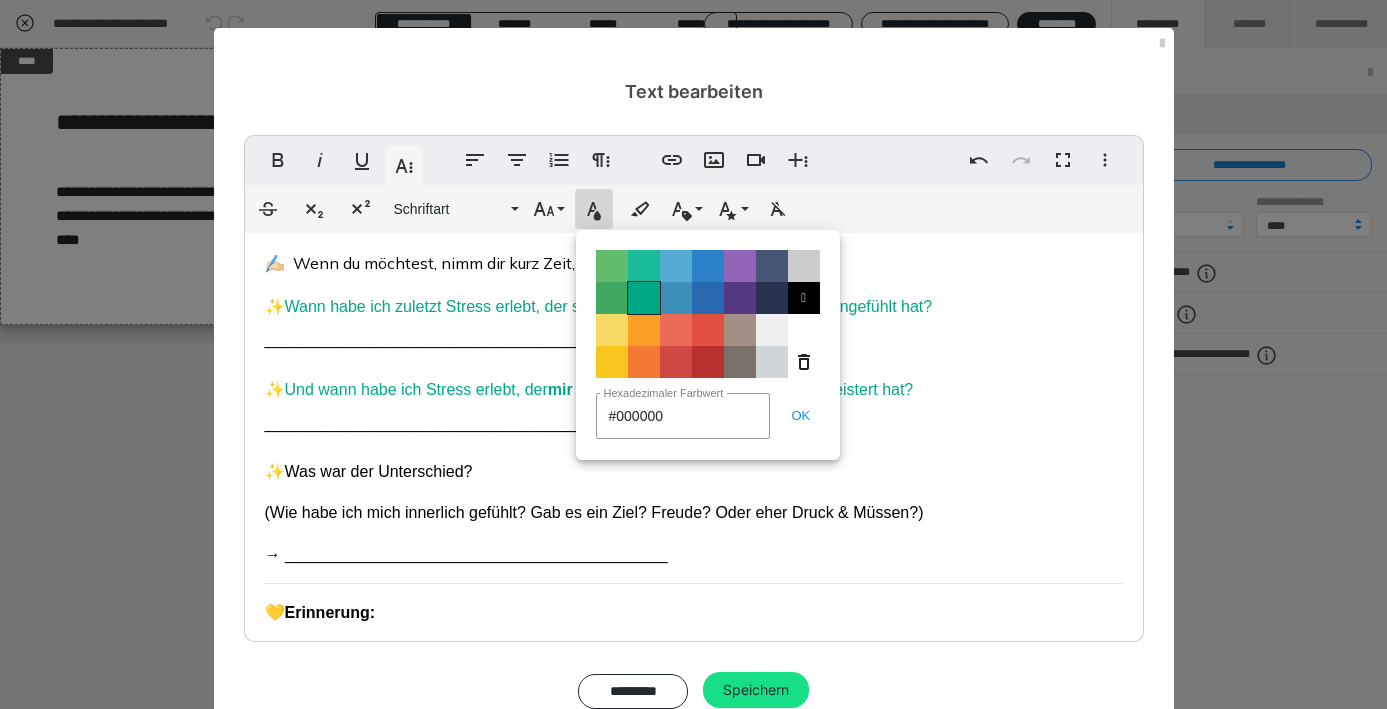 click on "Color#00A885" at bounding box center (644, 298) 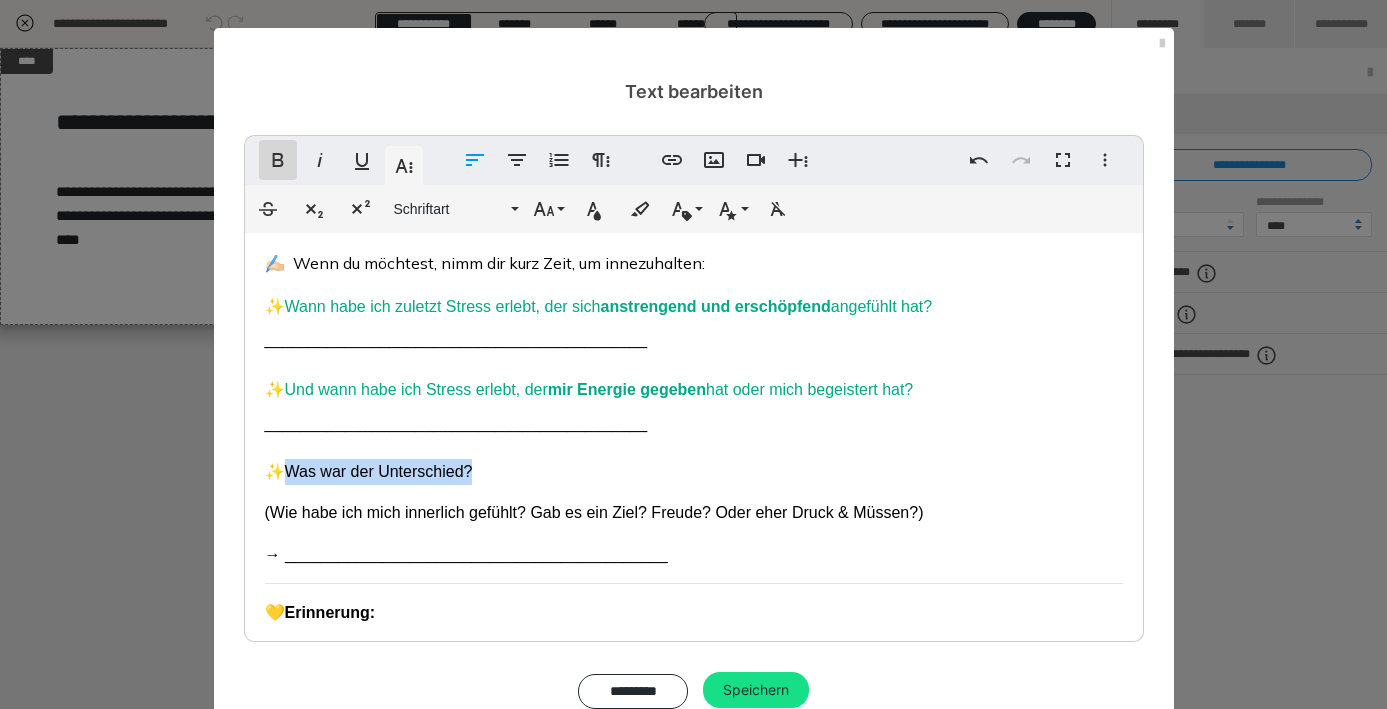click 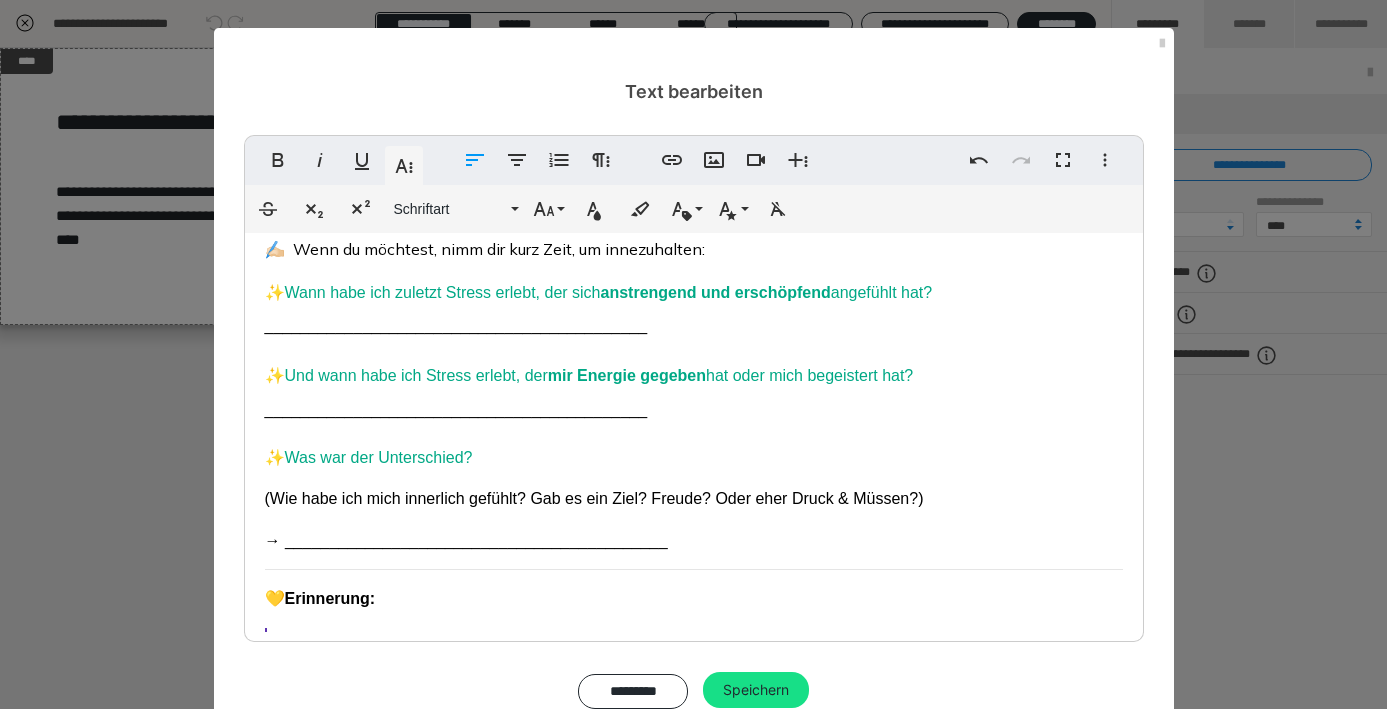 scroll, scrollTop: 84, scrollLeft: 0, axis: vertical 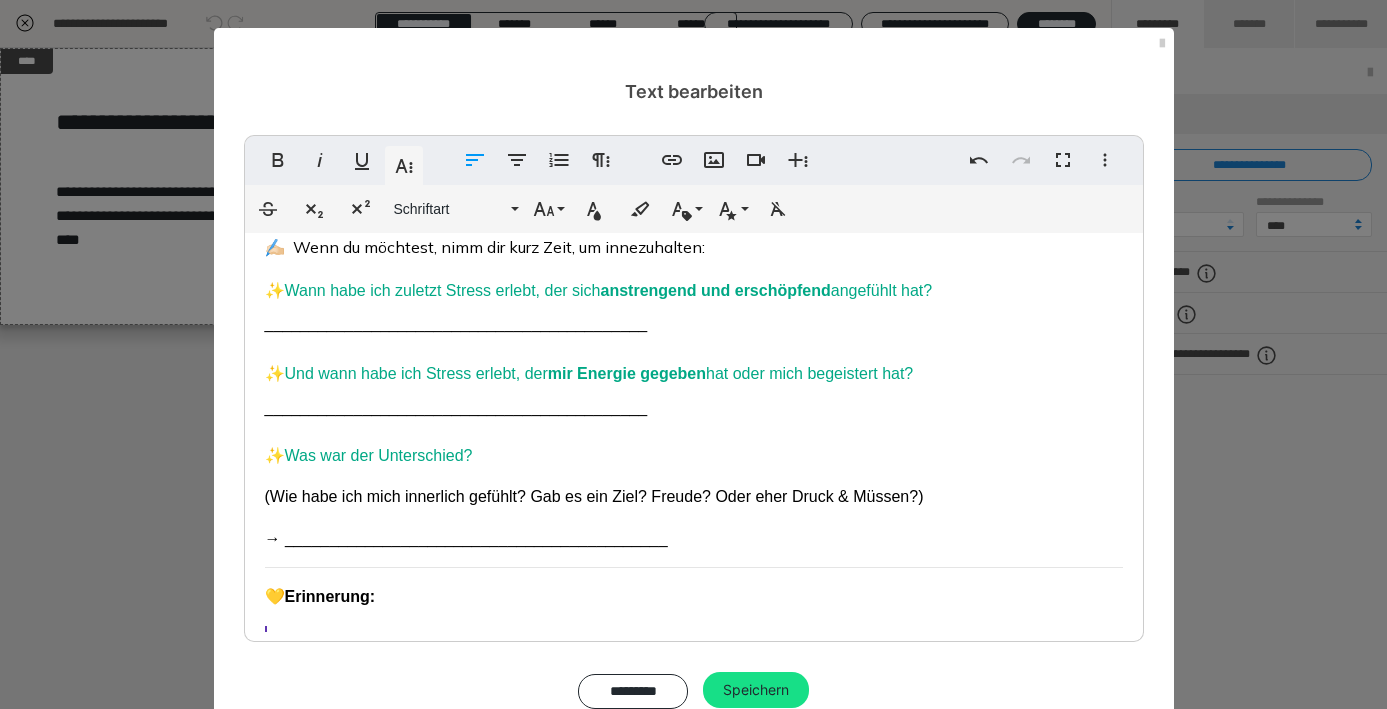 click on "Tag 15 - Mini-Reflexion: Was stärkt mich – was schwächt mich? ✍🏻  Wenn du möchtest, nimm dir kurz Zeit, um innezuhalten: ✨  Wann habe ich zuletzt Stress erlebt, der sich  anstrengend und erschöpfend  angefühlt hat?      ___________________________________________ ✨  Und wann habe ich Stress erlebt, der  mir Energie gegeben  hat oder mich begeistert hat?       ___________________________________________ ✨  Was war der Unterschied? (Wie habe ich mich innerlich gefühlt? Gab es ein Ziel? Freude? Oder eher Druck & Müssen?) → ___________________________________________ 💛  Erinnerung: Du bist nicht falsch, wenn du erschöpft bist – dein System schützt dich. Aber du darfst [DATE] anfangen zu unterscheiden: „Was baut mich auf – und was zieht mich runter?“" at bounding box center (694, 503) 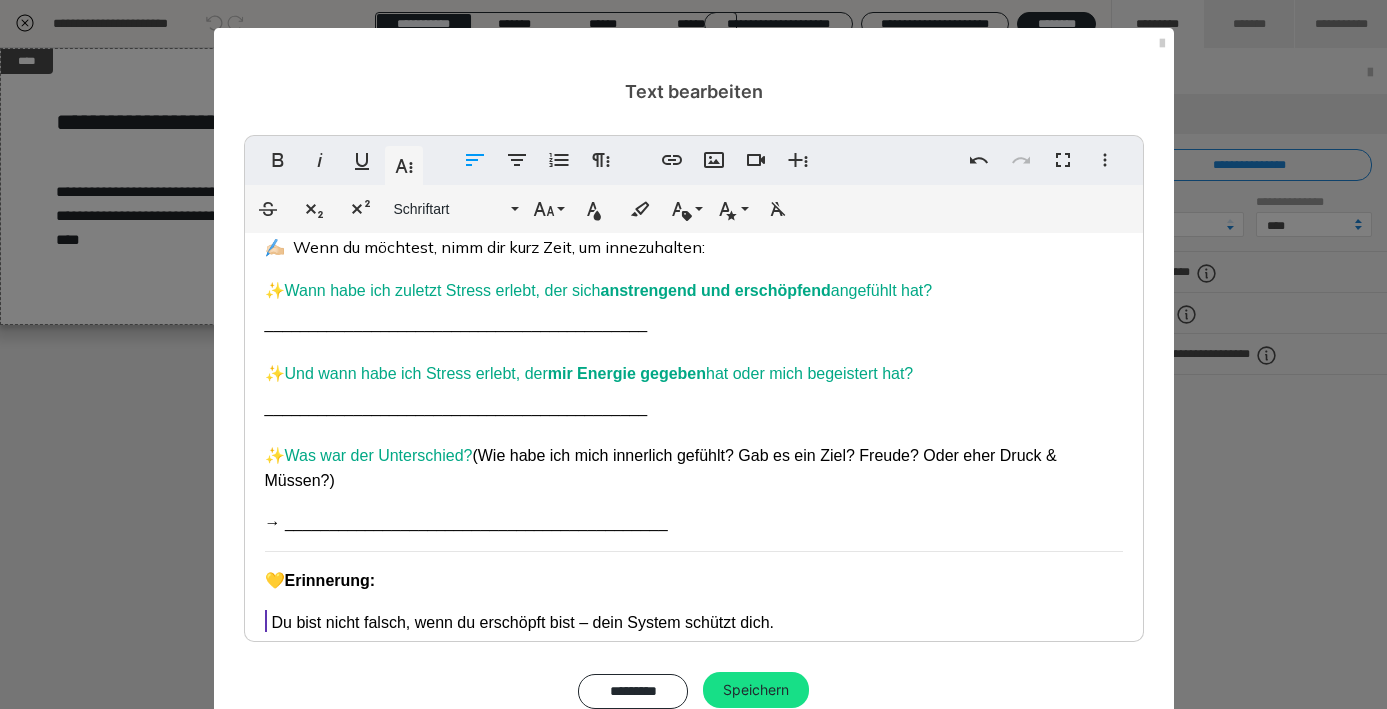 drag, startPoint x: 481, startPoint y: 454, endPoint x: 487, endPoint y: 465, distance: 12.529964 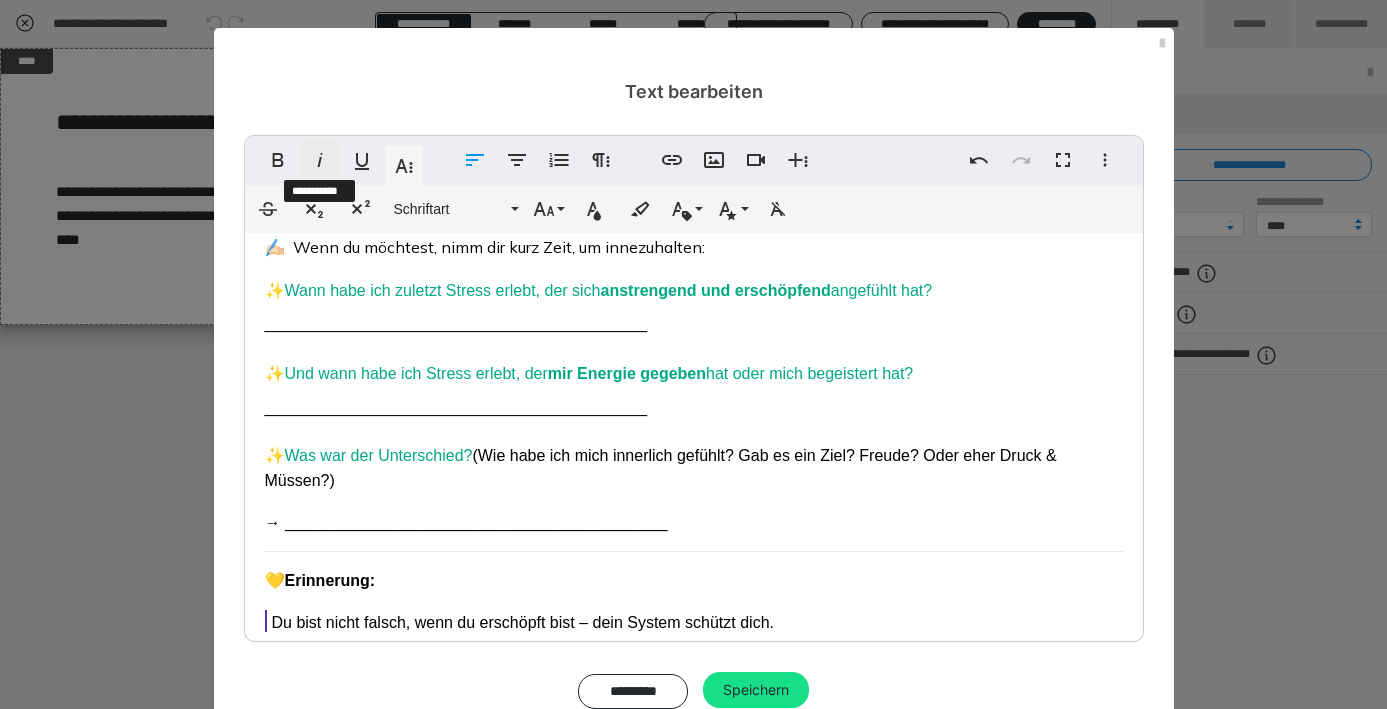 click 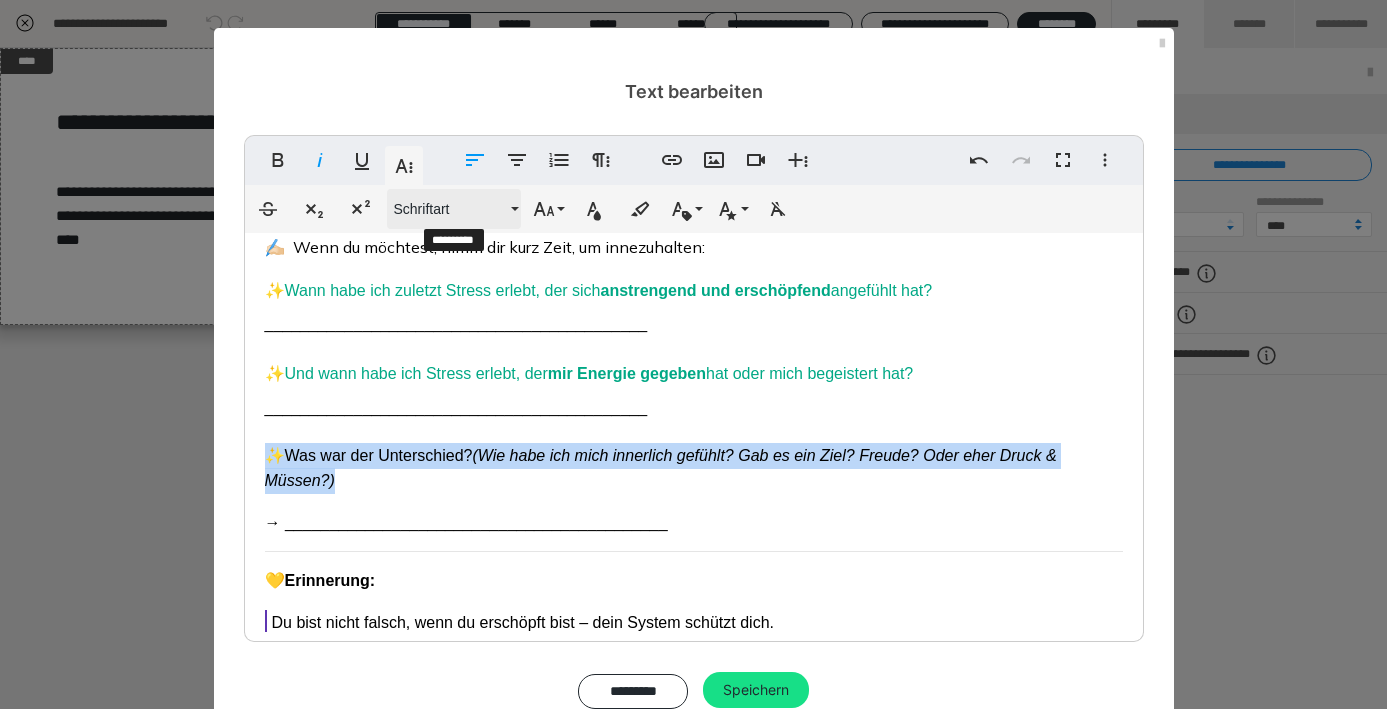 click on "Schriftart" at bounding box center [450, 209] 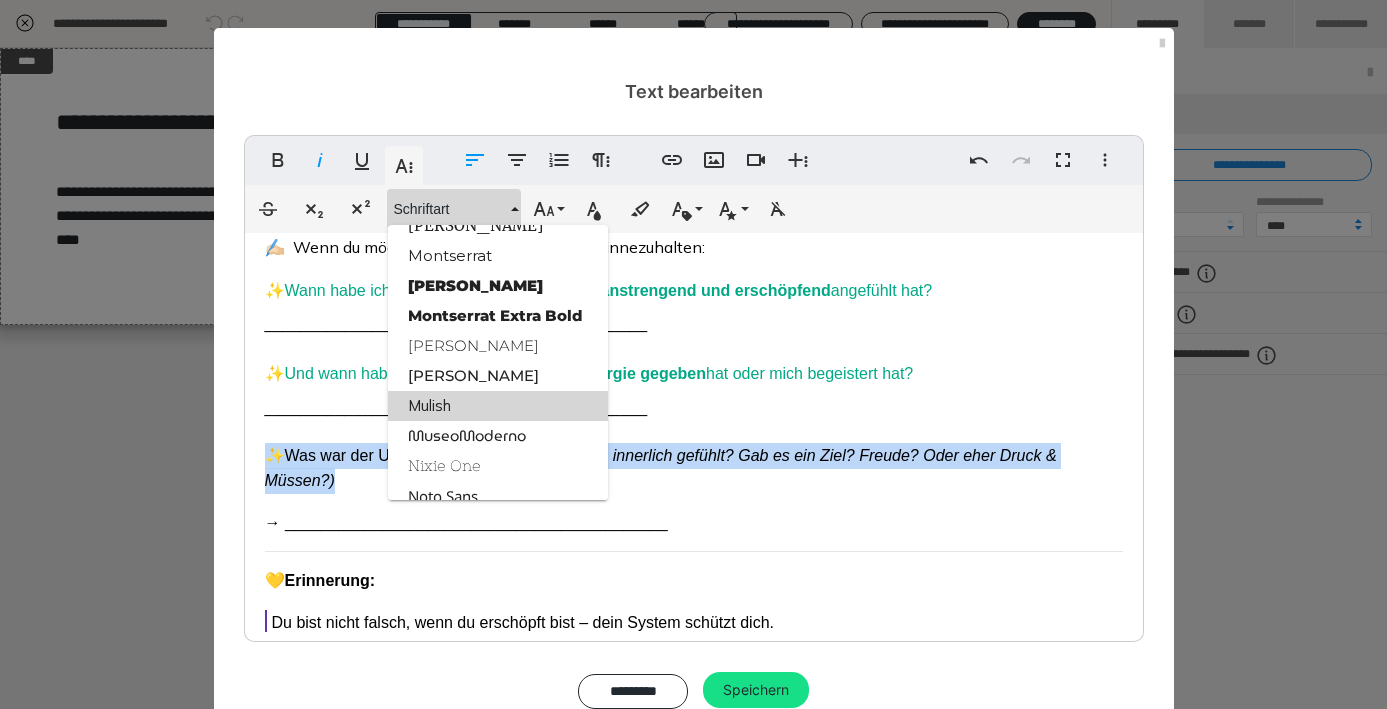 click on "Mulish" at bounding box center [498, 406] 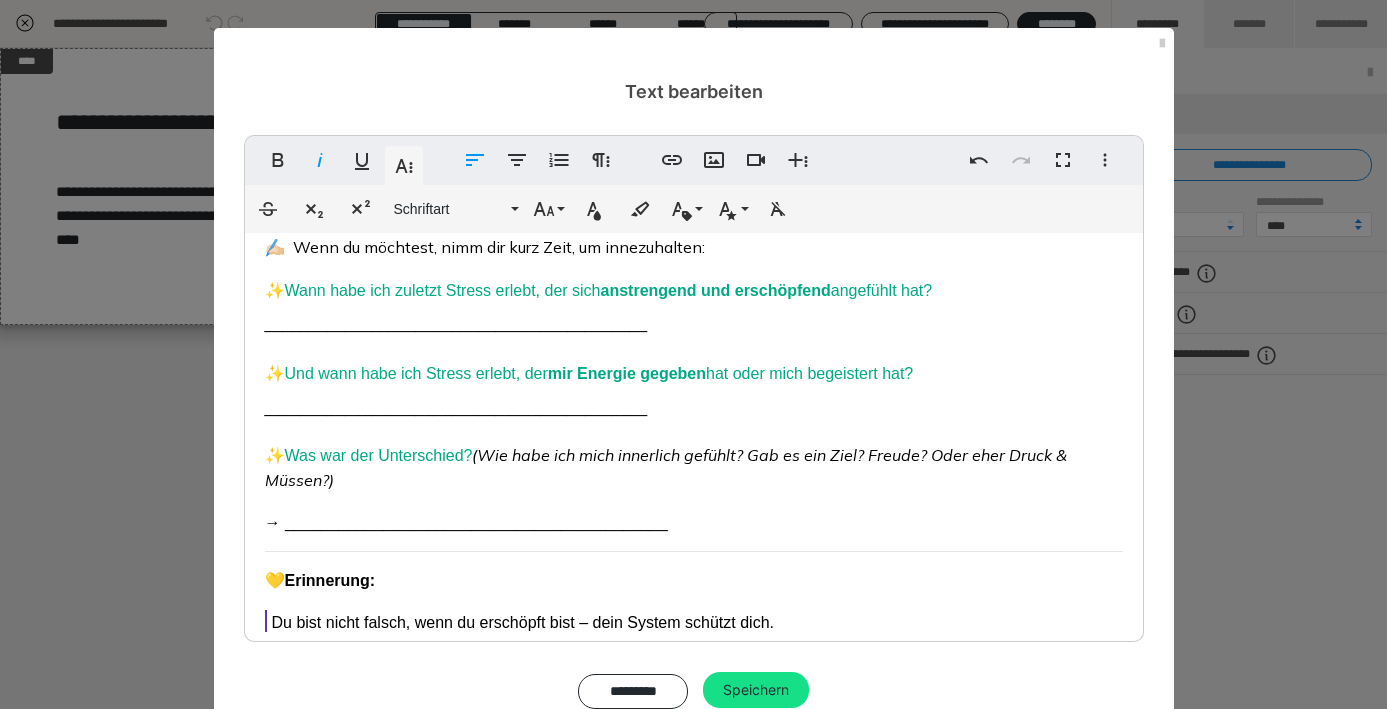 click on "___________________________________________ ✨  Was war der Unterschied?  (Wie habe ich mich innerlich gefühlt? Gab es ein Ziel? Freude? Oder eher Druck & Müssen?)" at bounding box center [694, 444] 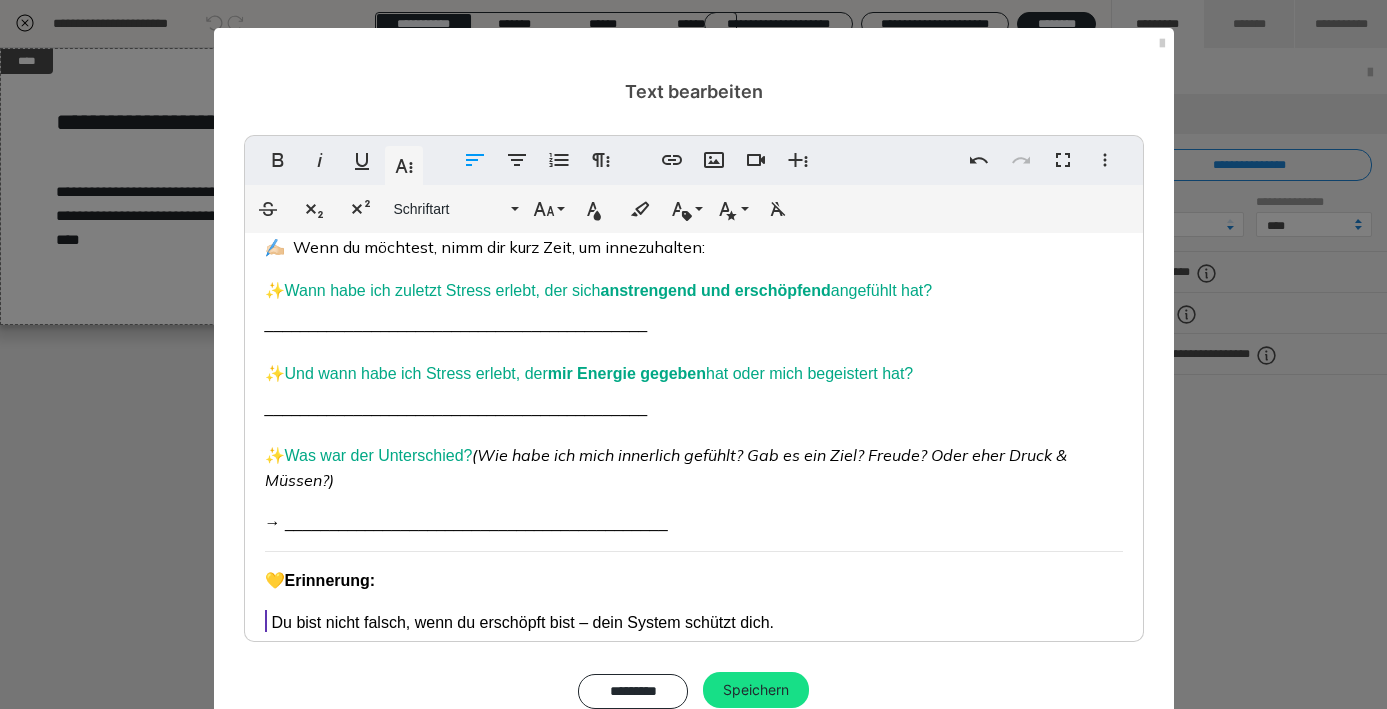 drag, startPoint x: 478, startPoint y: 446, endPoint x: 295, endPoint y: 454, distance: 183.17477 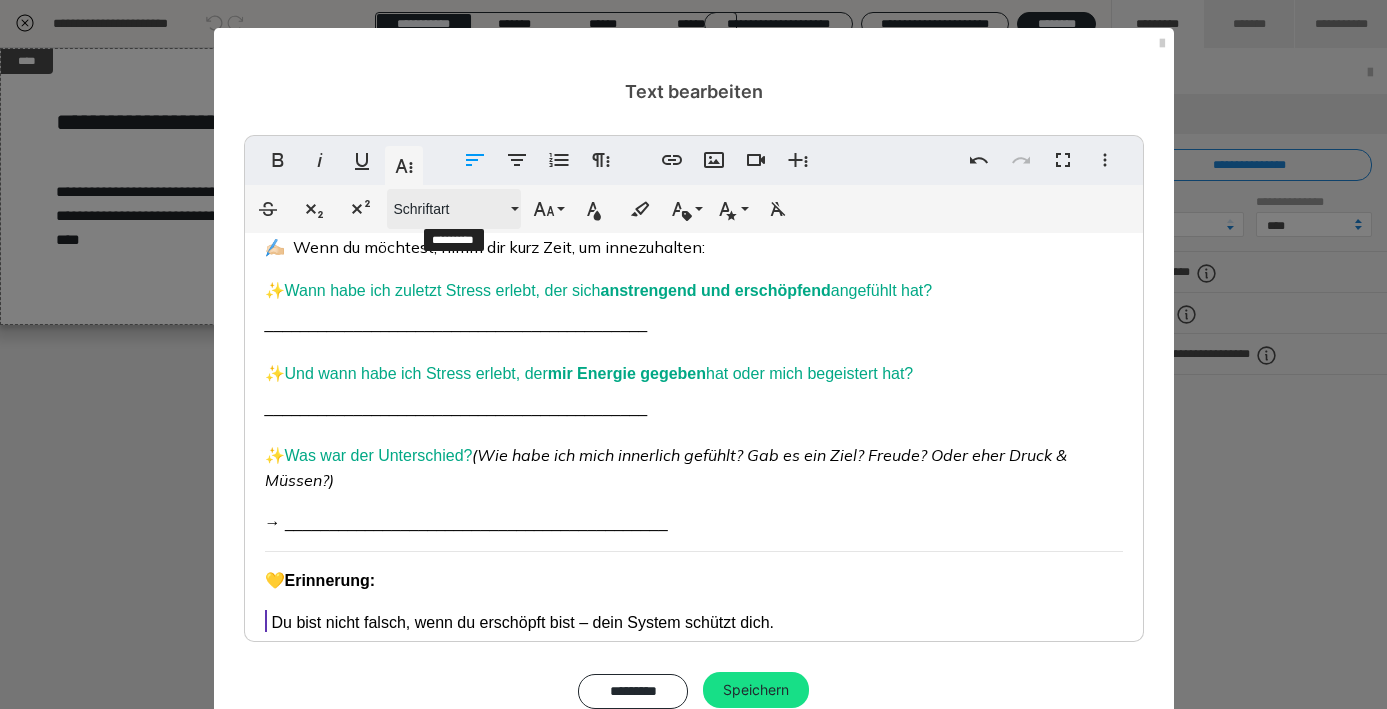 click on "Schriftart" at bounding box center [450, 209] 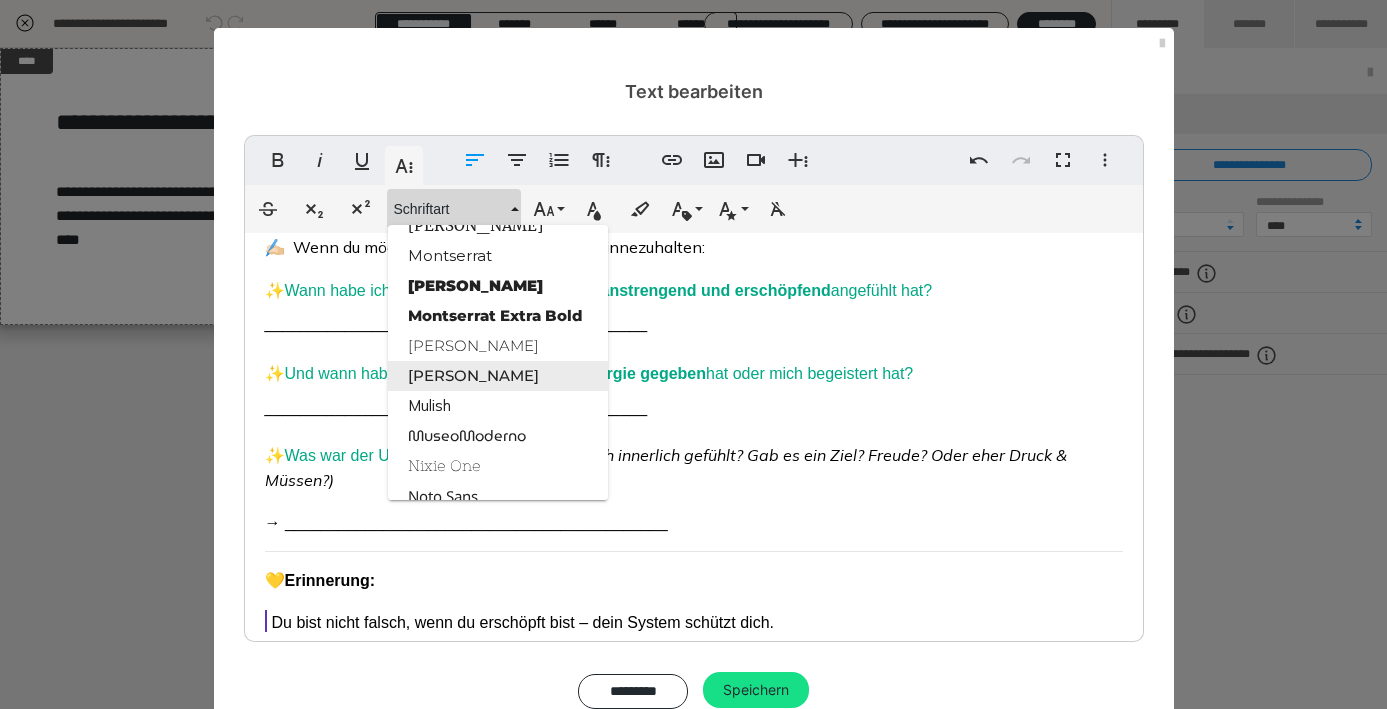 click on "[PERSON_NAME]" at bounding box center (498, 376) 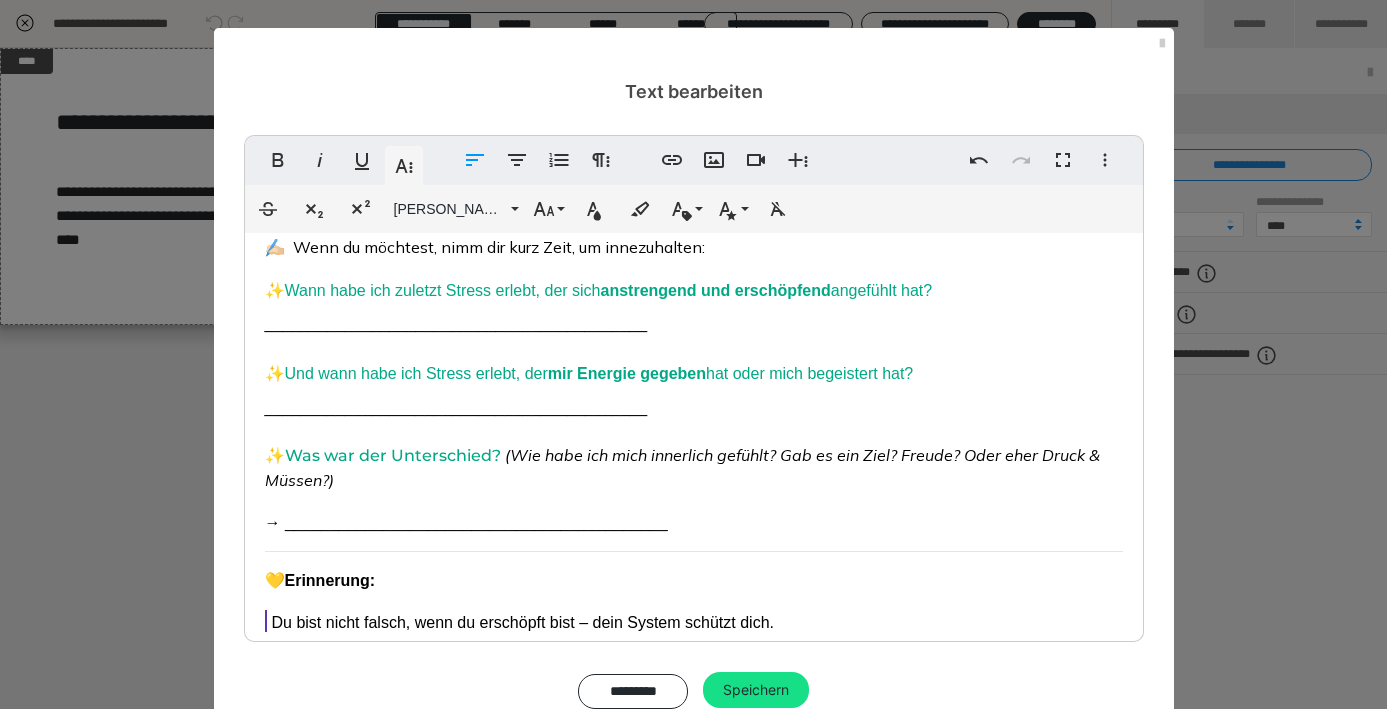 drag, startPoint x: 931, startPoint y: 363, endPoint x: 293, endPoint y: 365, distance: 638.0031 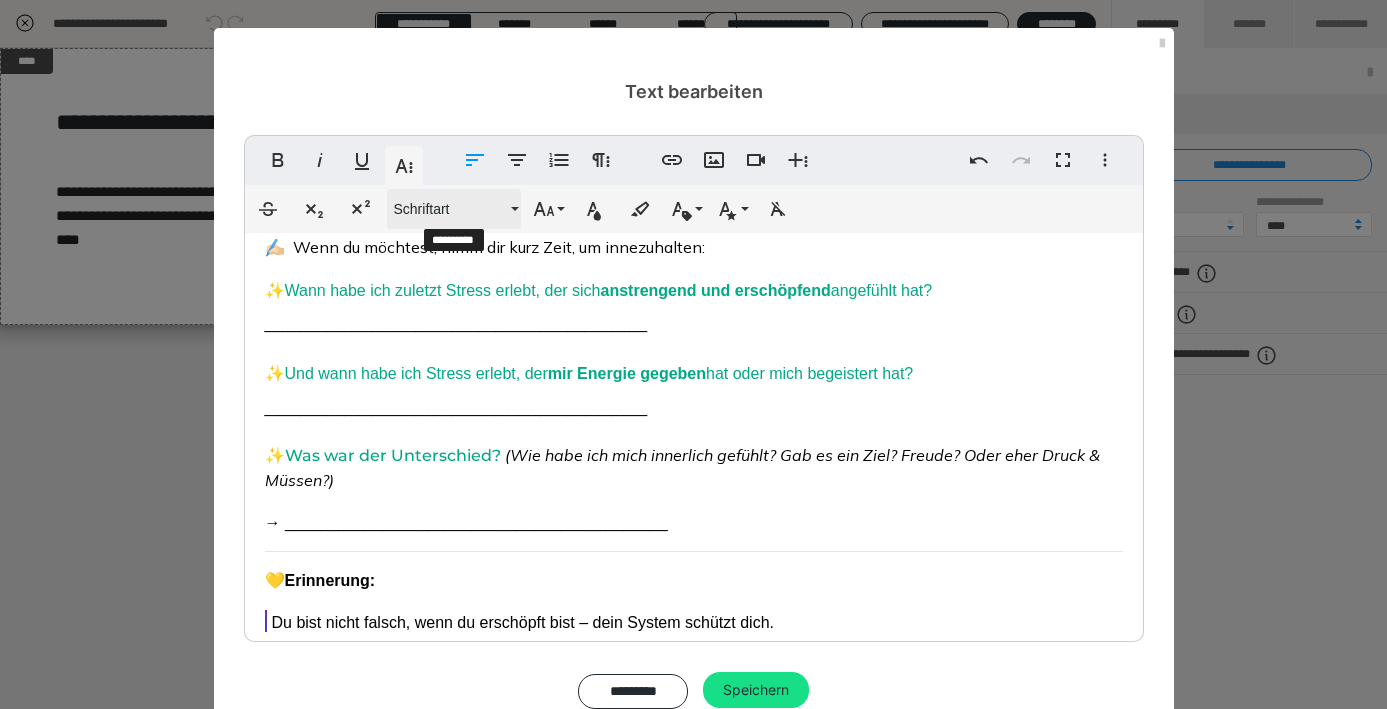 click on "Schriftart" at bounding box center [450, 209] 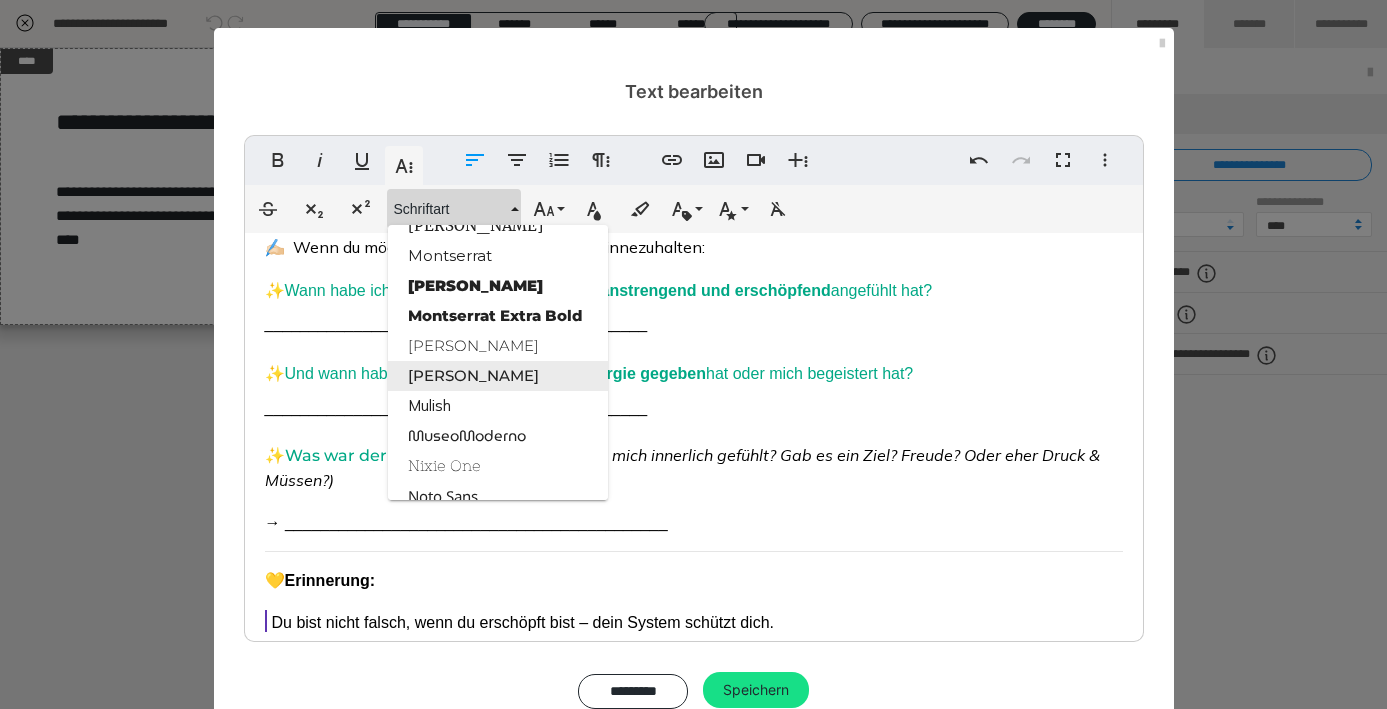 click on "[PERSON_NAME]" at bounding box center (498, 376) 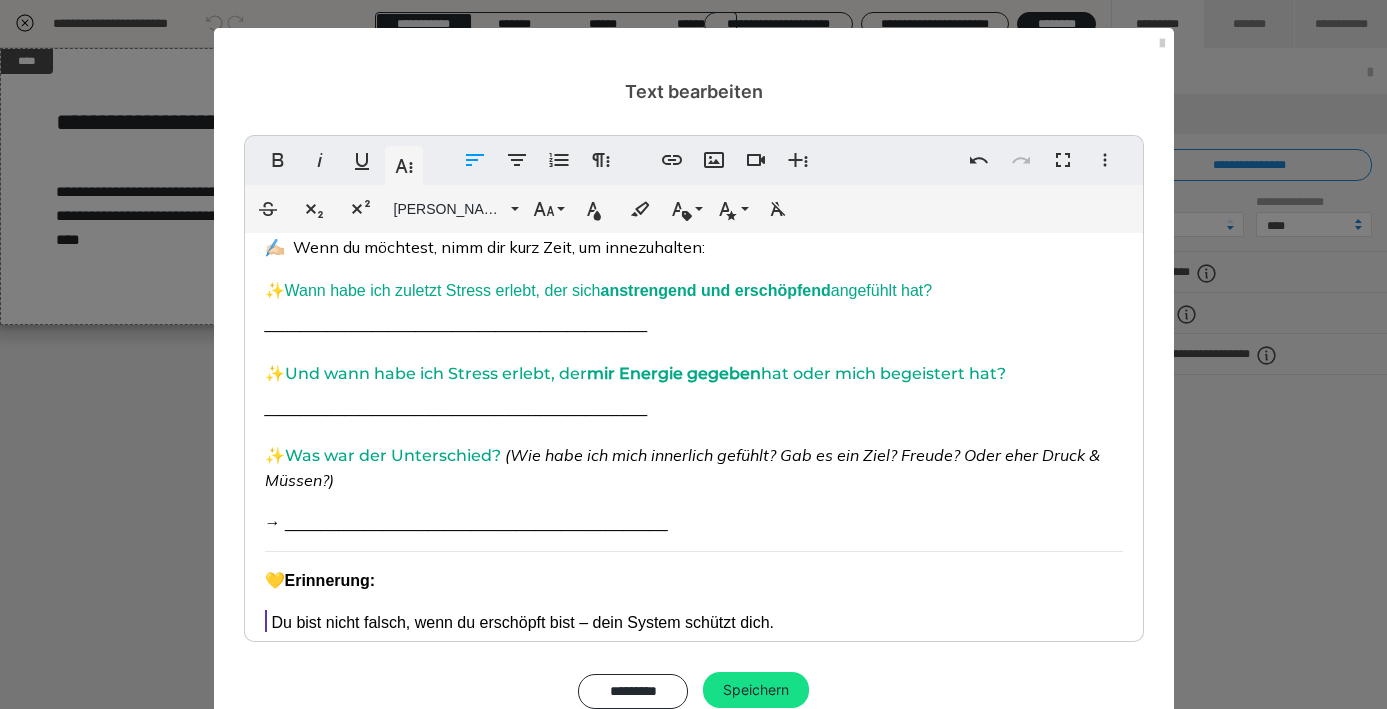 drag, startPoint x: 956, startPoint y: 288, endPoint x: 293, endPoint y: 281, distance: 663.0369 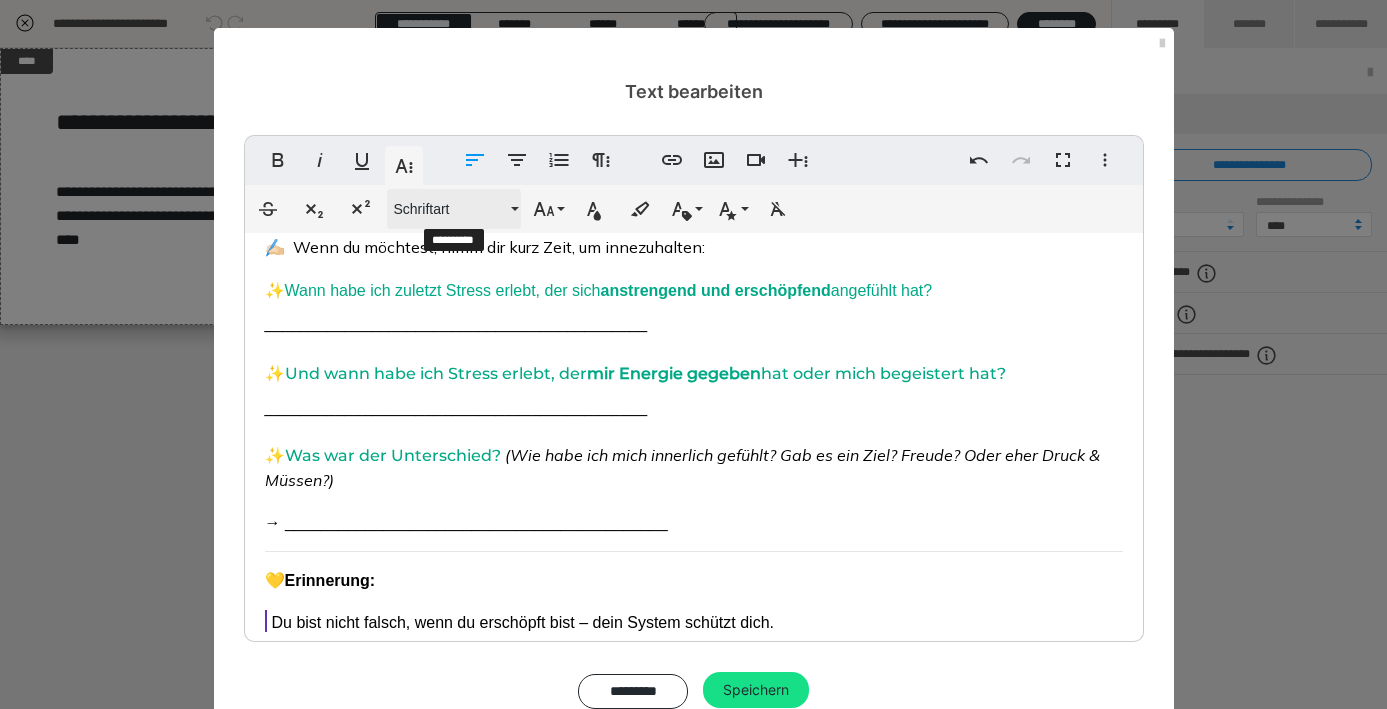 click on "Schriftart" at bounding box center [454, 209] 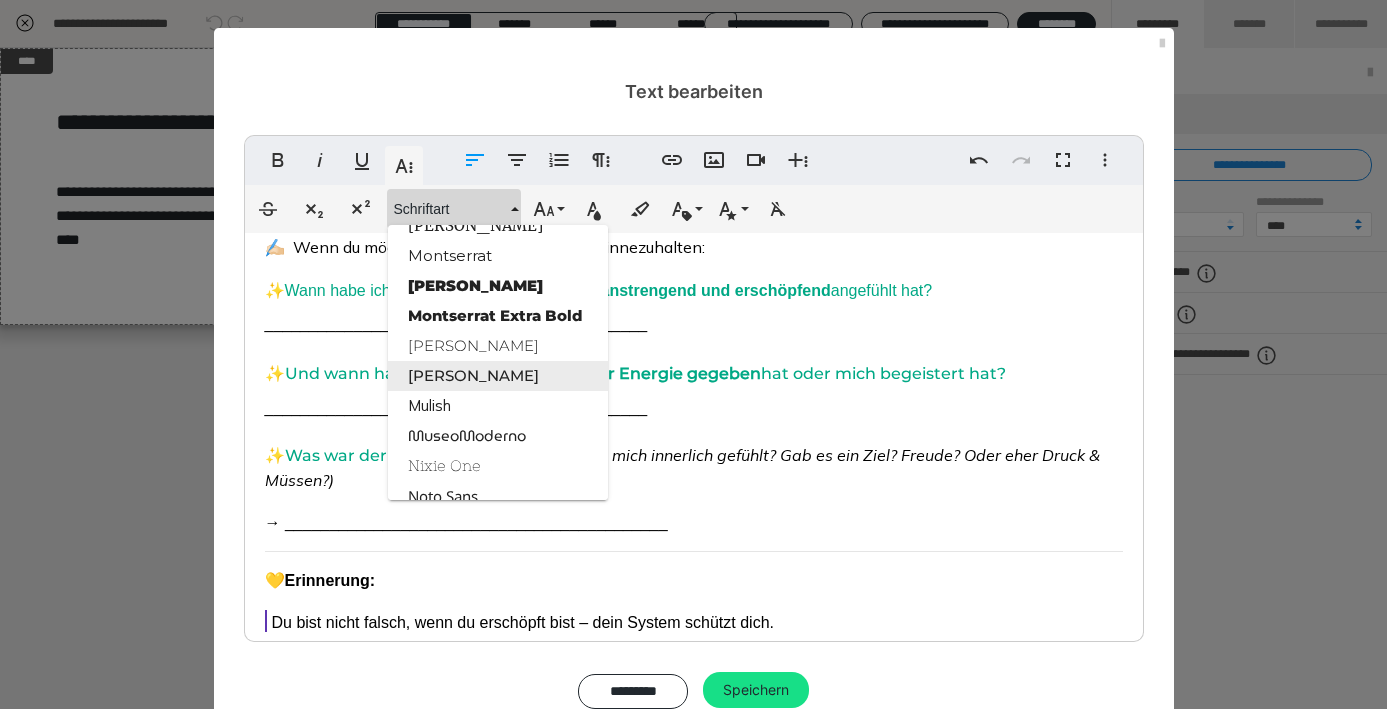 click on "[PERSON_NAME]" at bounding box center [498, 376] 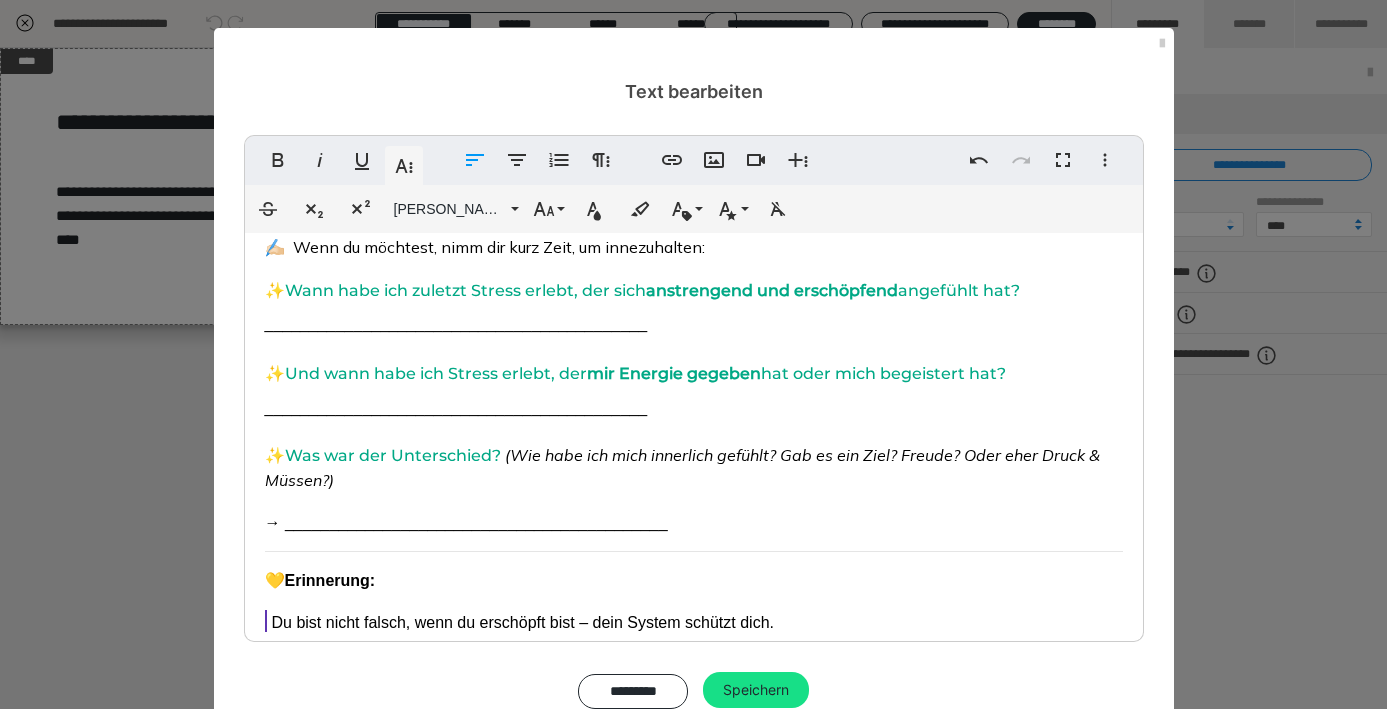 click on "___________________________________________" at bounding box center (694, 324) 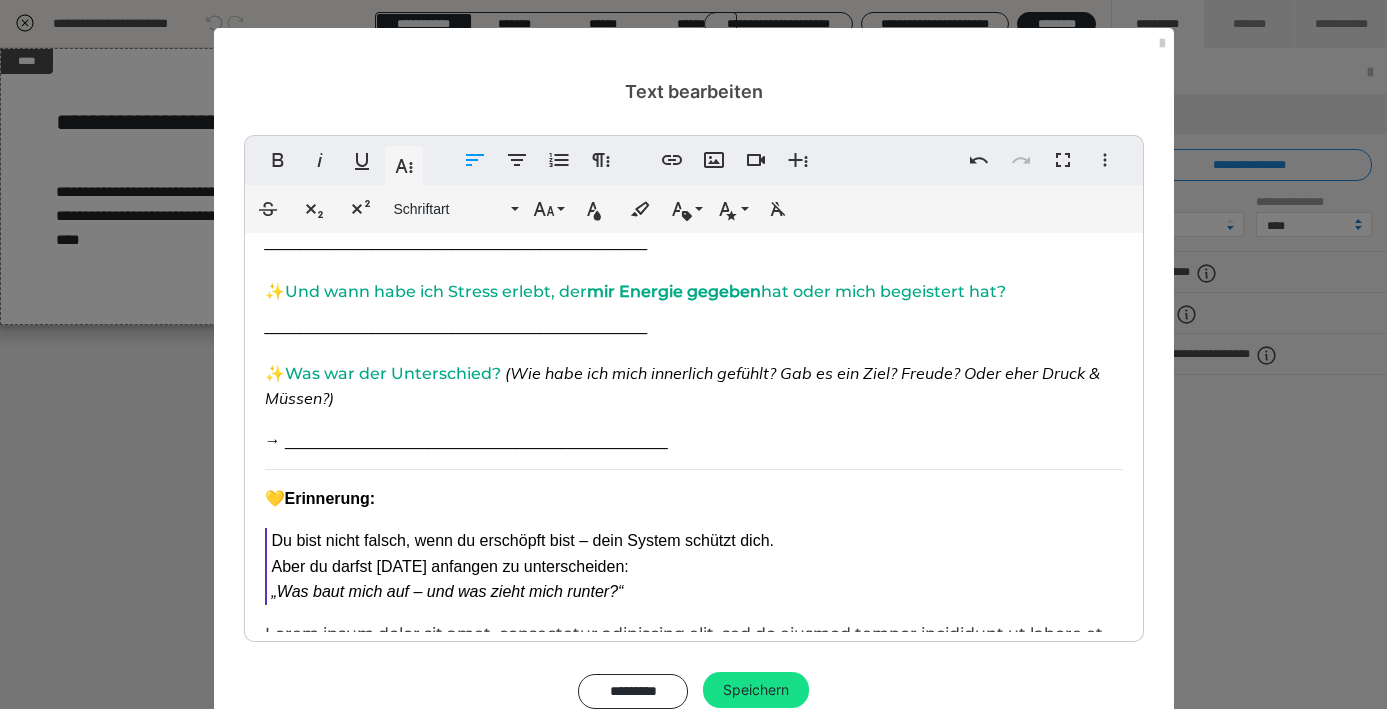 scroll, scrollTop: 179, scrollLeft: 0, axis: vertical 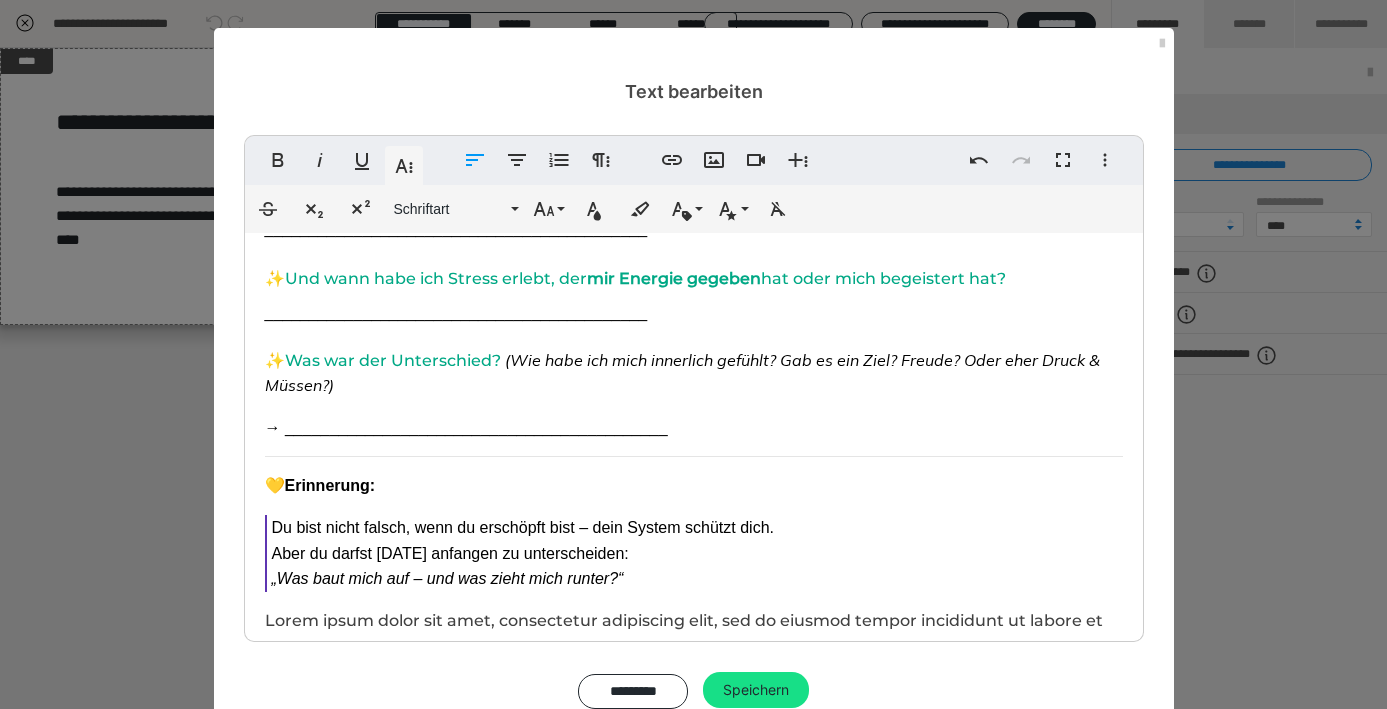 click on "→ ___________________________________________" at bounding box center (466, 427) 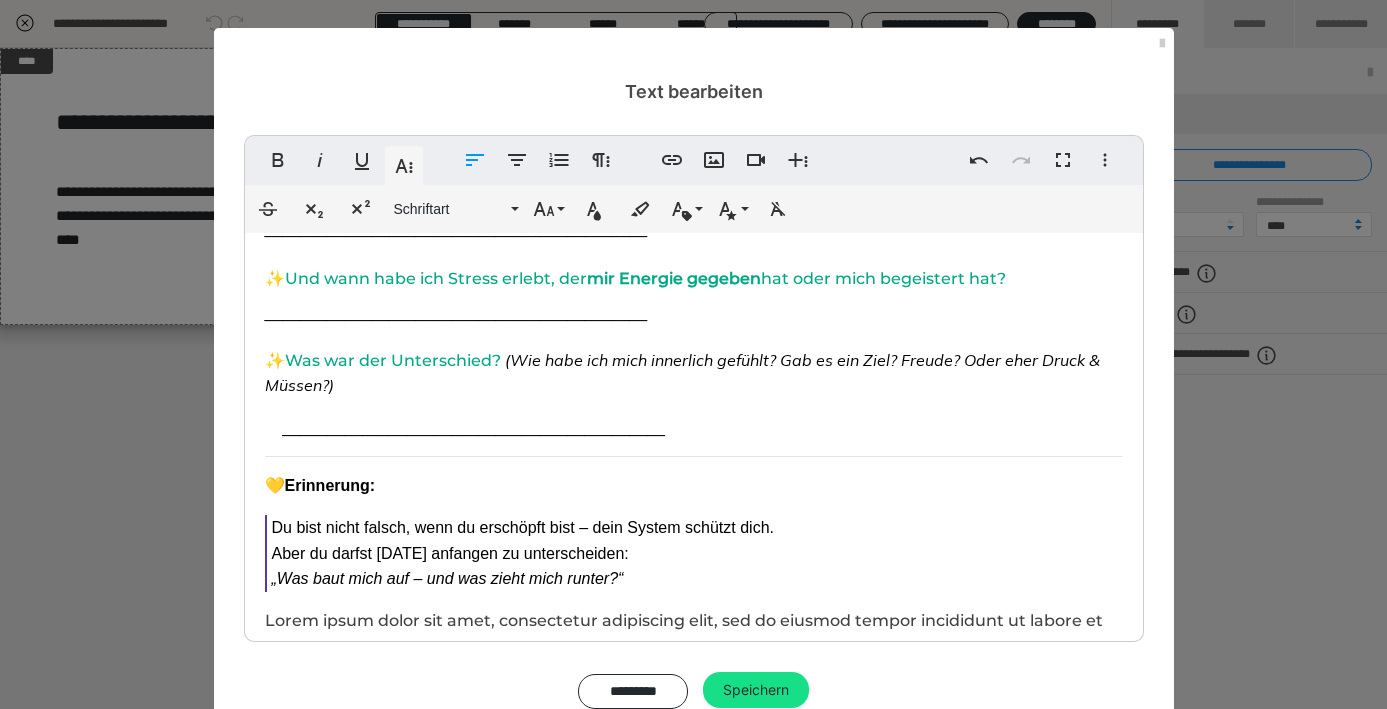 click on "Tag 15 - Mini-Reflexion: Was stärkt mich – was schwächt mich? ✍🏻  Wenn du möchtest, nimm dir kurz Zeit, um innezuhalten: ✨  Wann habe ich zuletzt Stress erlebt, der sich  anstrengend und erschöpfend  angefühlt hat?      ___________________________________________ ✨  Und wann habe ich Stress erlebt, der  mir Energie gegeben  hat oder mich begeistert hat?       ___________________________________________ ✨  Was war der Unterschied?   (Wie habe ich mich innerlich gefühlt? Gab es ein Ziel? Freude? Oder eher Druck & Müssen?)       ___________________________________________ 💛  Erinnerung: Du bist nicht falsch, wenn du erschöpft bist – dein System schützt dich. Aber du darfst [DATE] anfangen zu unterscheiden: „Was baut mich auf – und was zieht mich runter?“" at bounding box center (694, 400) 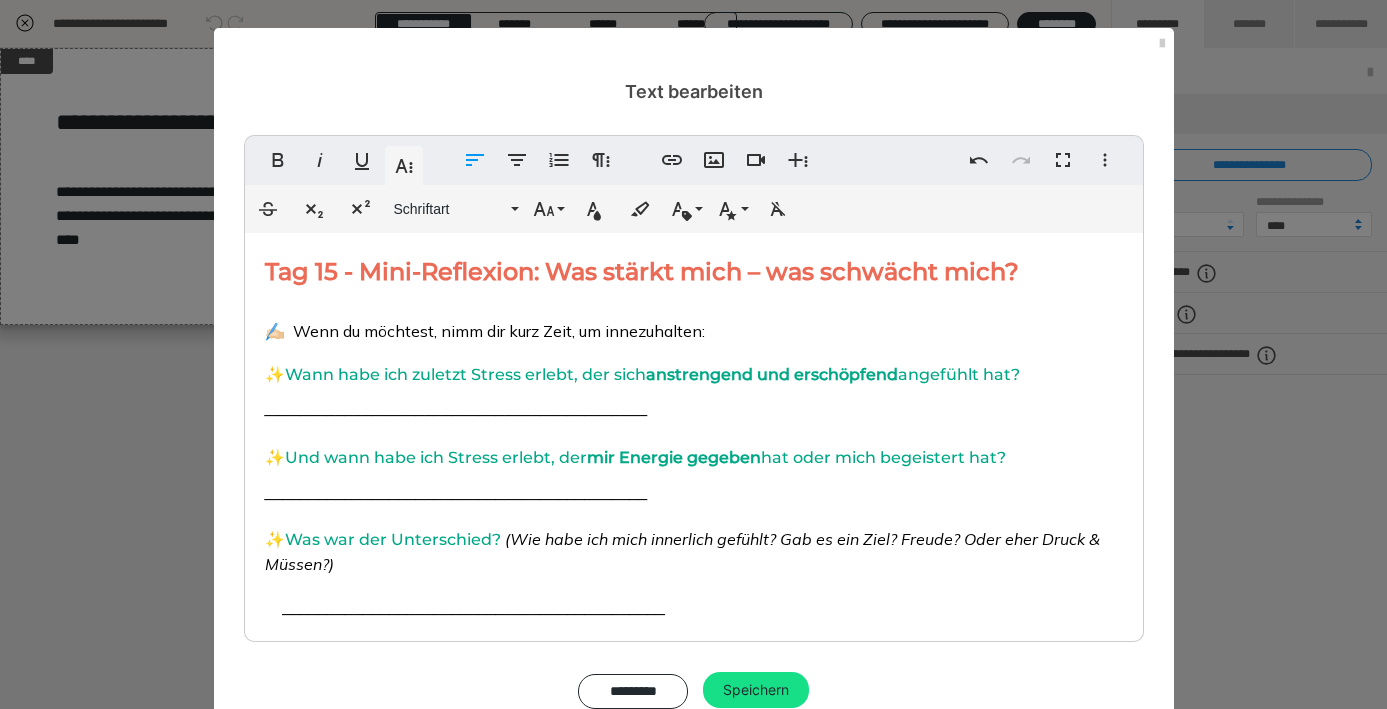 scroll, scrollTop: 0, scrollLeft: 0, axis: both 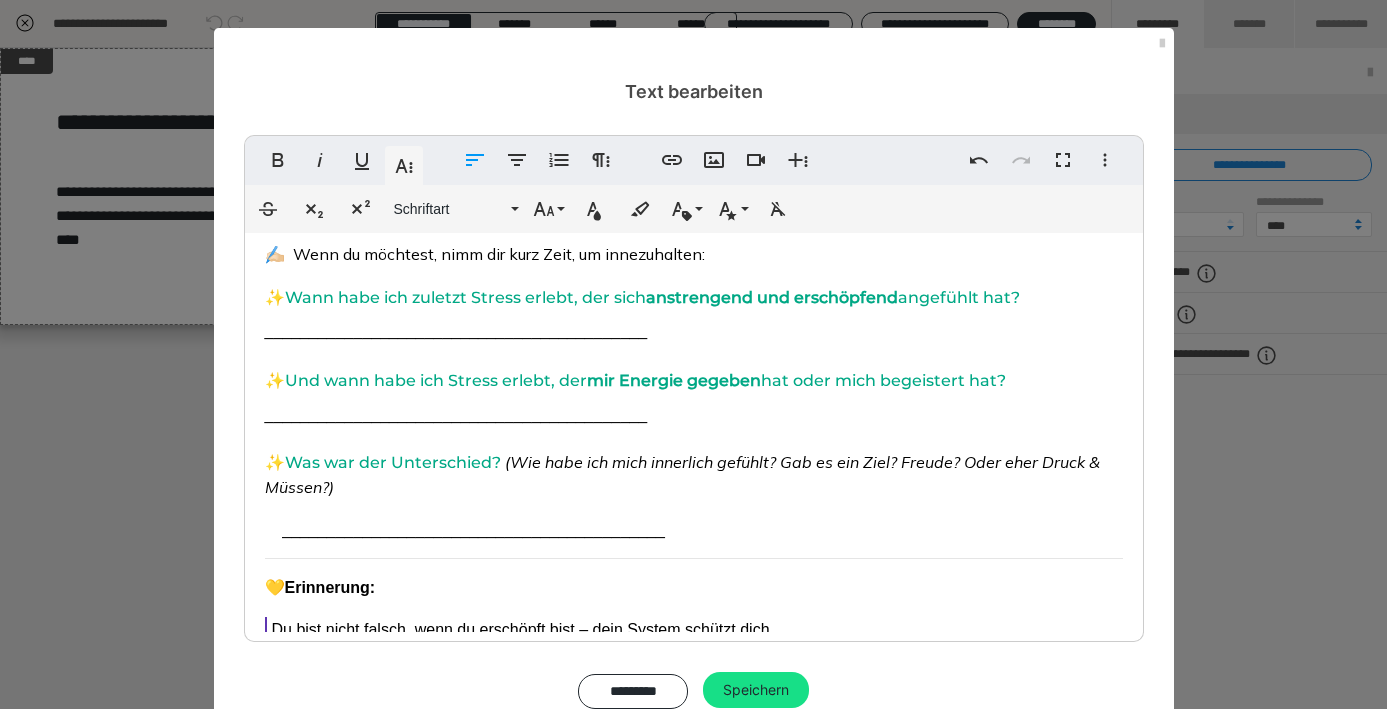 click on "Tag 15 - Mini-Reflexion: Was stärkt mich – was schwächt mich? ✍🏻  Wenn du möchtest, nimm dir kurz Zeit, um innezuhalten: ✨  Wann habe ich zuletzt Stress erlebt, der sich  anstrengend und erschöpfend  angefühlt hat?      ___________________________________________ ✨  Und wann habe ich Stress erlebt, der  mir Energie gegeben  hat oder mich begeistert hat?       ___________________________________________ ✨  Was war der Unterschied?   (Wie habe ich mich innerlich gefühlt? Gab es ein Ziel? Freude? Oder eher Druck & Müssen?)       ___________________________________________ 💛  Erinnerung: Du bist nicht falsch, wenn du erschöpft bist – dein System schützt dich. Aber du darfst [DATE] anfangen zu unterscheiden: „Was baut mich auf – und was zieht mich runter?“" at bounding box center (694, 502) 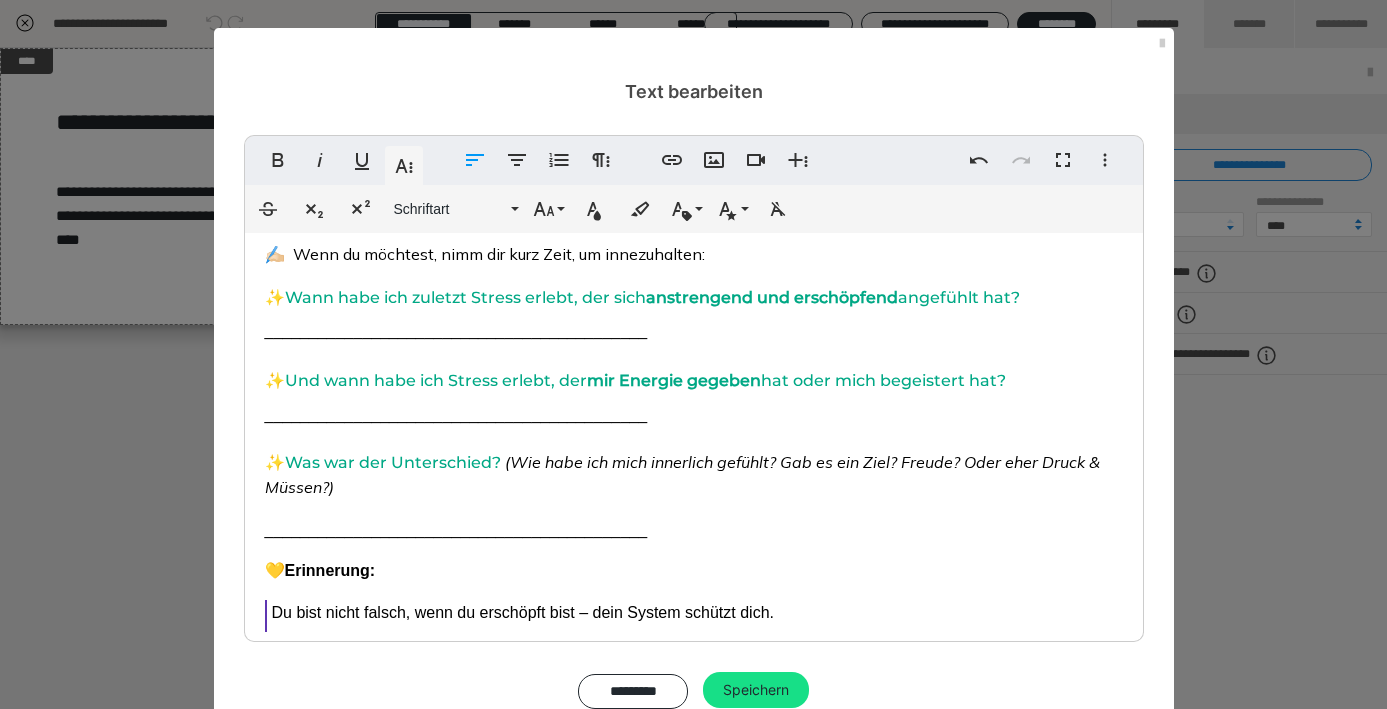 click on "___________________________________________" at bounding box center (456, 330) 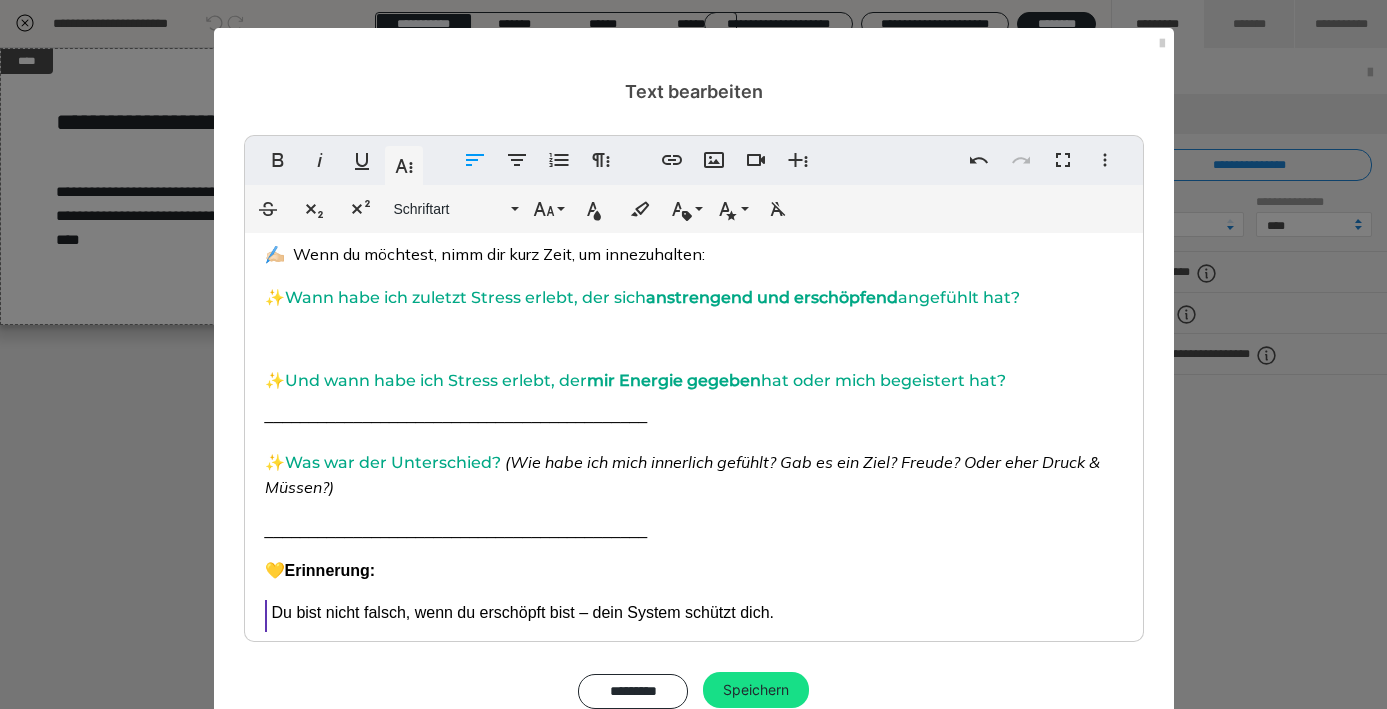 click on "___________________________________________" at bounding box center (456, 414) 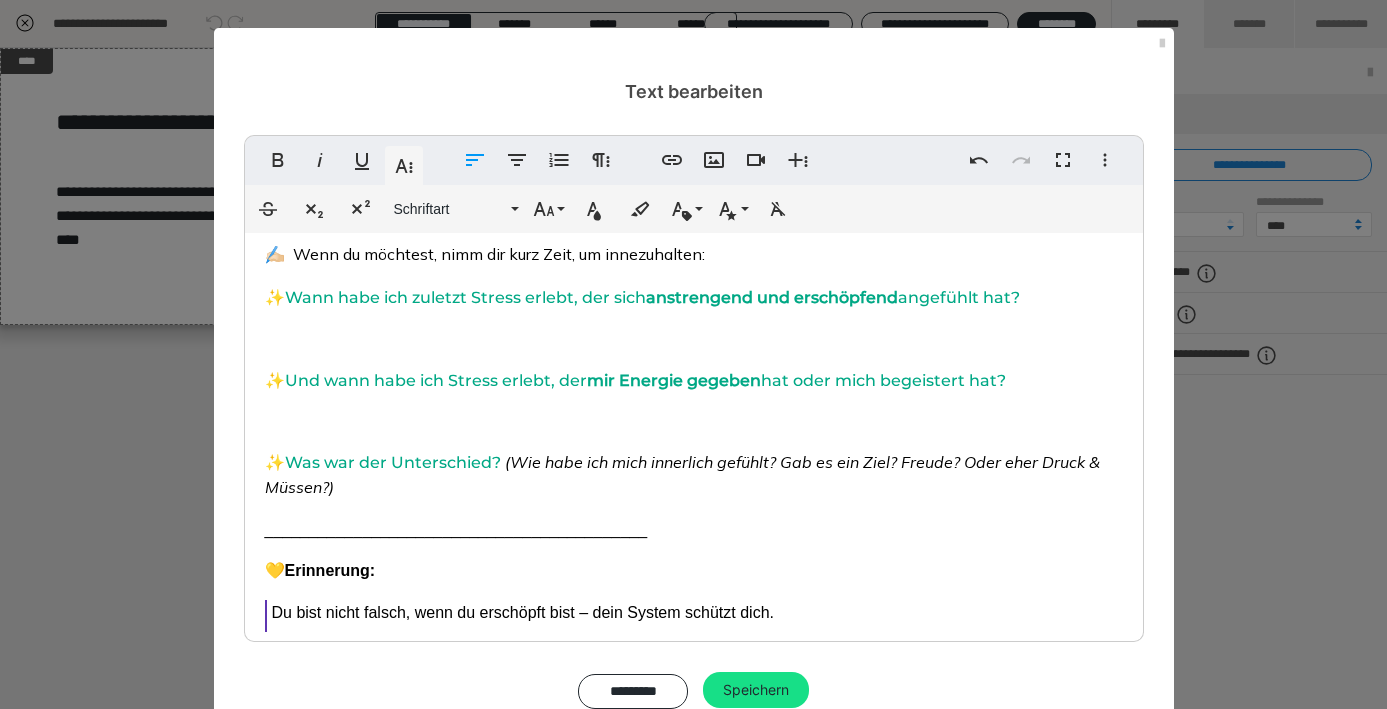 click on "___________________________________________" at bounding box center (456, 529) 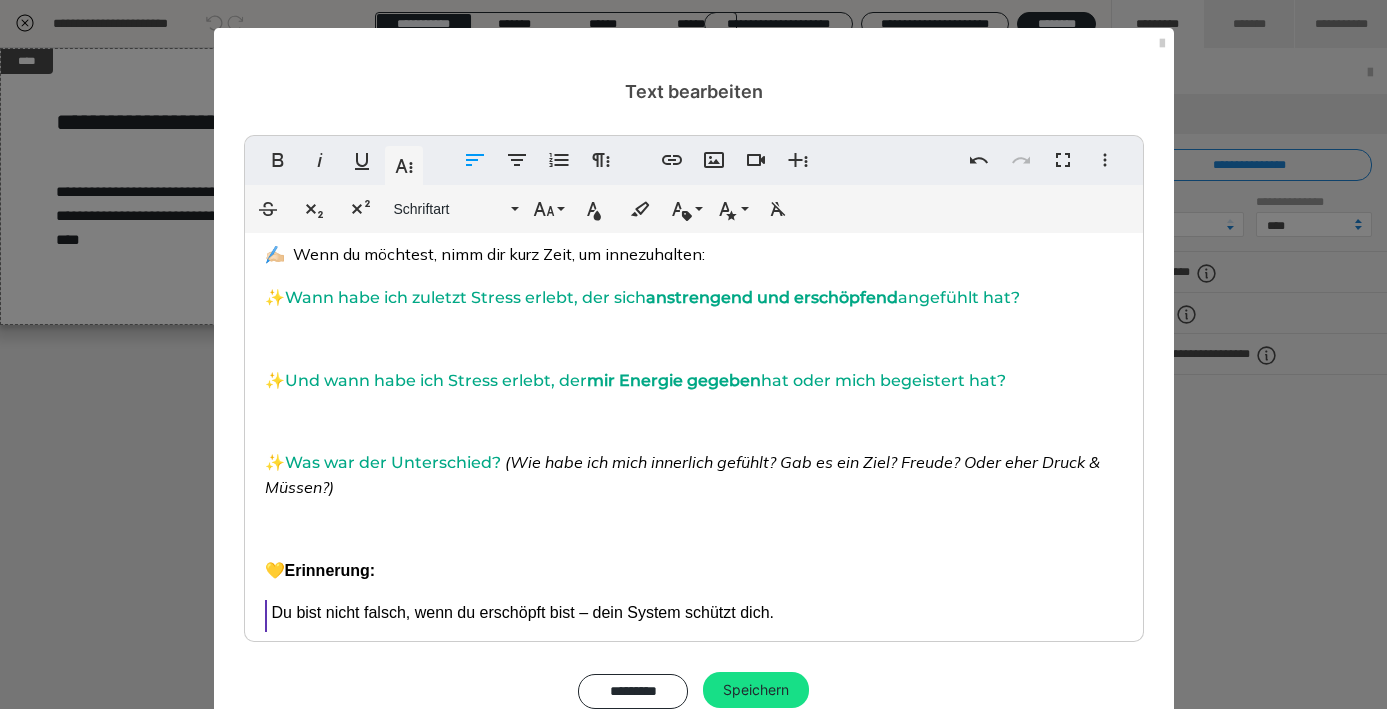 click on "✨  Was war der Unterschied?   (Wie habe ich mich innerlich gefühlt? Gab es ein Ziel? Freude? Oder eher Druck & Müssen?)" at bounding box center (694, 451) 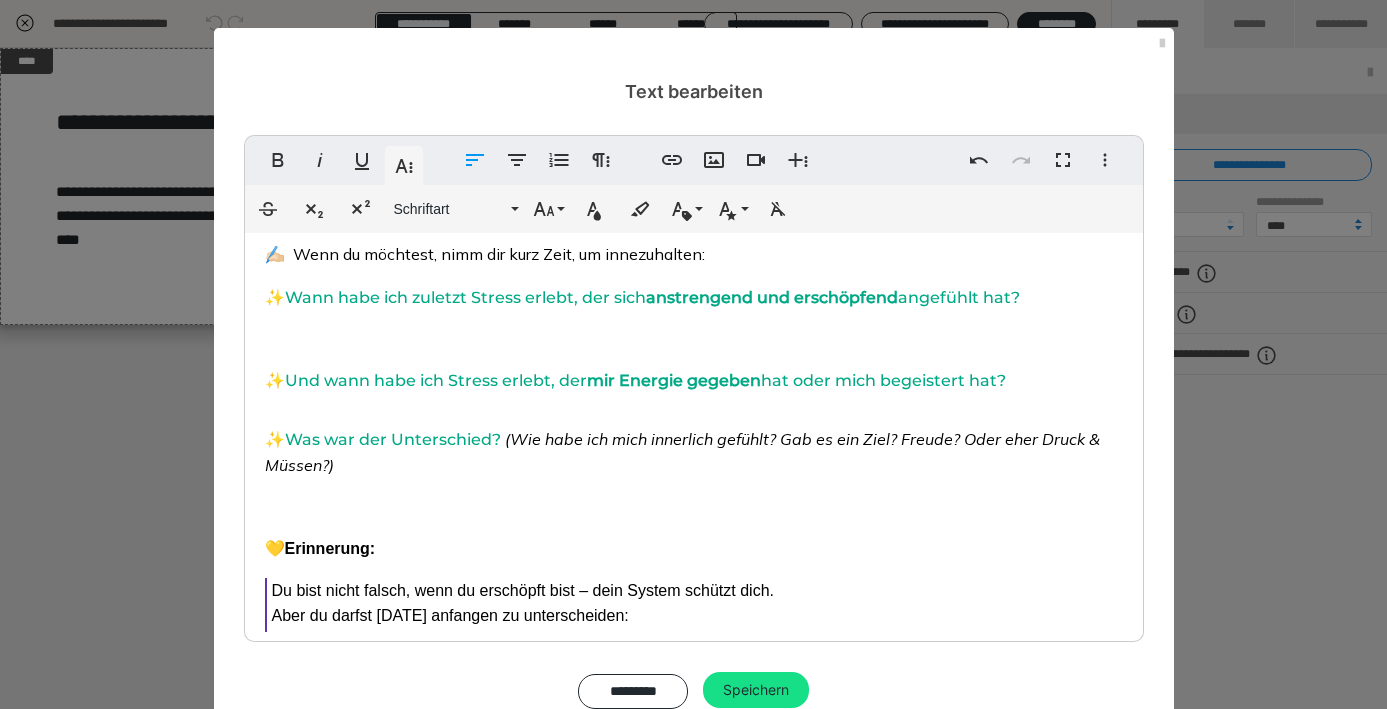 click on "Tag 15 - Mini-Reflexion: Was stärkt mich – was schwächt mich? ✍🏻  Wenn du möchtest, nimm dir kurz Zeit, um innezuhalten: ✨  Wann habe ich zuletzt Stress erlebt, der sich  anstrengend und erschöpfend  angefühlt hat?       ✨  Und wann habe ich Stress erlebt, der  mir Energie gegeben  hat oder mich begeistert hat?        ✨  Was war der Unterschied?   (Wie habe ich mich innerlich gefühlt? Gab es ein Ziel? Freude? Oder eher Druck & Müssen?)       💛  Erinnerung: Du bist nicht falsch, wenn du erschöpft bist – dein System schützt dich. Aber du darfst [DATE] anfangen zu unterscheiden: „Was baut mich auf – und was zieht mich runter?“ Lorem ipsum dolor sit amet, consectetur adipiscing elit, sed do eiusmod tempor incididunt ut labore et dolore magna aliqua. Ut enim ad minim veniam, quis nostrud exercitation ullamco laboris nisi ut aliquip ex ea commodo consequat. Duis aute irure dolor in reprehenderit in voluptate velit esse cillum dolore eu fugiat nulla pariatur." at bounding box center (694, 482) 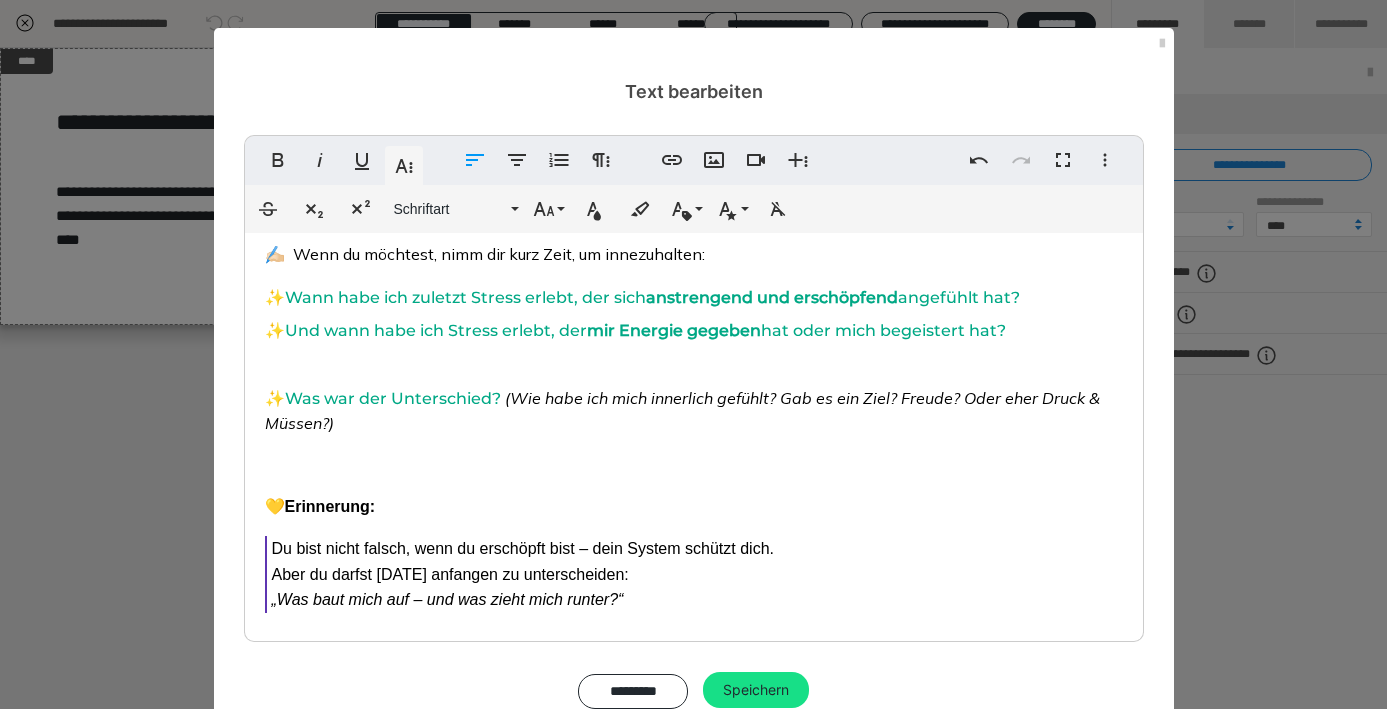 click on "✨  Was war der Unterschied?   (Wie habe ich mich innerlich gefühlt? Gab es ein Ziel? Freude? Oder eher Druck & Müssen?)" at bounding box center (694, 398) 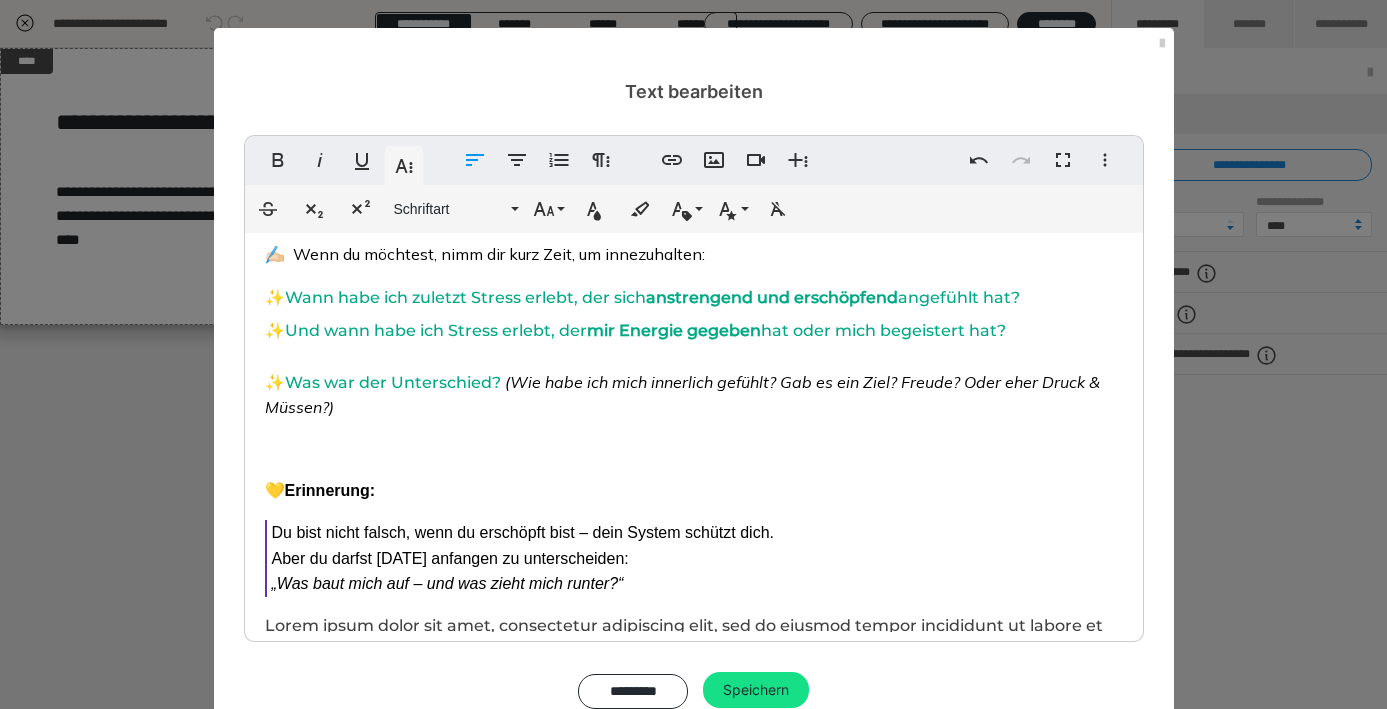 click on "✨  [PERSON_NAME] habe ich zuletzt Stress erlebt, der sich  anstrengend und erschöpfend  angefühlt hat?" at bounding box center [694, 294] 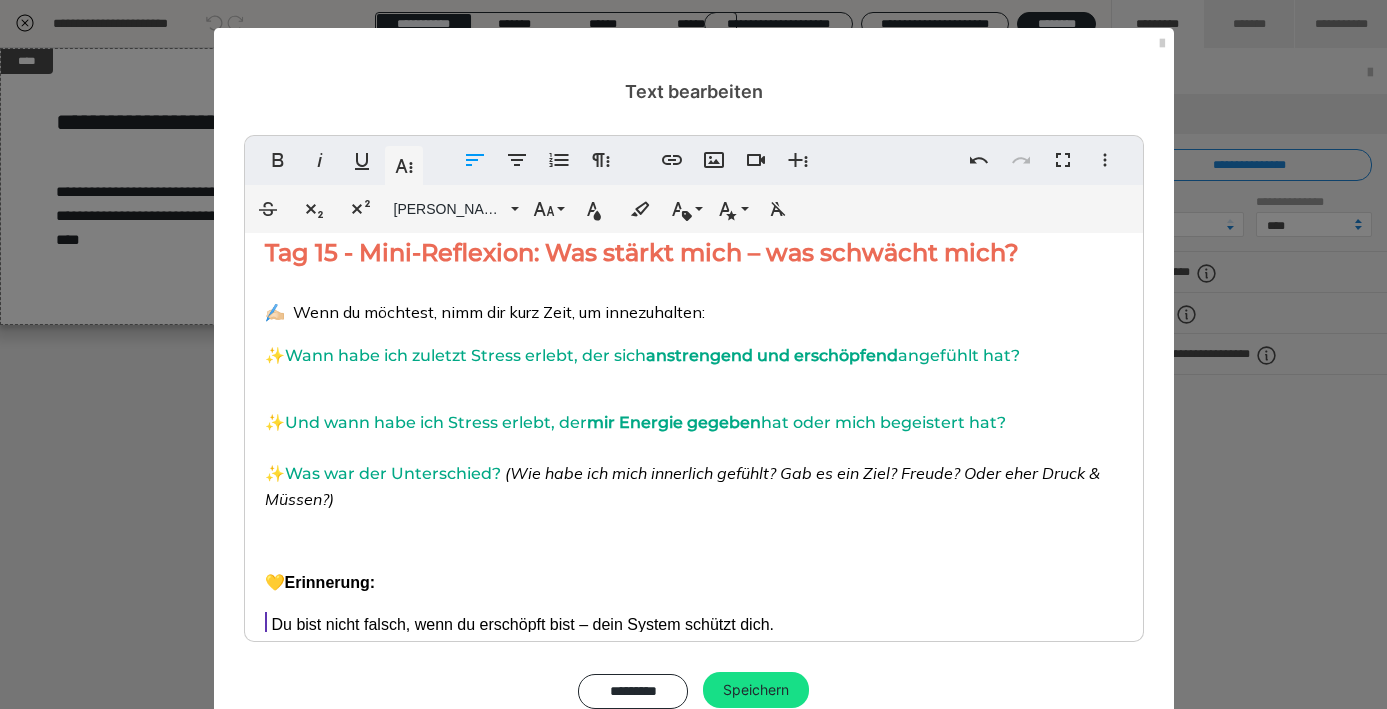 scroll, scrollTop: 1, scrollLeft: 0, axis: vertical 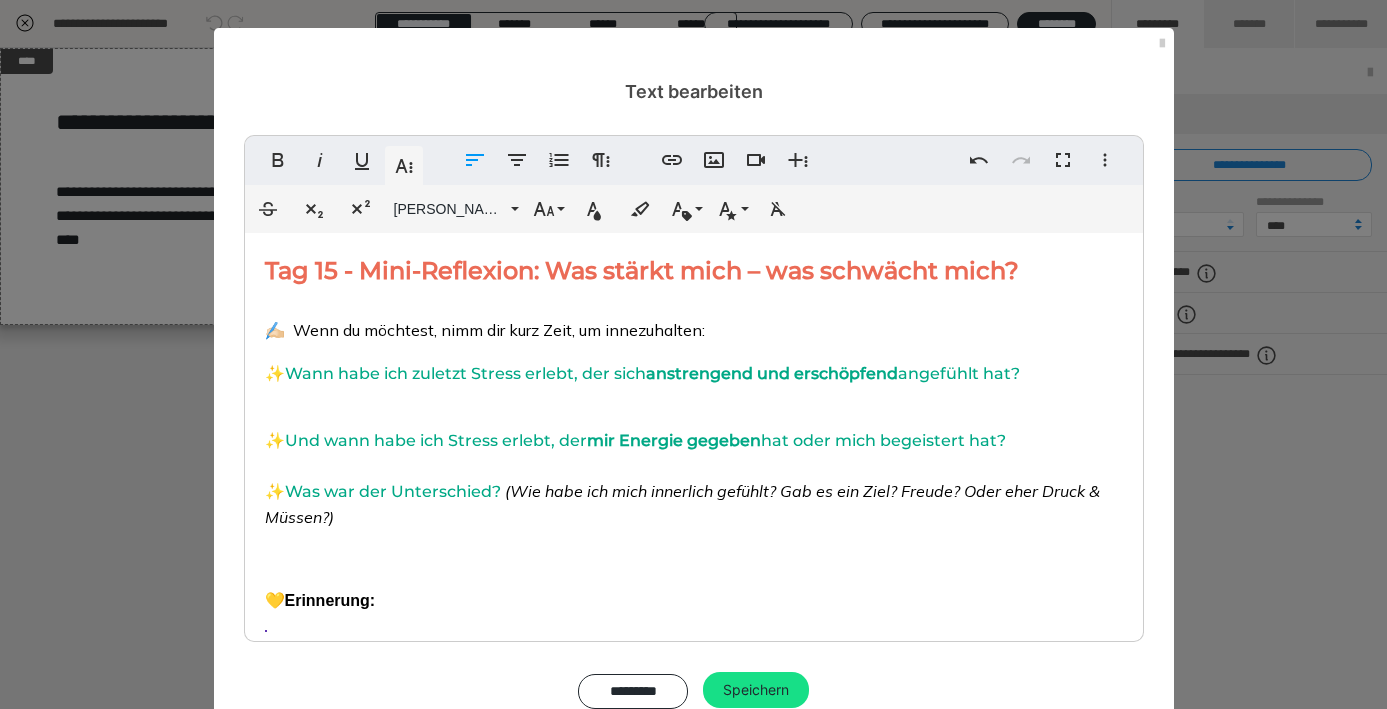 click on "✍🏻  Wenn du möchtest, nimm dir kurz Zeit, um innezuhalten:" at bounding box center [485, 330] 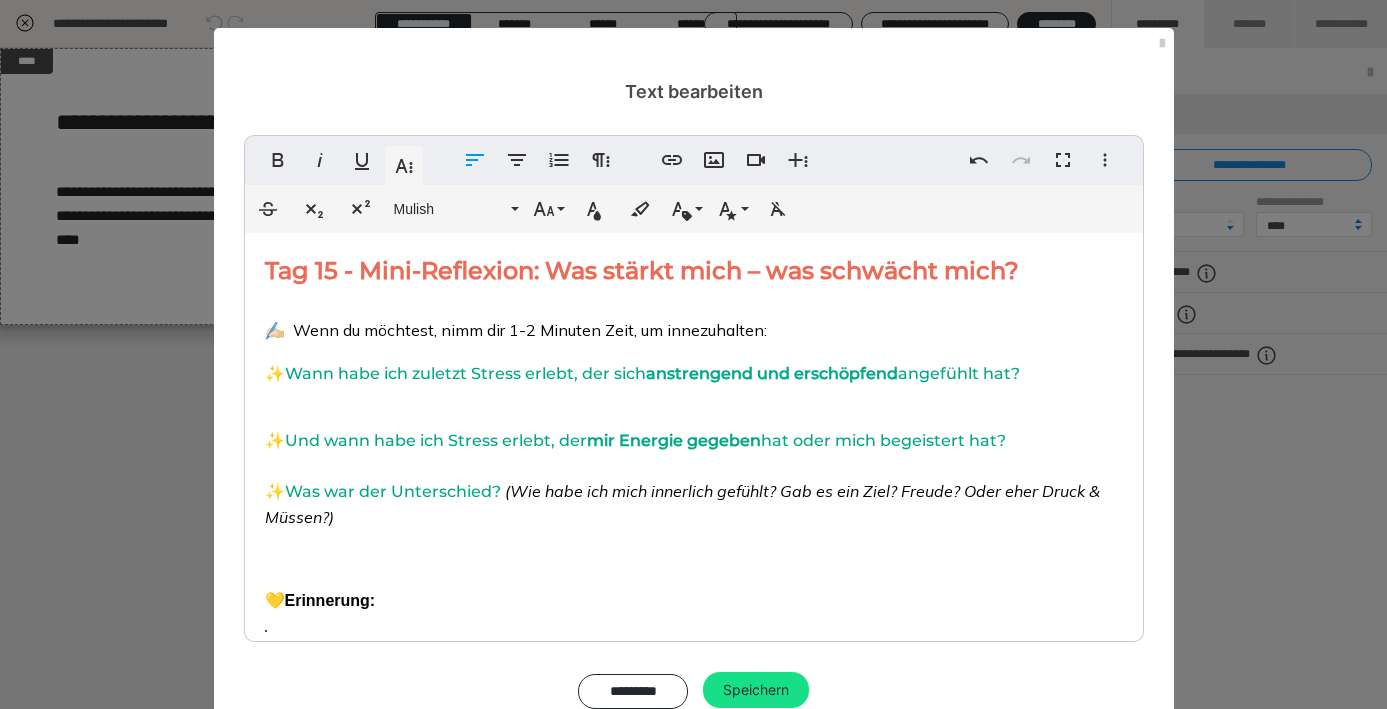 click on "✍🏻  Wenn du möchtest, nimm dir 1-2 Minuten Zeit, um innezuhalten:" at bounding box center [516, 330] 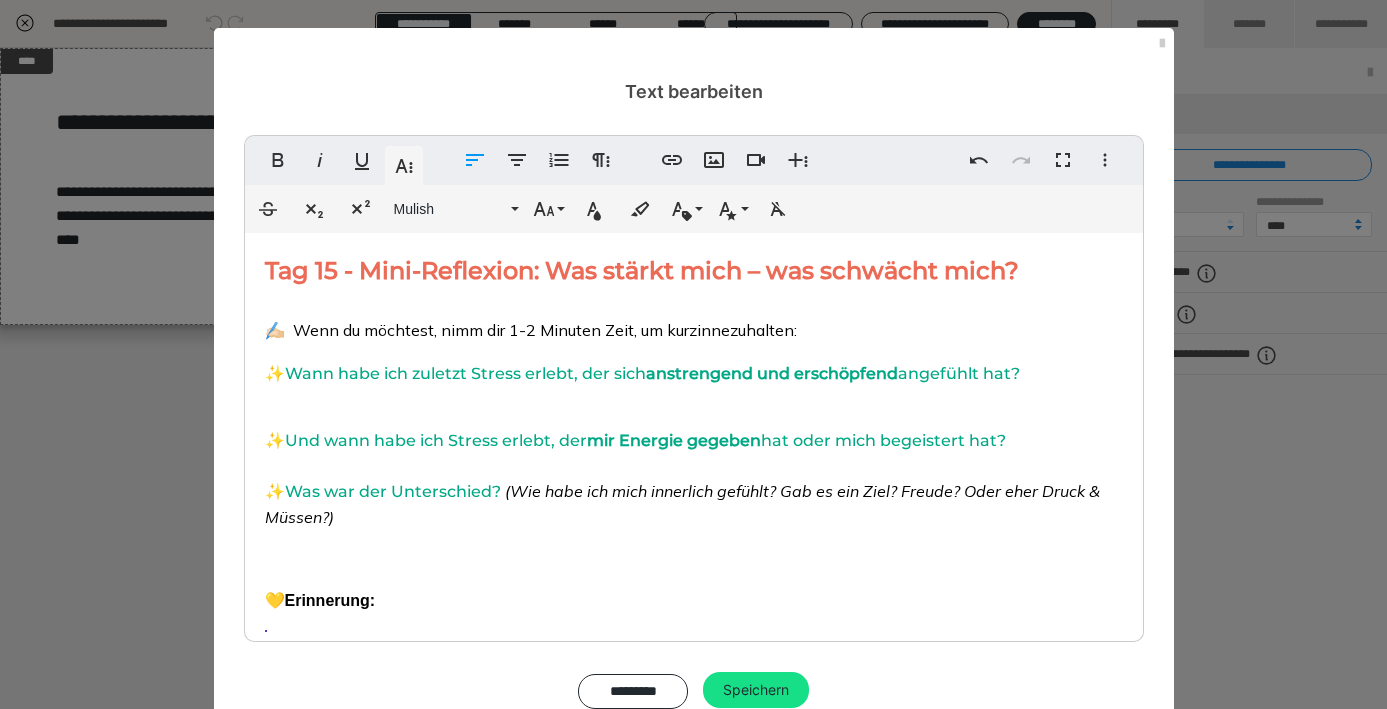 click on "​ ✨  Und wann habe ich Stress erlebt, der  mir Energie gegeben  hat oder mich begeistert hat?    ✨  Was war der Unterschied?   (Wie habe ich mich innerlich gefühlt? Gab es ein Ziel? Freude? Oder eher Druck & Müssen?)" at bounding box center (694, 479) 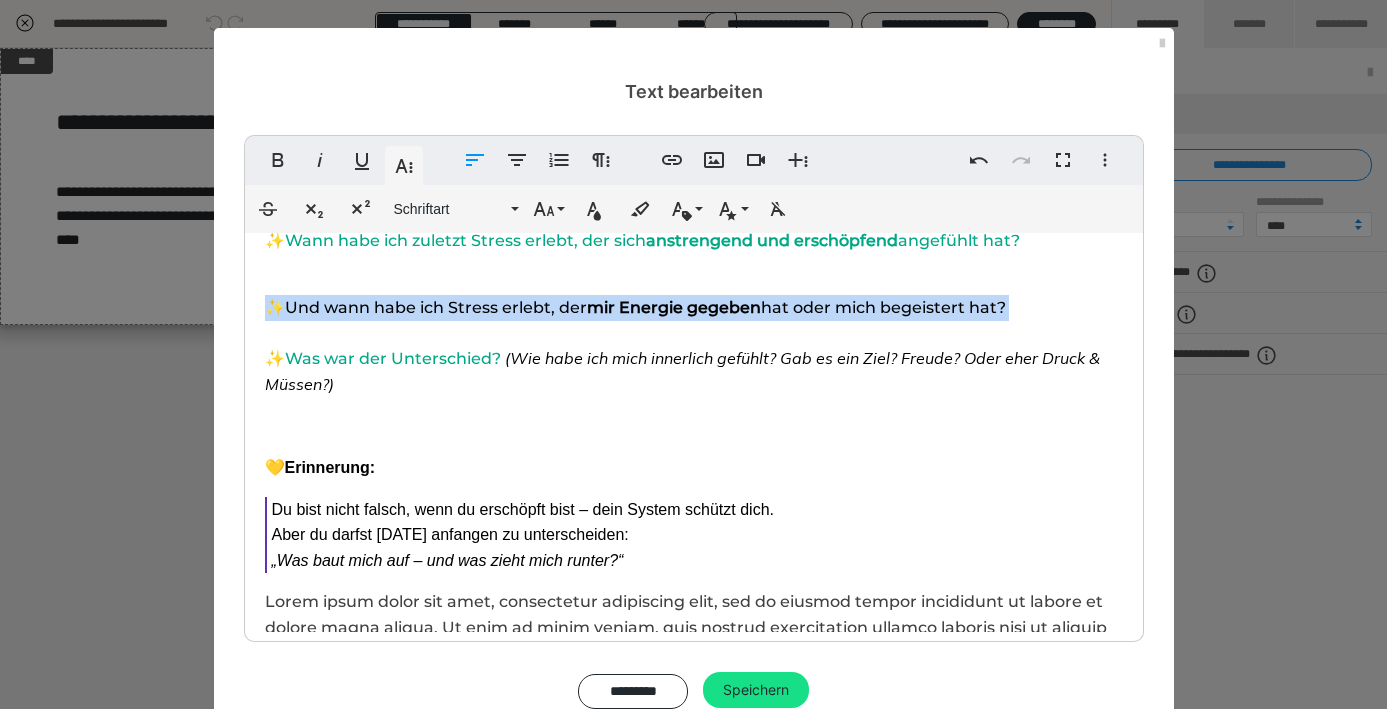 scroll, scrollTop: 150, scrollLeft: 0, axis: vertical 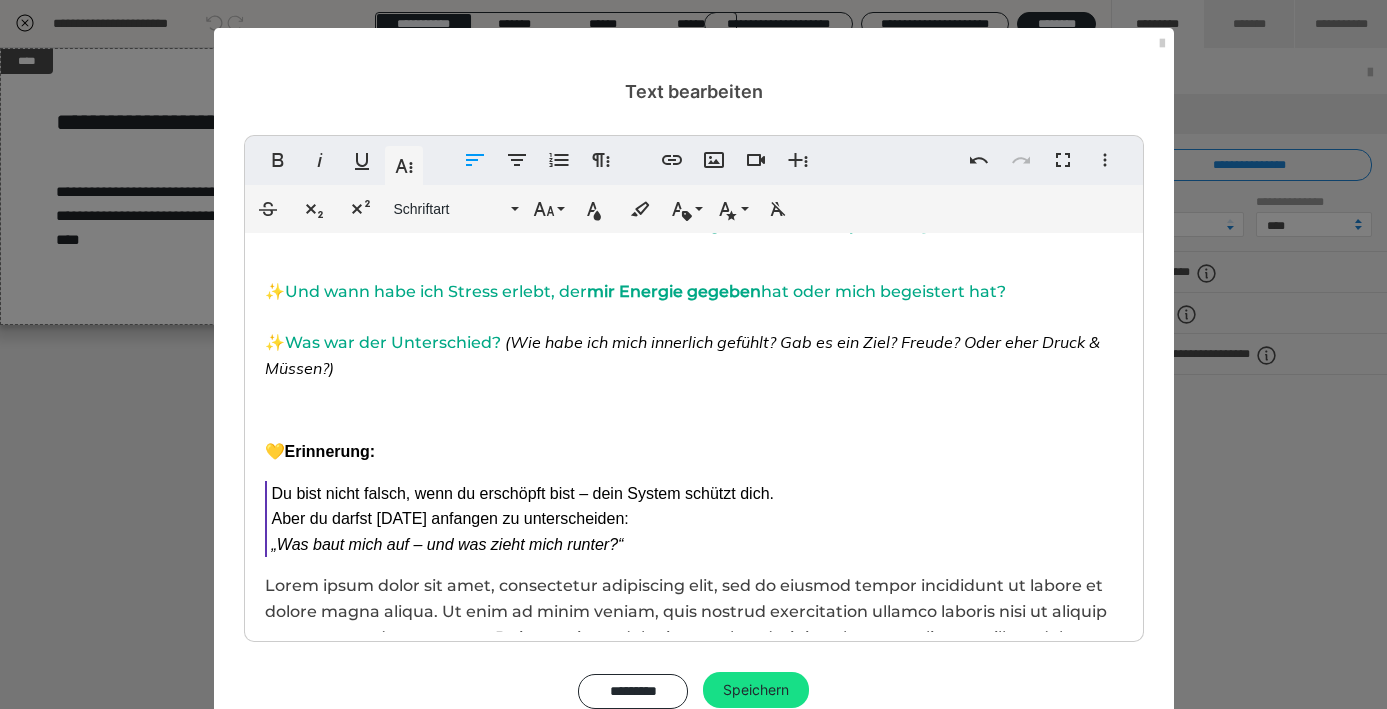 click on "Du bist nicht falsch, wenn du erschöpft bist – dein System schützt dich. Aber du darfst [DATE] anfangen zu unterscheiden: „Was baut mich auf – und was zieht mich runter?“" at bounding box center (694, 519) 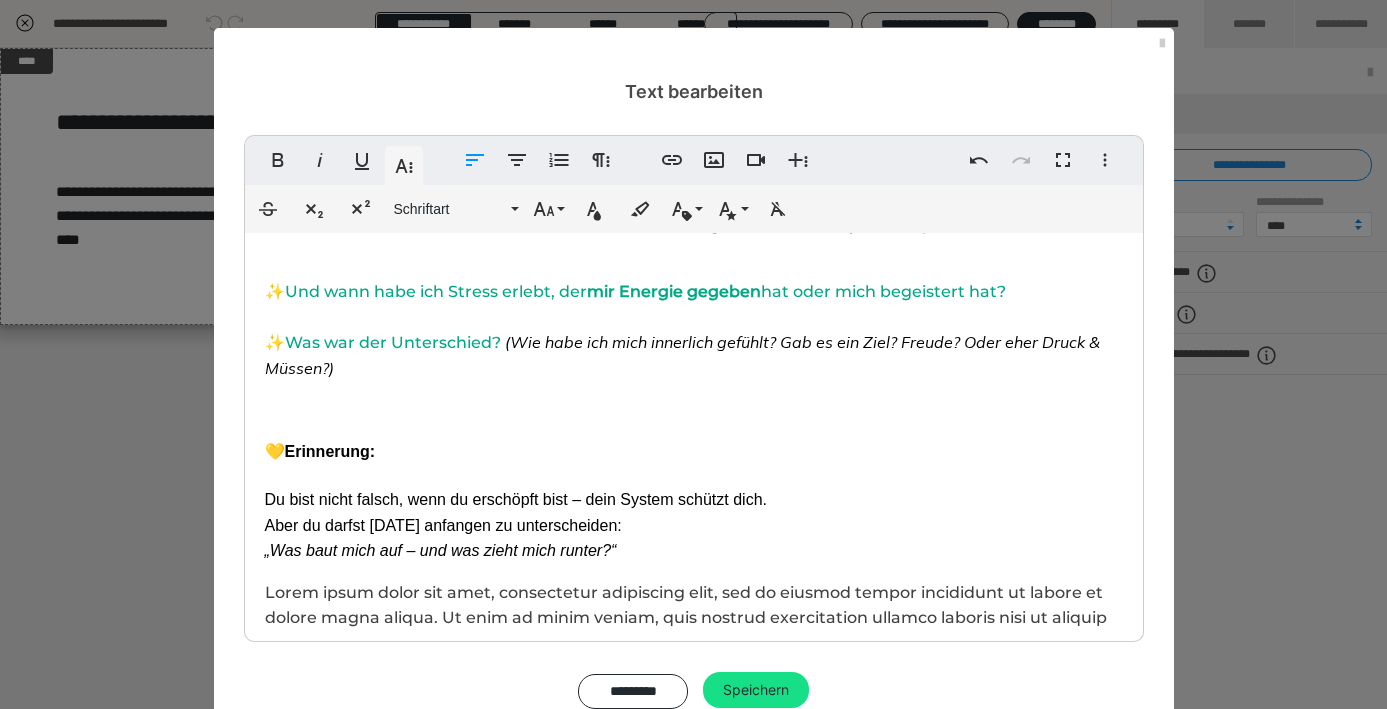 drag, startPoint x: 388, startPoint y: 449, endPoint x: 292, endPoint y: 450, distance: 96.00521 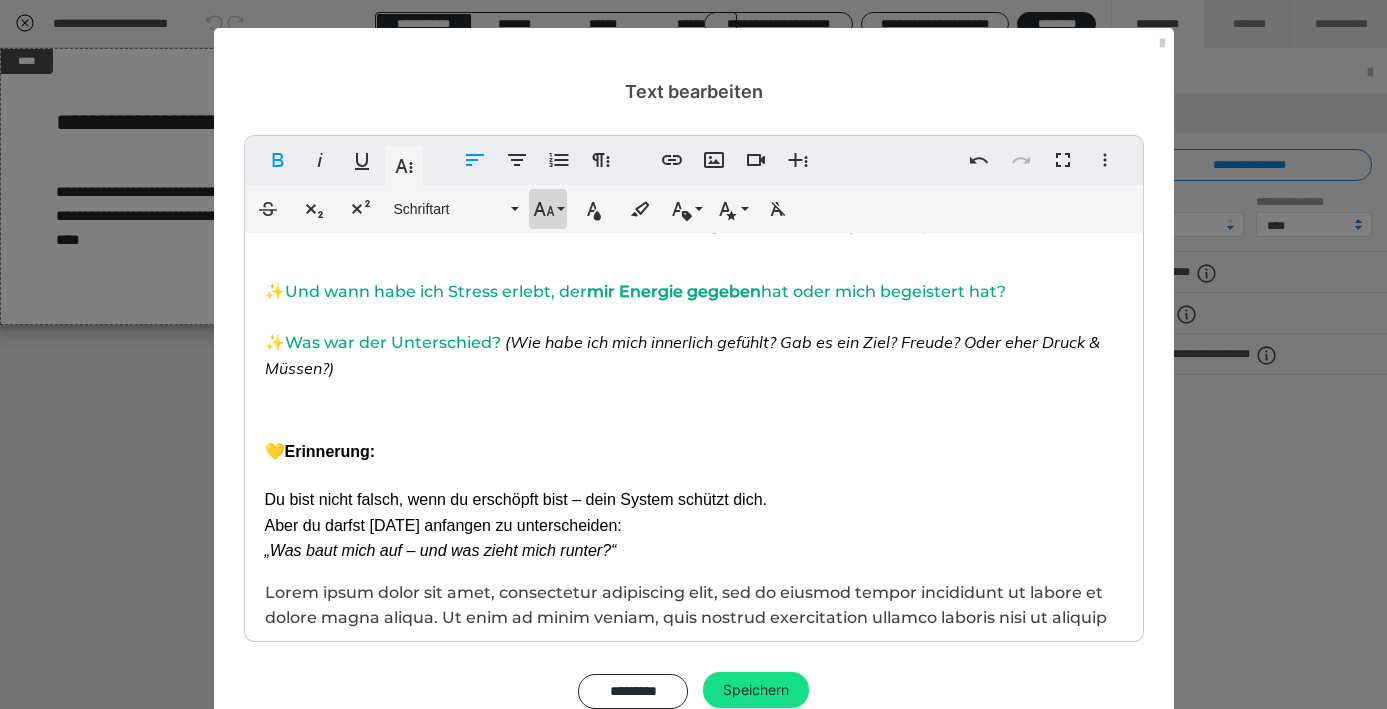 click on "Schriftgröße" at bounding box center (548, 209) 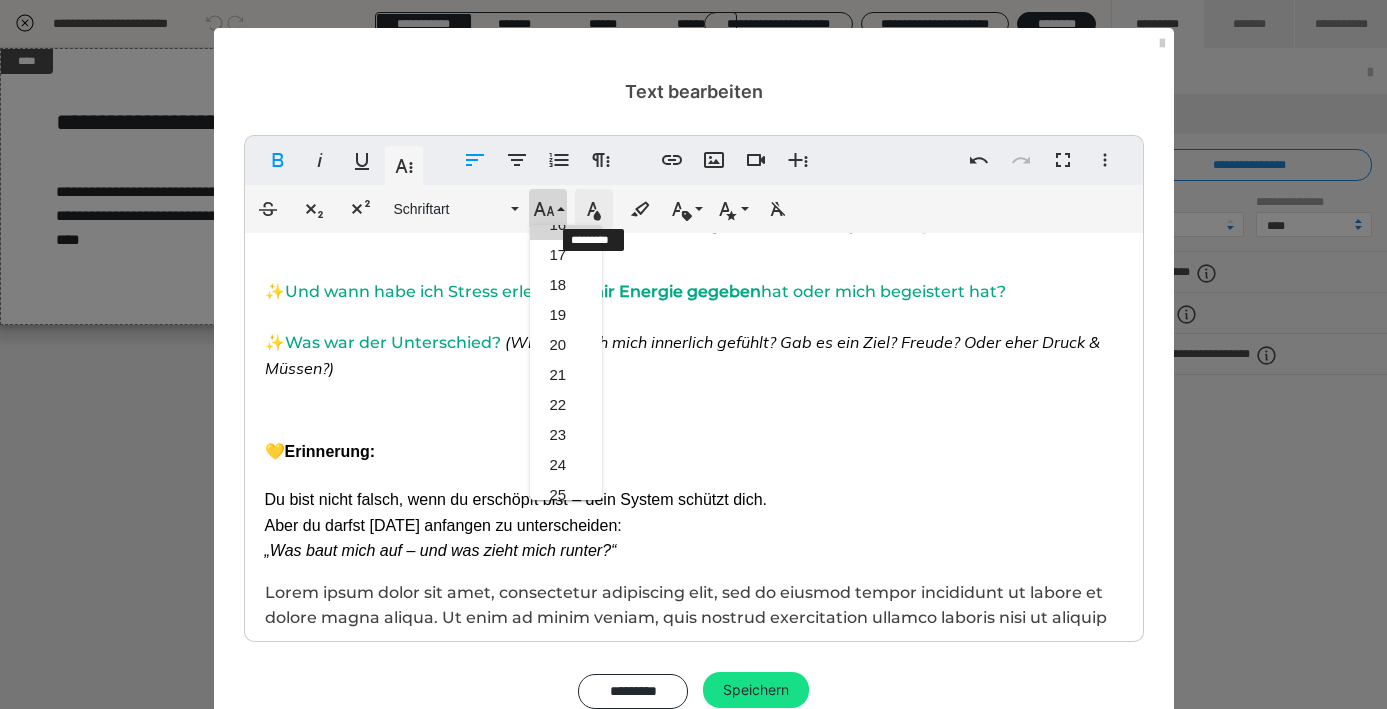 click 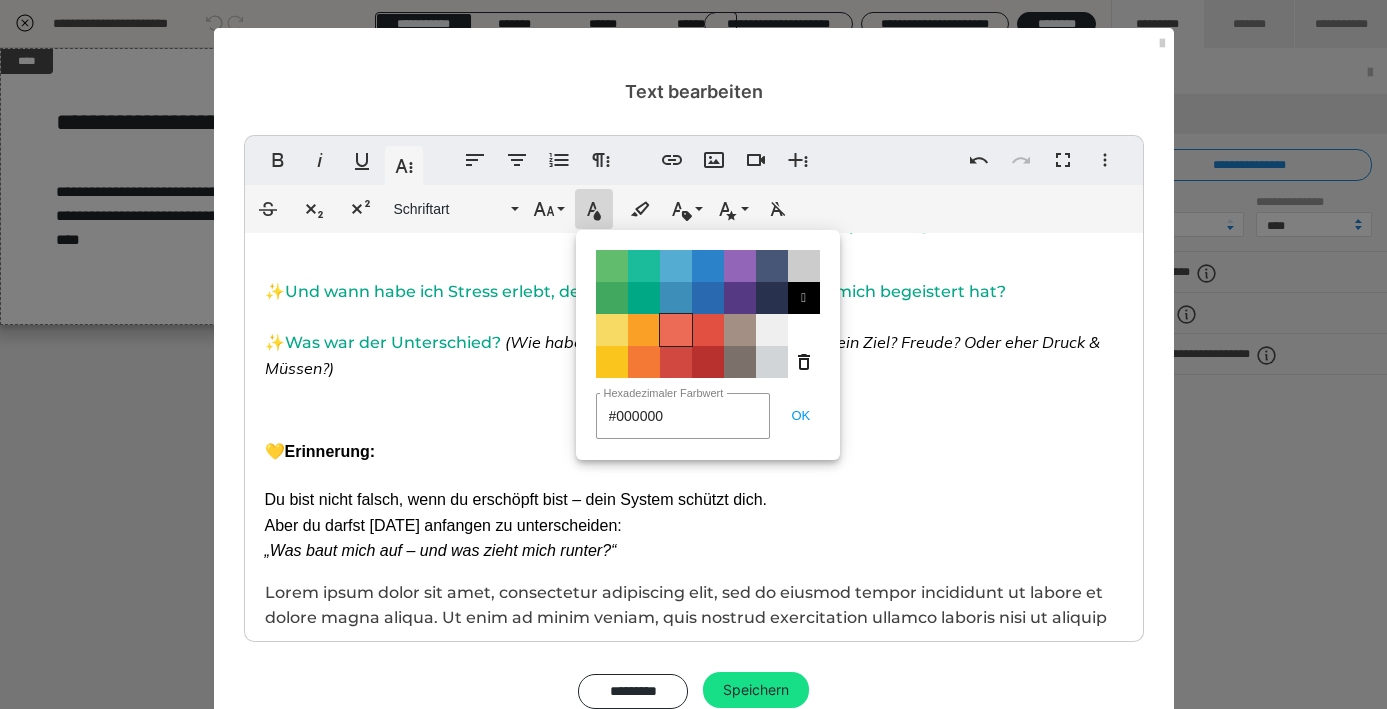 click on "Color#EB6B56" at bounding box center (676, 330) 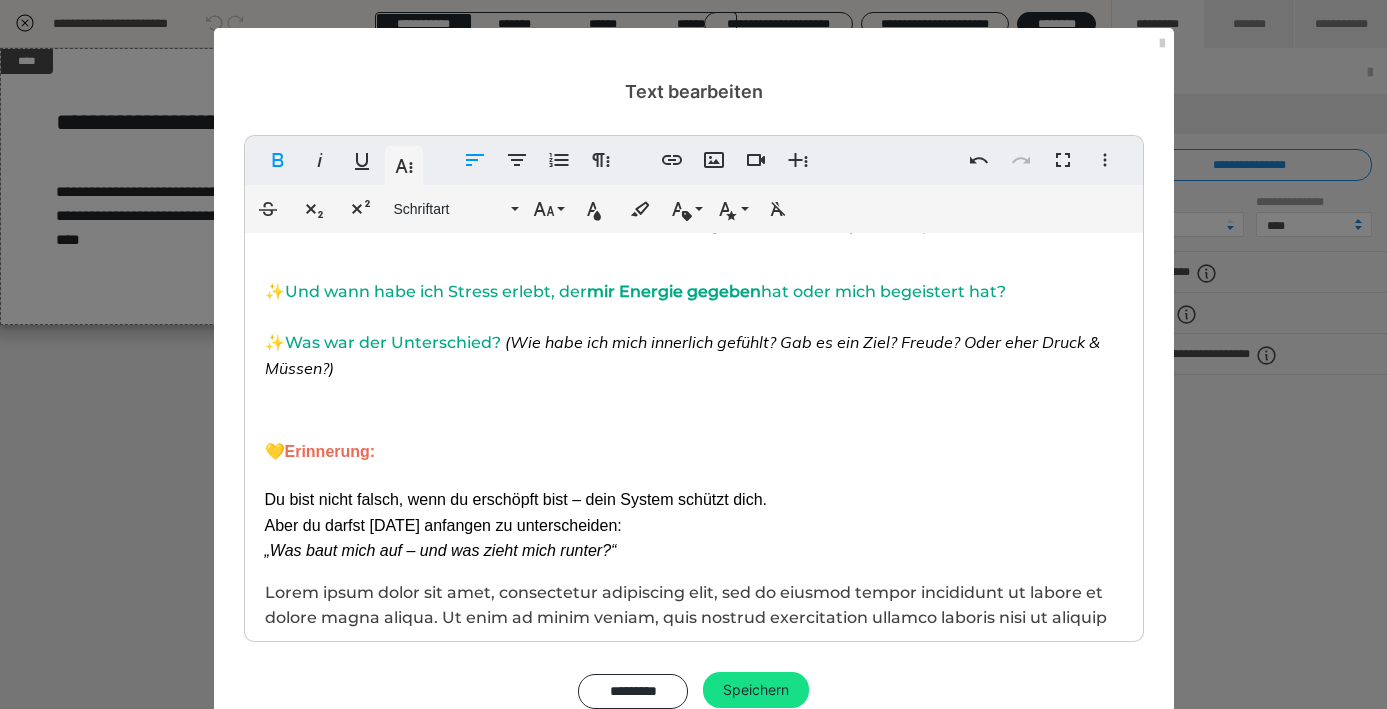 click on "Tag 15 - Mini-Reflexion: Was stärkt mich – was schwächt mich? ✍🏻  Wenn du möchtest, nimm dir 1-2 Minuten Zeit, um kurz innezuhalten: ✨  Wann habe ich zuletzt Stress erlebt, der sich  anstrengend und erschöpfend  angefühlt hat? ​ ✨  Und wann habe ich Stress erlebt, der  mir Energie gegeben  hat oder mich begeistert hat?    ✨  Was war der Unterschied?   (Wie habe ich mich innerlich gefühlt? Gab es ein Ziel? Freude? Oder eher Druck & Müssen?)       💛  Erinnerung: Du bist nicht falsch, wenn du erschöpft bist – dein System schützt dich. Aber du darfst [DATE] anfangen zu unterscheiden: „Was baut mich auf – und was zieht mich runter?“ Lorem ipsum dolor sit amet, consectetur adipiscing elit, sed do eiusmod tempor incididunt ut labore et dolore magna aliqua. Ut enim ad minim veniam, quis nostrud exercitation ullamco laboris nisi ut aliquip ex ea commodo consequat. Duis aute irure dolor in reprehenderit in voluptate velit esse cillum dolore eu fugiat nulla pariatur." at bounding box center [694, 400] 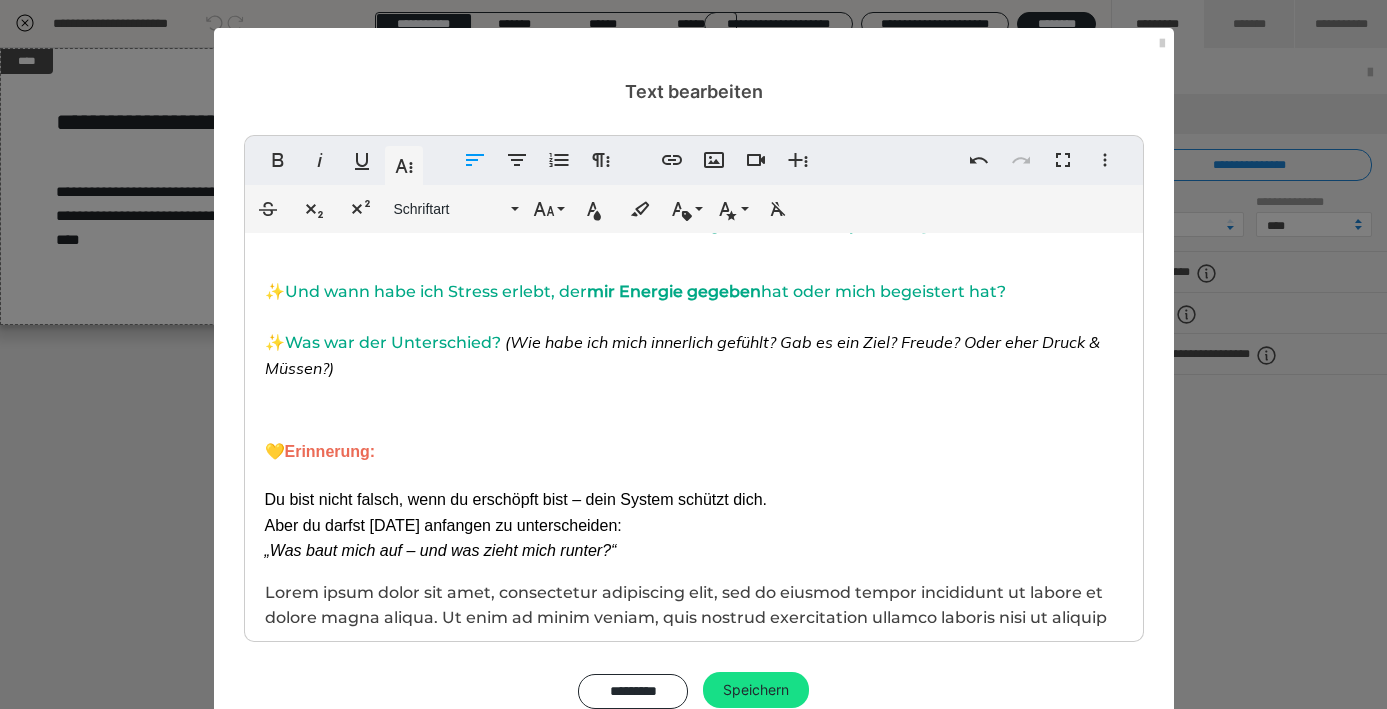 click on "💛  Erinnerung: Du bist nicht falsch, wenn du erschöpft bist – dein System schützt dich. Aber du darfst [DATE] anfangen zu unterscheiden: „Was baut mich auf – und was zieht mich runter?“" at bounding box center (694, 501) 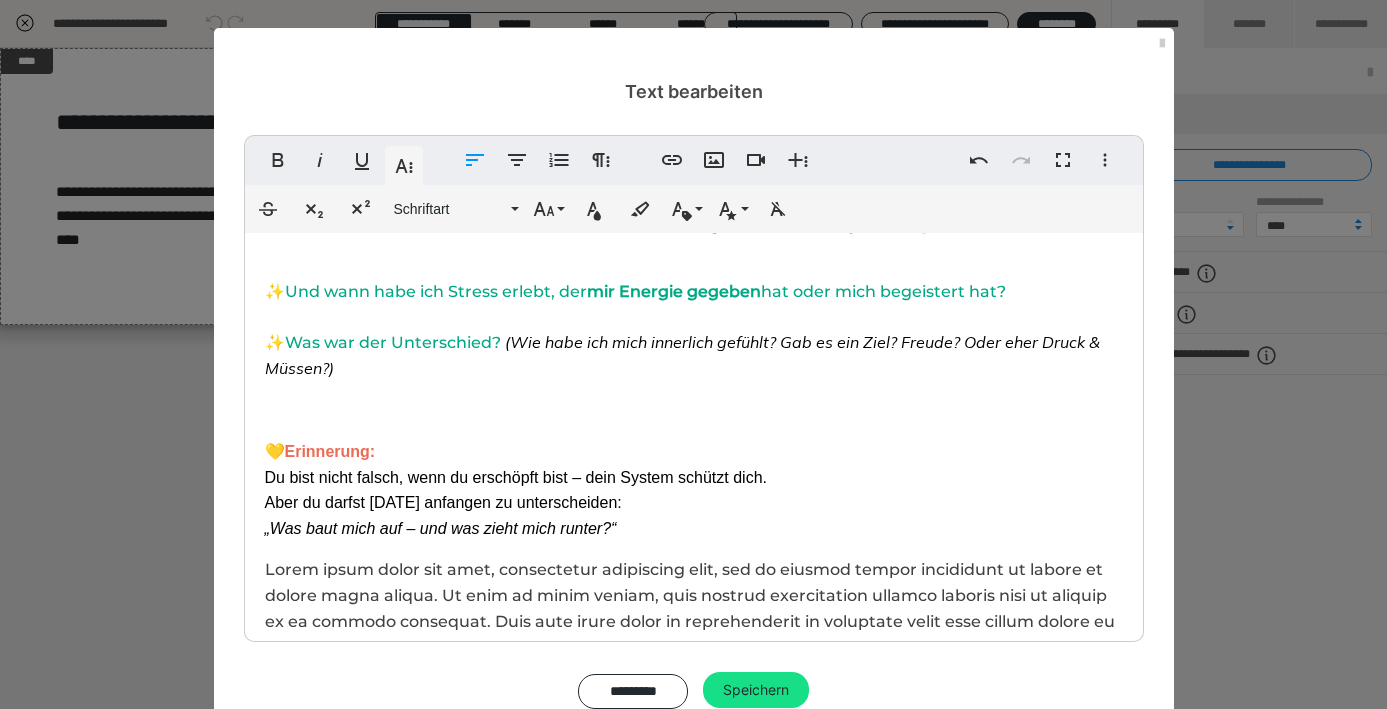 click on "„Was baut mich auf – und was zieht mich runter?“" at bounding box center (441, 528) 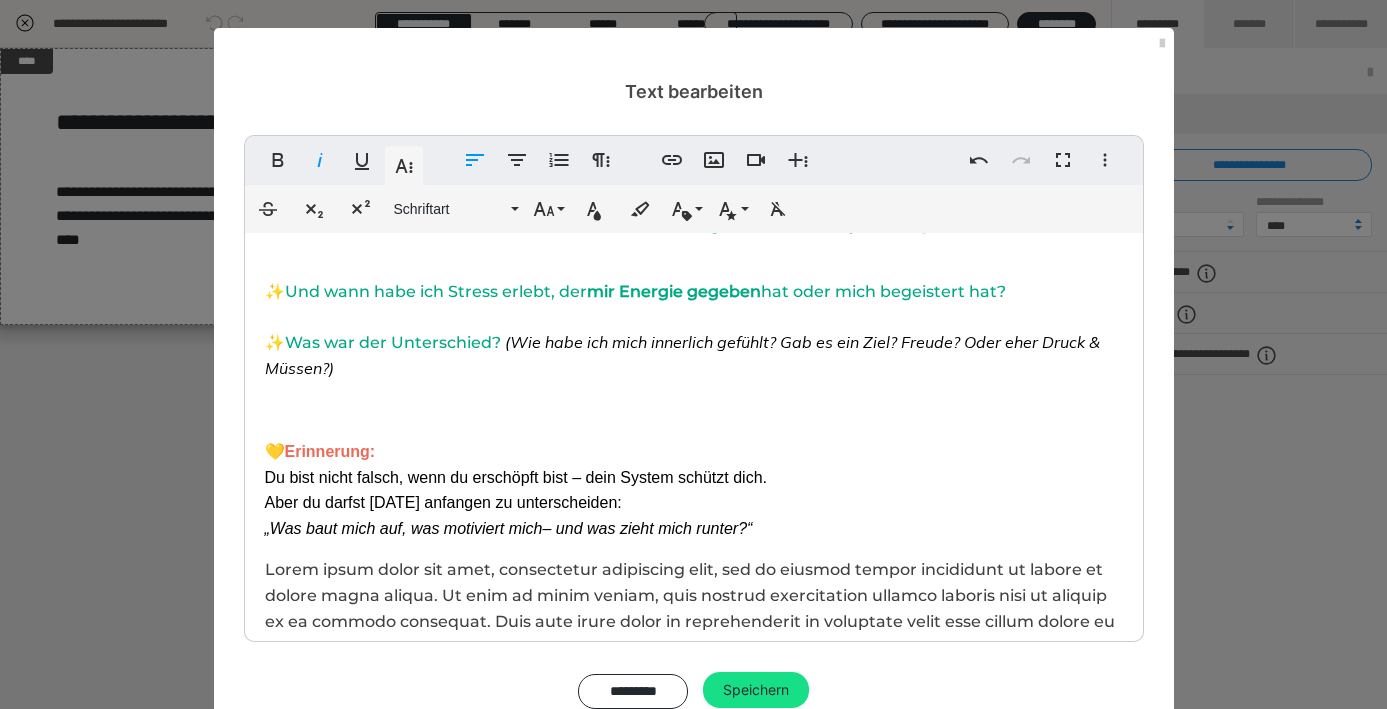 click on "„Was baut mich auf, was motiviert mich  – und was zieht mich runter?“" at bounding box center (509, 528) 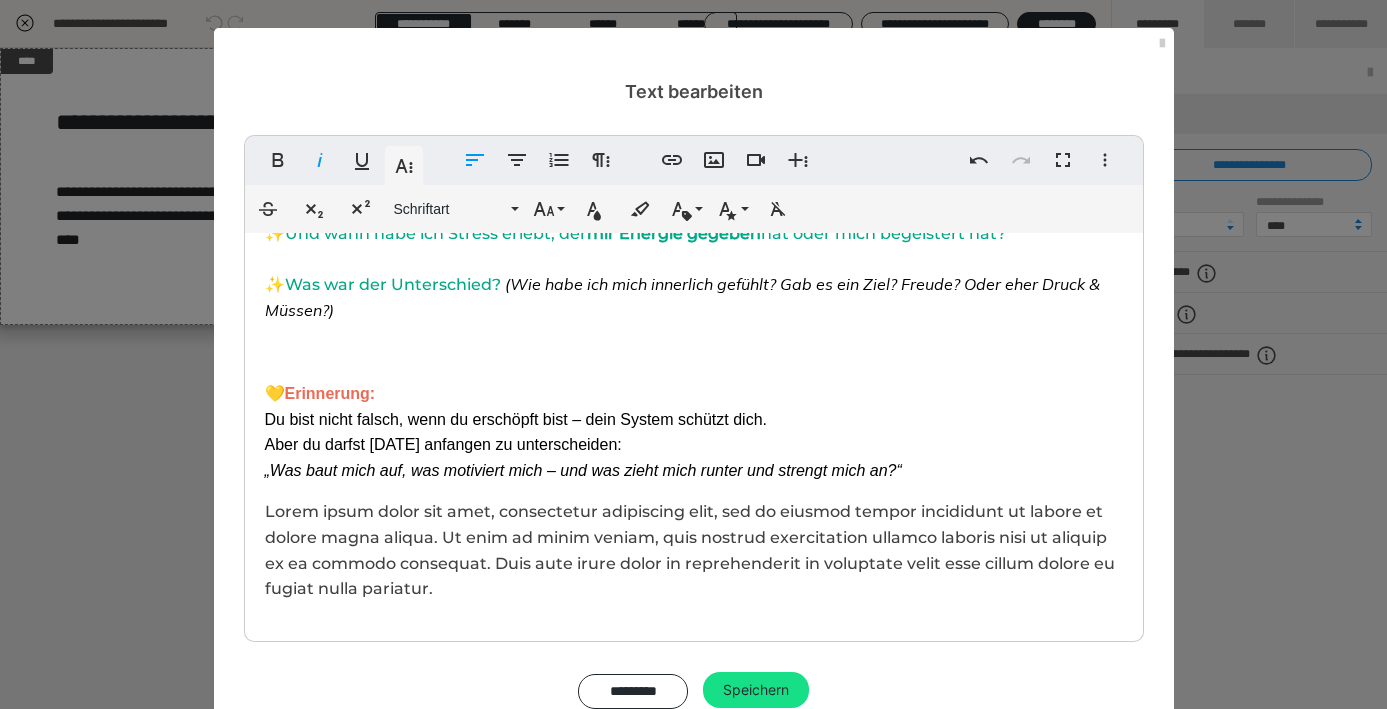 scroll, scrollTop: 207, scrollLeft: 0, axis: vertical 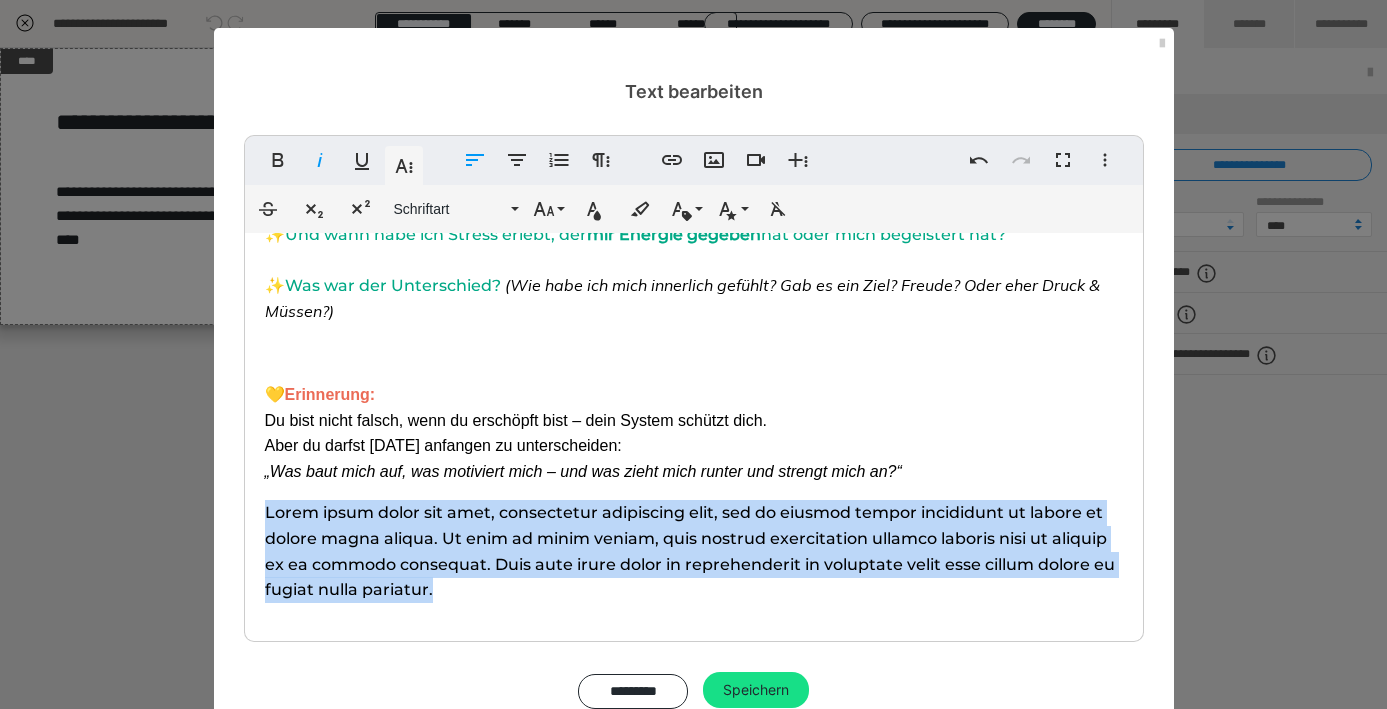 drag, startPoint x: 454, startPoint y: 592, endPoint x: 256, endPoint y: 513, distance: 213.17833 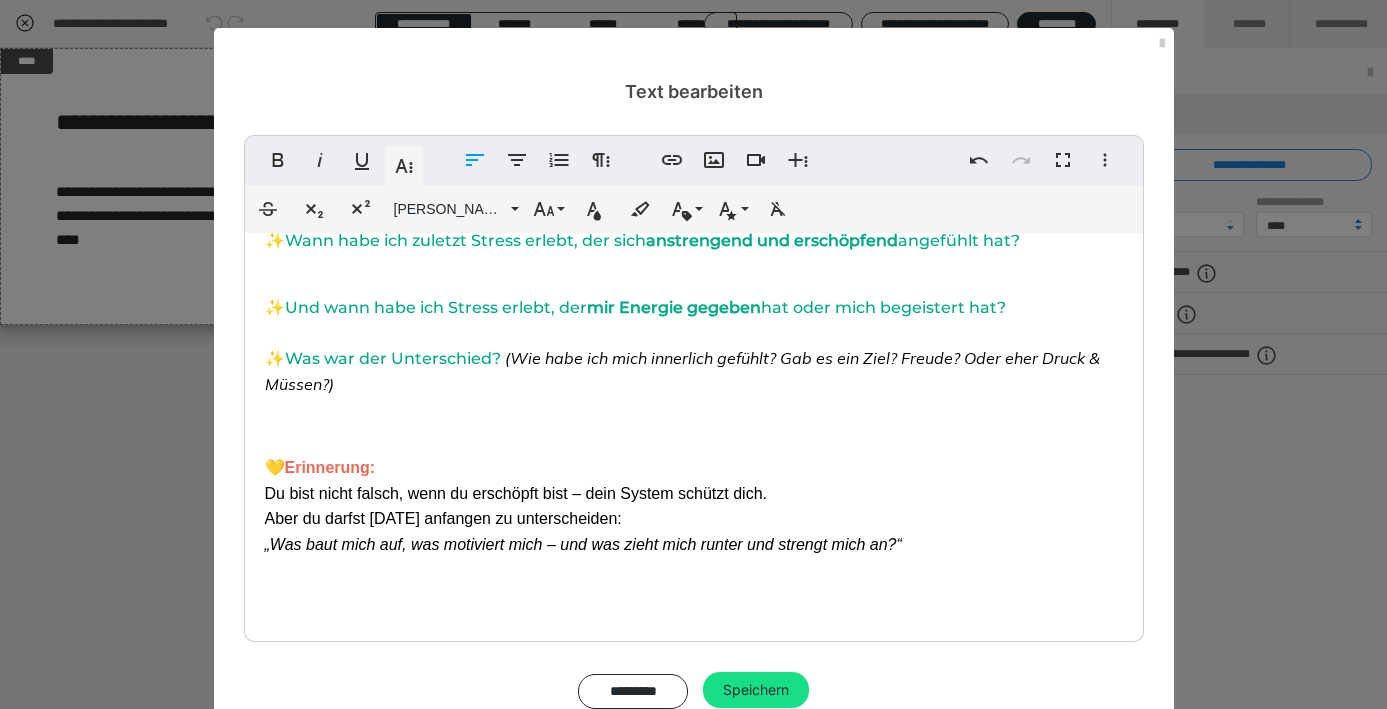 scroll, scrollTop: 129, scrollLeft: 0, axis: vertical 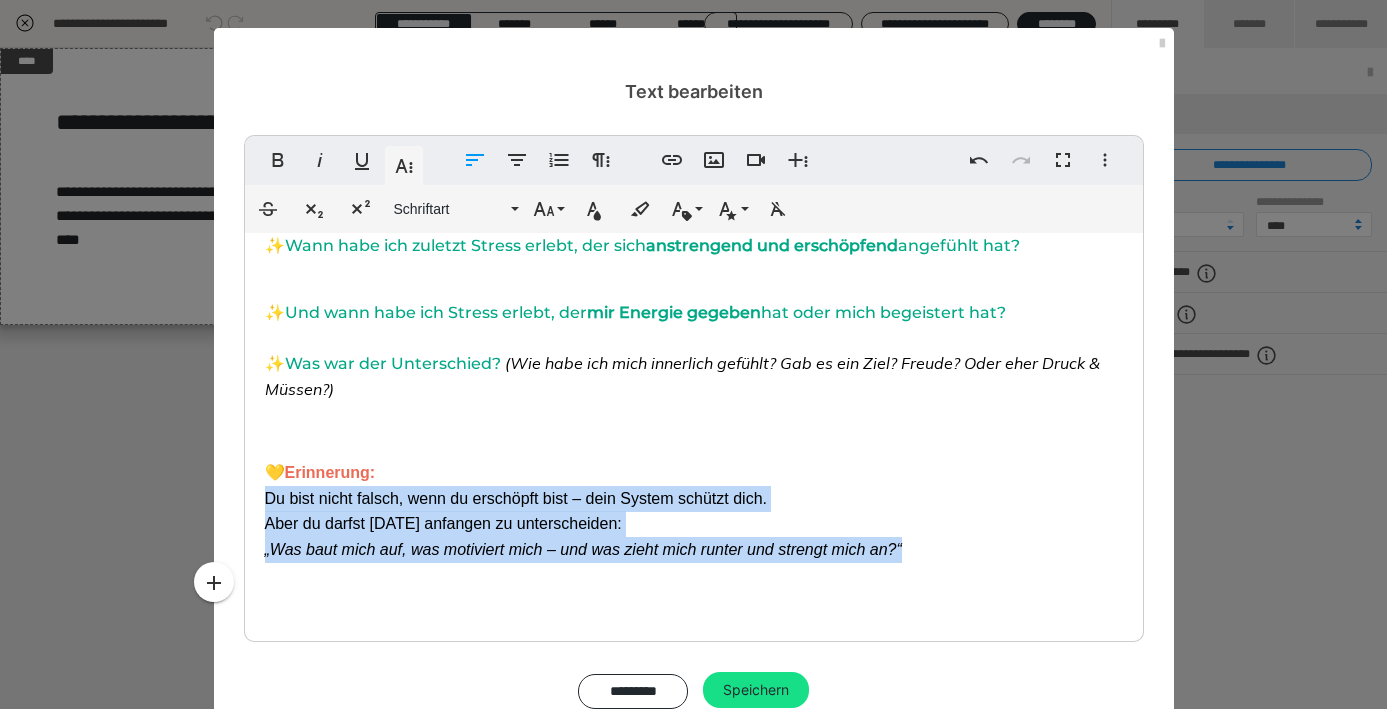 drag, startPoint x: 918, startPoint y: 535, endPoint x: 262, endPoint y: 494, distance: 657.28 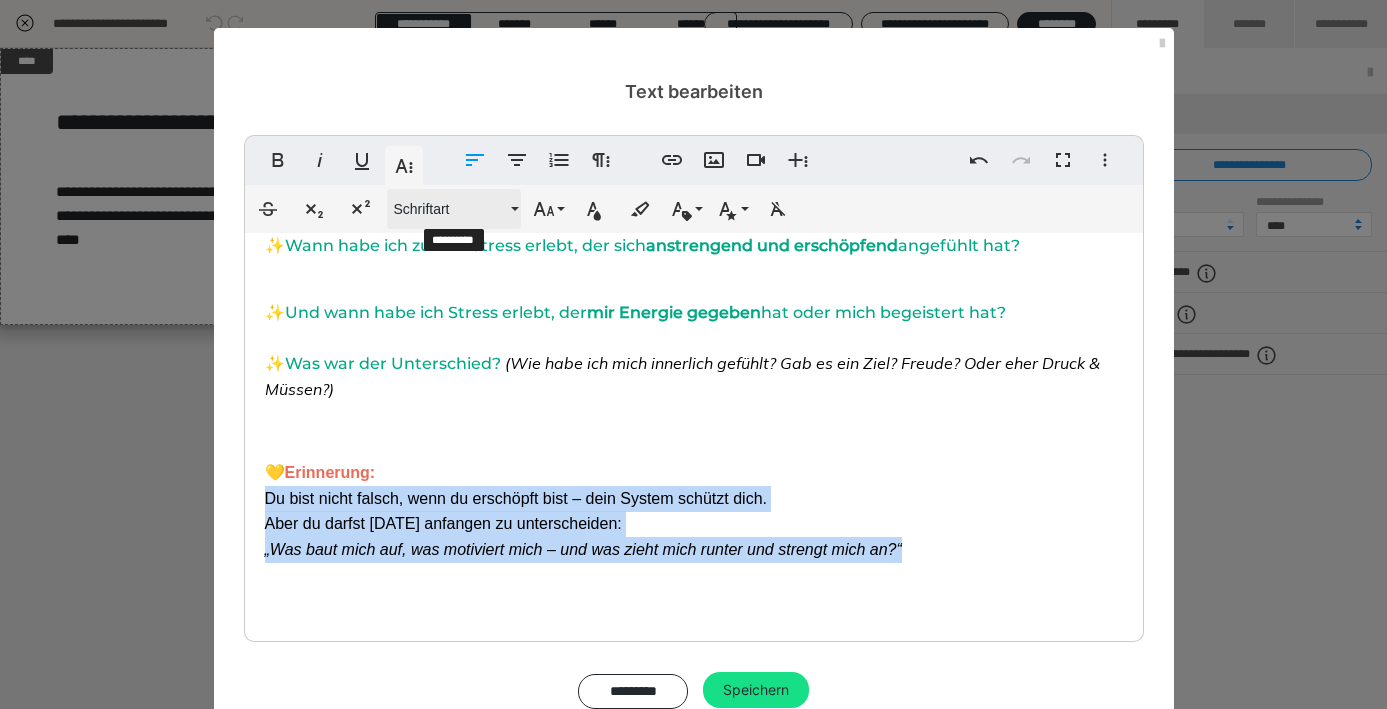 click on "Schriftart" at bounding box center [450, 209] 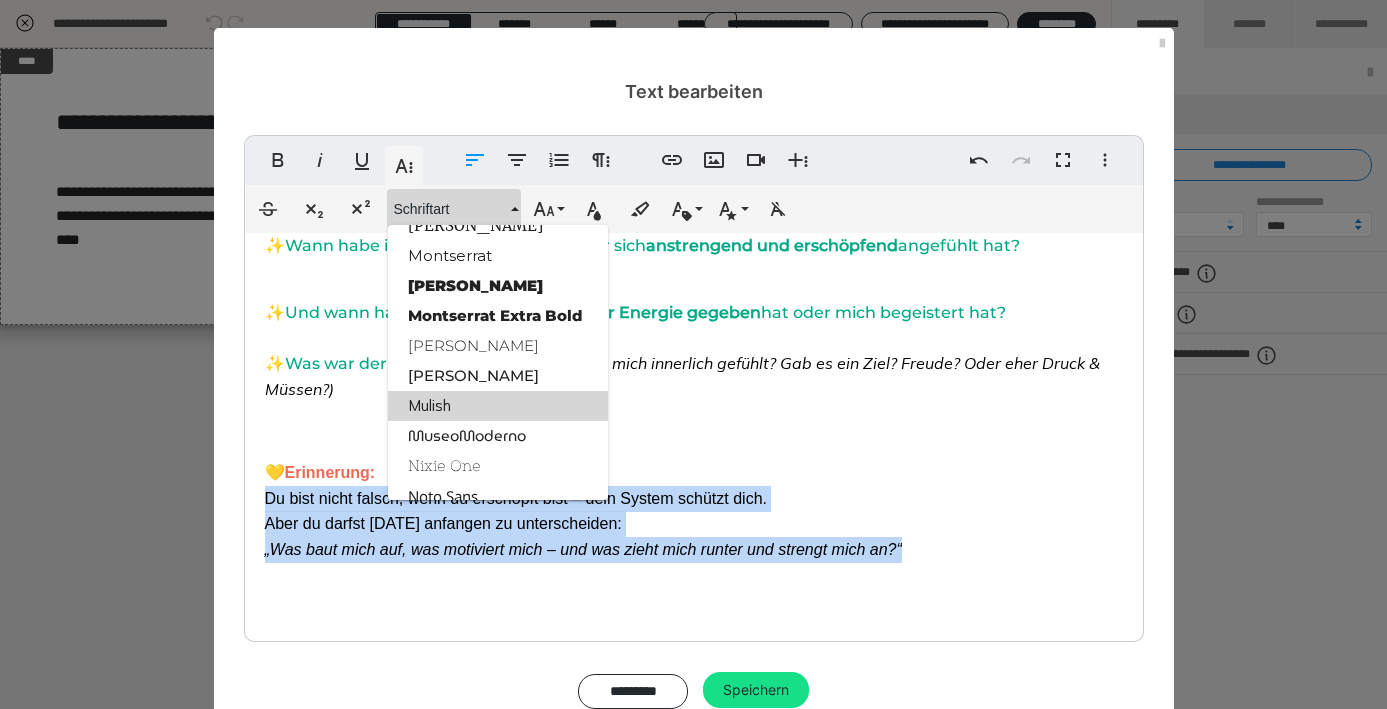 click on "Mulish" at bounding box center [498, 406] 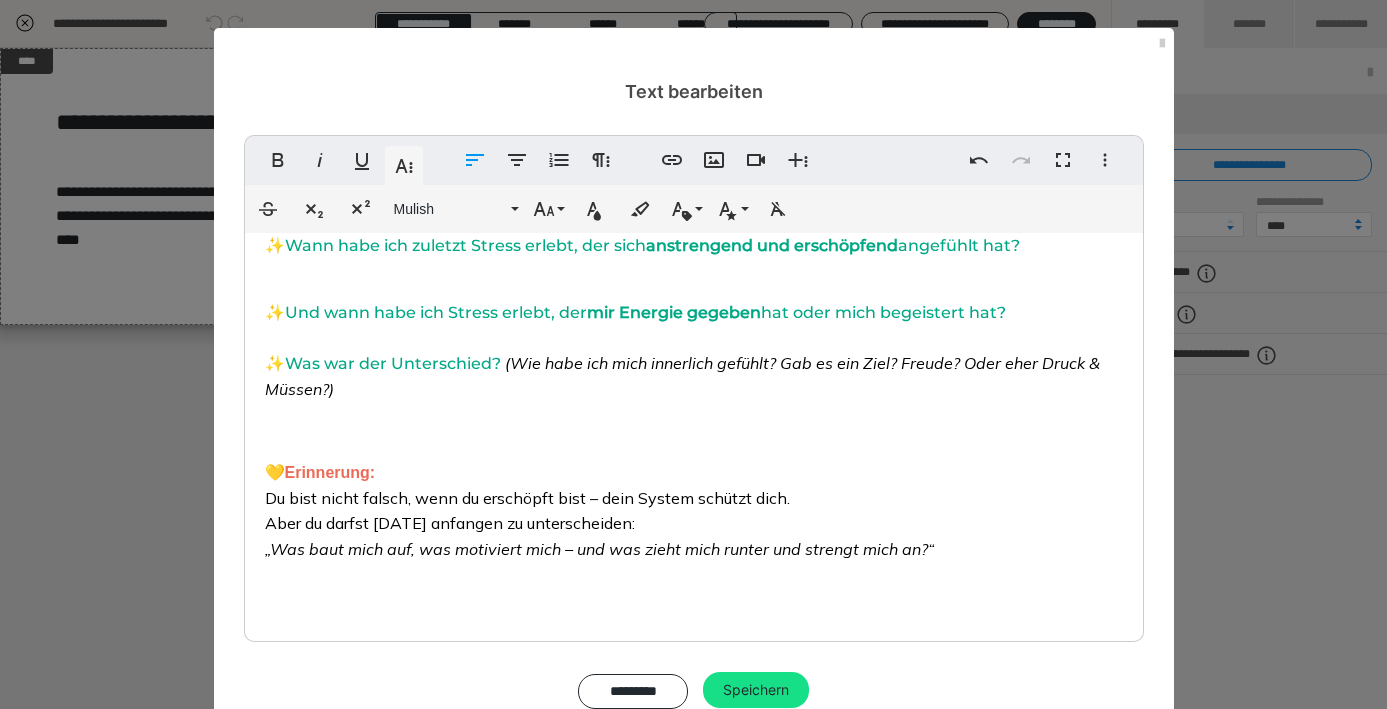 click at bounding box center [694, 431] 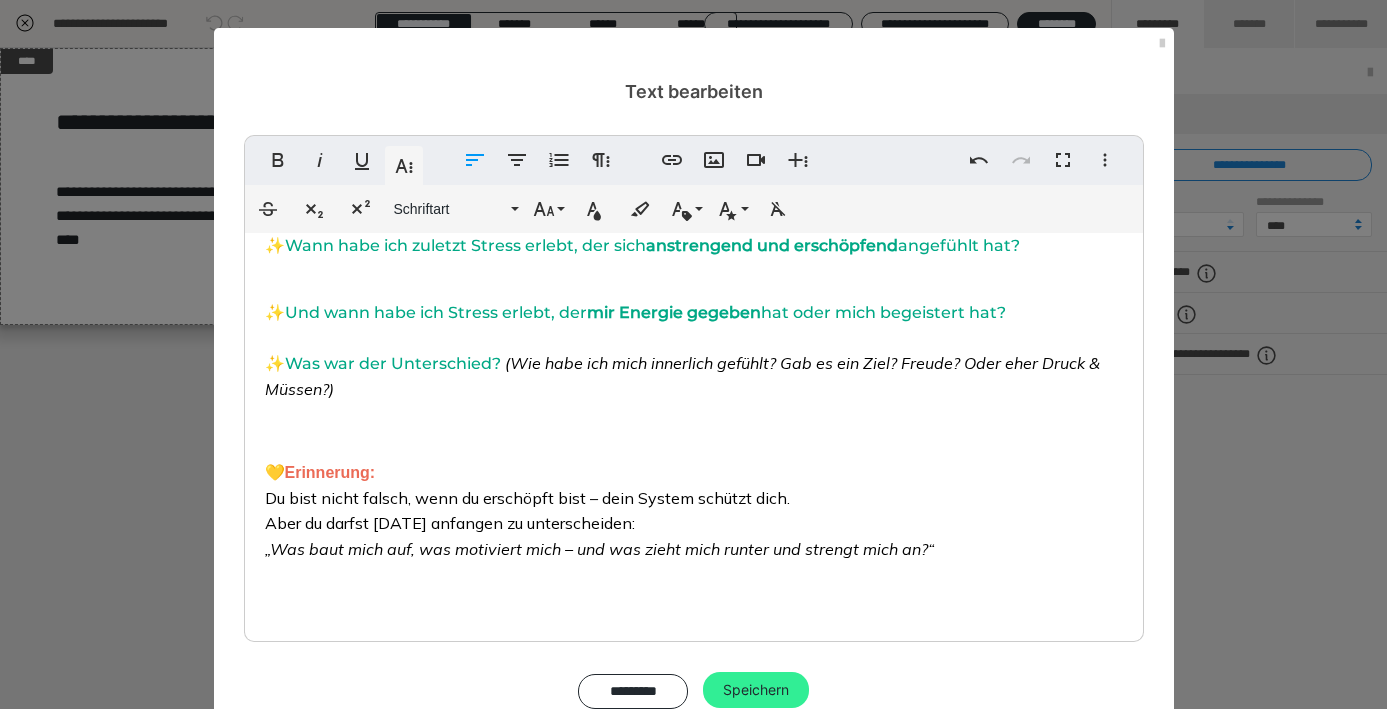 click on "Speichern" at bounding box center [756, 690] 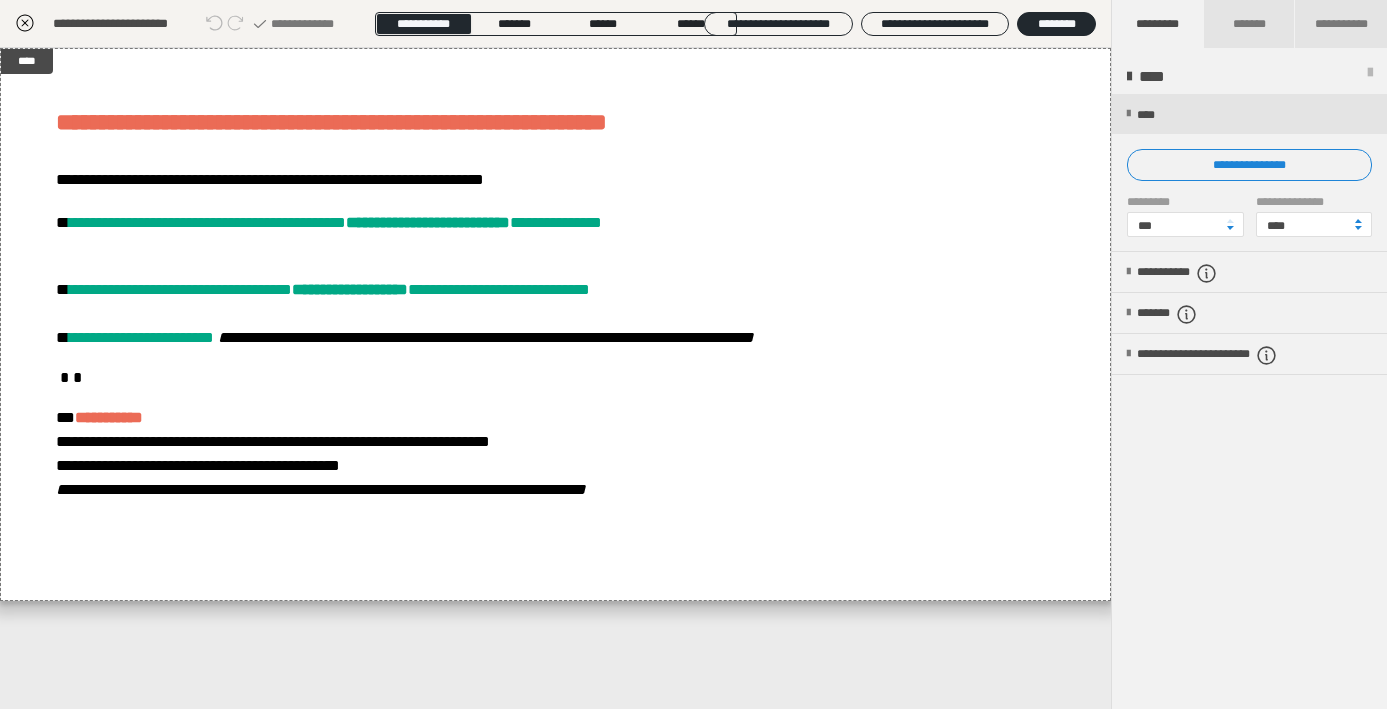 click 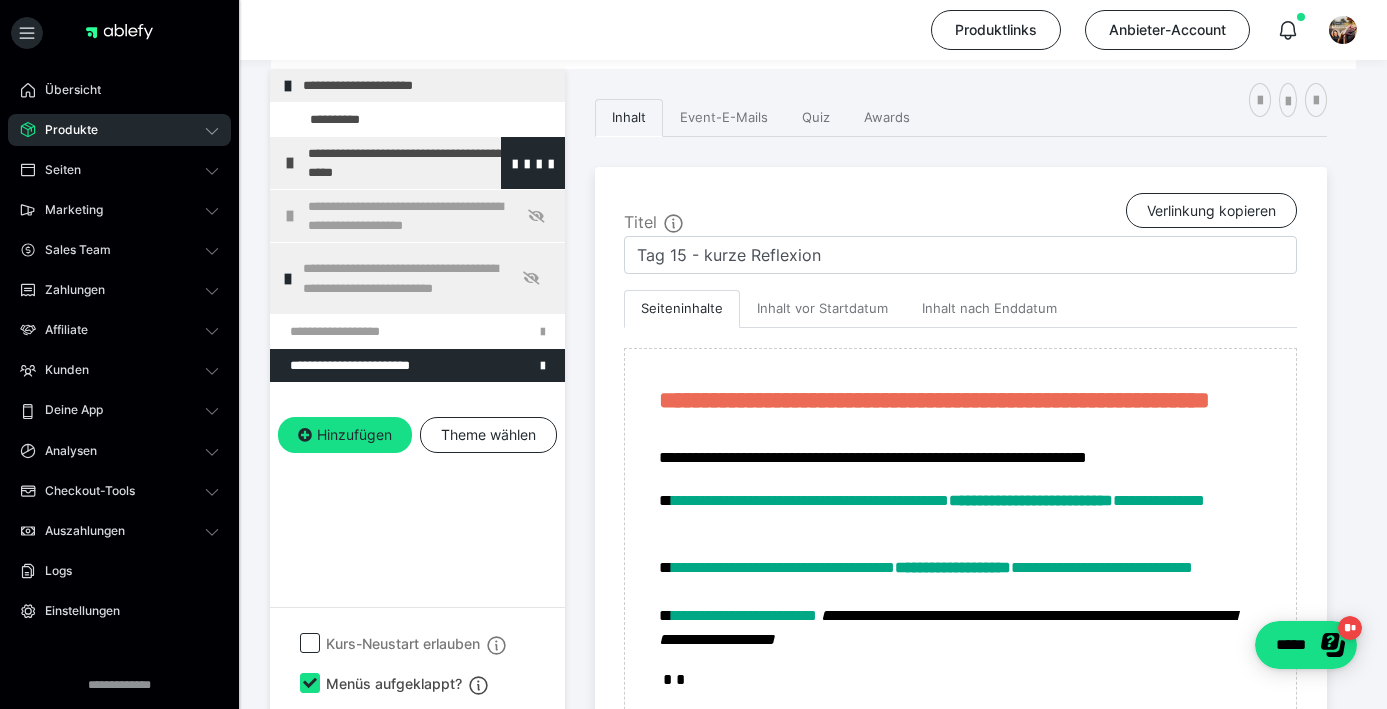 scroll, scrollTop: 352, scrollLeft: 0, axis: vertical 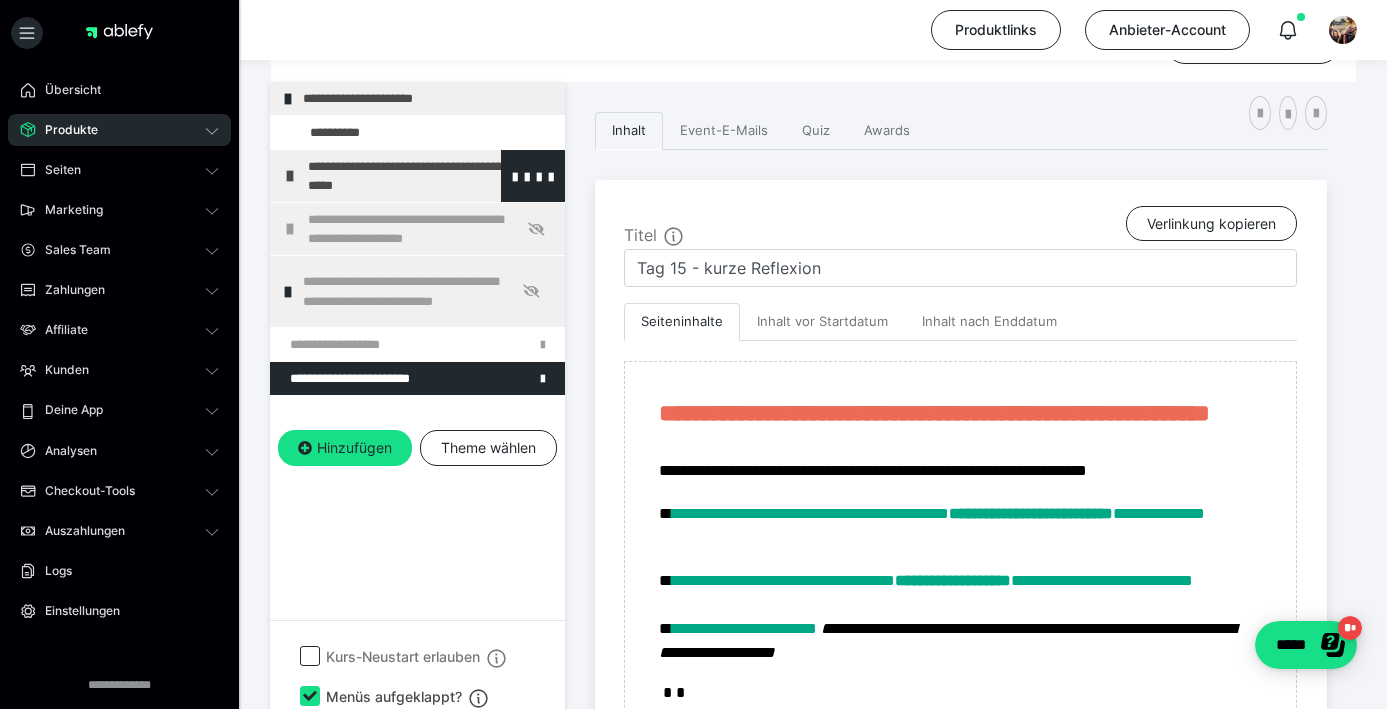click at bounding box center (290, 176) 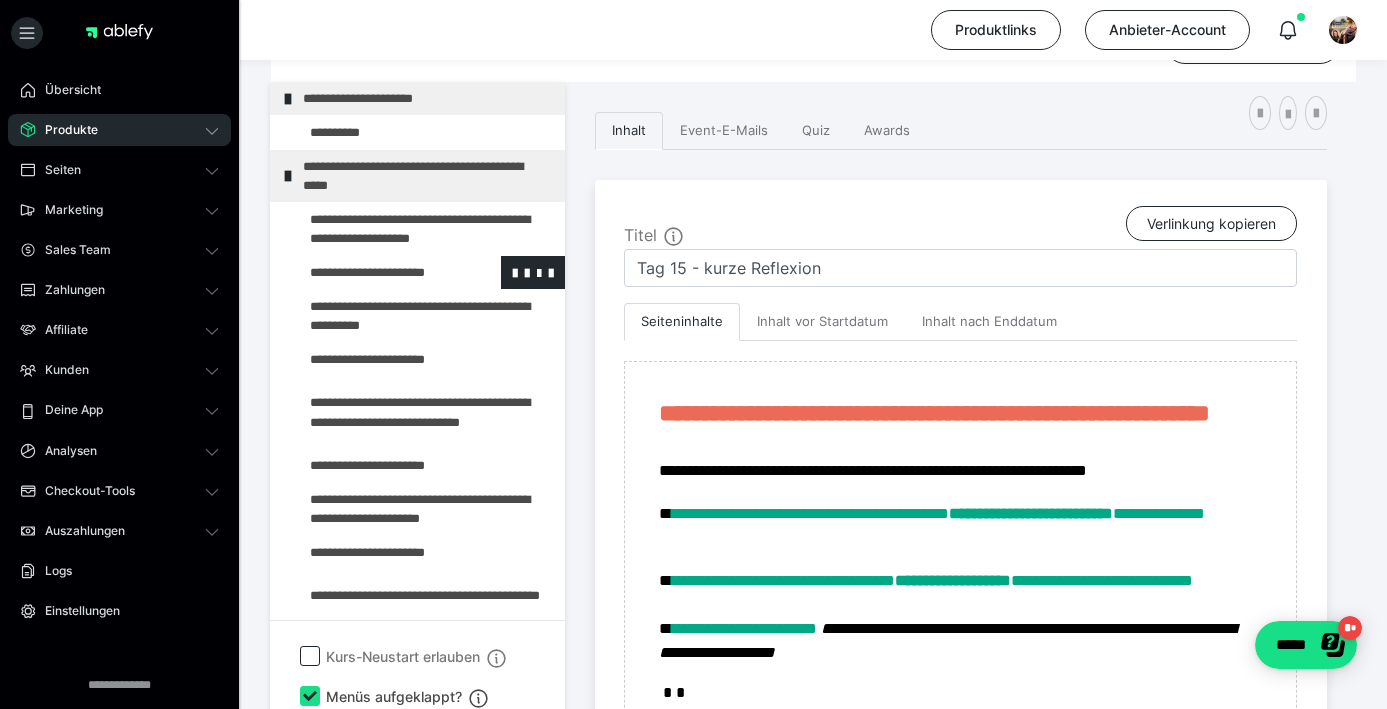 click at bounding box center (375, 272) 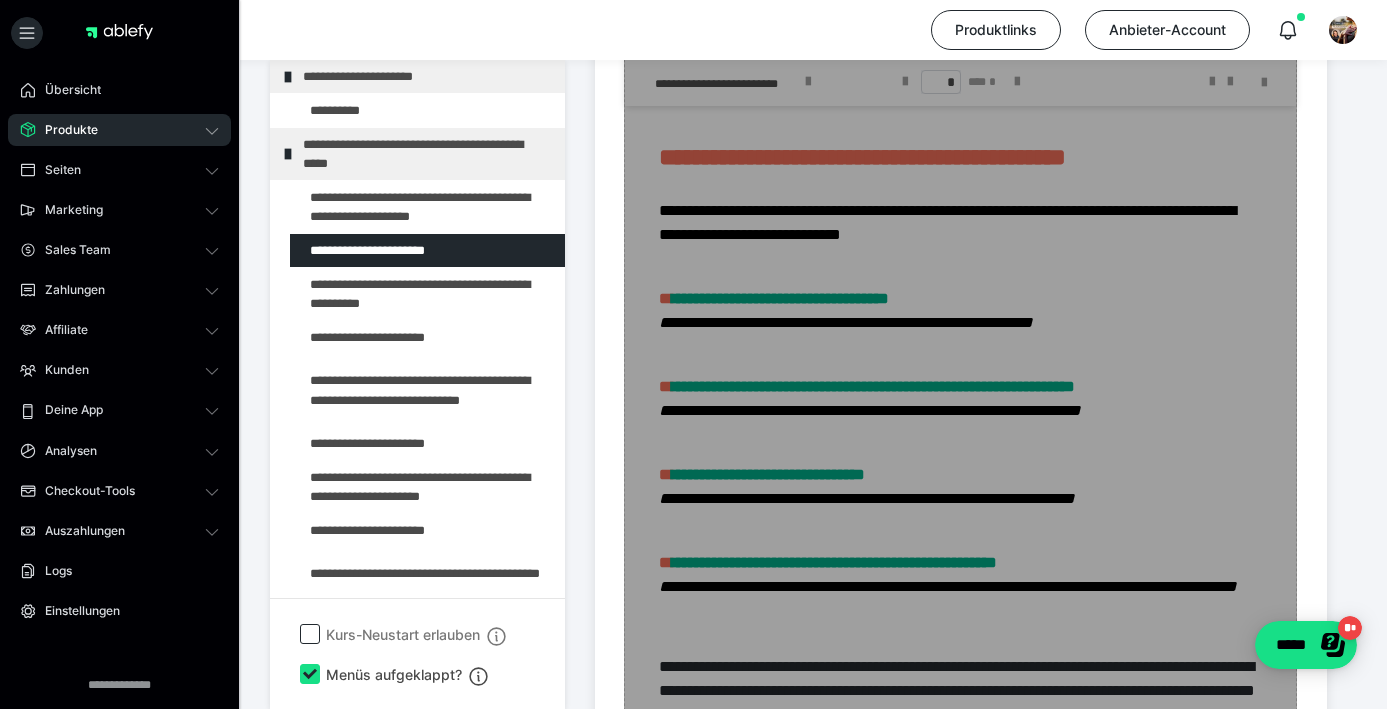 scroll, scrollTop: 1520, scrollLeft: 0, axis: vertical 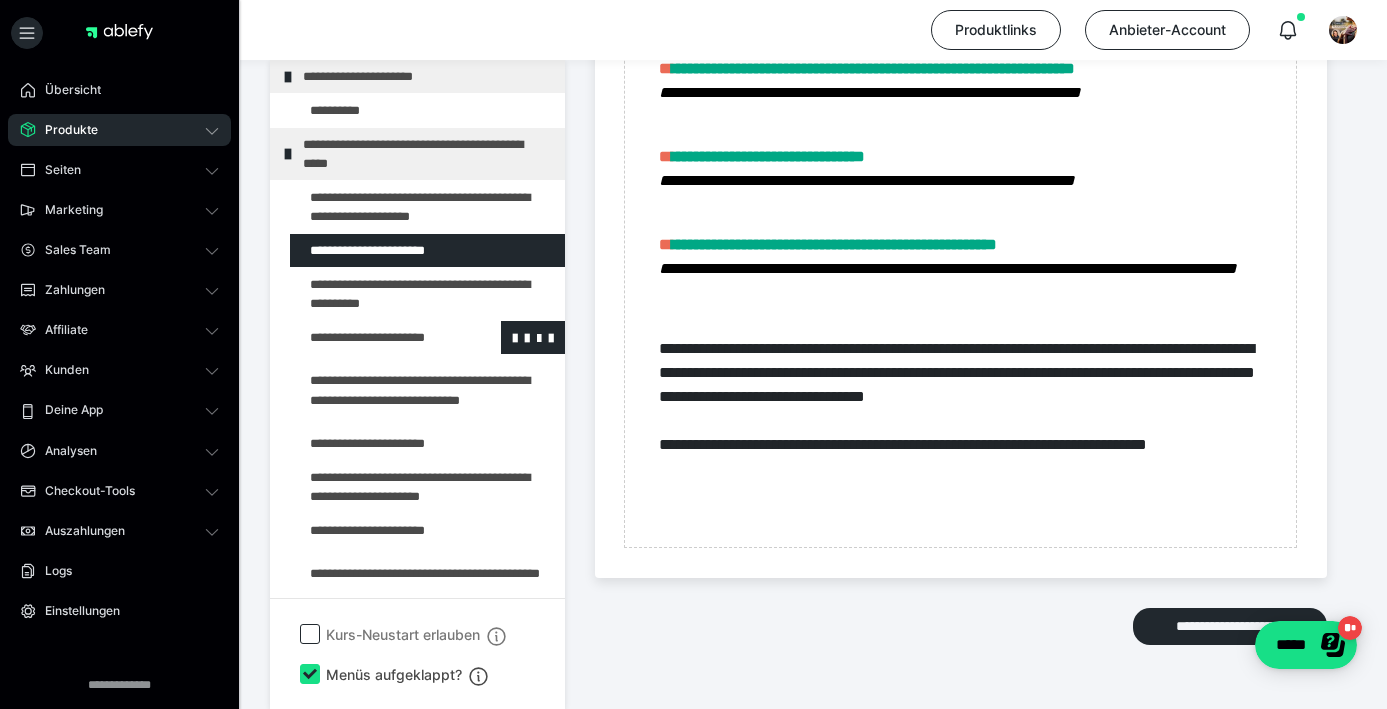 click at bounding box center (375, 337) 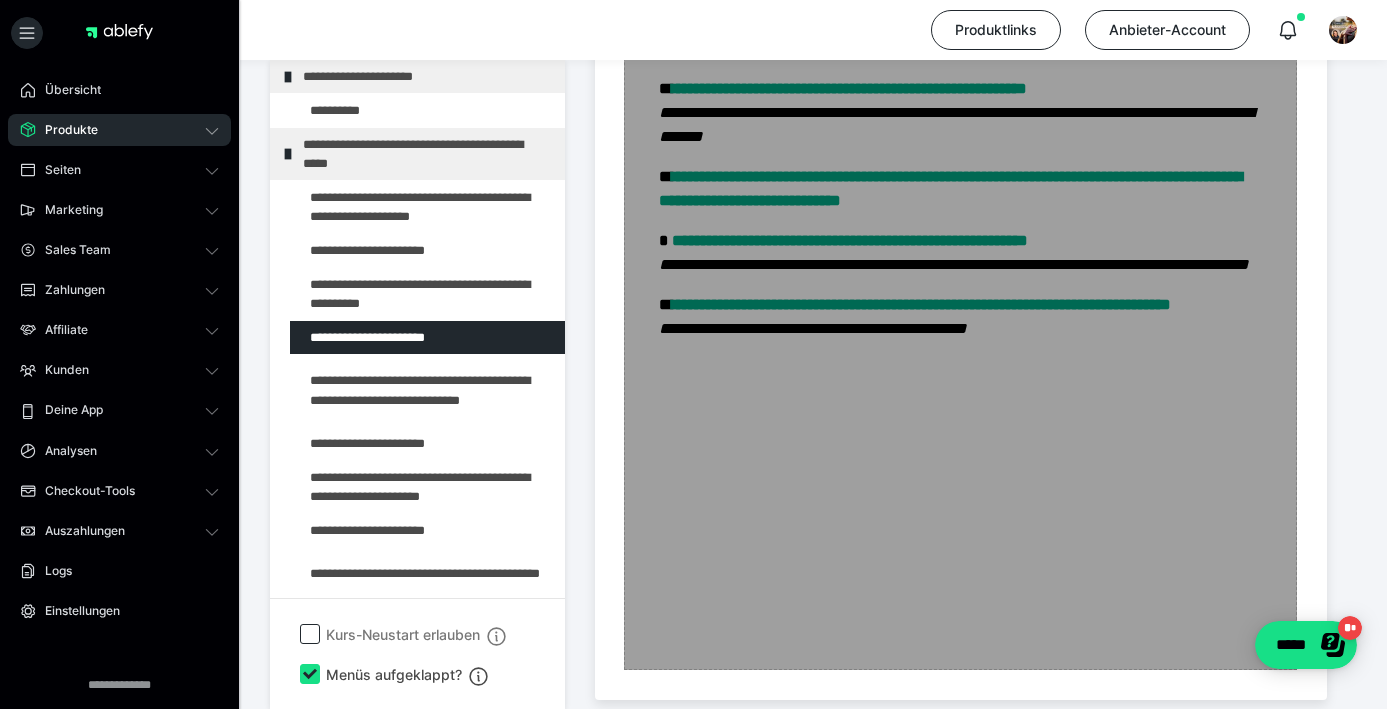 scroll, scrollTop: 1645, scrollLeft: 0, axis: vertical 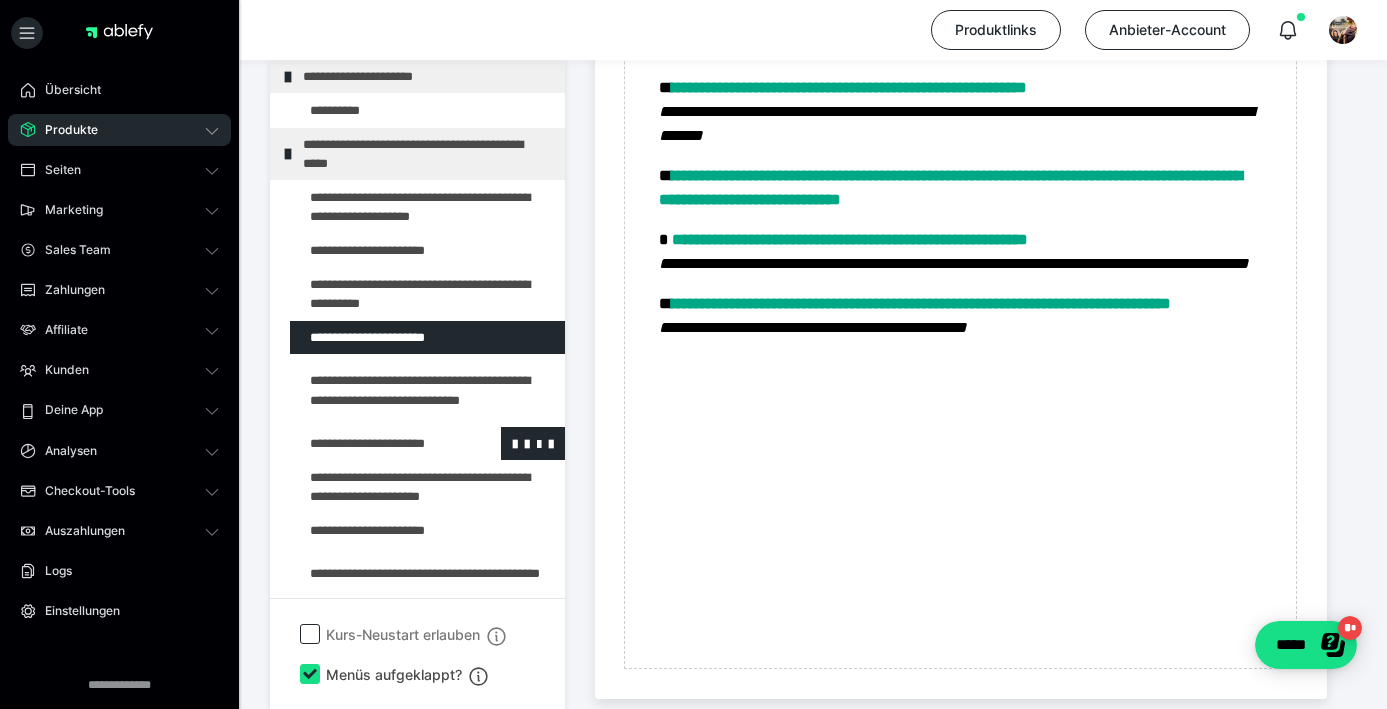 click at bounding box center [375, 443] 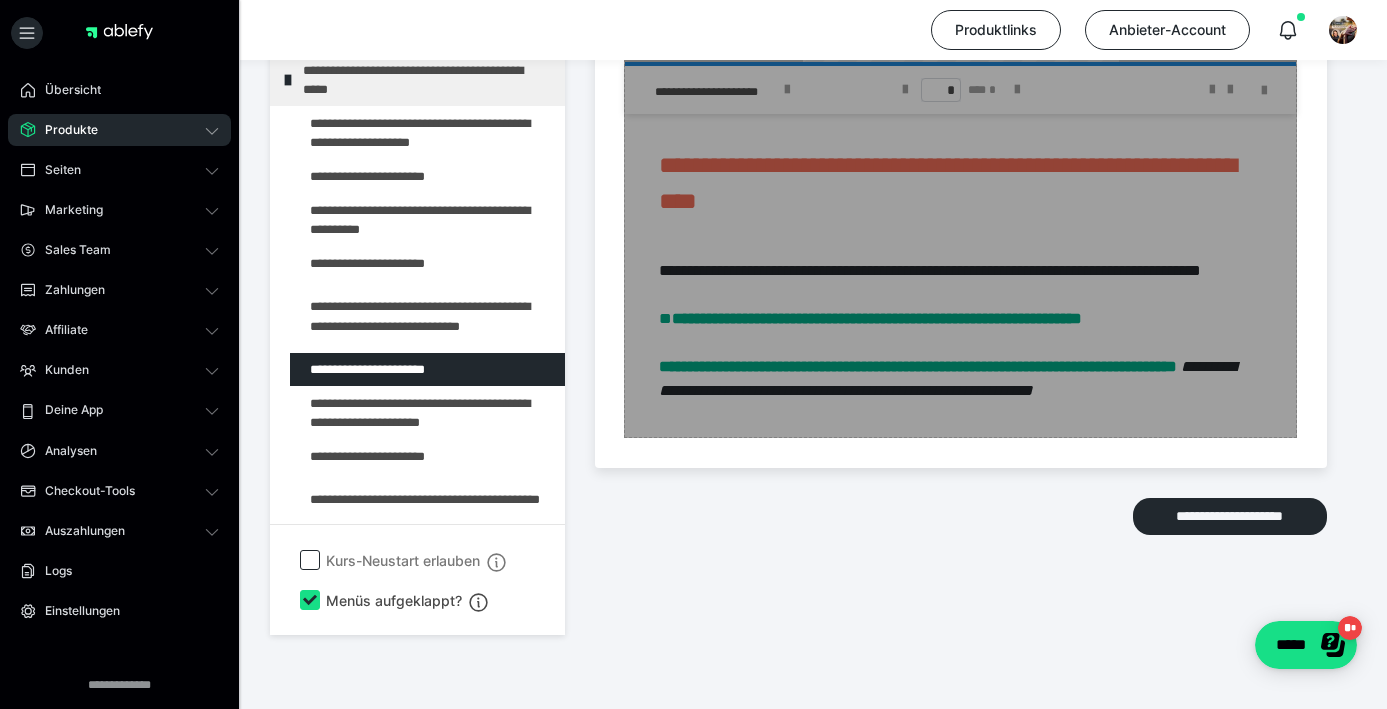 scroll, scrollTop: 1194, scrollLeft: 0, axis: vertical 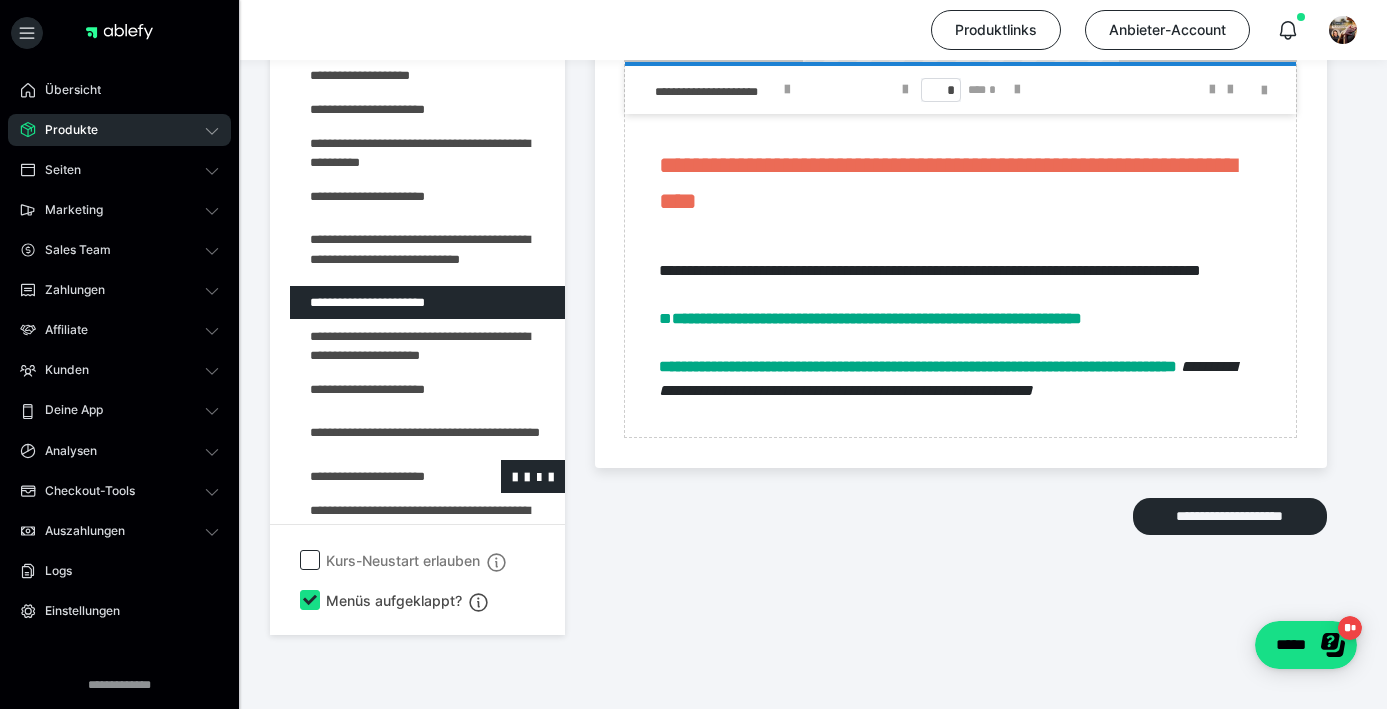 click at bounding box center (375, 476) 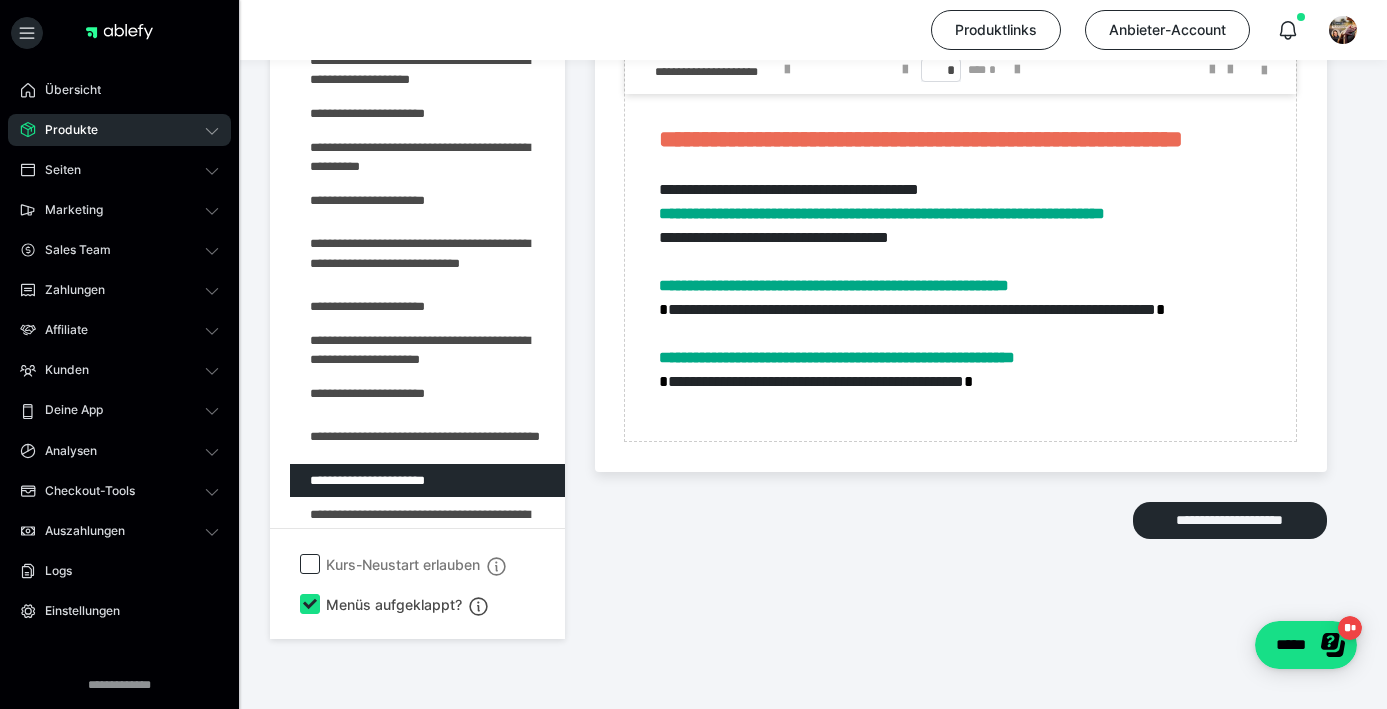 scroll, scrollTop: 1214, scrollLeft: 0, axis: vertical 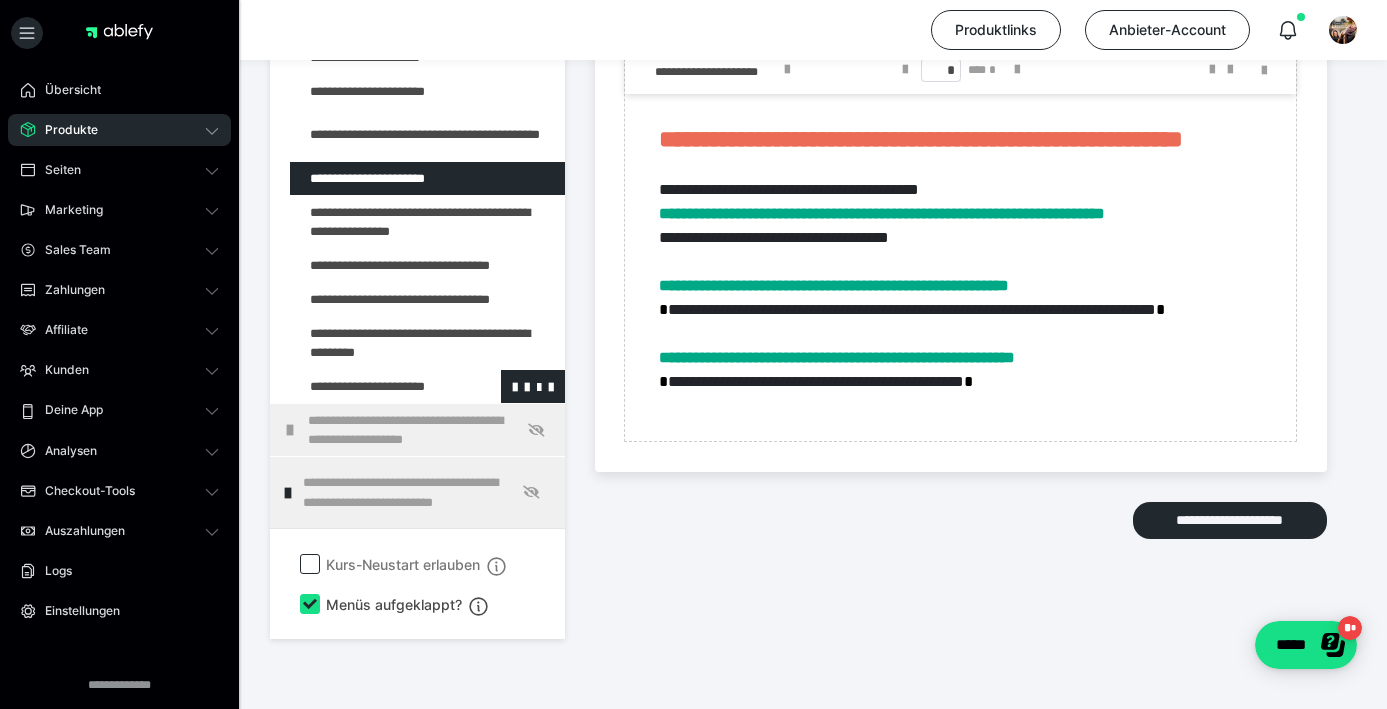 click at bounding box center [375, 386] 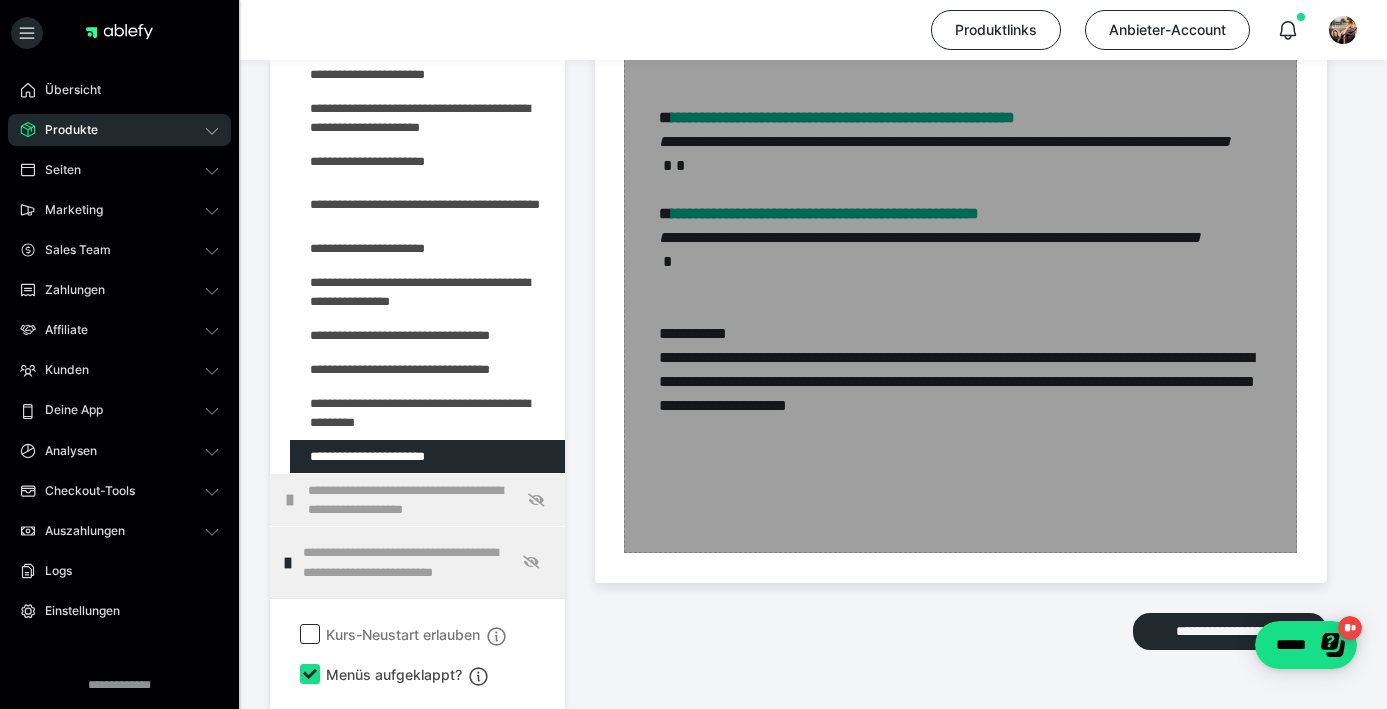 scroll, scrollTop: 1626, scrollLeft: 0, axis: vertical 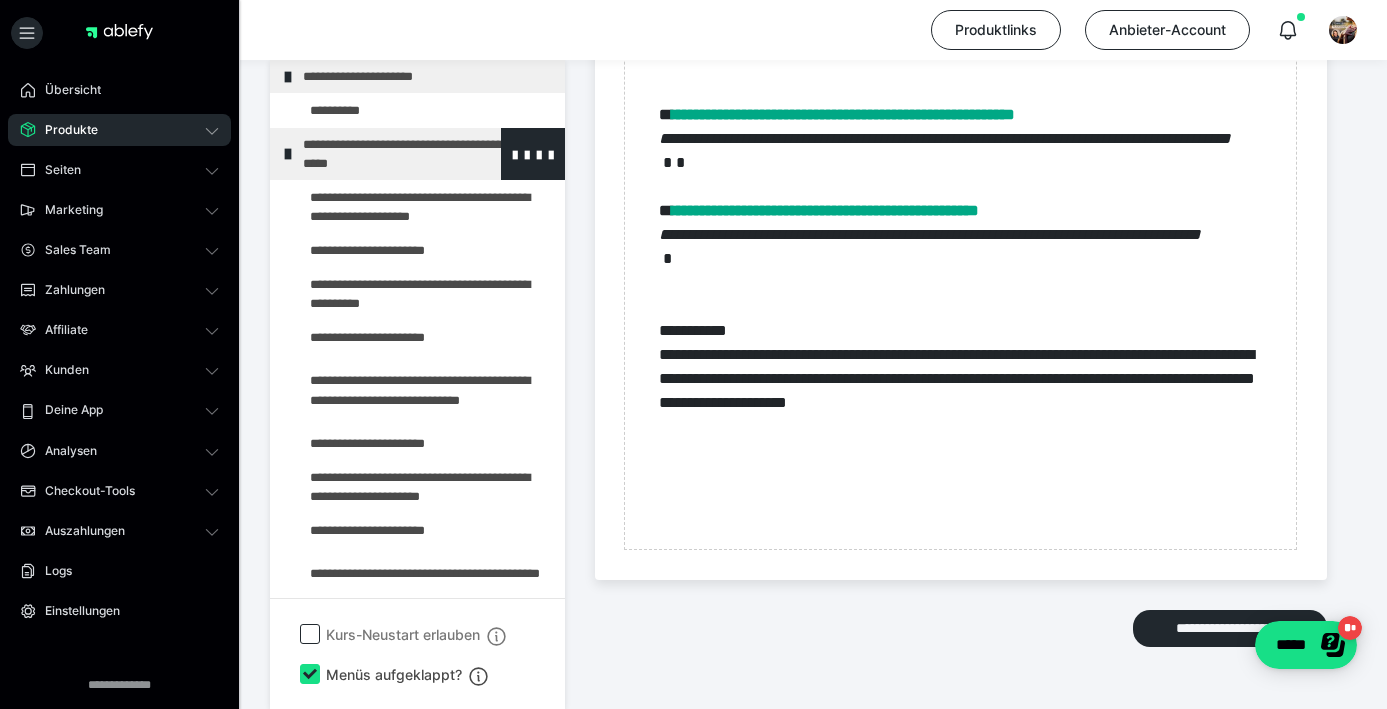 click at bounding box center [288, 154] 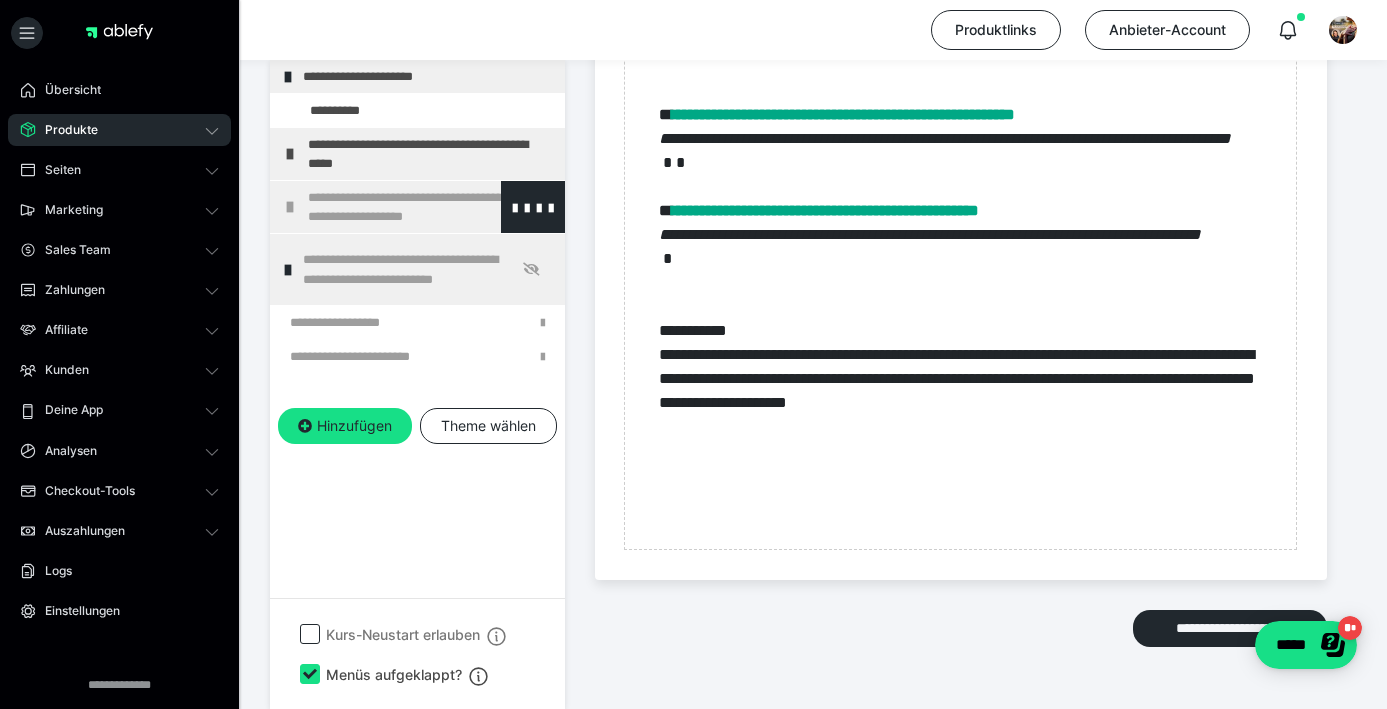 click at bounding box center [290, 207] 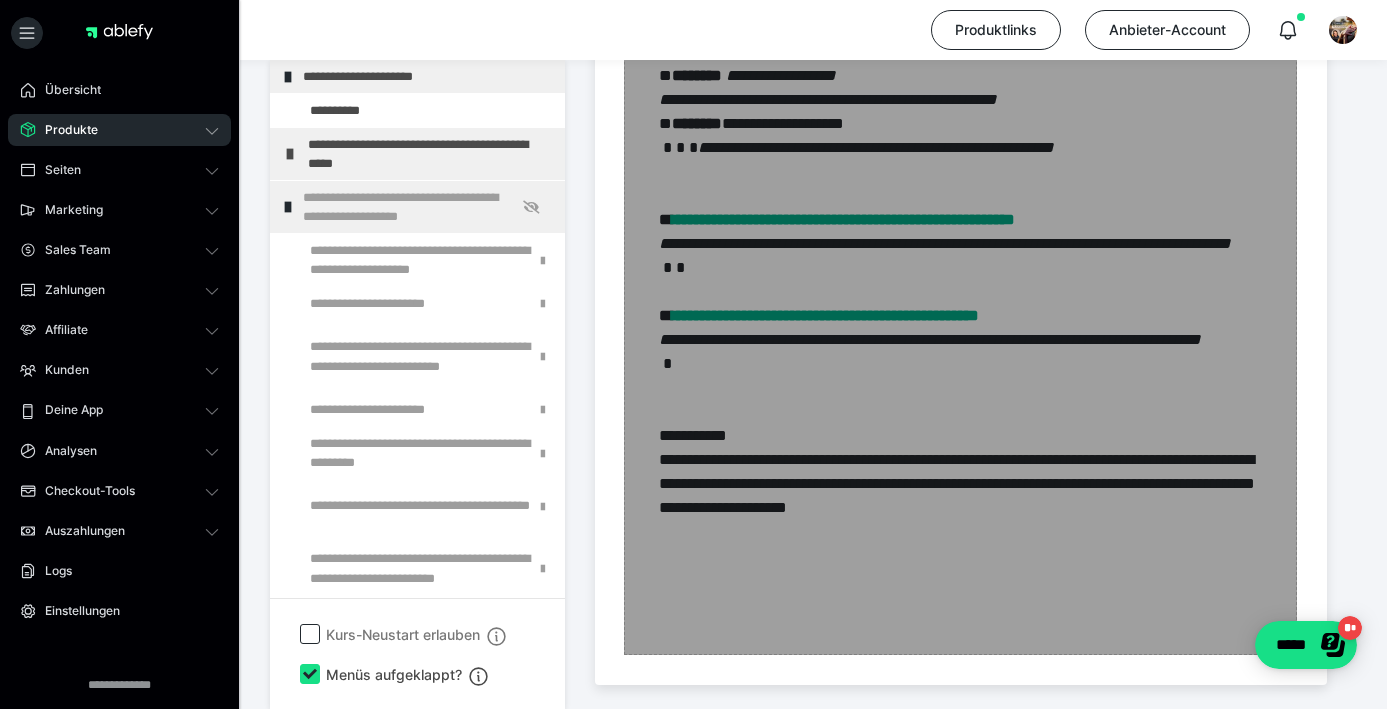 scroll, scrollTop: 1583, scrollLeft: 0, axis: vertical 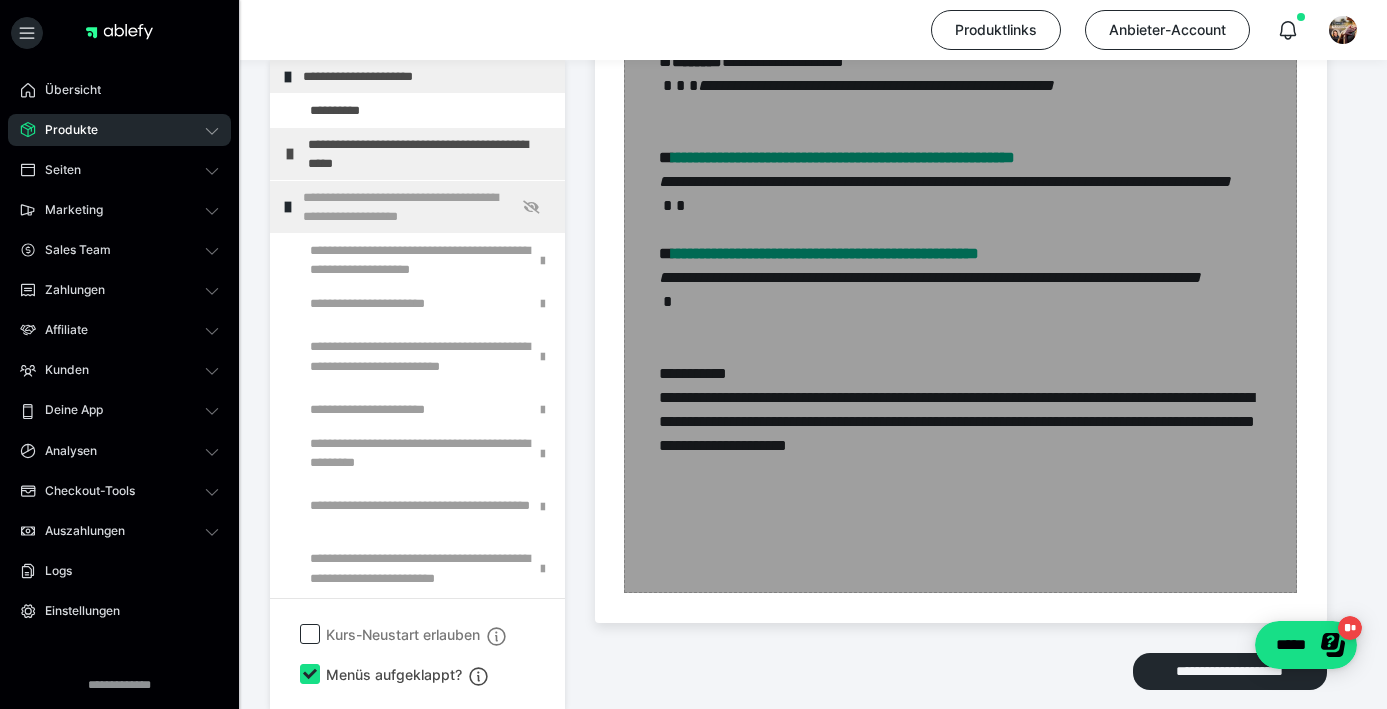 click on "Zum Pagebuilder" at bounding box center [960, -92] 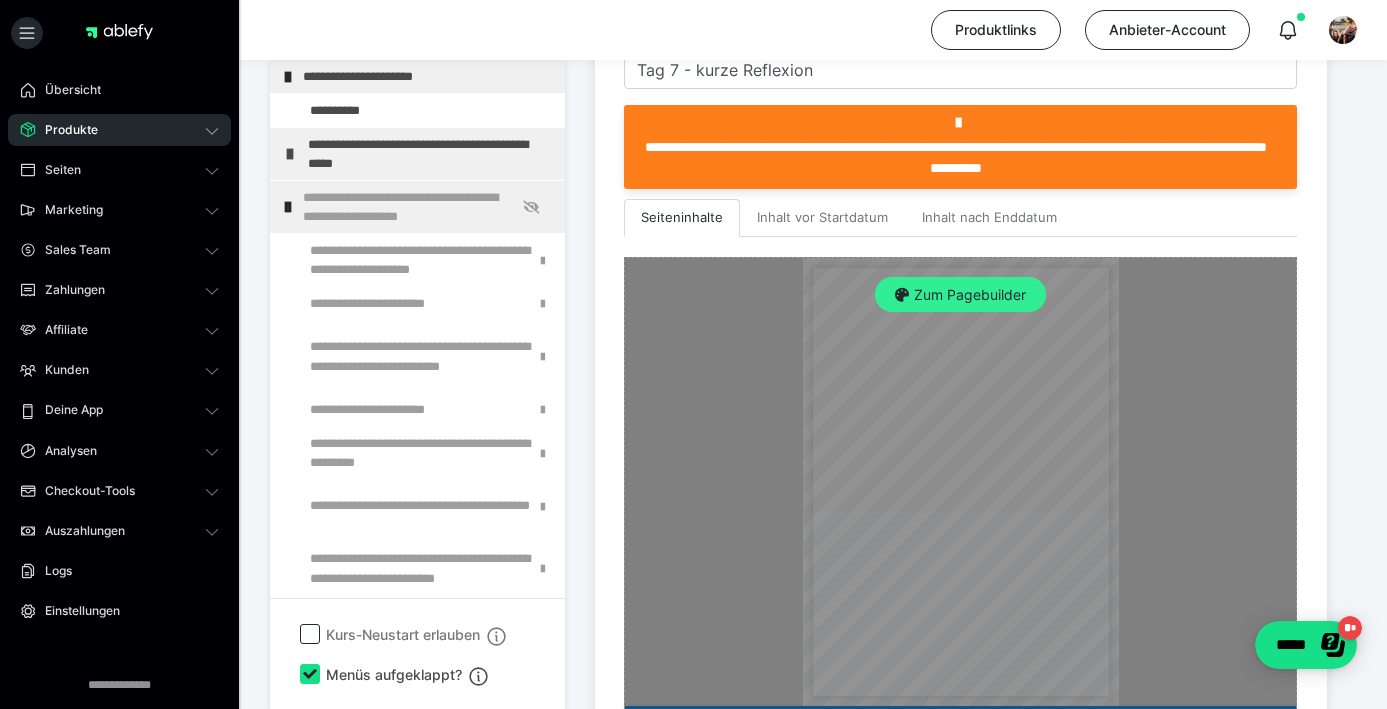 scroll, scrollTop: 543, scrollLeft: 0, axis: vertical 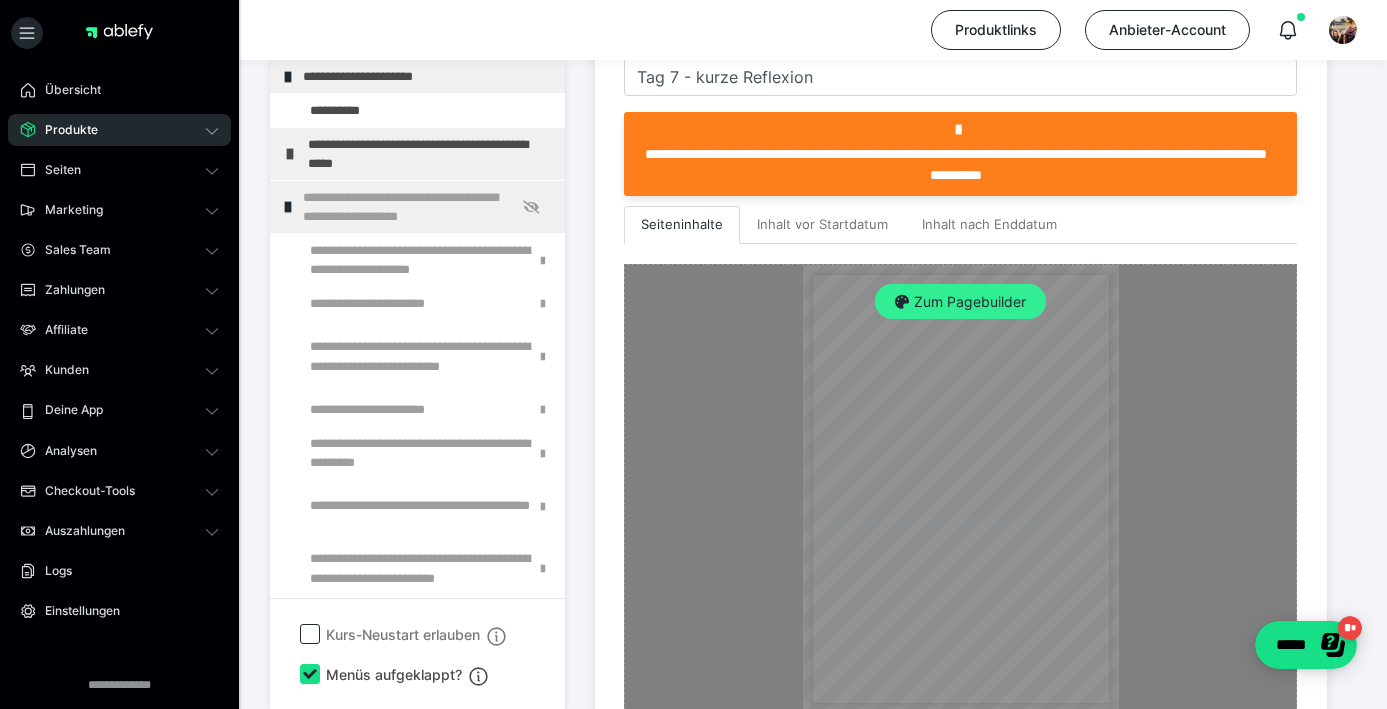 click on "Zum Pagebuilder" at bounding box center (960, 302) 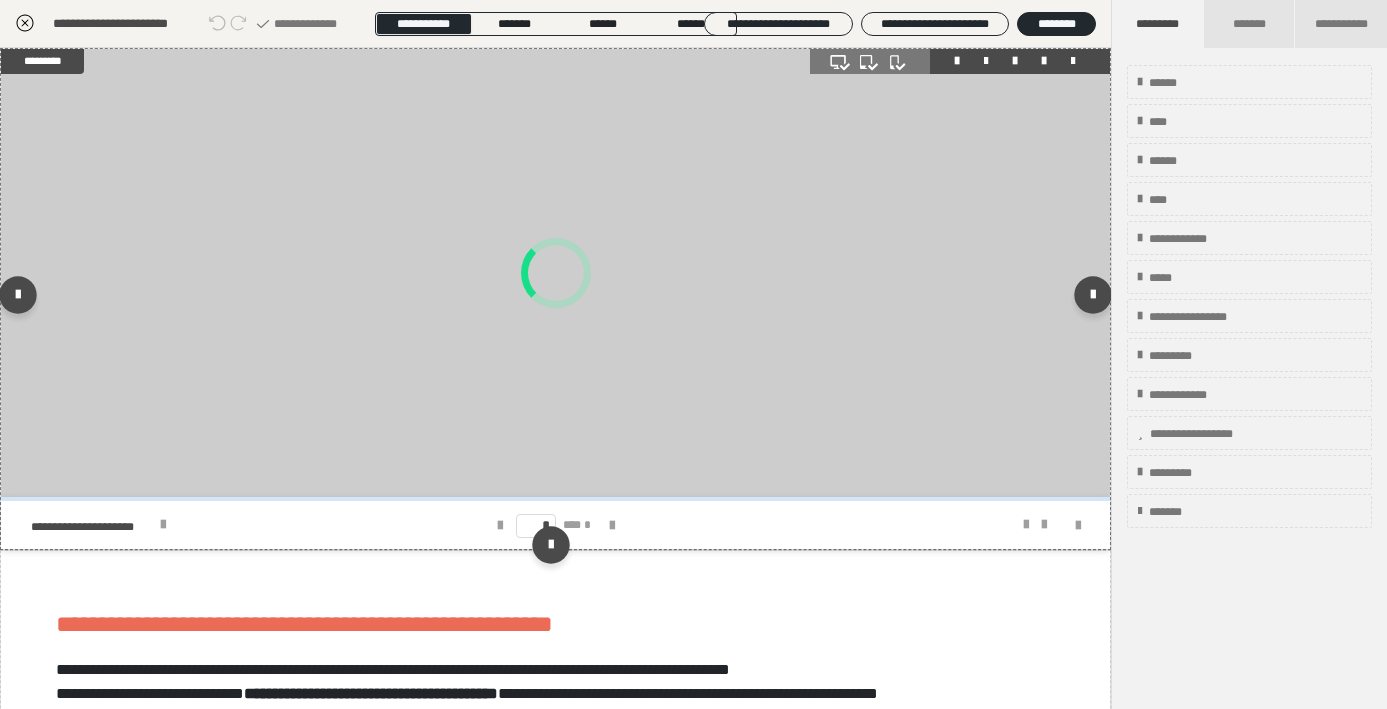 scroll, scrollTop: 374, scrollLeft: 0, axis: vertical 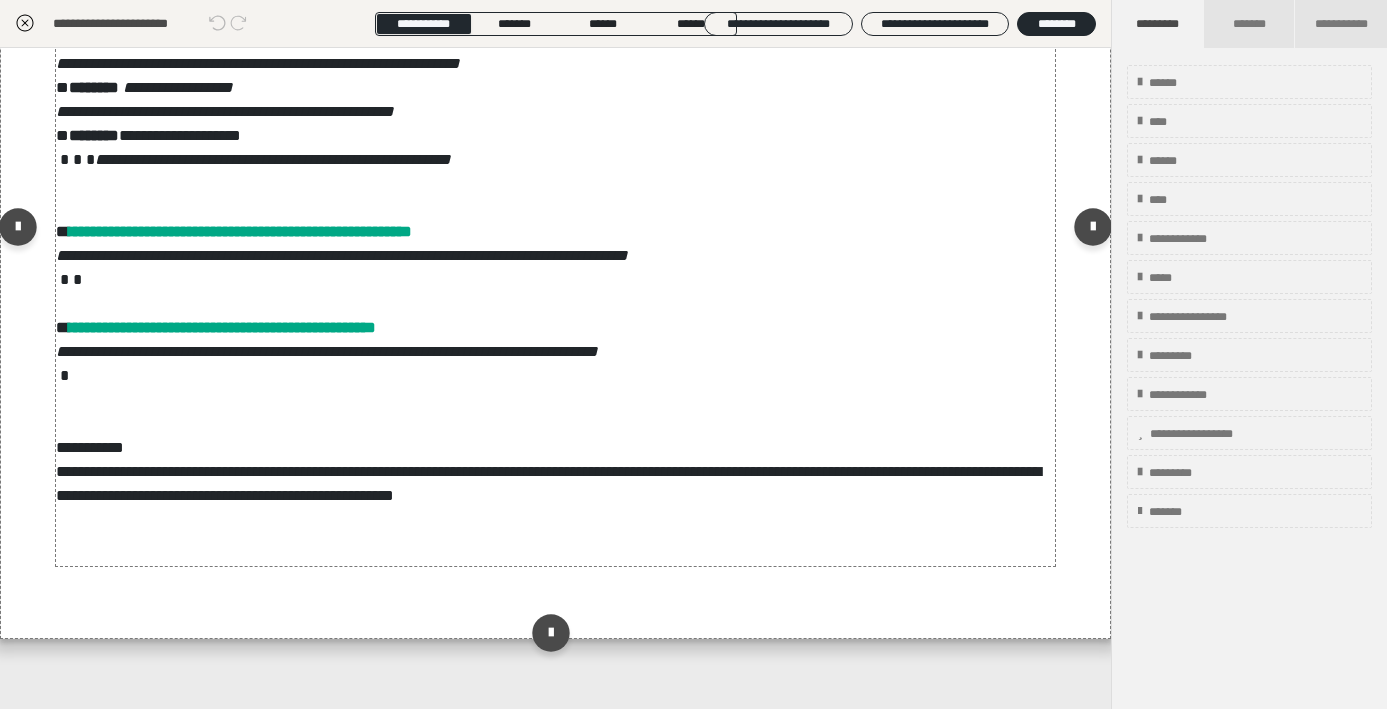 click on "**********" at bounding box center (555, 249) 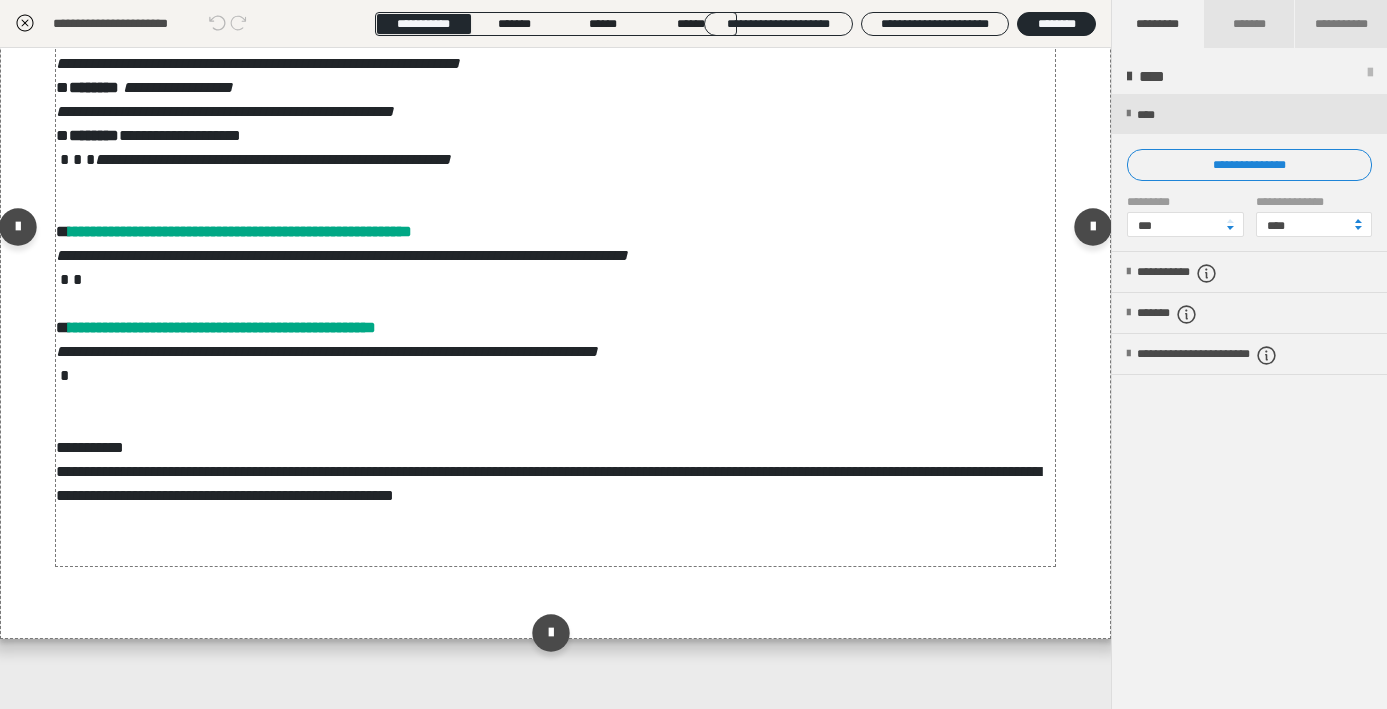 click on "**********" at bounding box center (281, 471) 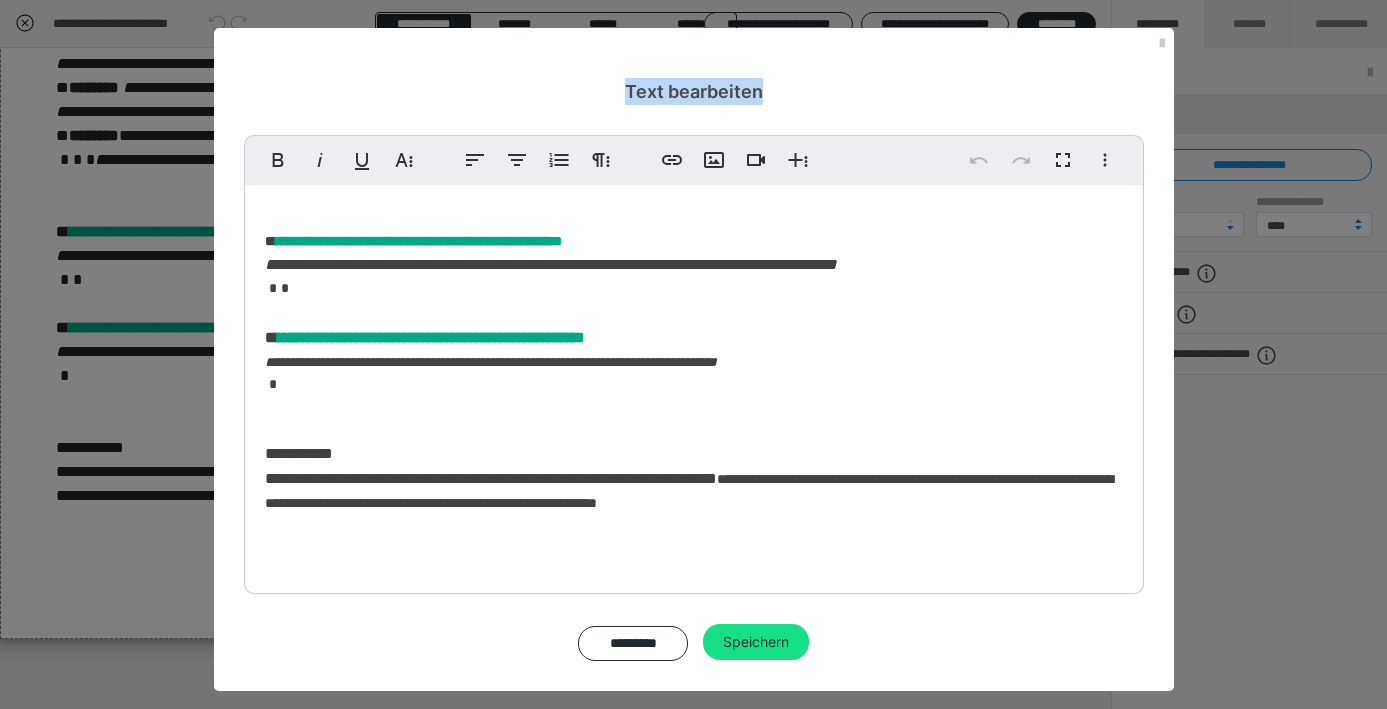 scroll, scrollTop: 321, scrollLeft: 0, axis: vertical 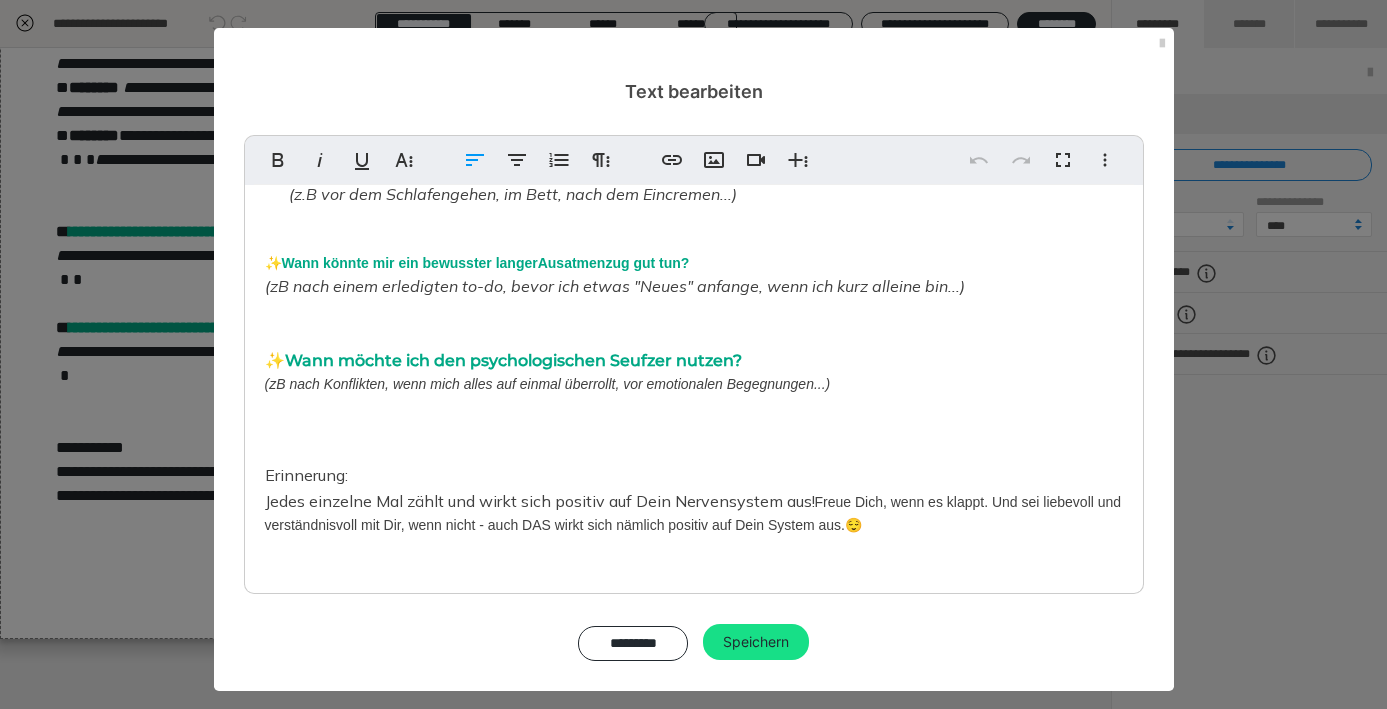 click on "Erinnerung:" at bounding box center [308, 475] 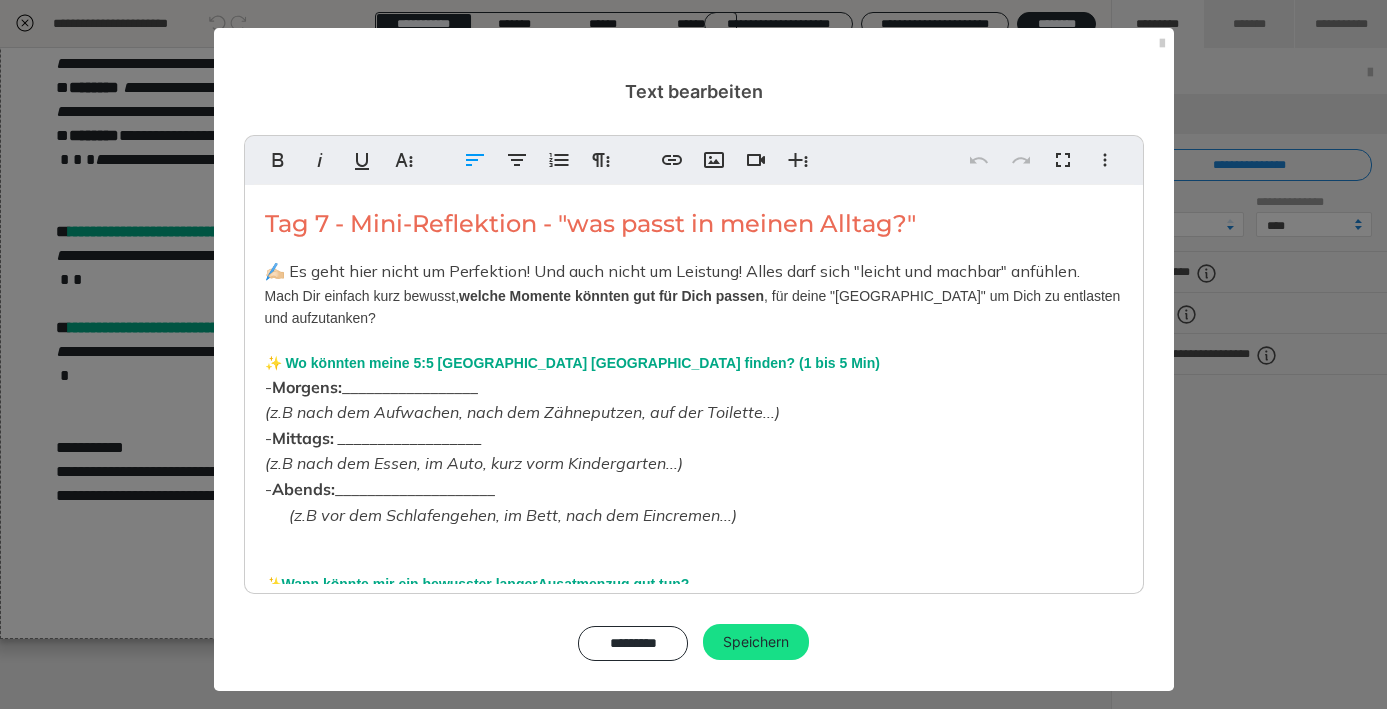 click on "Erinnerung:" at bounding box center (308, 796) 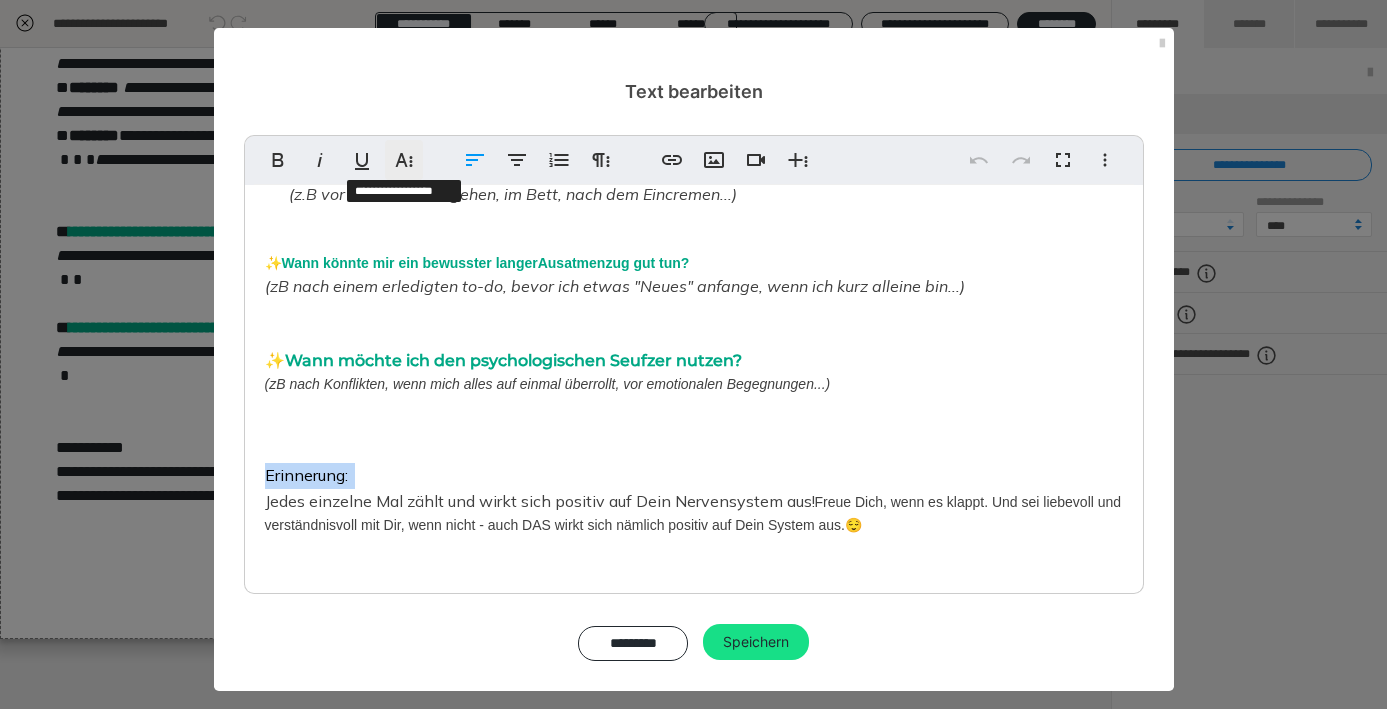 click 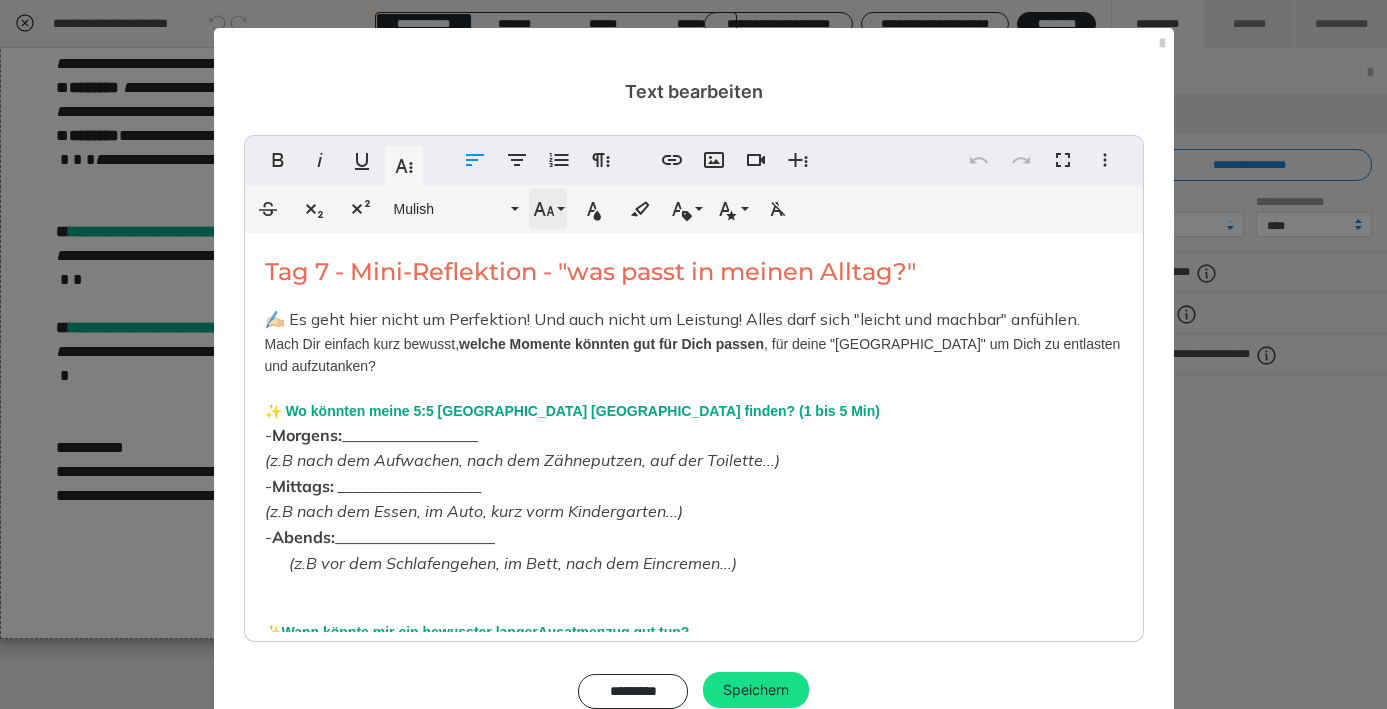 scroll, scrollTop: 321, scrollLeft: 0, axis: vertical 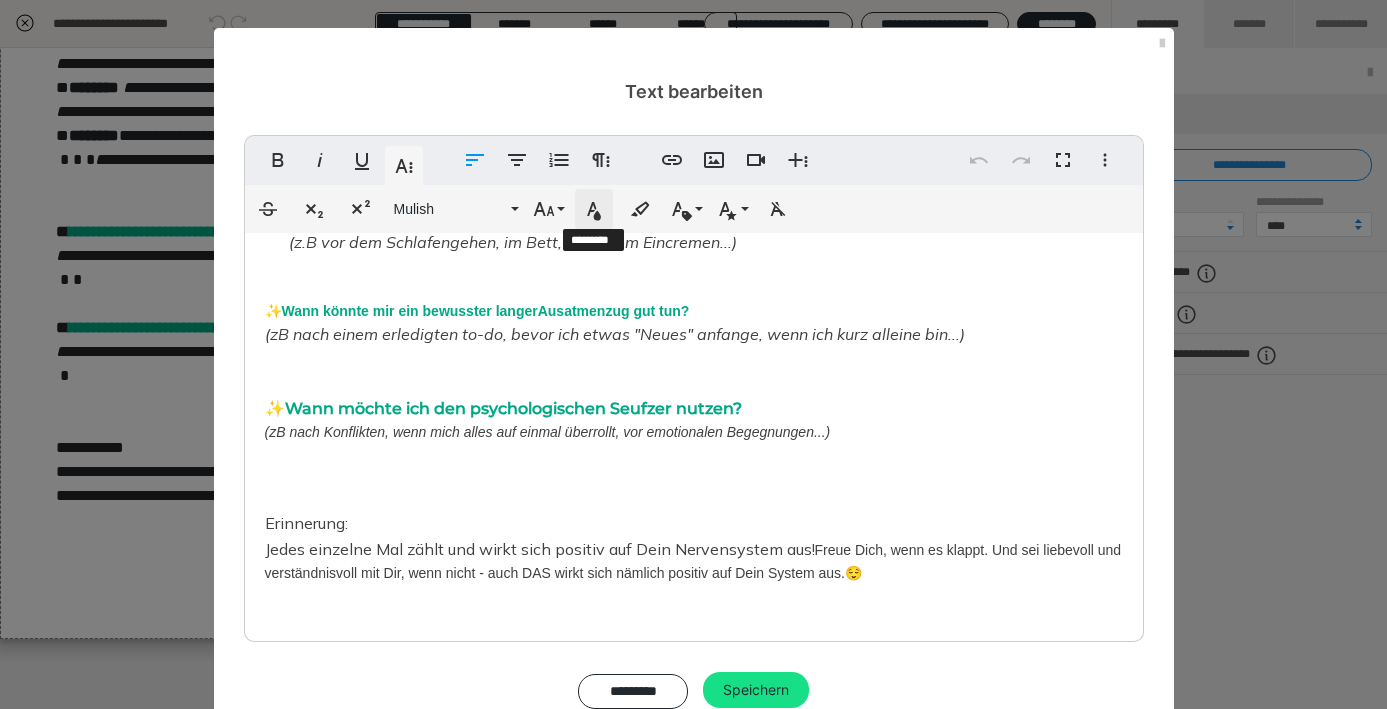 click 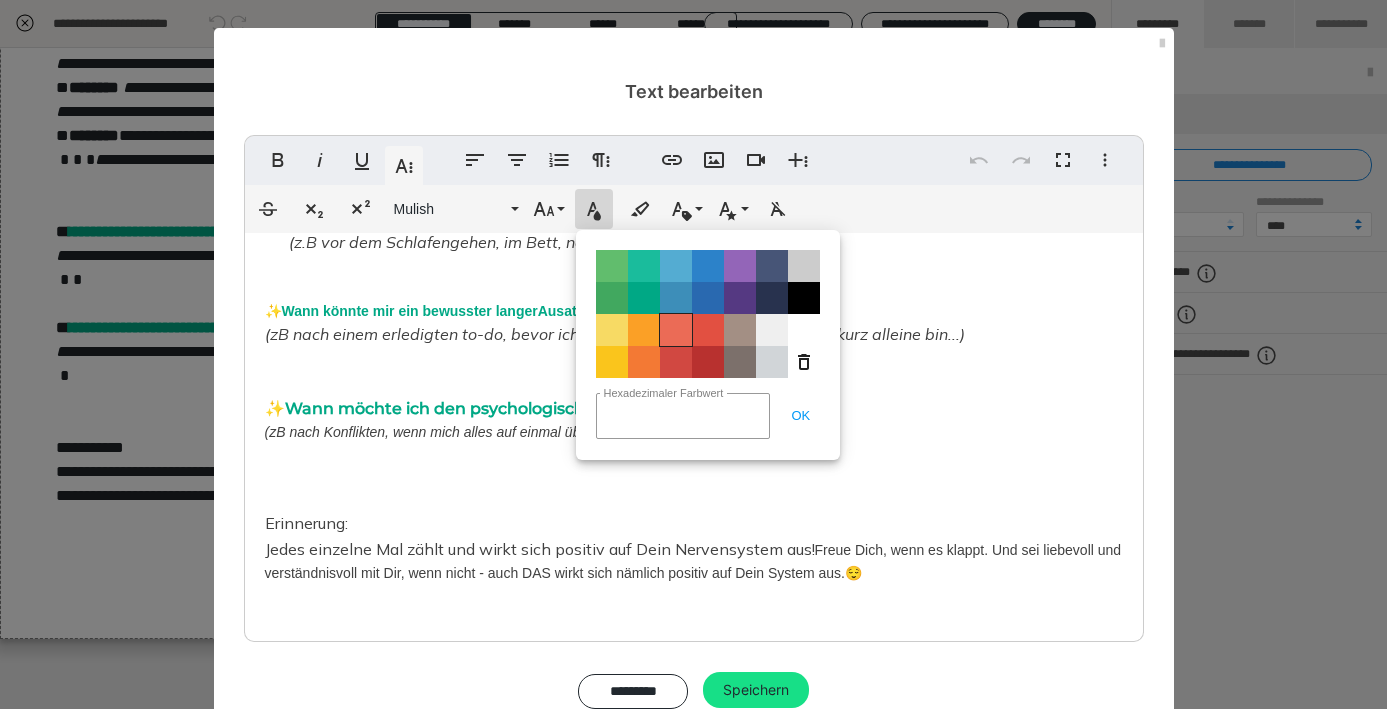 click on "Color#EB6B56" at bounding box center (676, 330) 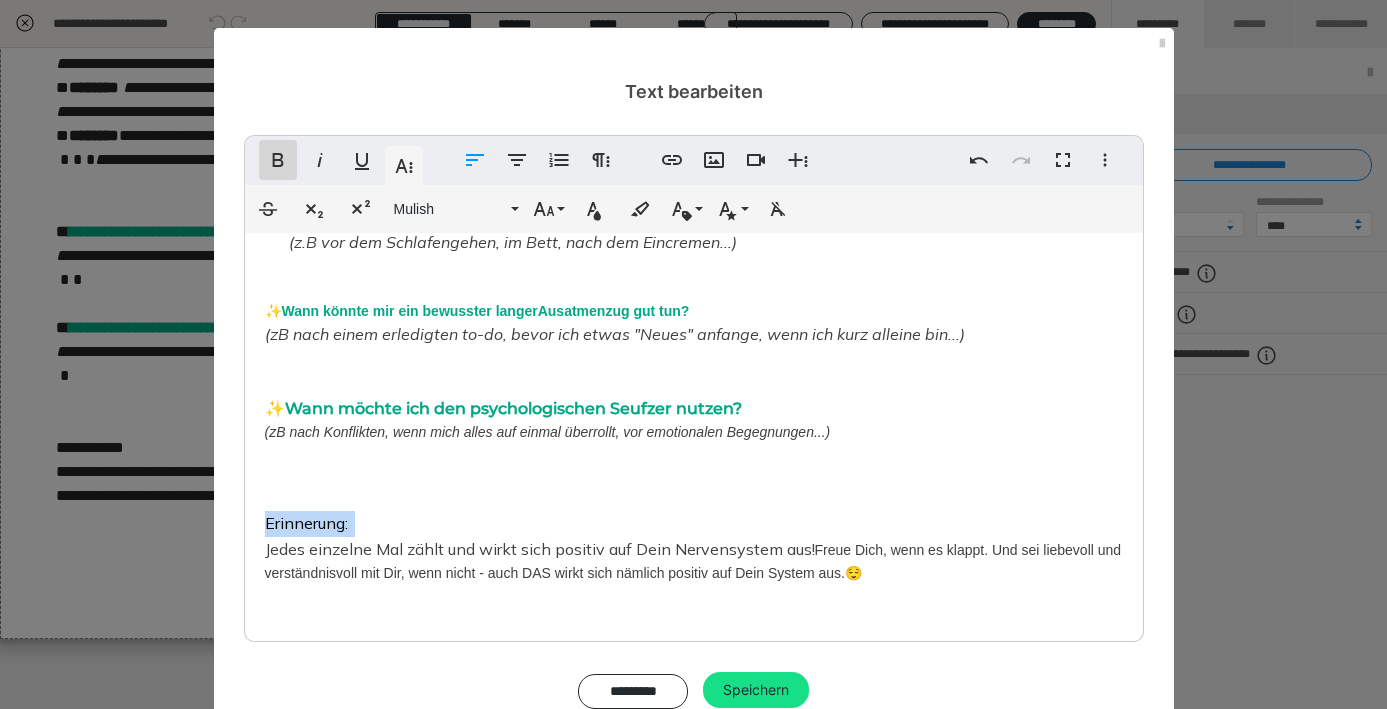 click 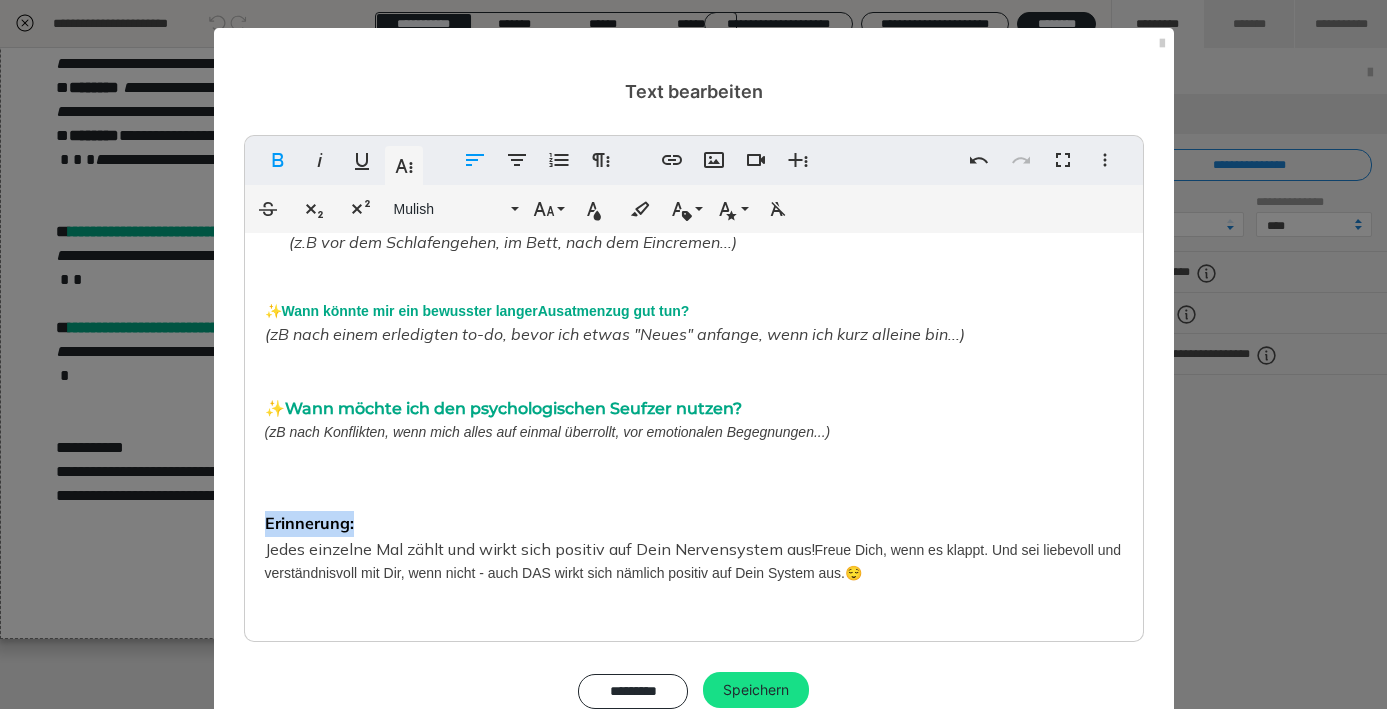 click on "✍🏻 Es geht hier nicht um Perfektion! Und auch nicht um Leistung! Alles darf sich "leicht und machbar" anfühlen.  Mach Dir einfach kurz bewusst,  welche Momente könnten gut für Dich passen , für deine "[GEOGRAPHIC_DATA]" um Dich zu entlasten und aufzutanken? ✨ Wo könnten meine 5:5 Atem-Inseln [GEOGRAPHIC_DATA] finden? (1 bis 5 Min)      -  Morgens:  _________________        (z.B nach dem Aufwachen, nach dem Zähneputzen, auf der Toilette...)      -  Mittags:   __________________        (z.B nach dem Essen, im Auto, kurz vorm Kindergarten...)       -  Abends:  ____________________        (z.B vor dem Schlafengehen, im Bett, nach dem Eincremen...) ✨  Wann könnte mir ein bewusster langer  Ausatmenzug gut tun ?  (zB nach einem erledigten to-do, bevor ich etwas "Neues" anfange, wenn ich kurz alleine bin...)       ✨  [PERSON_NAME] möchte ich den psychologischen Seufzer nutzen? (zB nach Konflikten, wenn mich alles auf einmal überrollt, vor emotionalen Begegnungen...)     Erinnerung:" at bounding box center (694, 296) 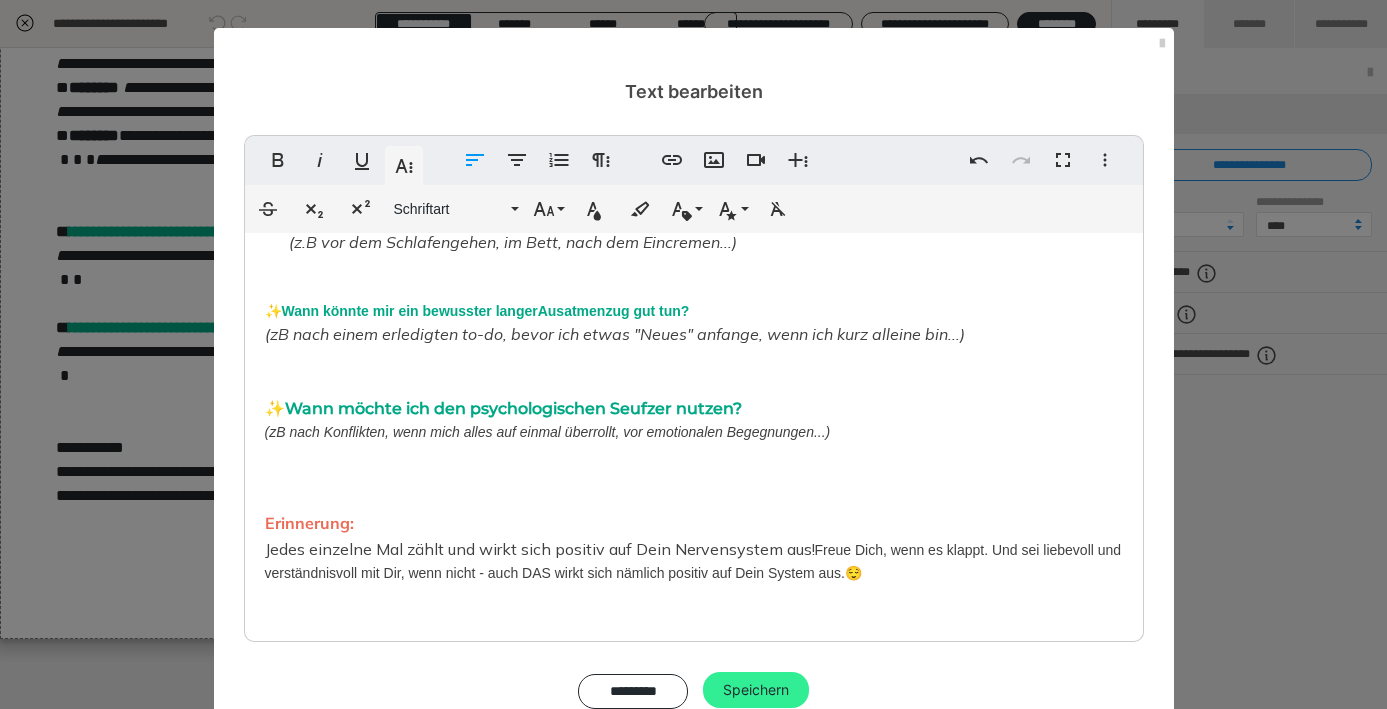 click on "Speichern" at bounding box center [756, 690] 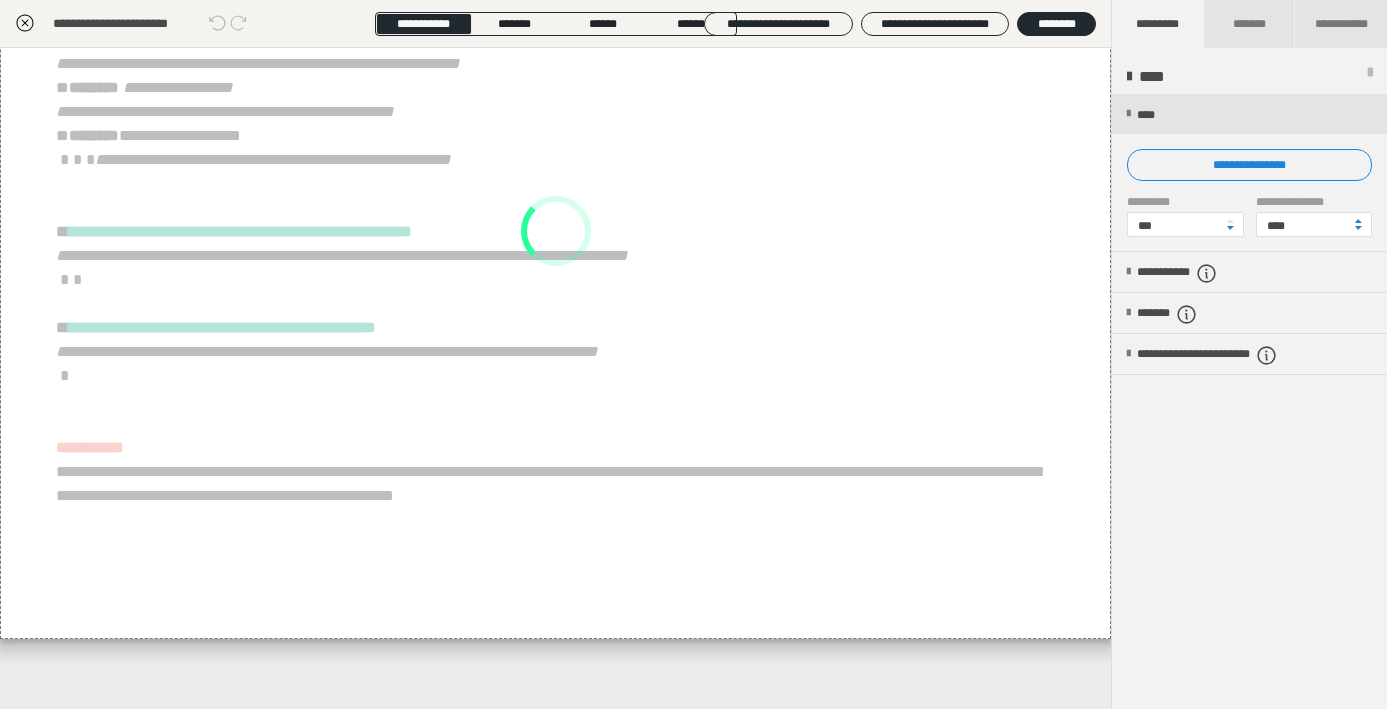 scroll, scrollTop: 24, scrollLeft: 0, axis: vertical 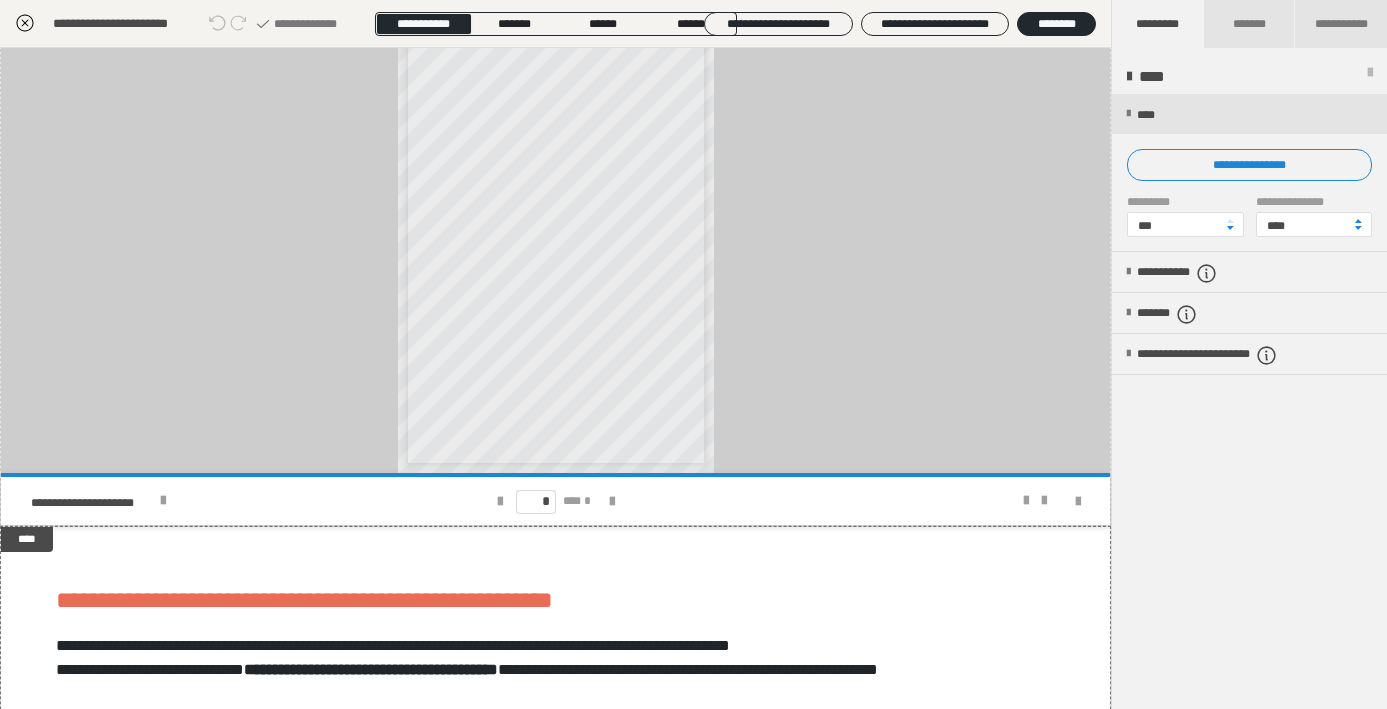 click 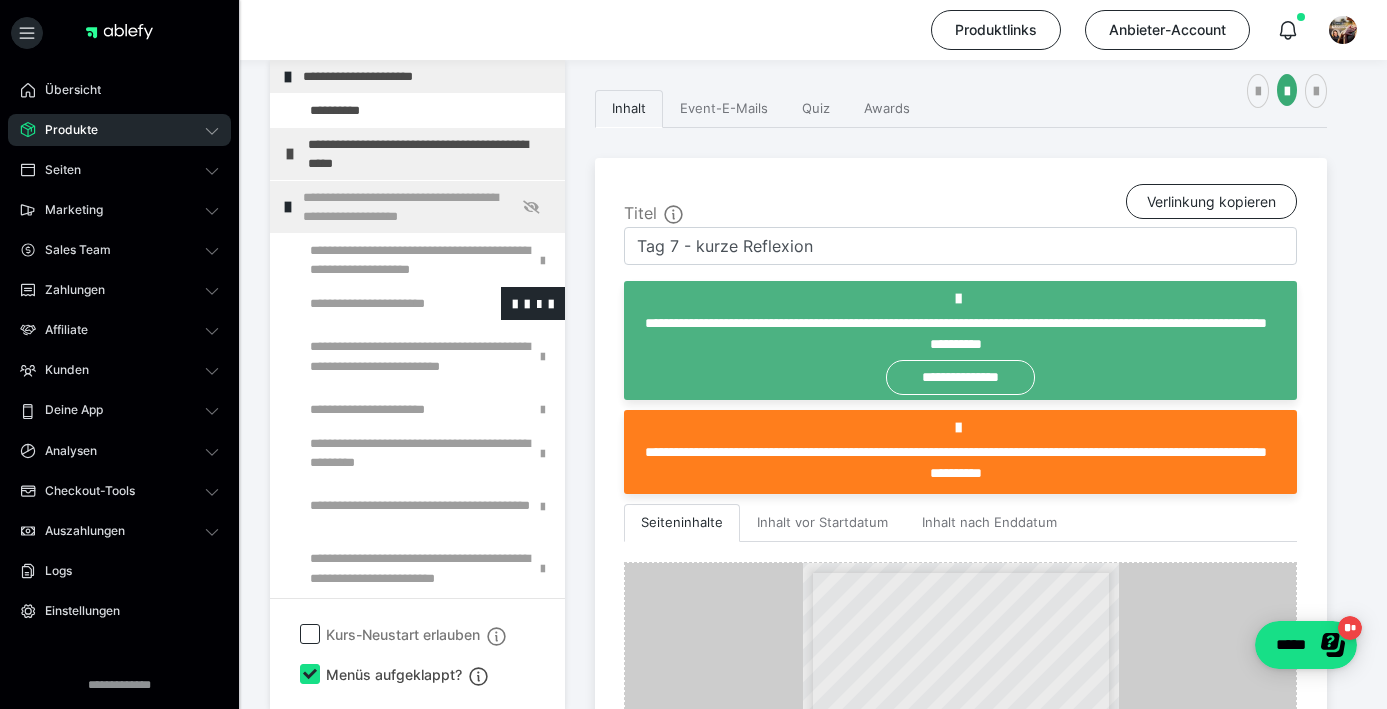click at bounding box center [375, 303] 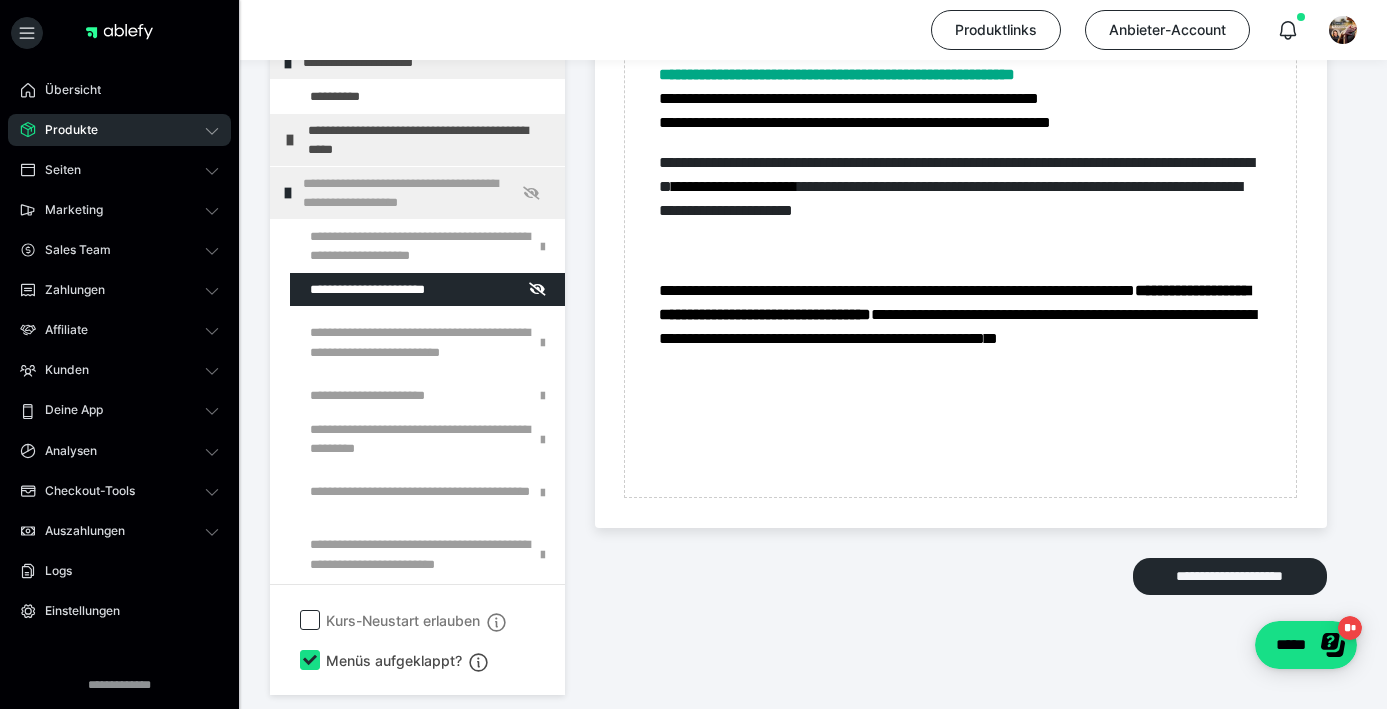 scroll, scrollTop: 1482, scrollLeft: 0, axis: vertical 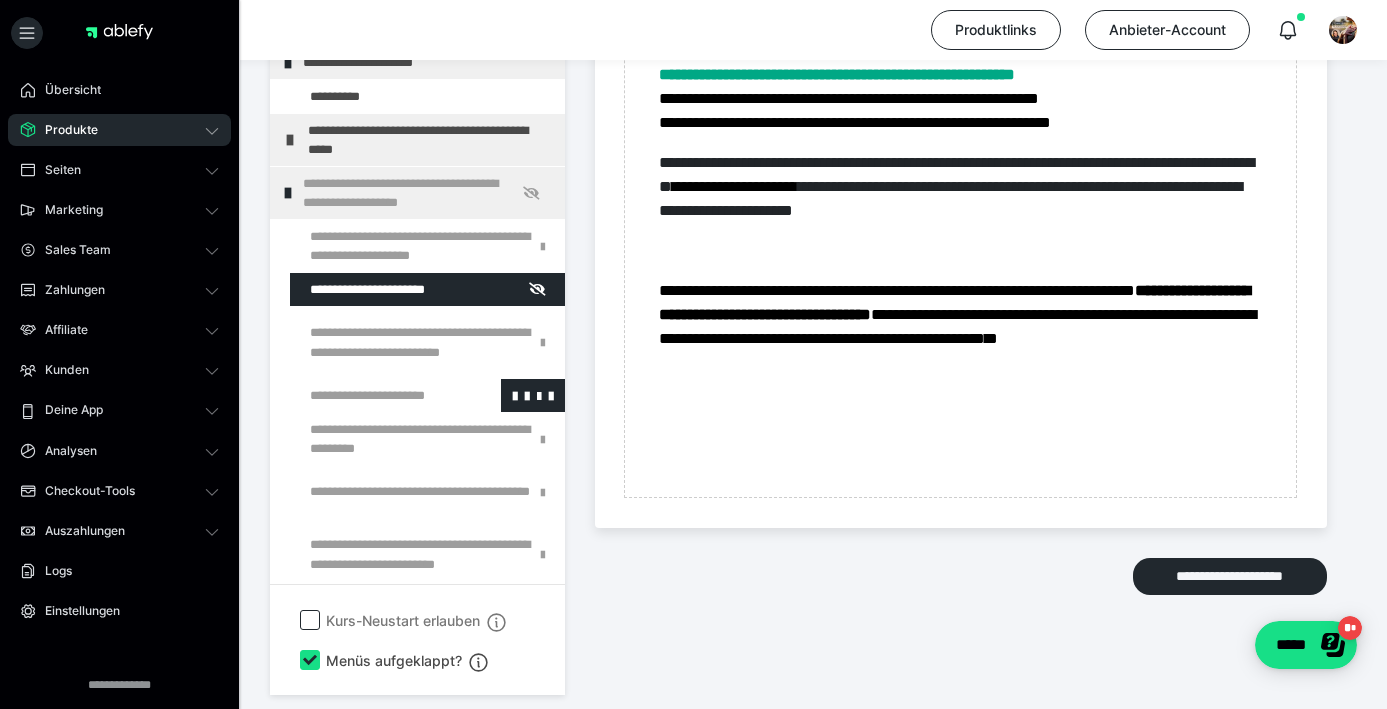 click at bounding box center (375, 395) 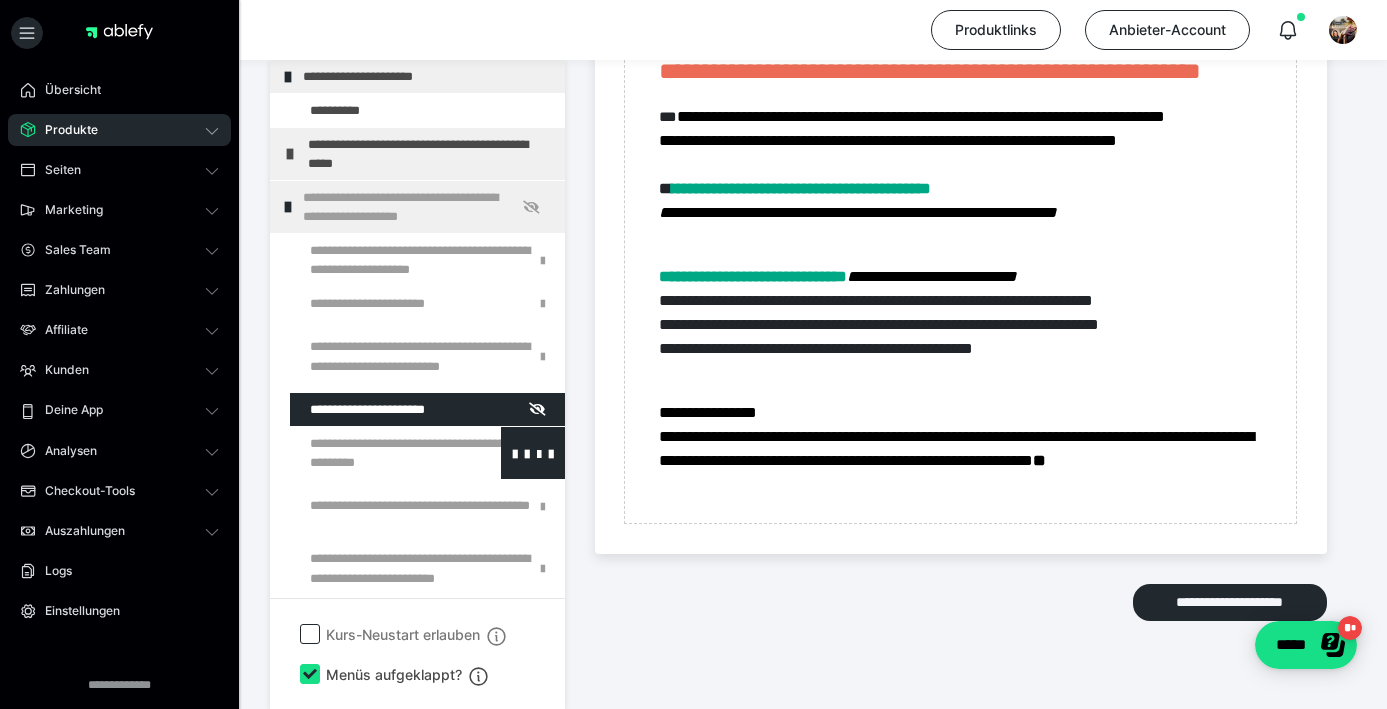 scroll, scrollTop: 1197, scrollLeft: 0, axis: vertical 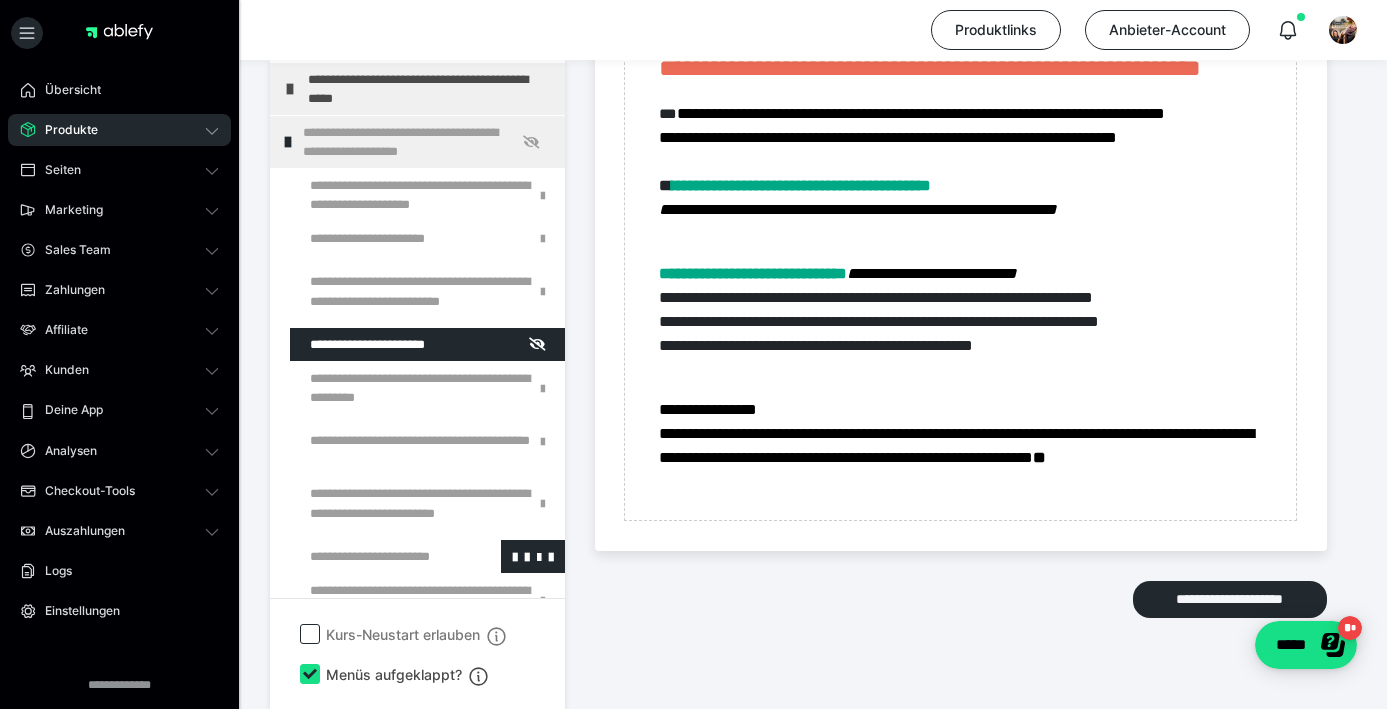 click at bounding box center [375, 556] 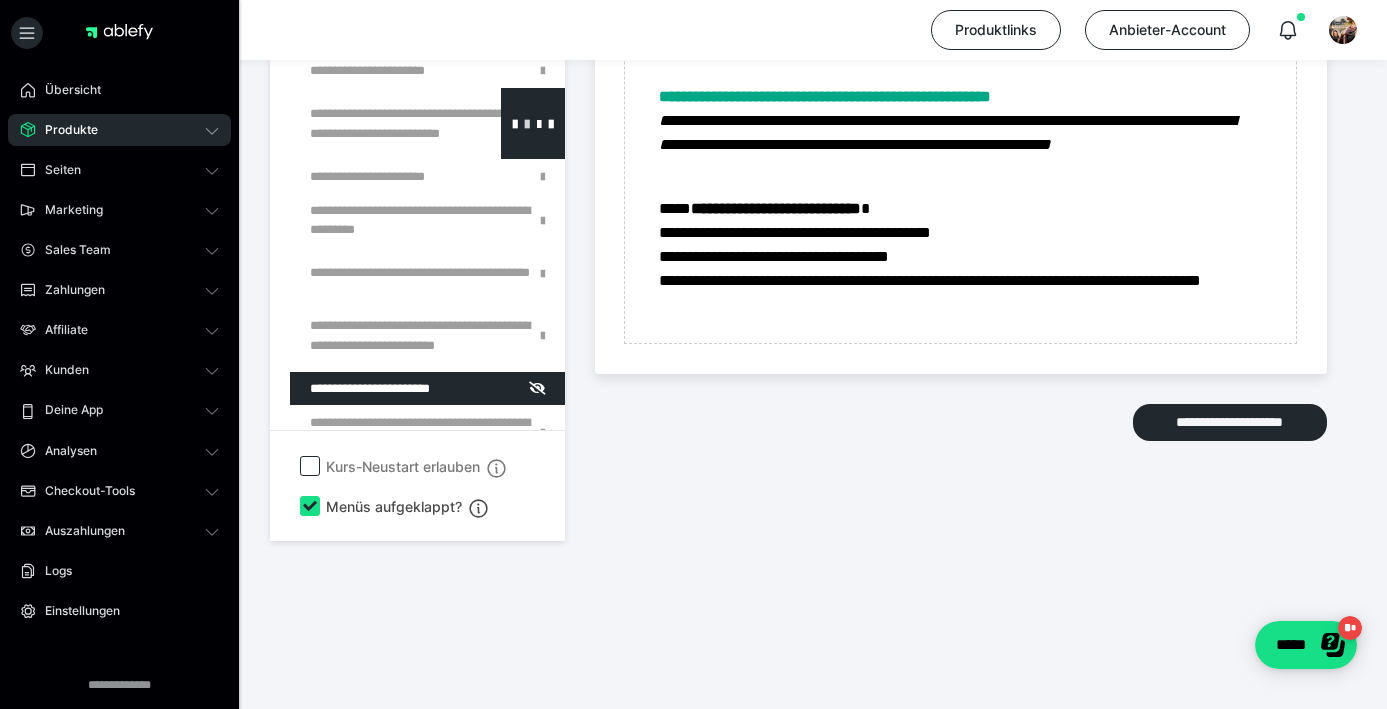 scroll, scrollTop: 1430, scrollLeft: 0, axis: vertical 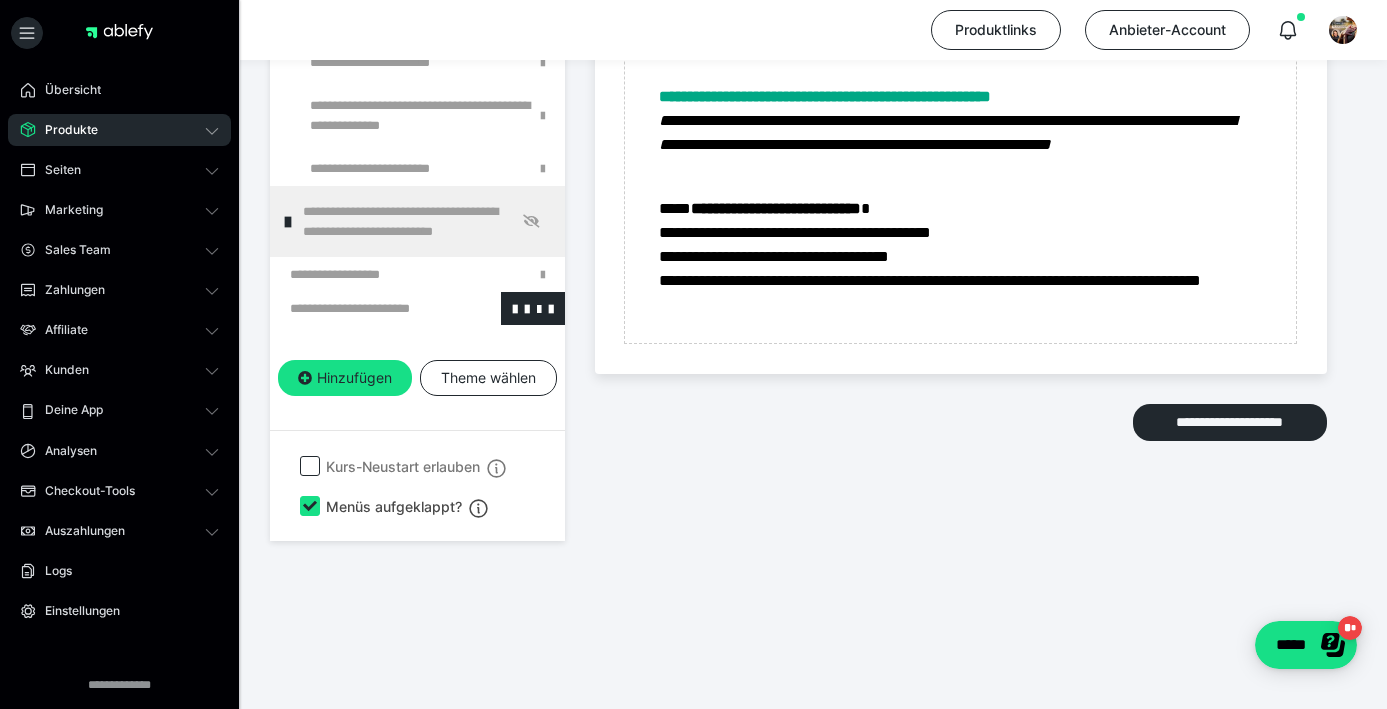 click at bounding box center (365, 308) 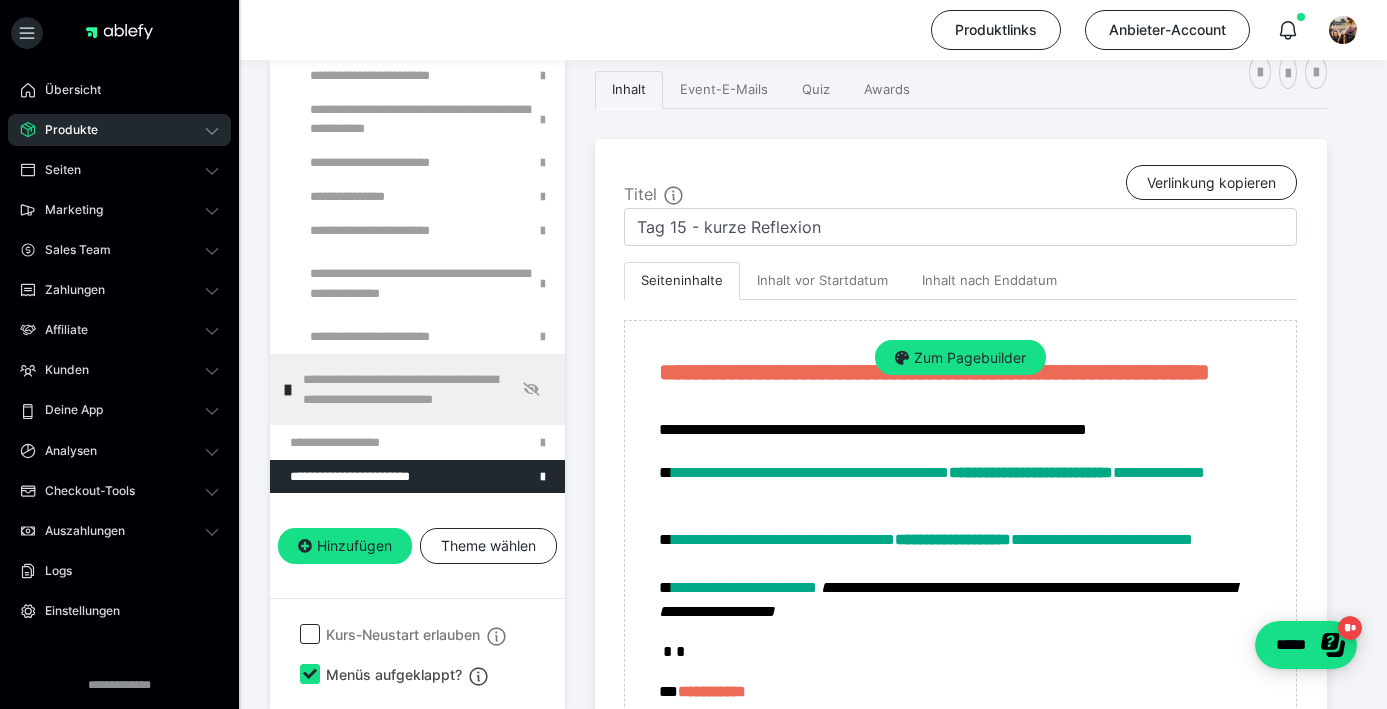 scroll, scrollTop: 380, scrollLeft: 0, axis: vertical 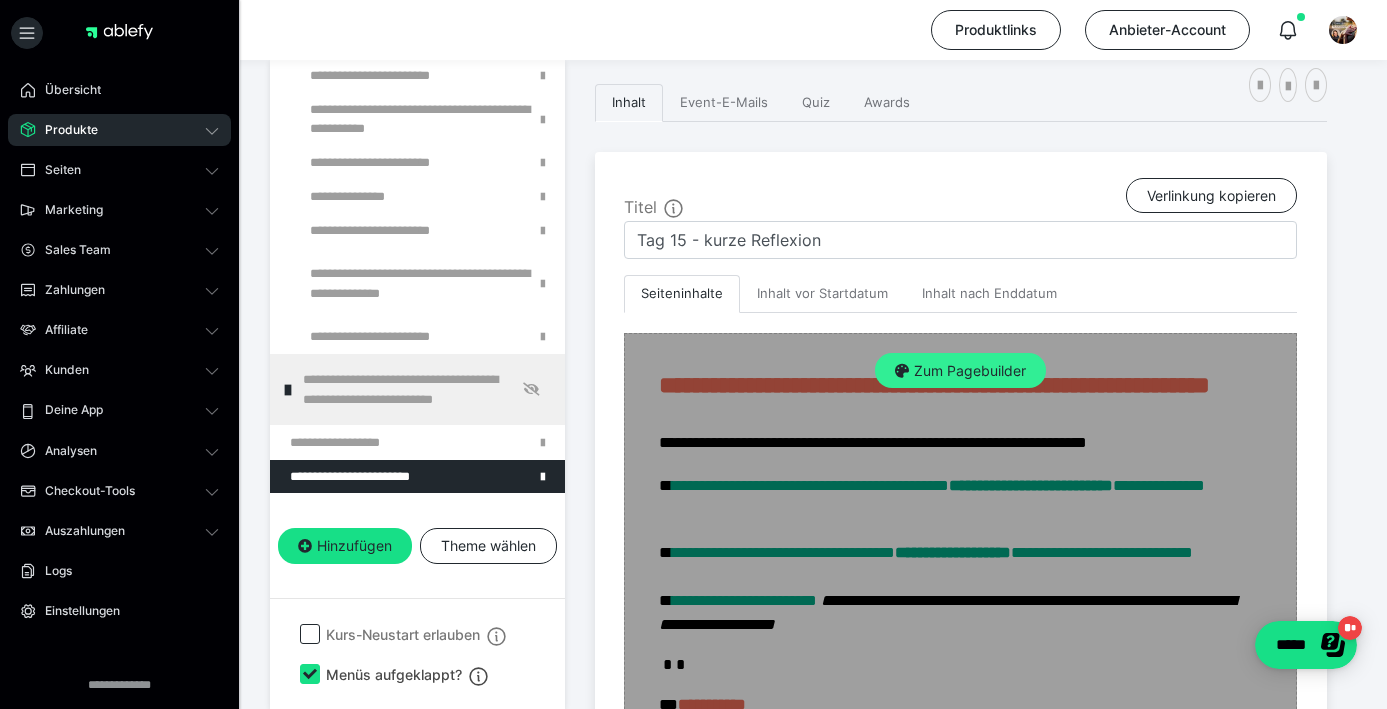 click on "Zum Pagebuilder" at bounding box center (960, 371) 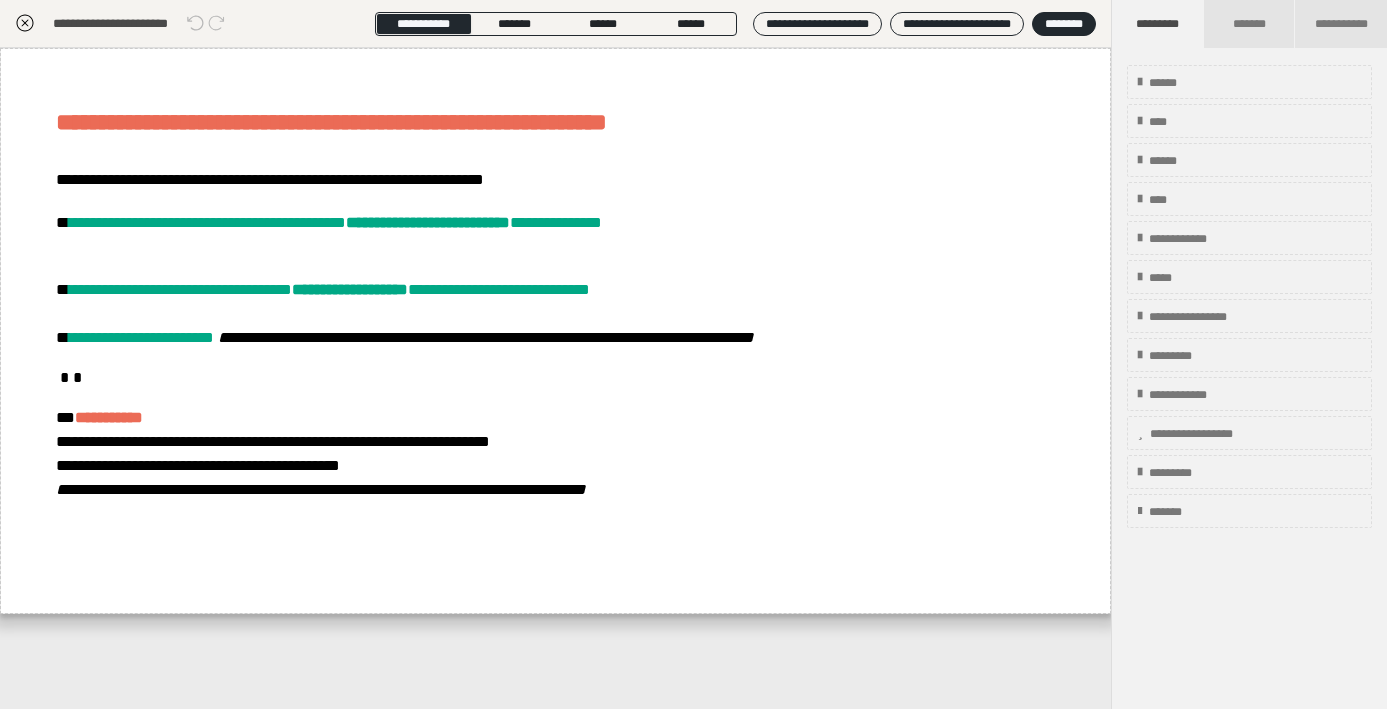 scroll, scrollTop: 374, scrollLeft: 0, axis: vertical 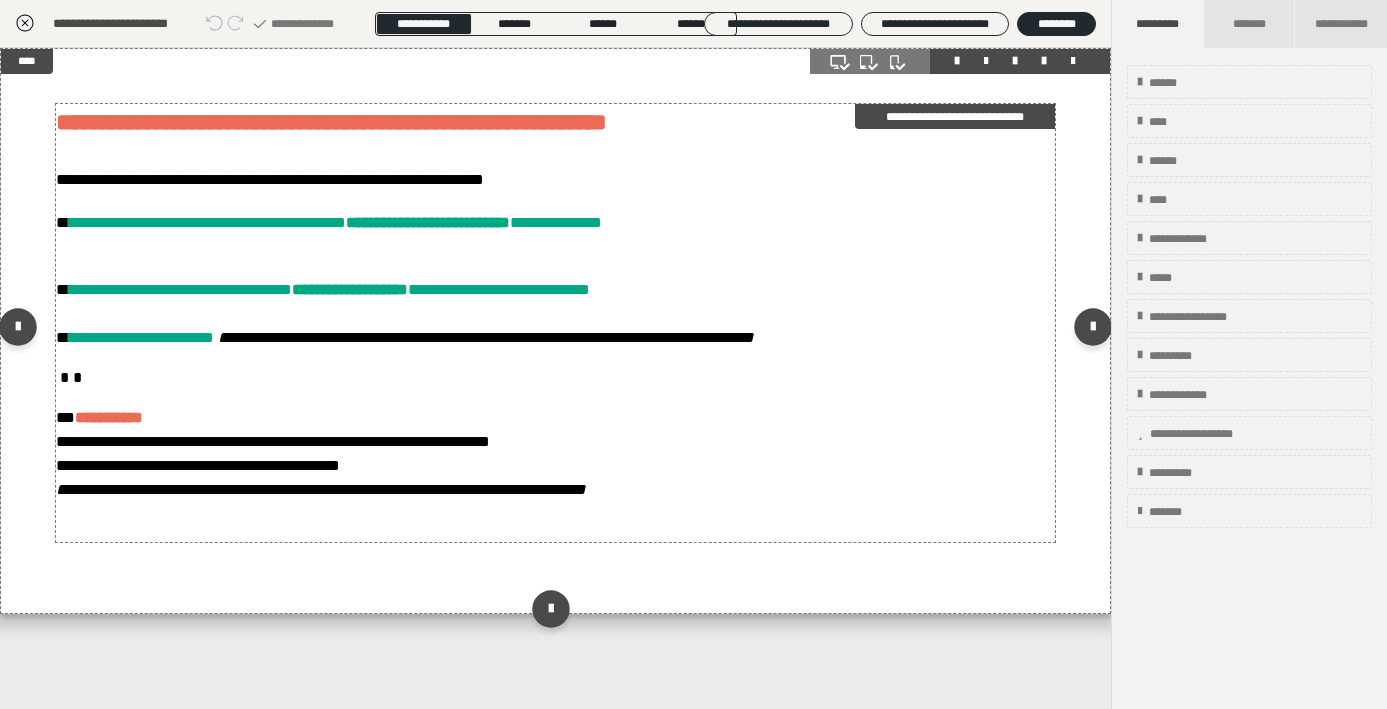 click on "**********" at bounding box center (555, 454) 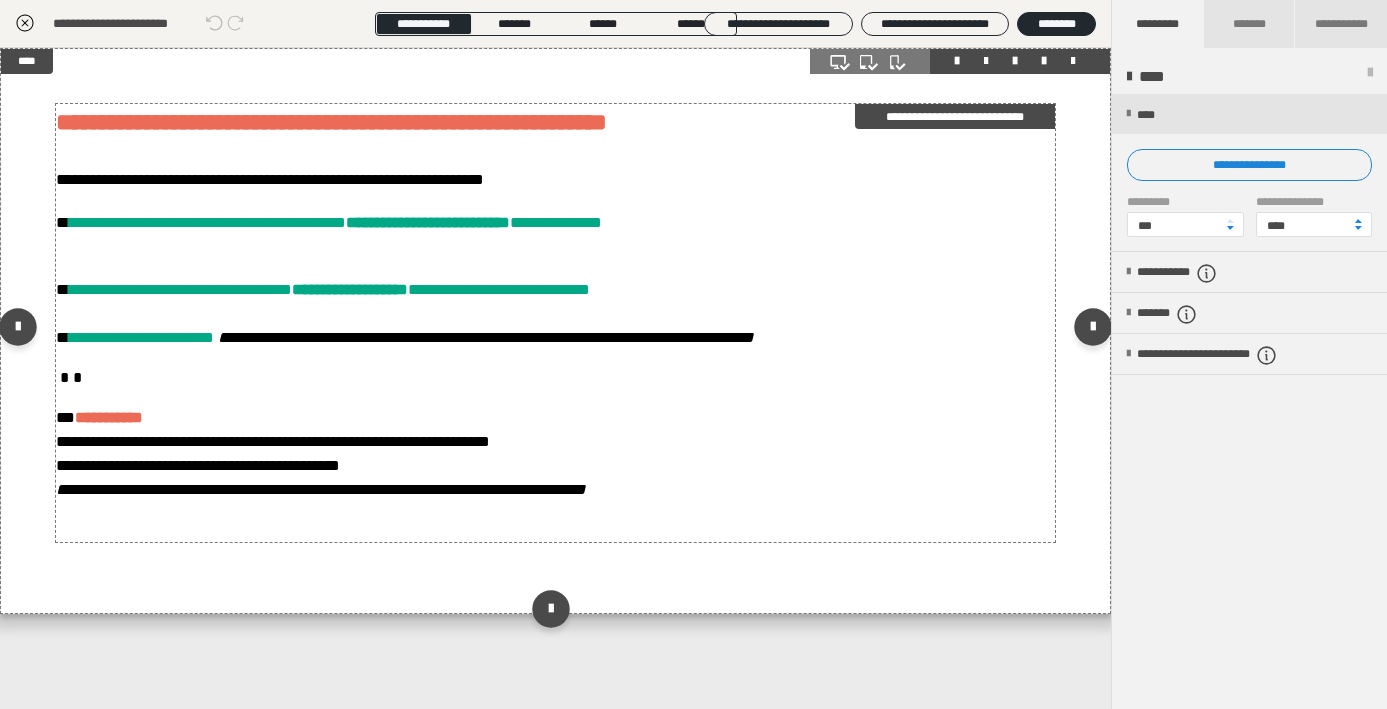 click on "**********" at bounding box center [955, 116] 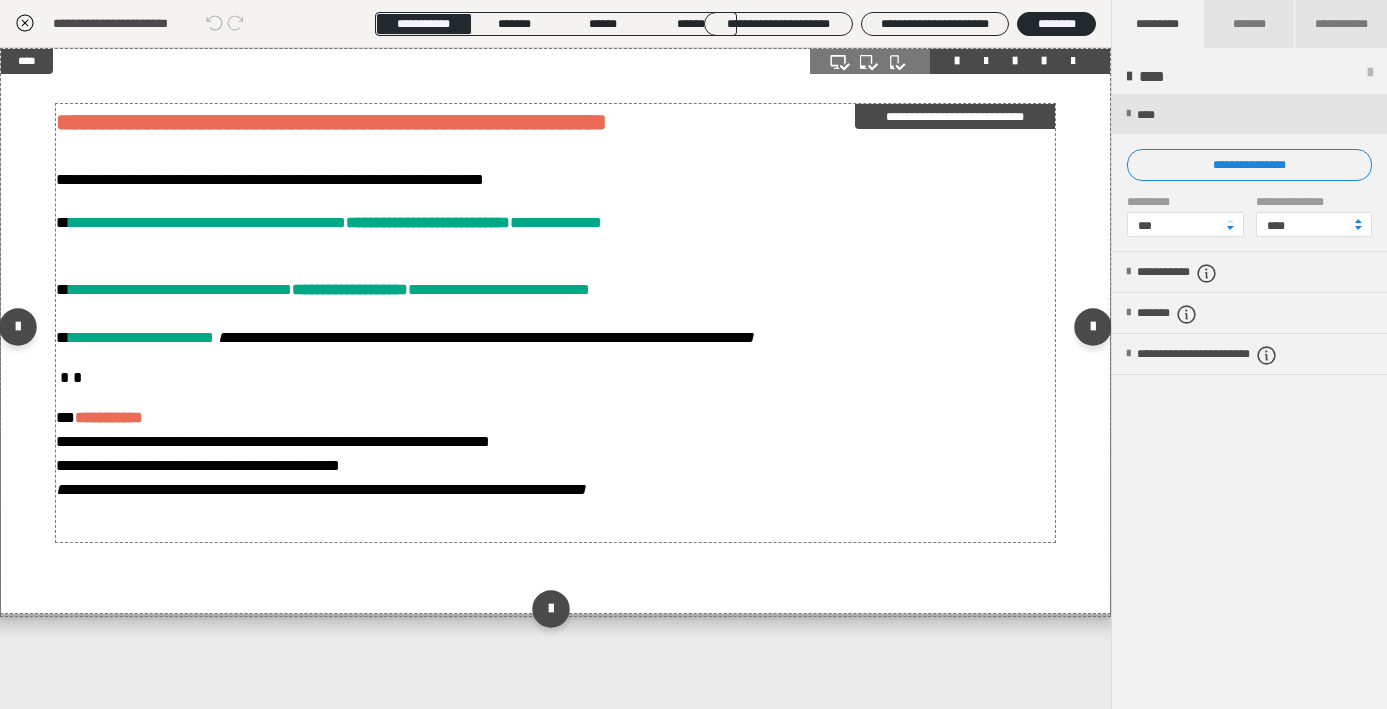 click on "**********" at bounding box center (955, 116) 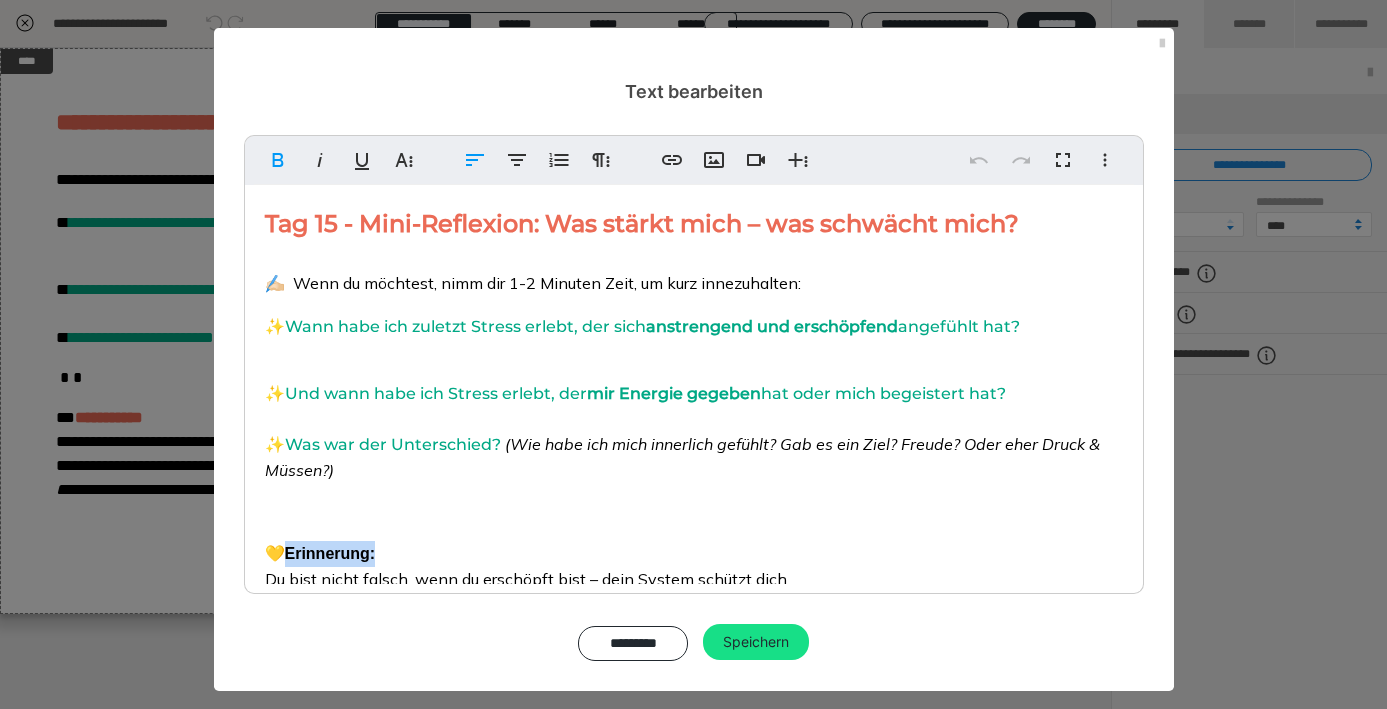 drag, startPoint x: 386, startPoint y: 549, endPoint x: 287, endPoint y: 548, distance: 99.00505 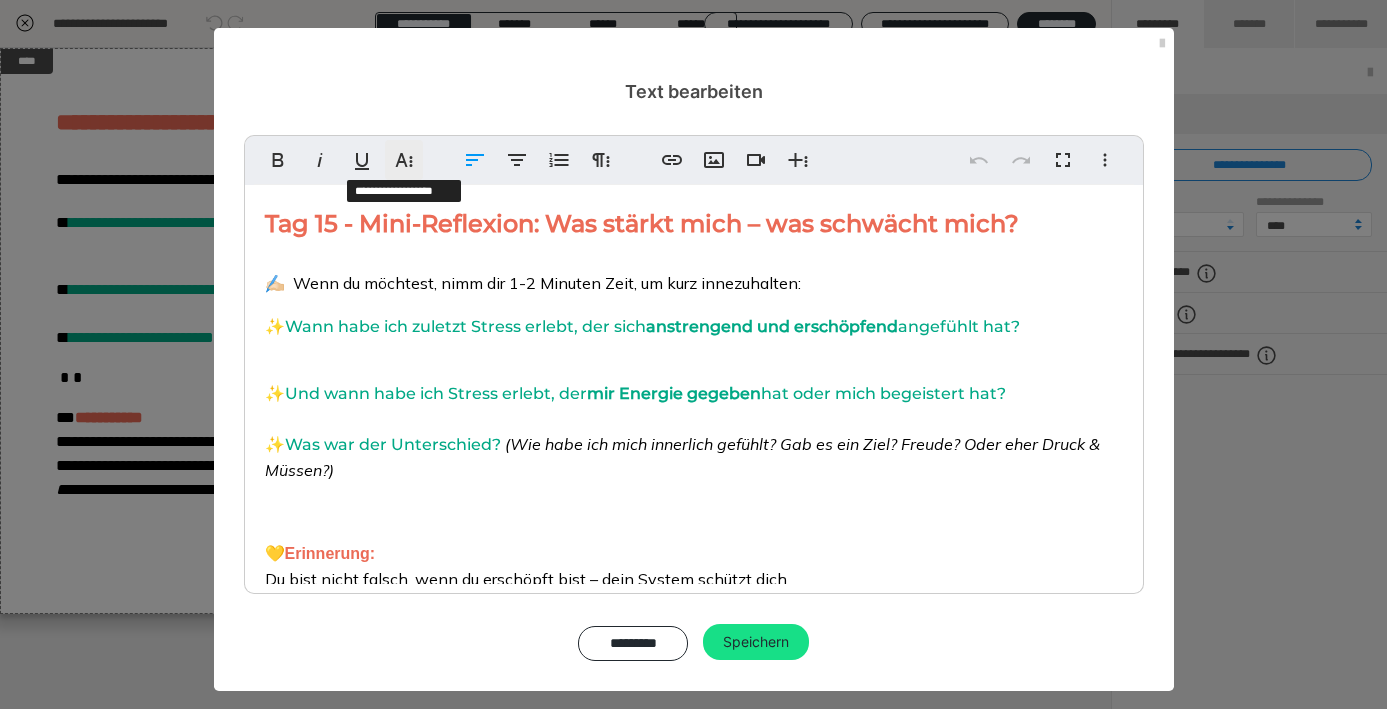 click 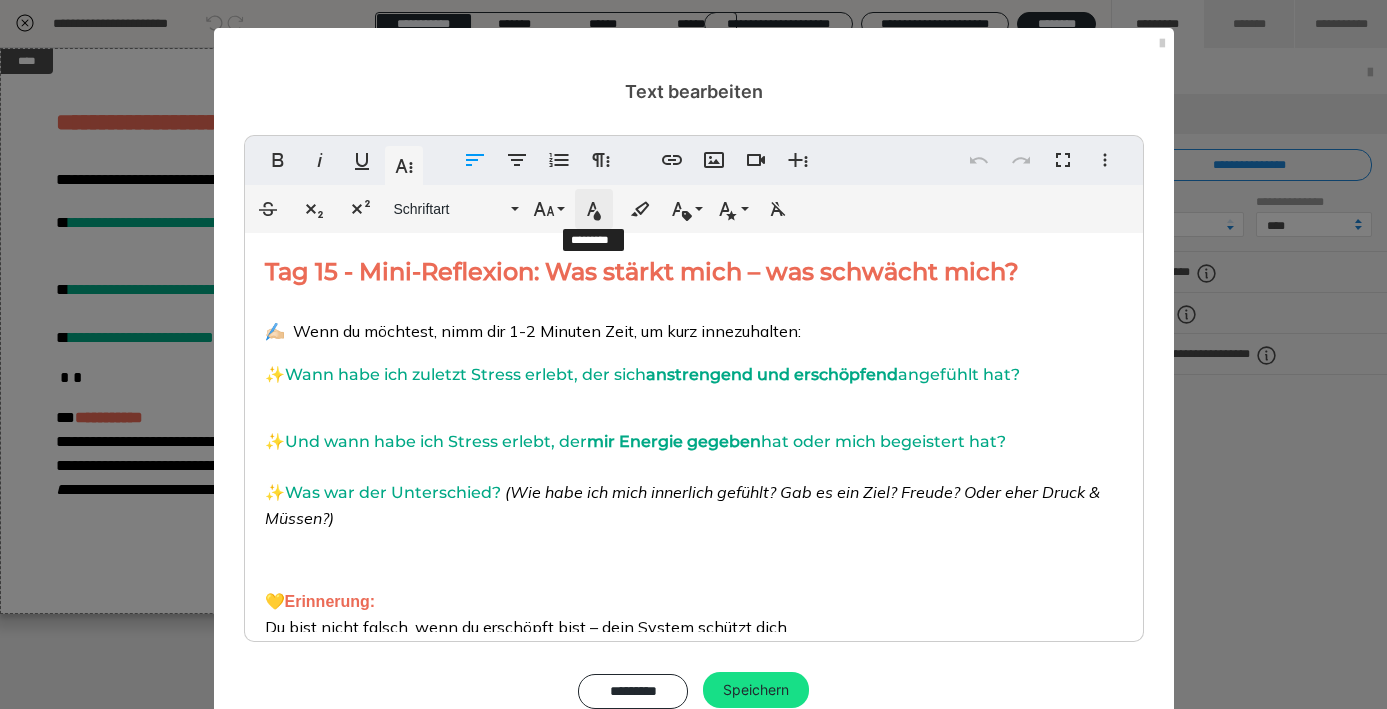 click 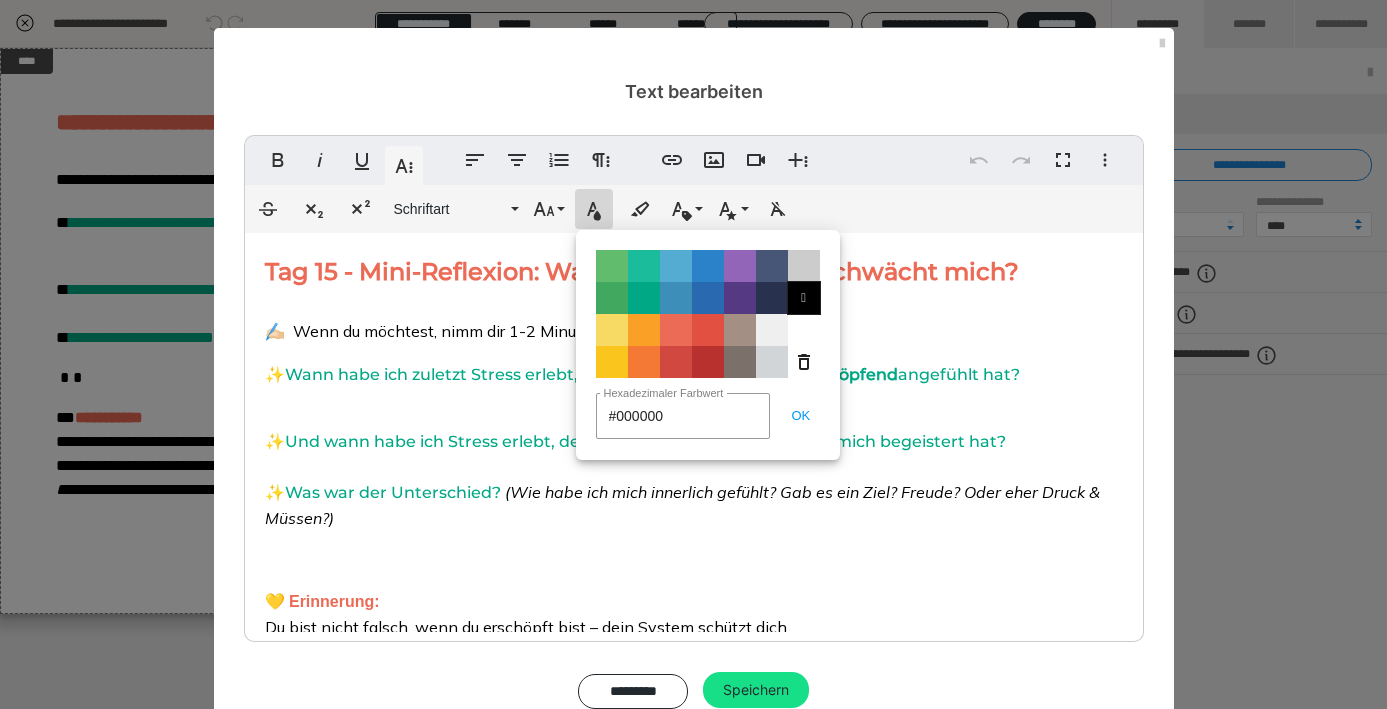 click on "" at bounding box center [804, 298] 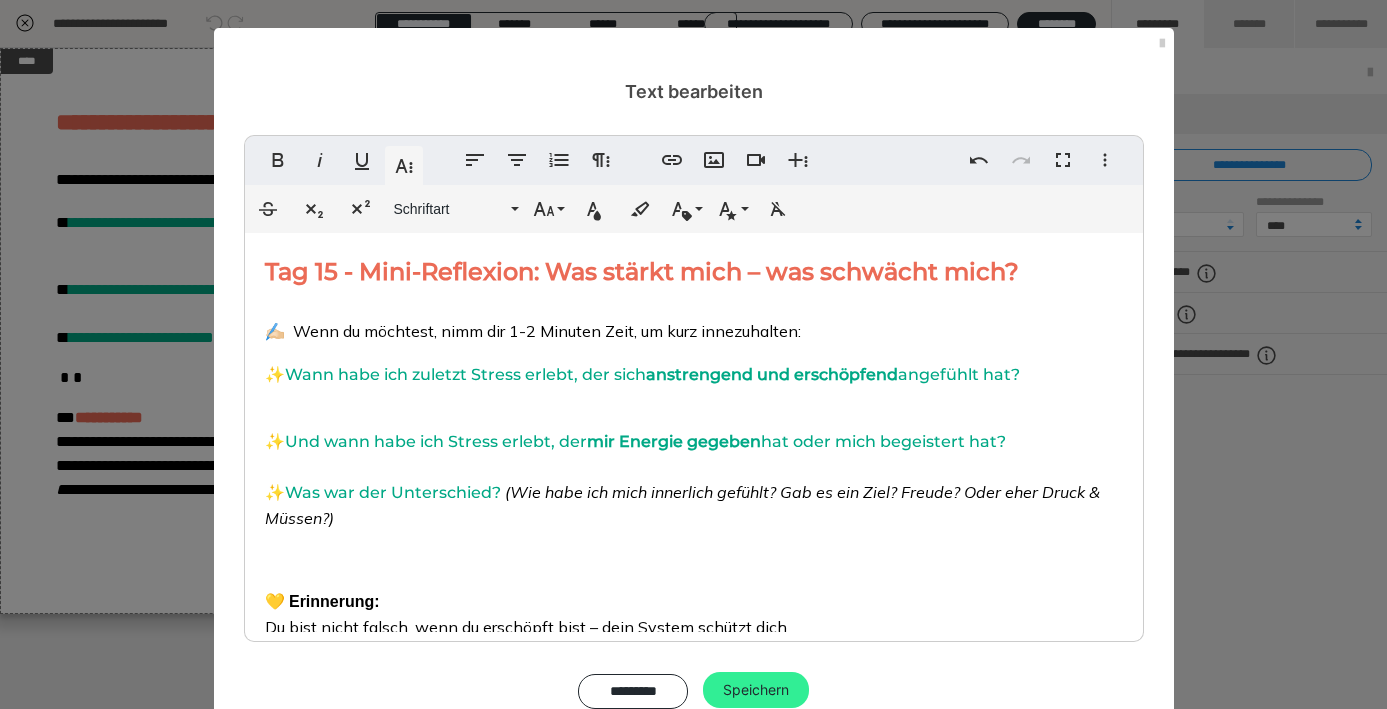 click on "Speichern" at bounding box center (756, 690) 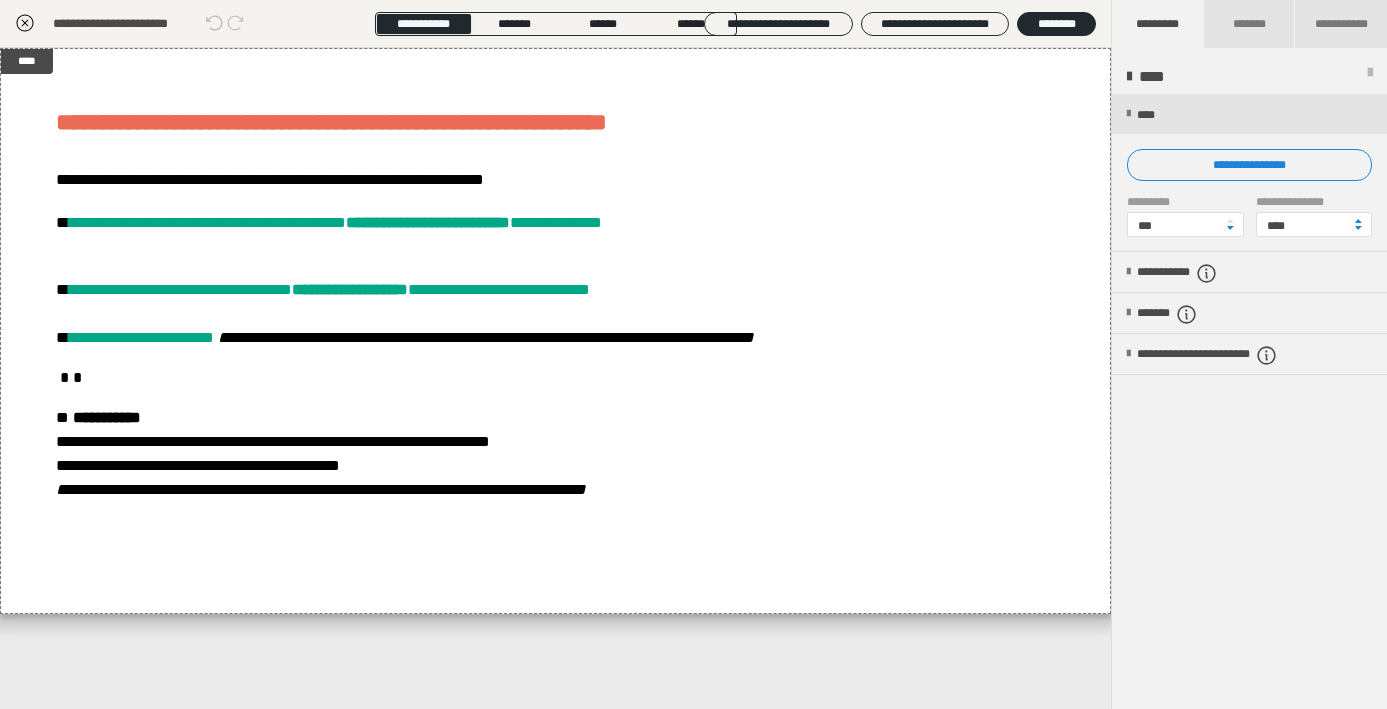 click 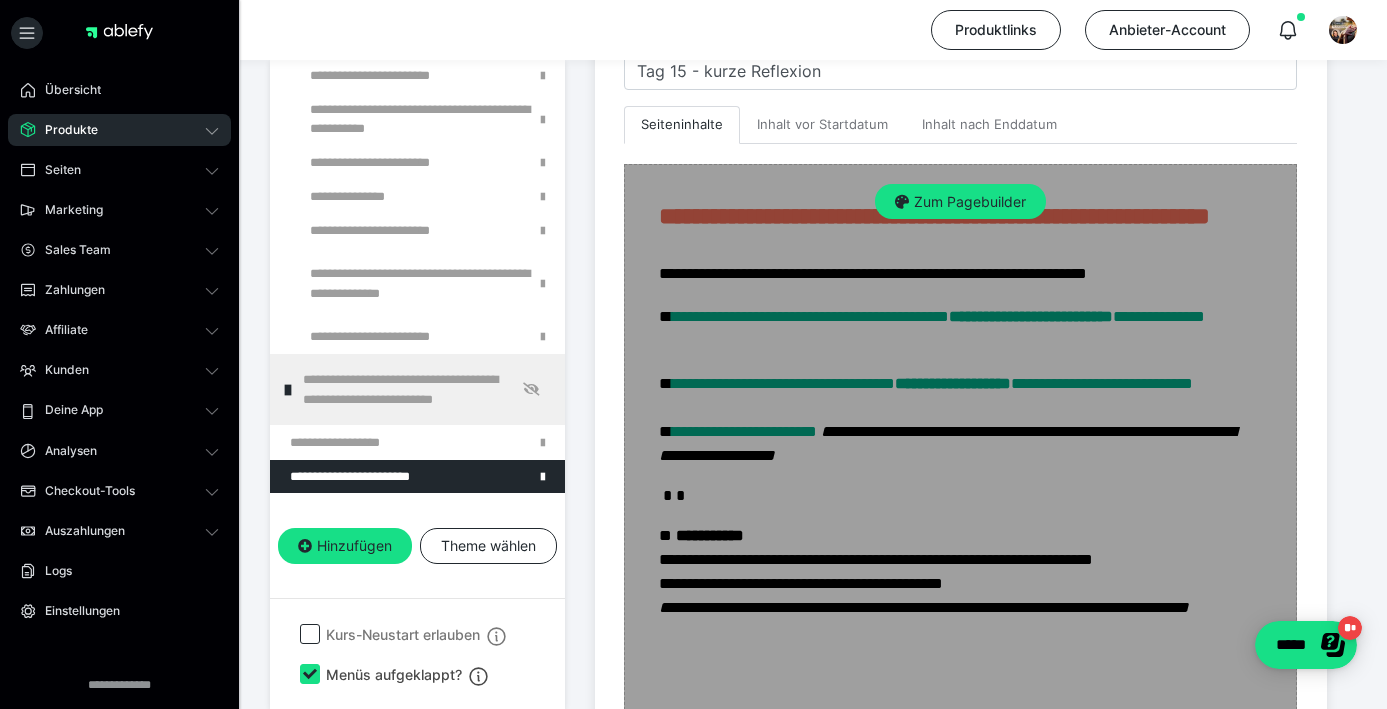 scroll, scrollTop: 540, scrollLeft: 0, axis: vertical 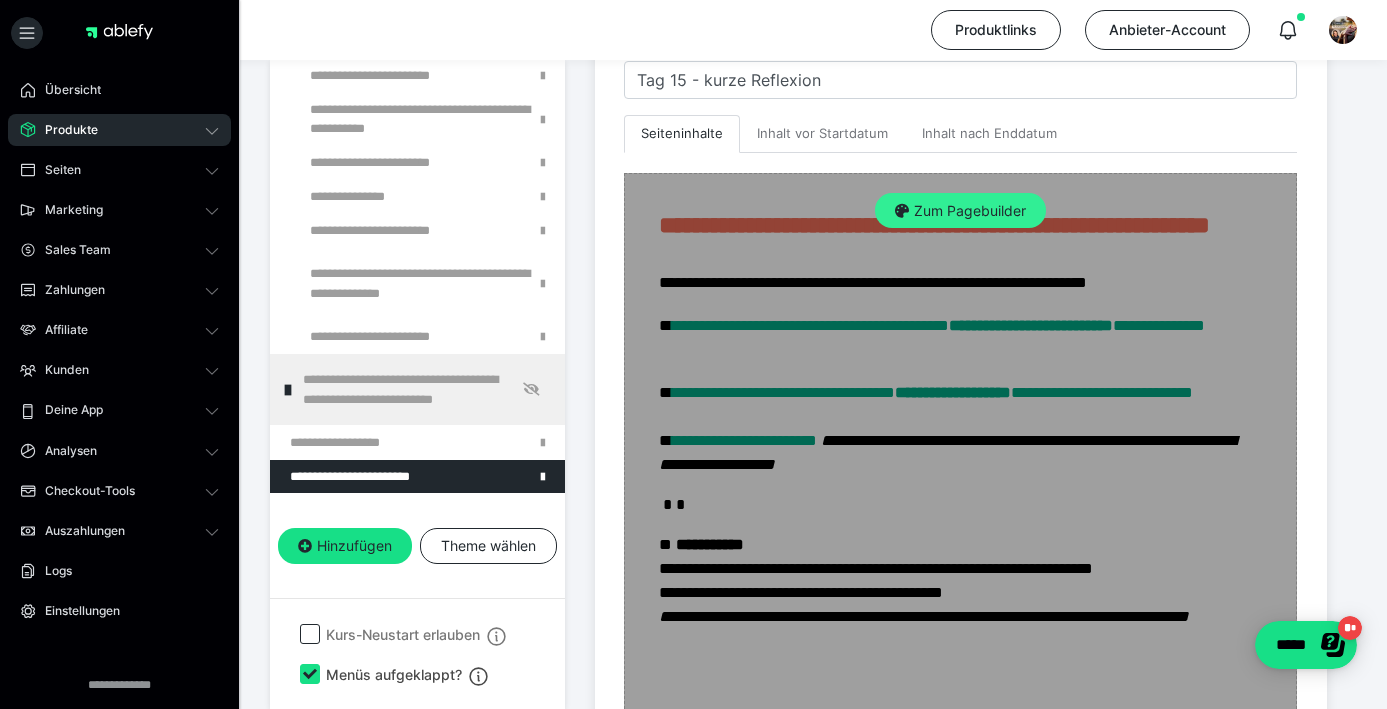 click on "Zum Pagebuilder" at bounding box center [960, 211] 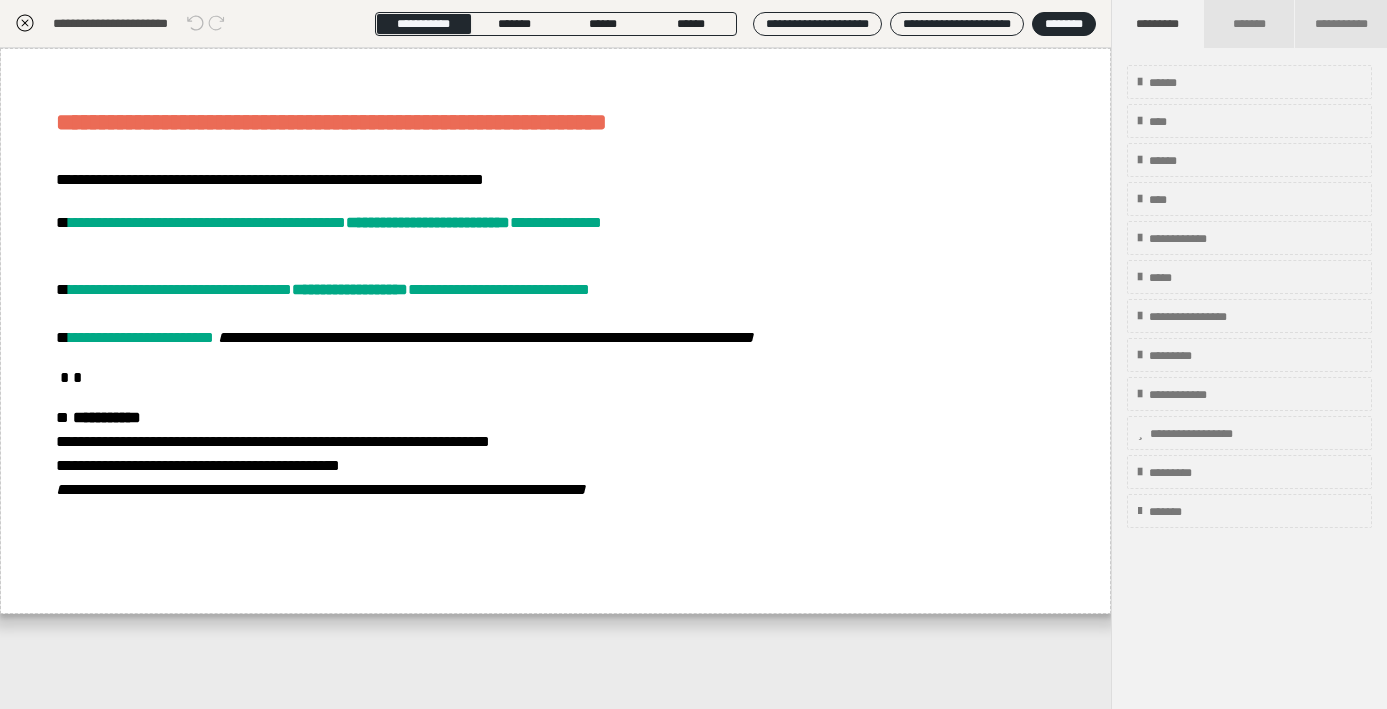 click on "**********" at bounding box center (555, 331) 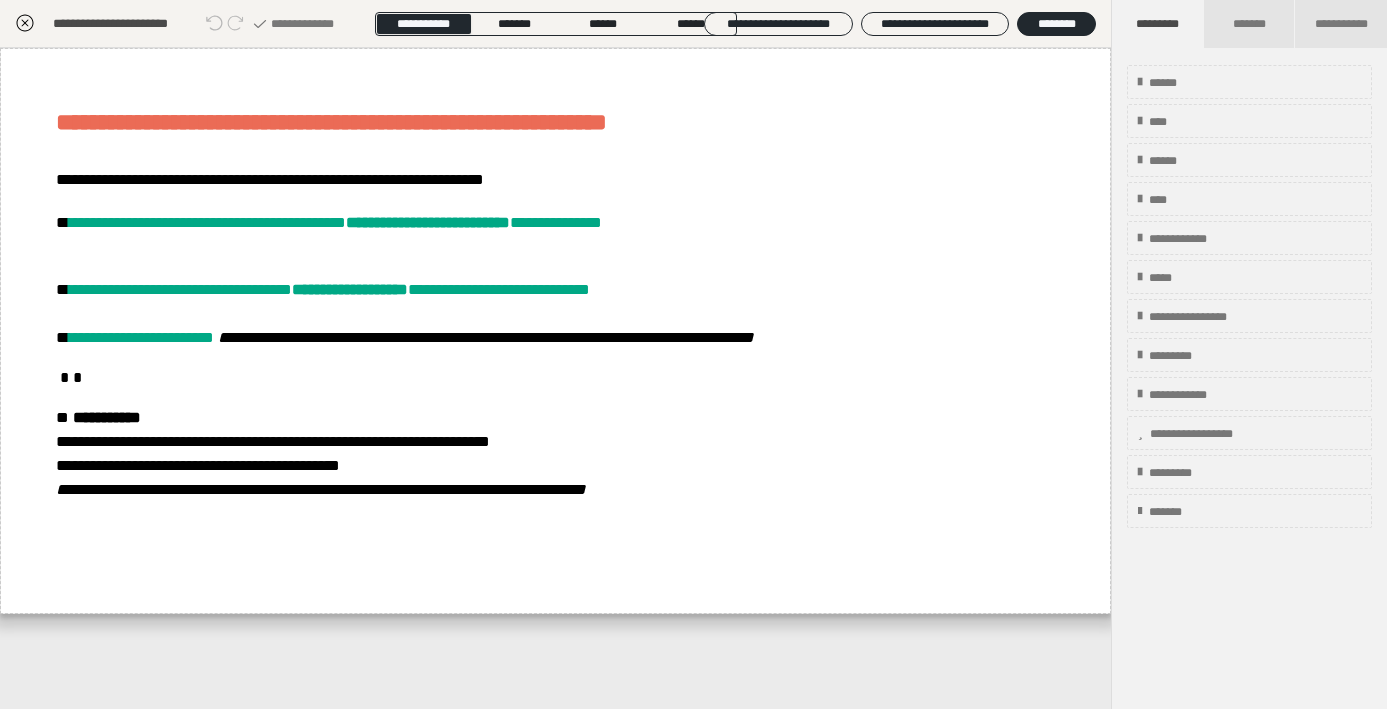 scroll, scrollTop: 374, scrollLeft: 0, axis: vertical 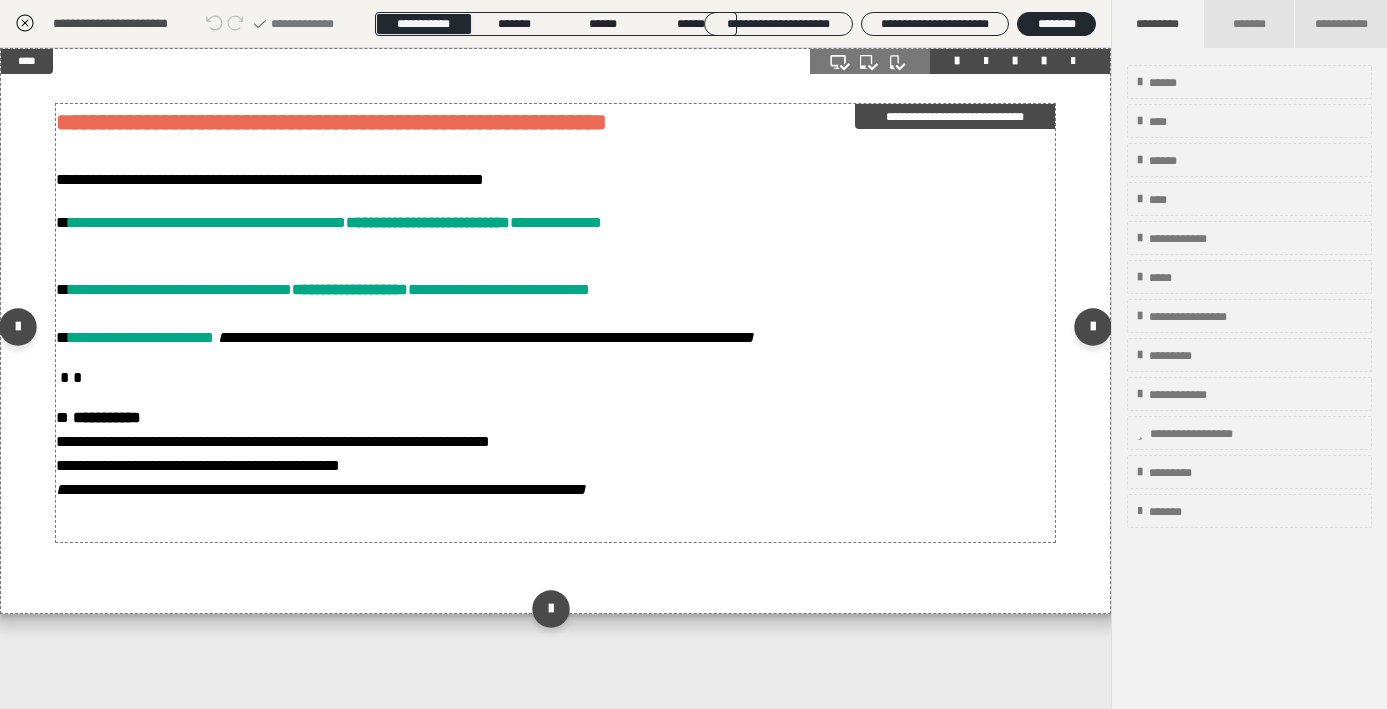 click on "**********" at bounding box center (555, 454) 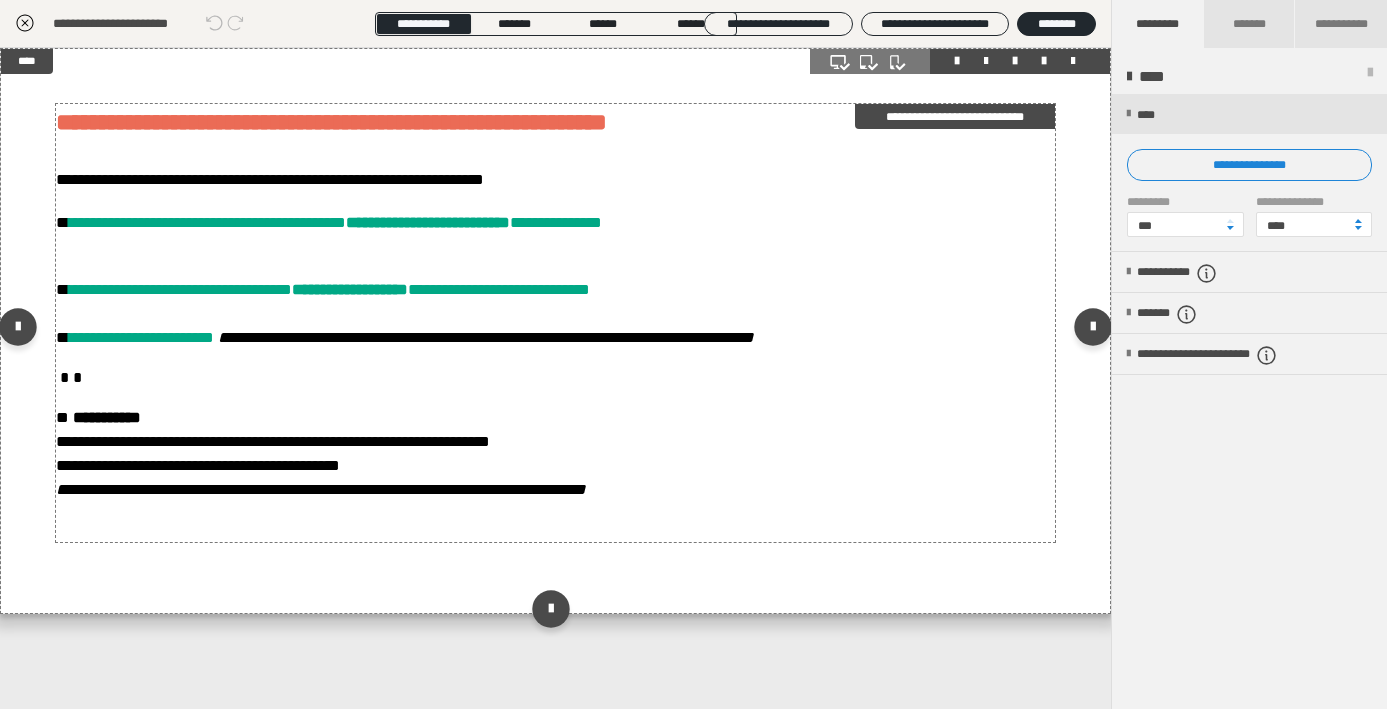 click on "**********" at bounding box center (955, 116) 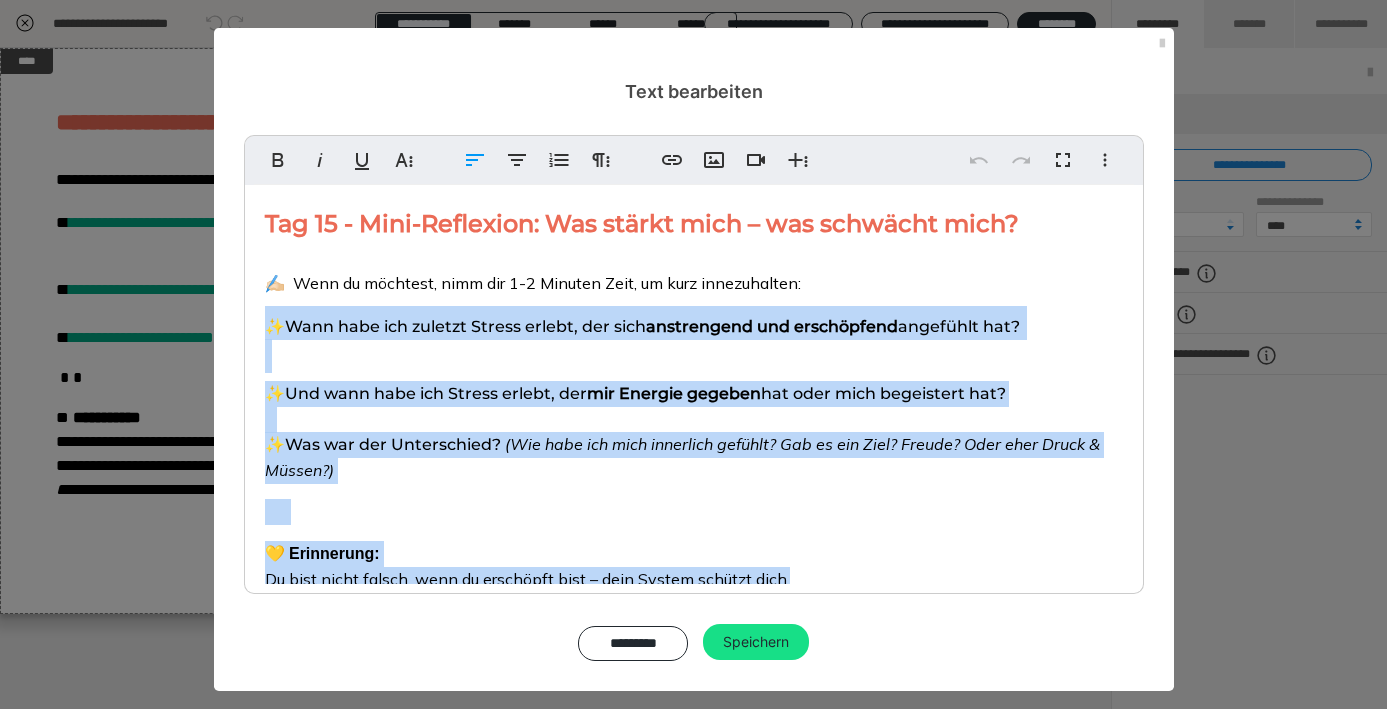 drag, startPoint x: 806, startPoint y: 577, endPoint x: 255, endPoint y: 299, distance: 617.1588 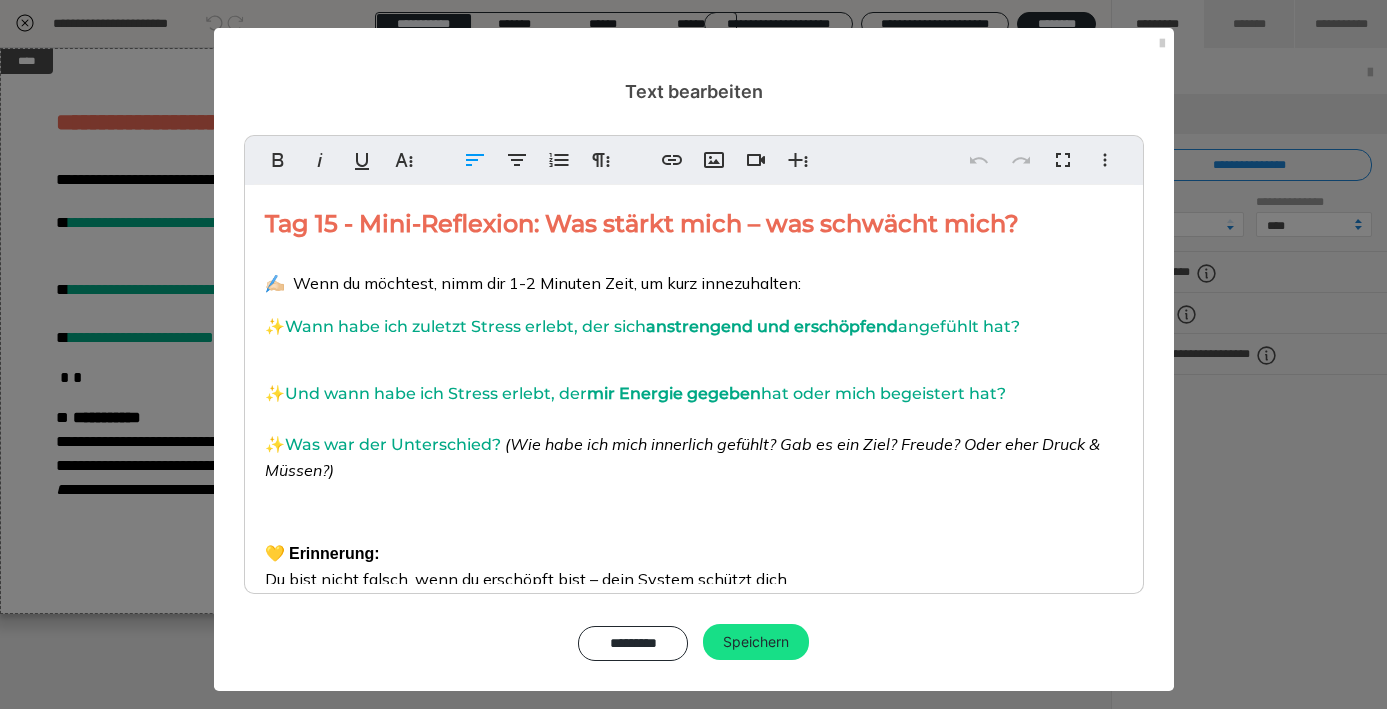 drag, startPoint x: 754, startPoint y: 641, endPoint x: 752, endPoint y: 626, distance: 15.132746 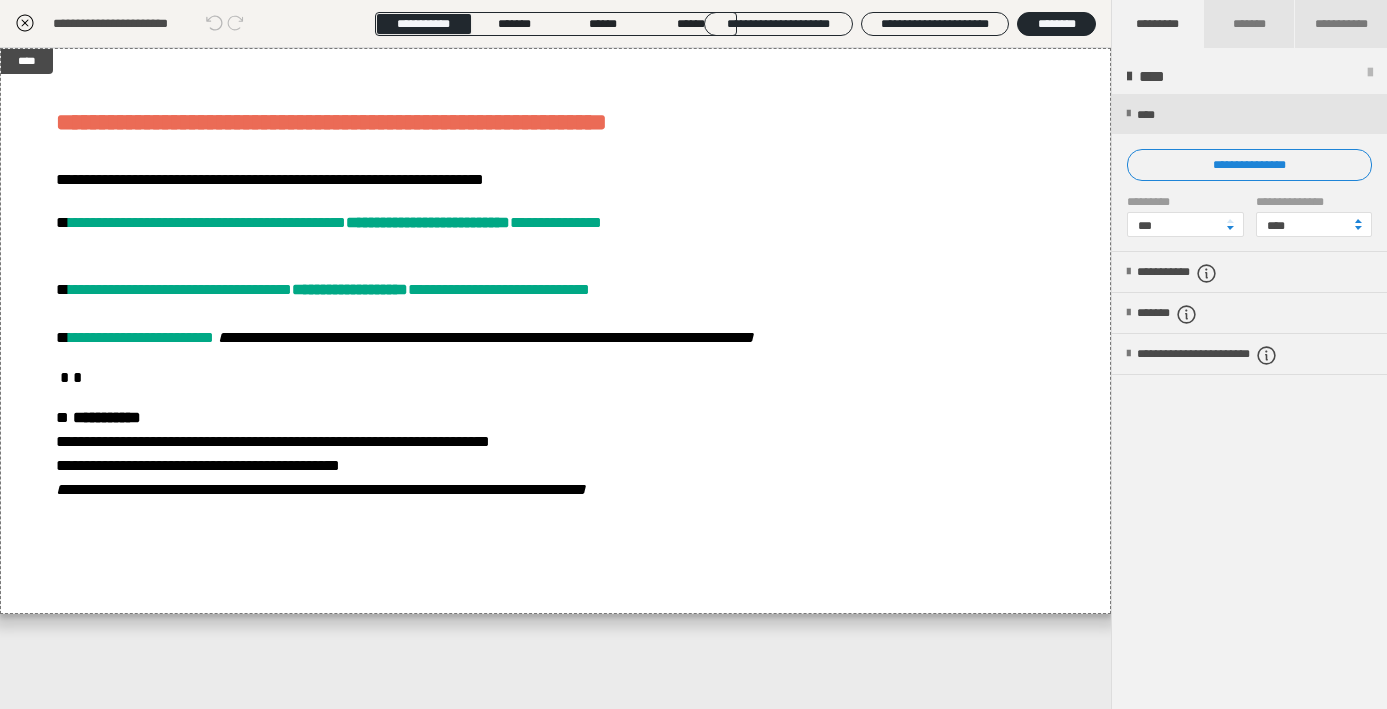 click 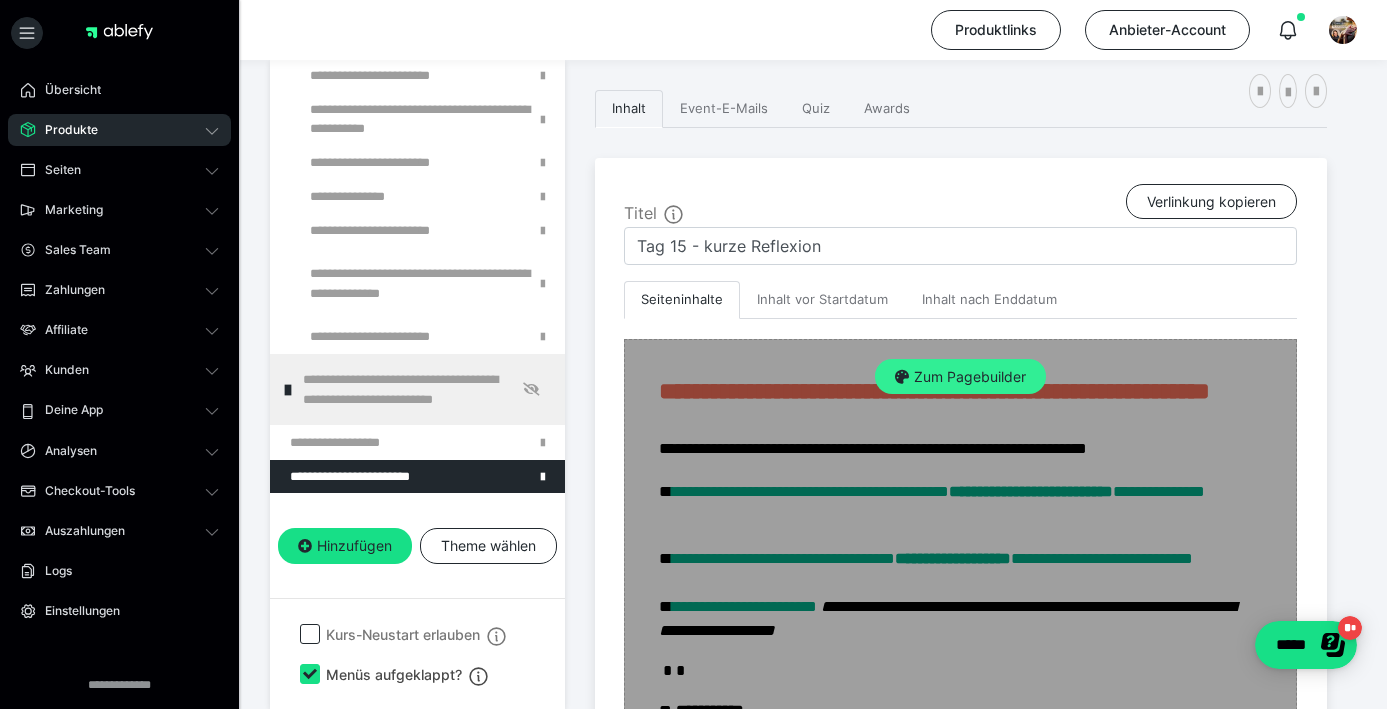 click on "Zum Pagebuilder" at bounding box center [960, 377] 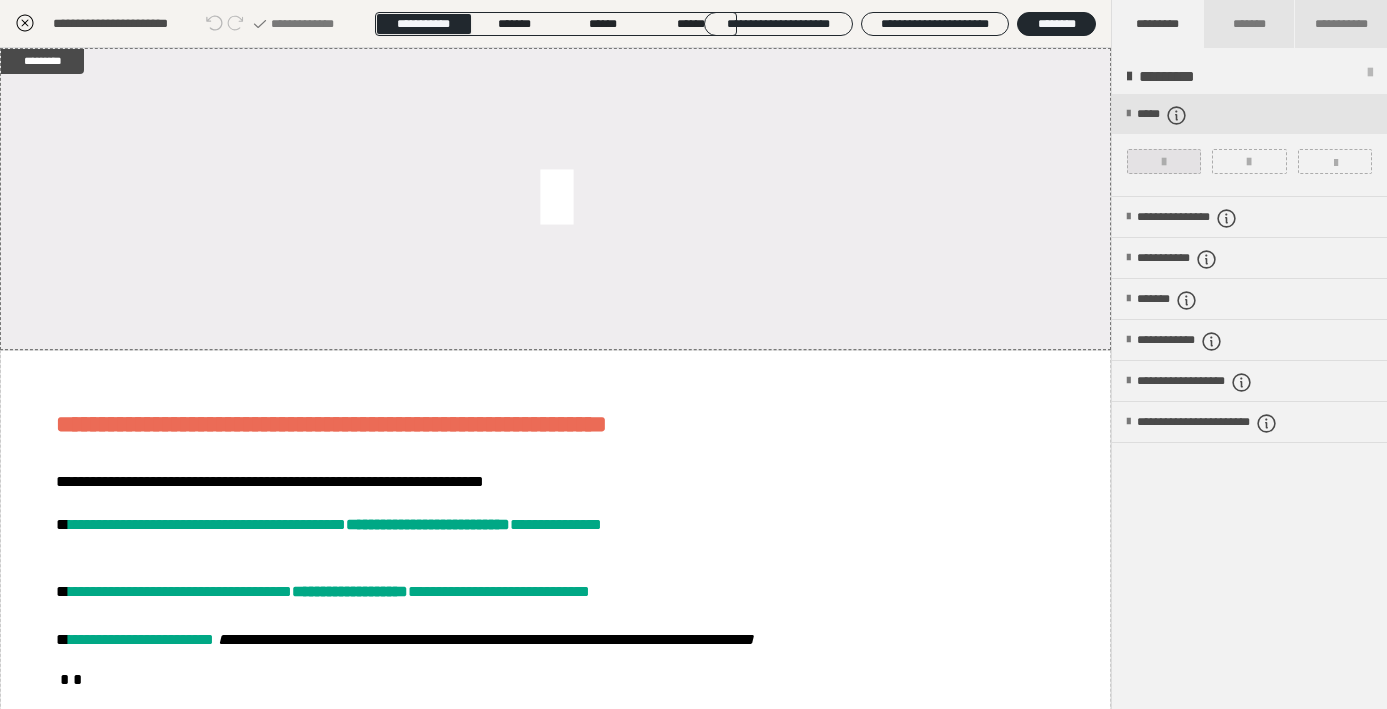 click at bounding box center [1164, 162] 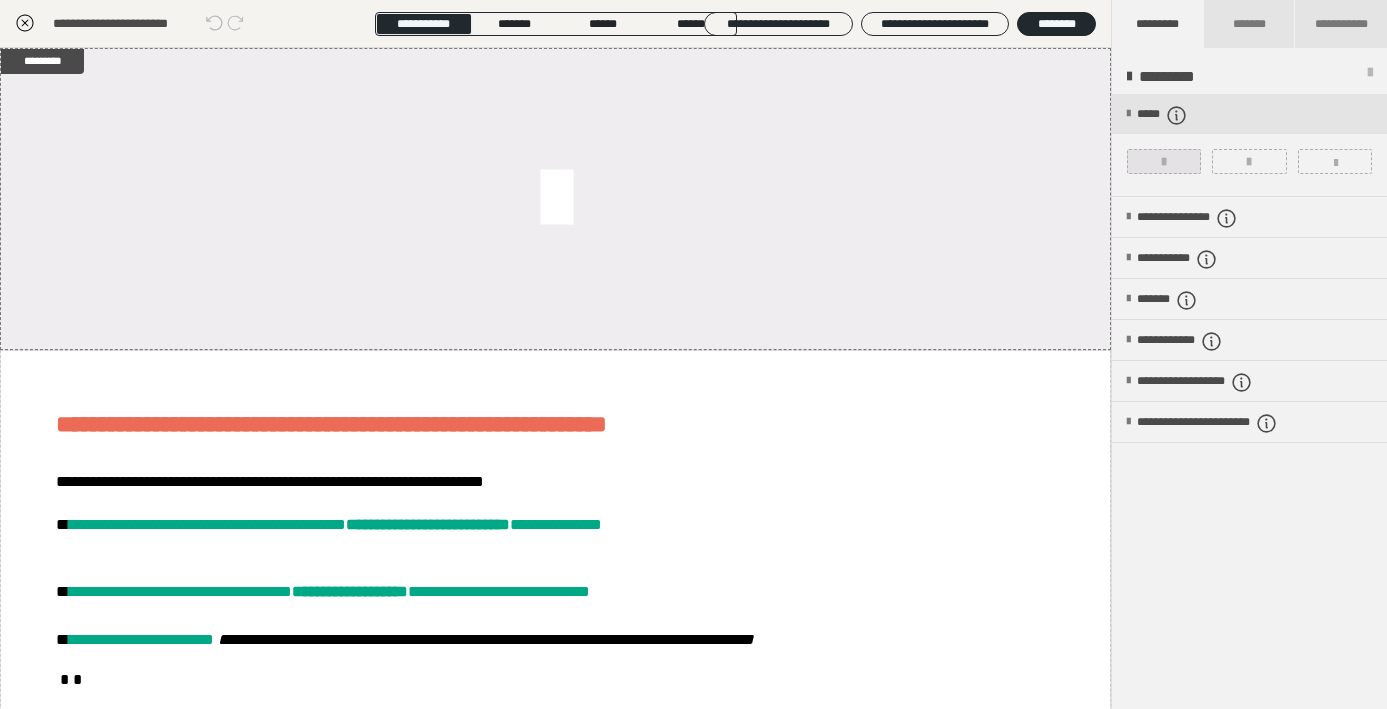click at bounding box center (1164, 161) 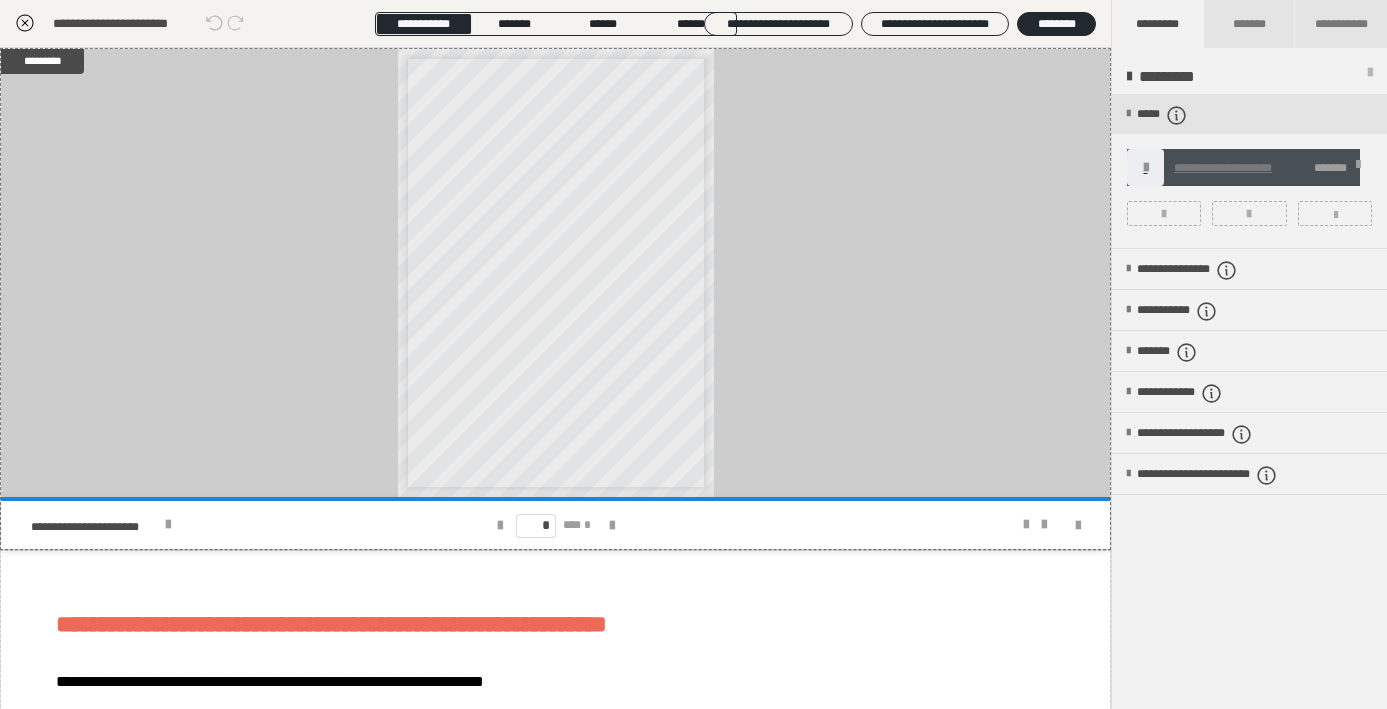 click 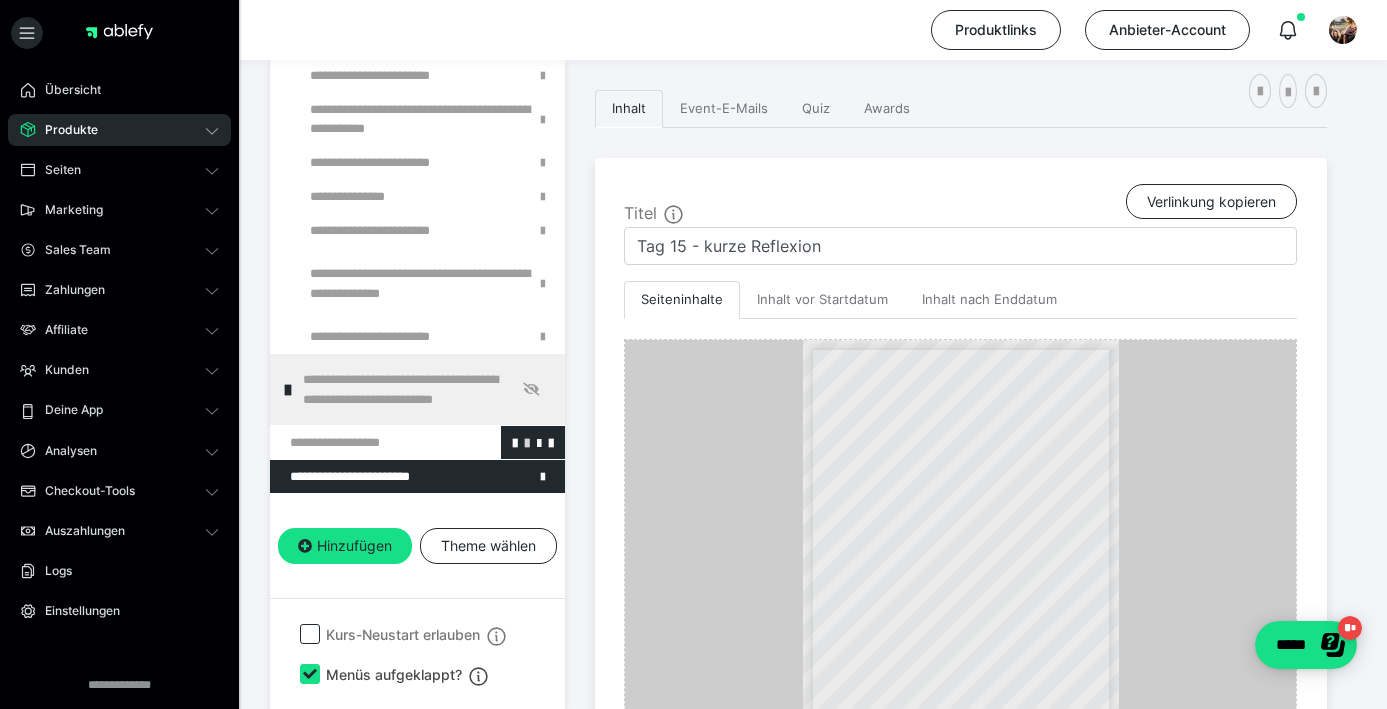click at bounding box center (527, 442) 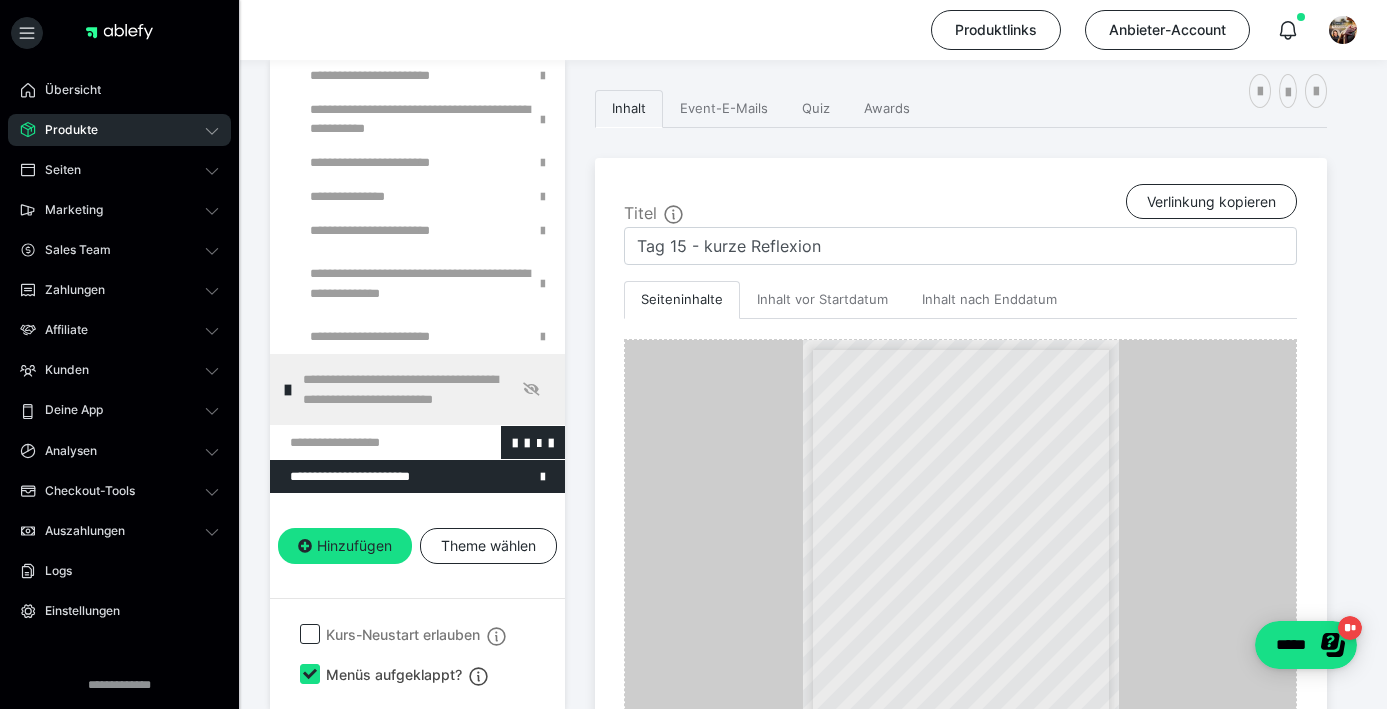 click at bounding box center (365, 442) 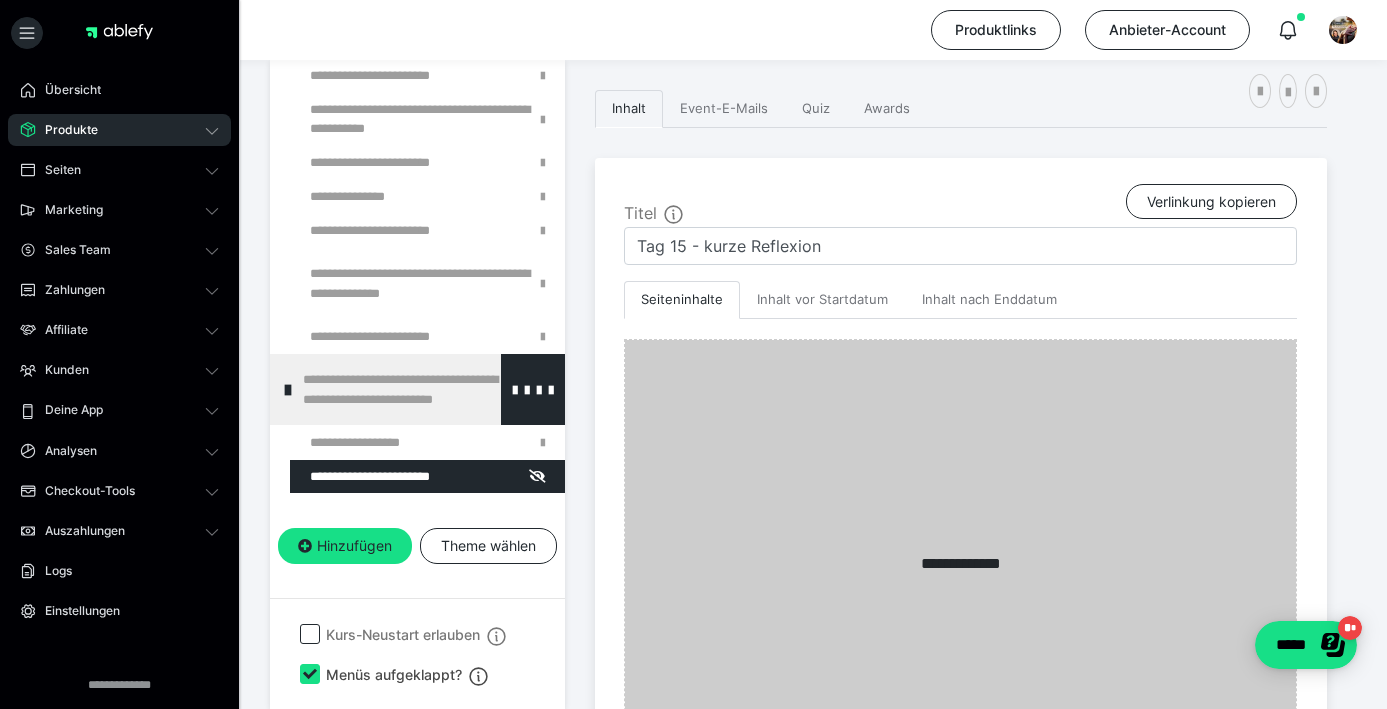 click at bounding box center [288, 390] 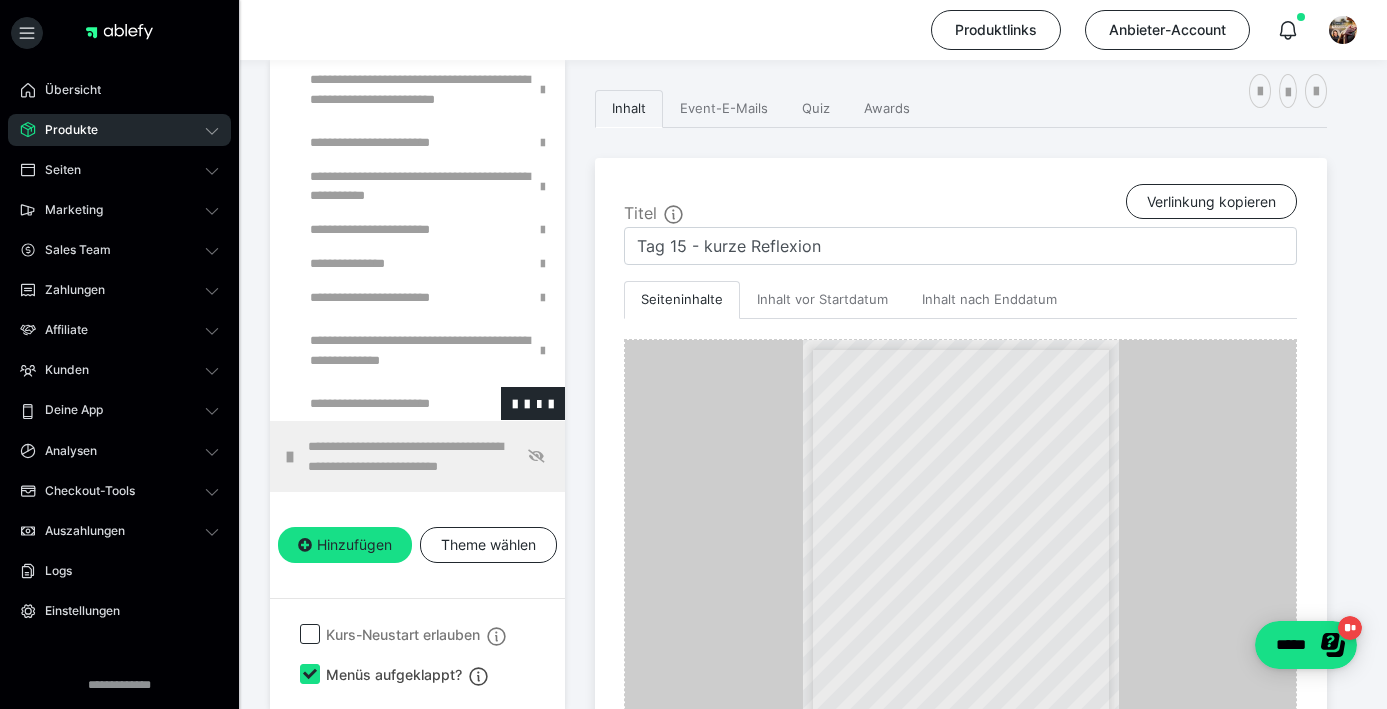 scroll, scrollTop: 478, scrollLeft: 0, axis: vertical 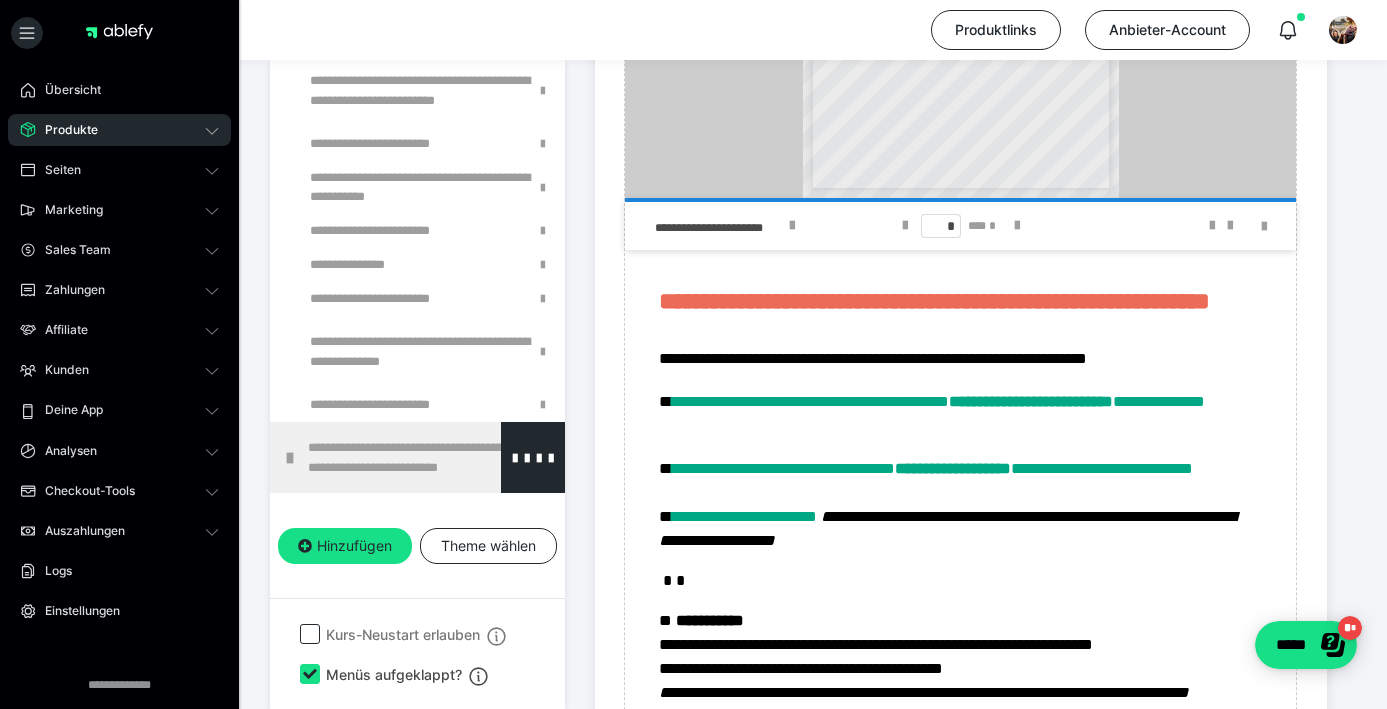 click at bounding box center [290, 458] 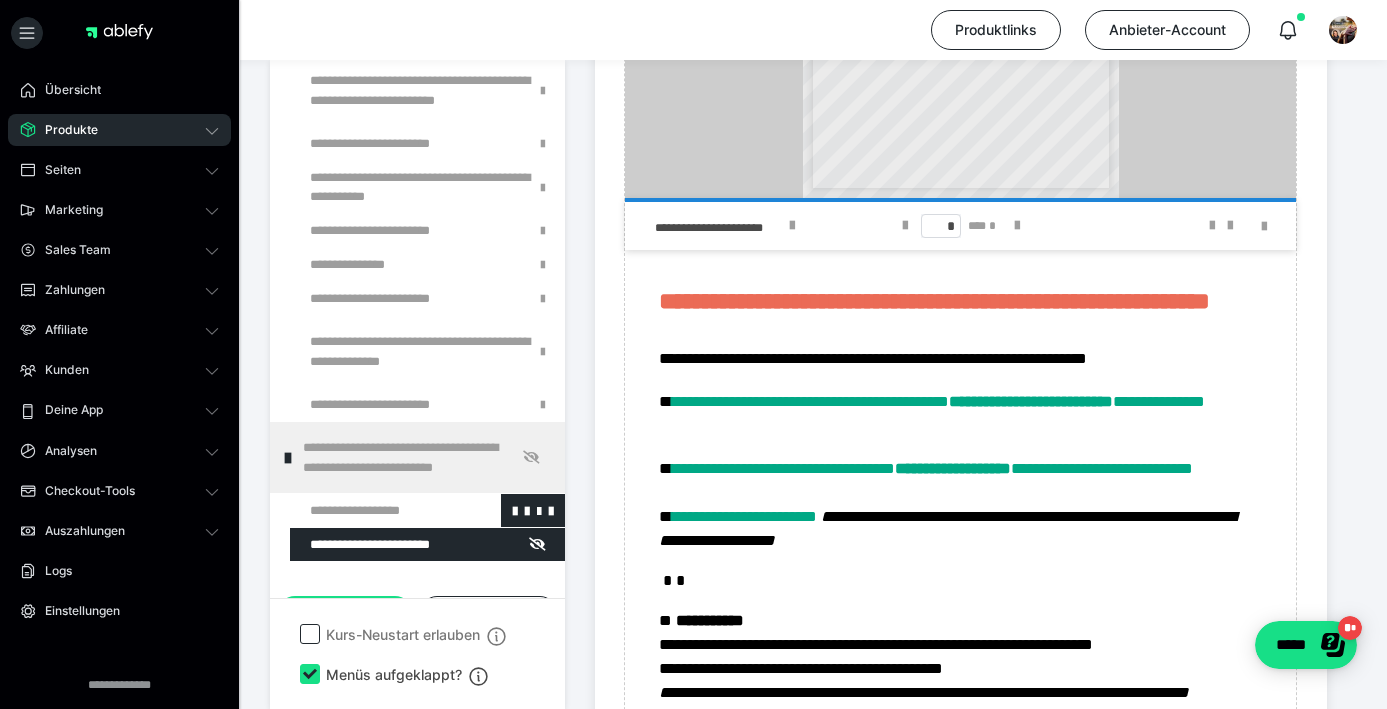 click at bounding box center [375, 510] 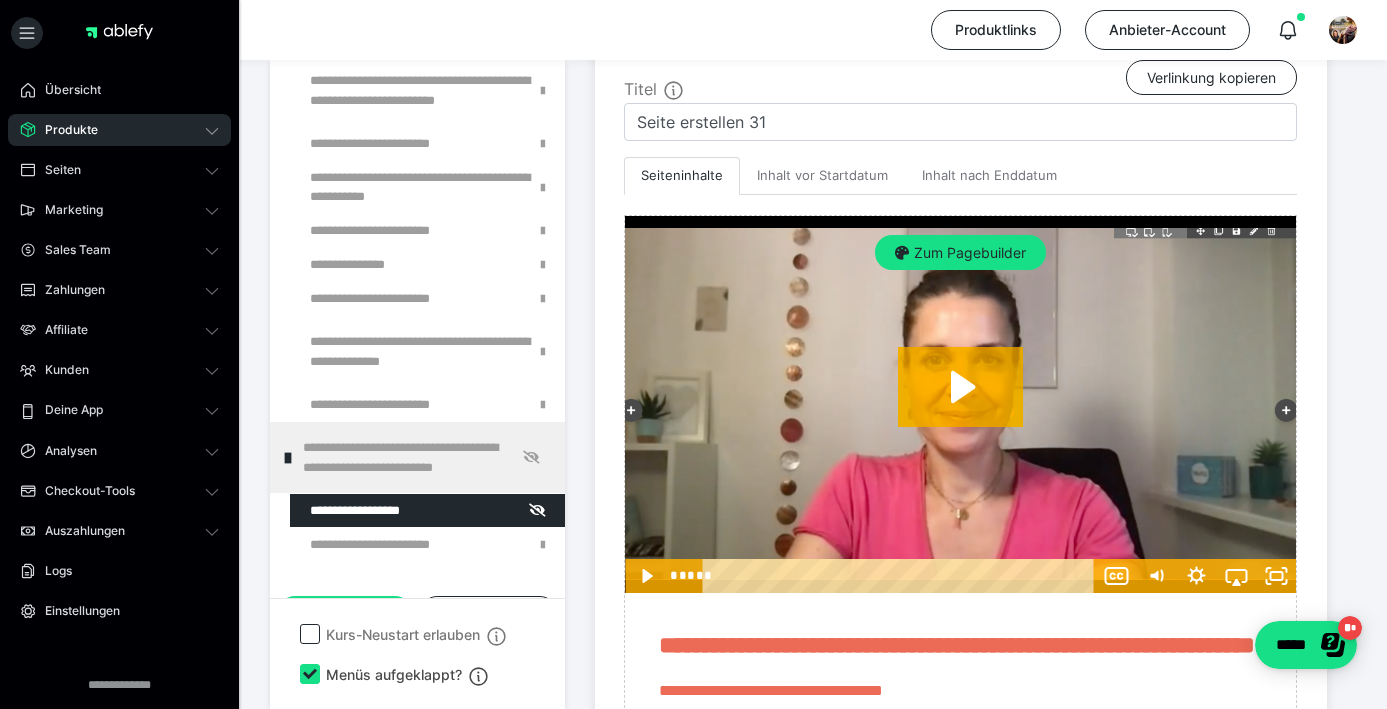 scroll, scrollTop: 474, scrollLeft: 0, axis: vertical 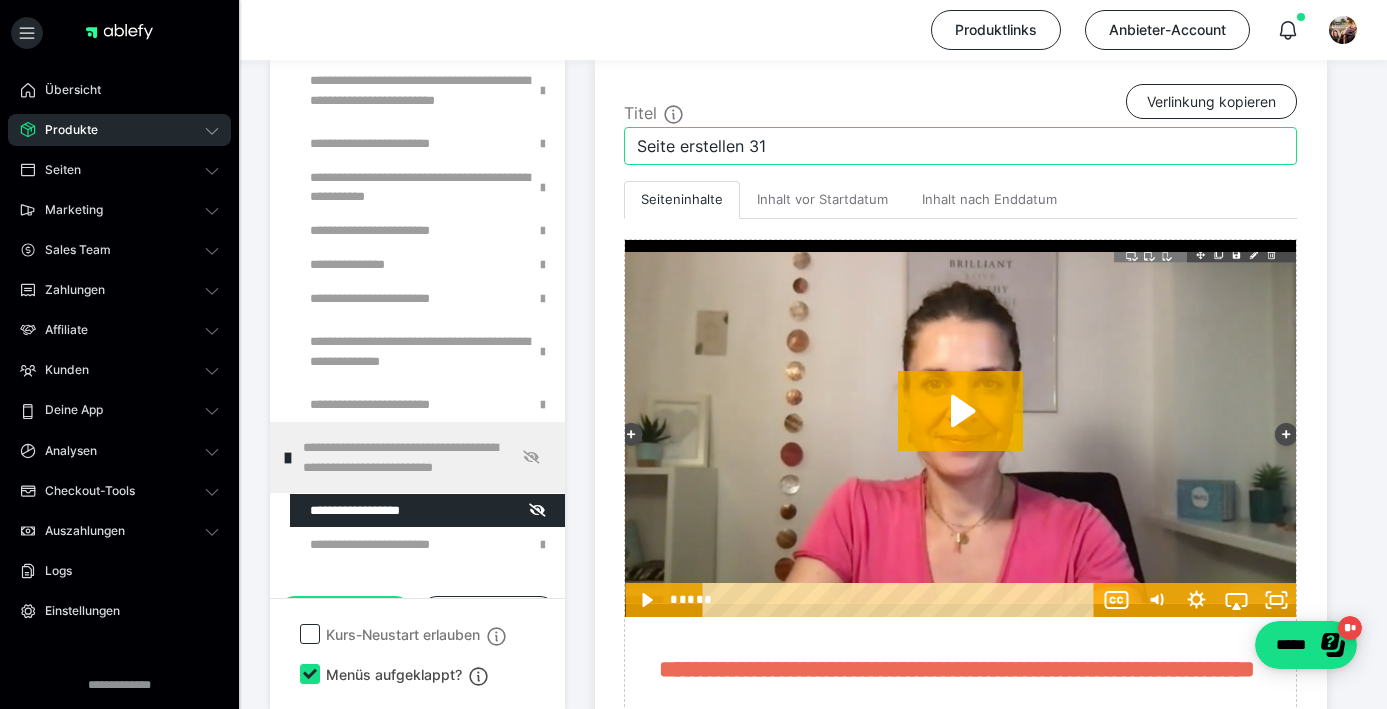click on "Seite erstellen 31" at bounding box center (960, 146) 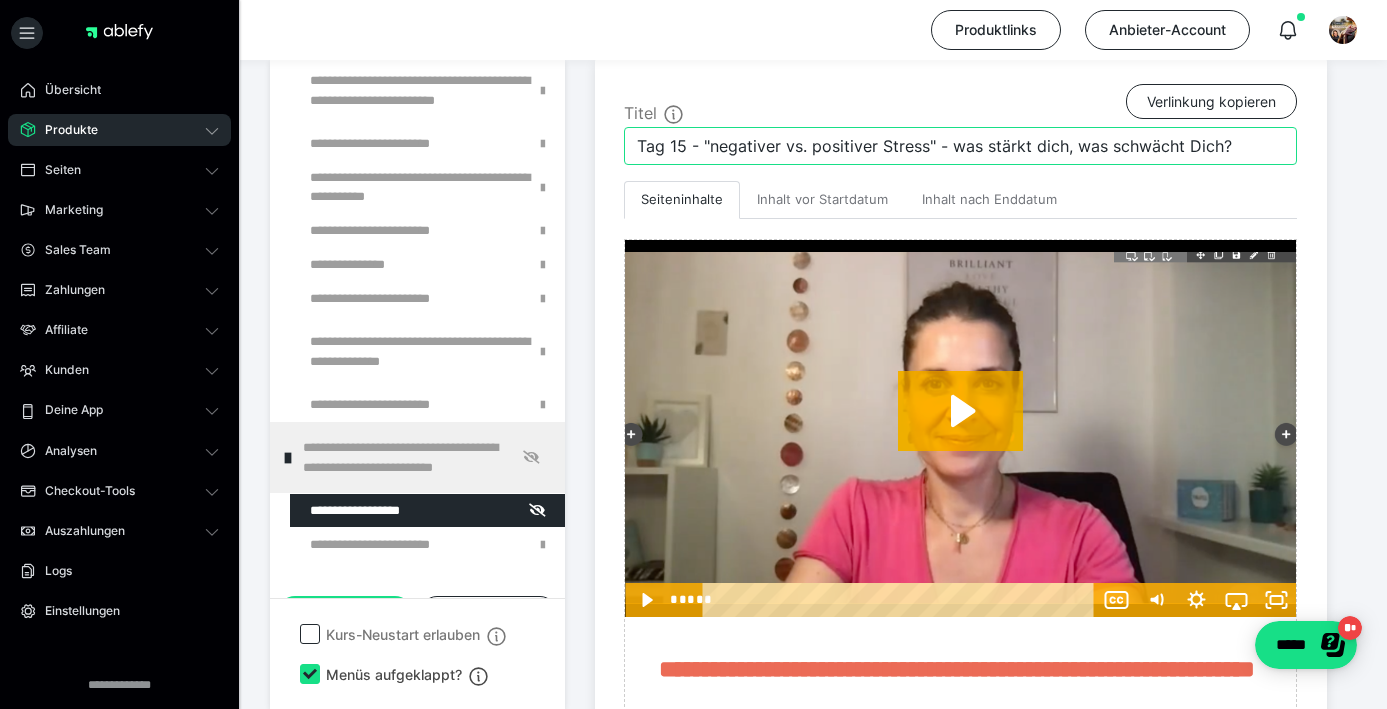 click on "Tag 15 - "negativer vs. positiver Stress" - was stärkt dich, was schwächt Dich?" at bounding box center (960, 146) 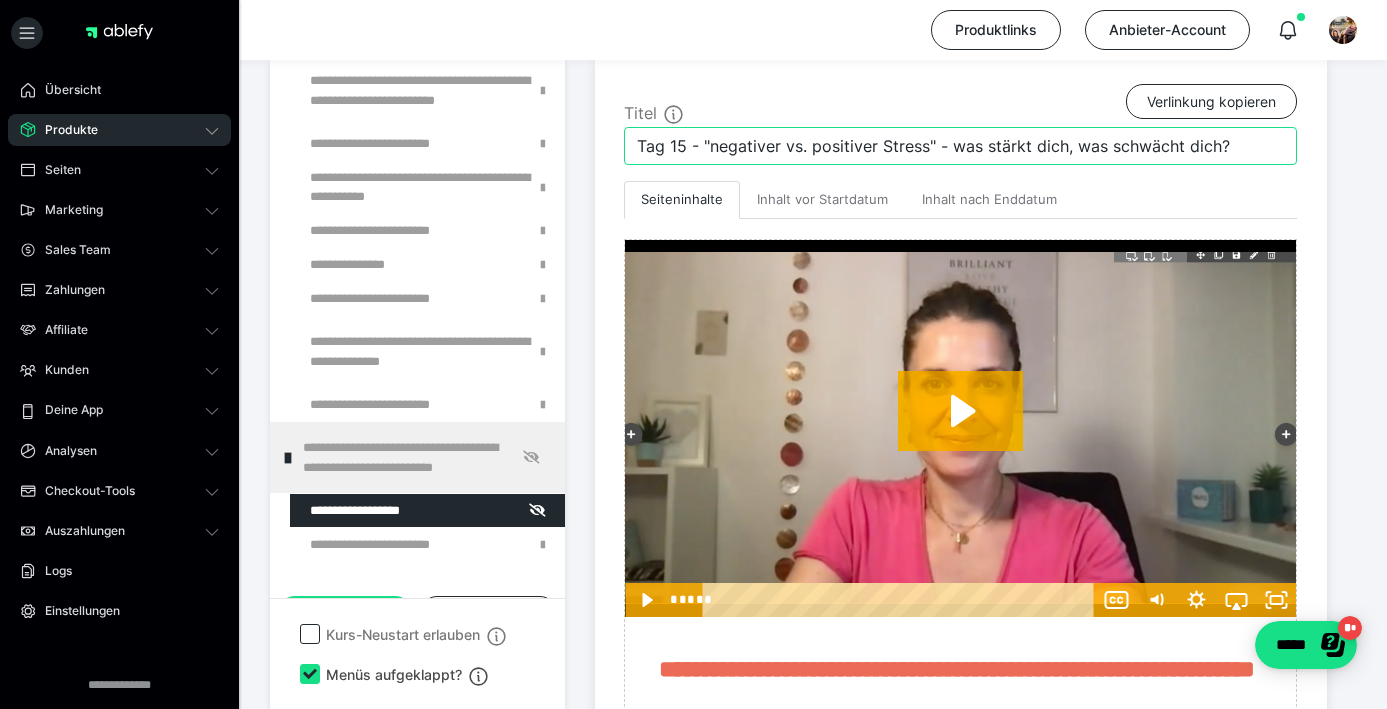 type on "Tag 15 - "negativer vs. positiver Stress" - was stärkt dich, was schwächt dich?" 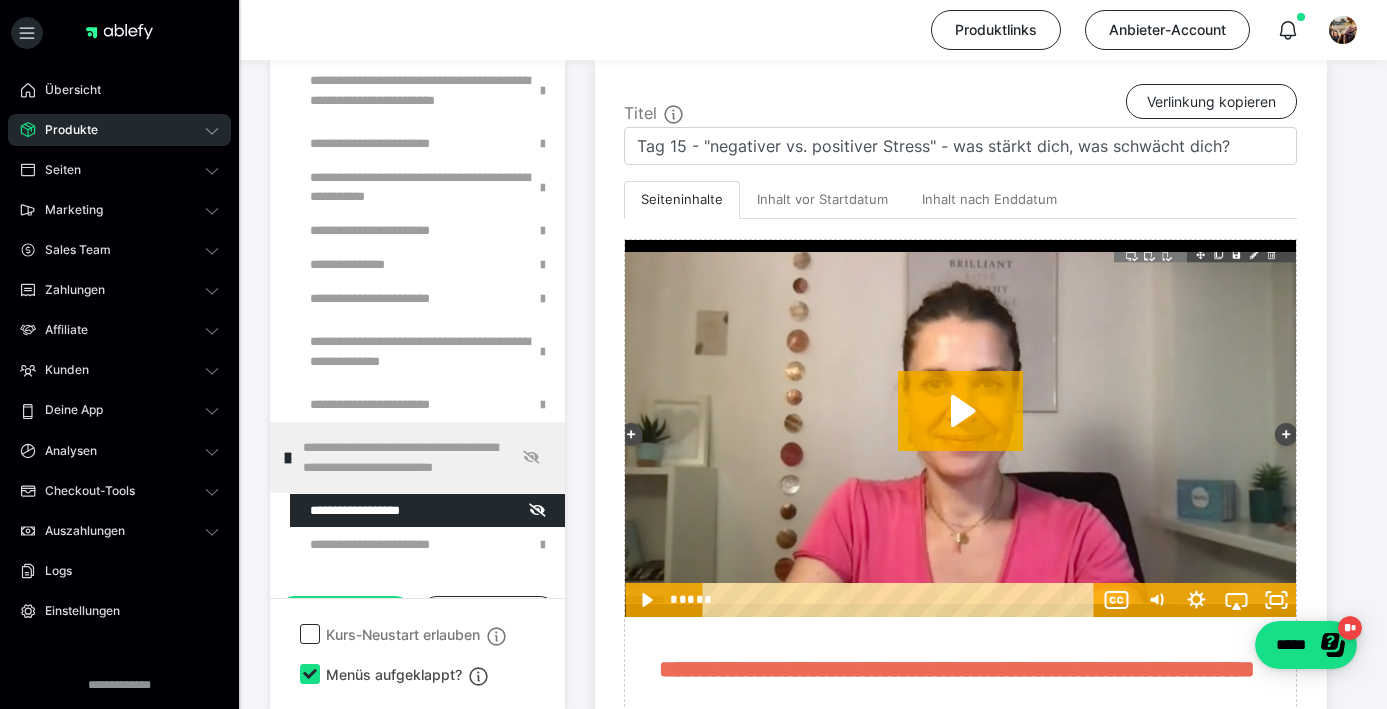 click on "Titel Verlinkung kopieren" at bounding box center (960, 105) 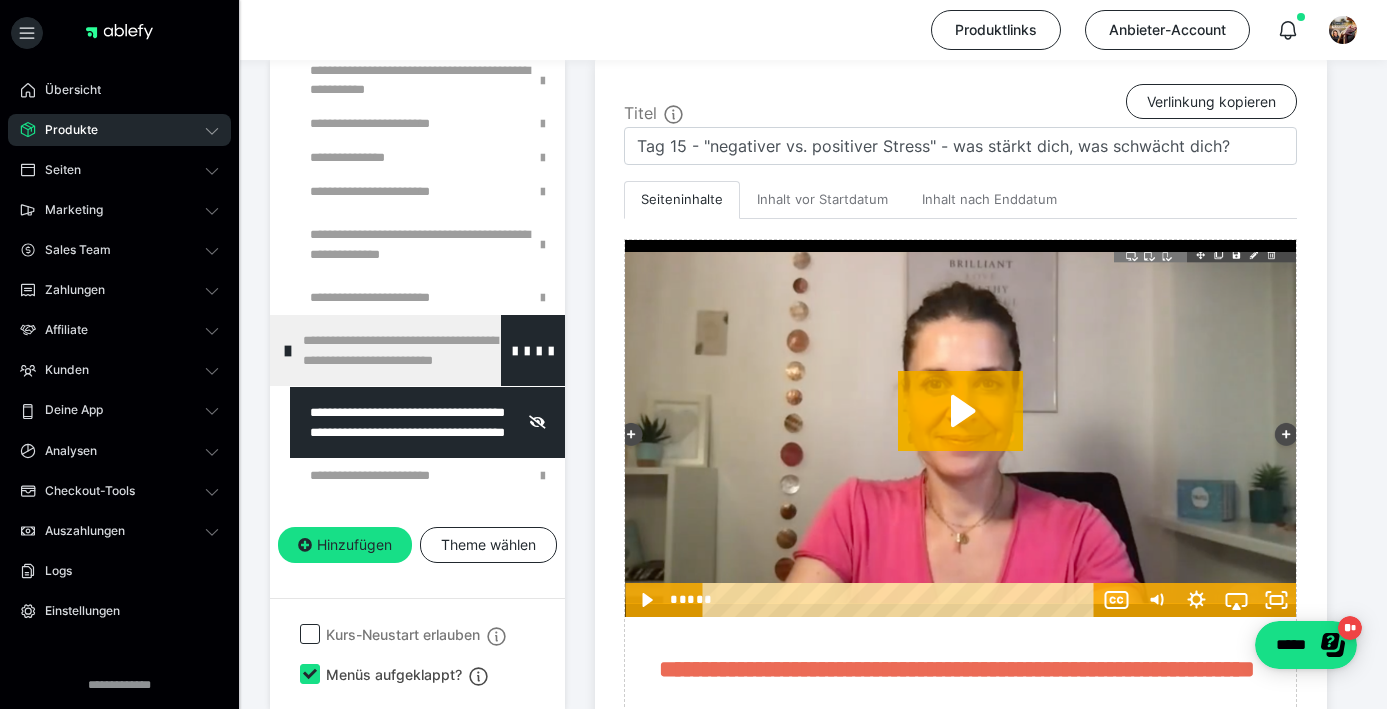 scroll, scrollTop: 584, scrollLeft: 0, axis: vertical 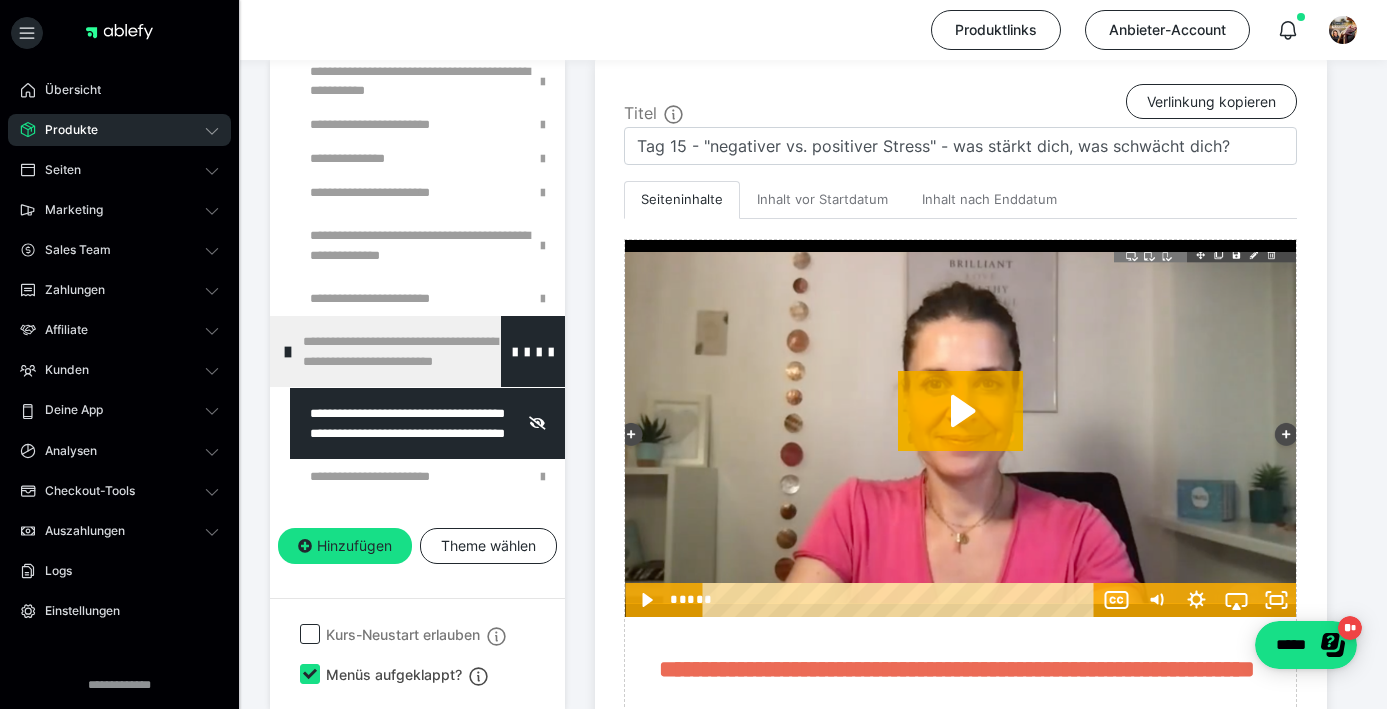 click at bounding box center (288, 352) 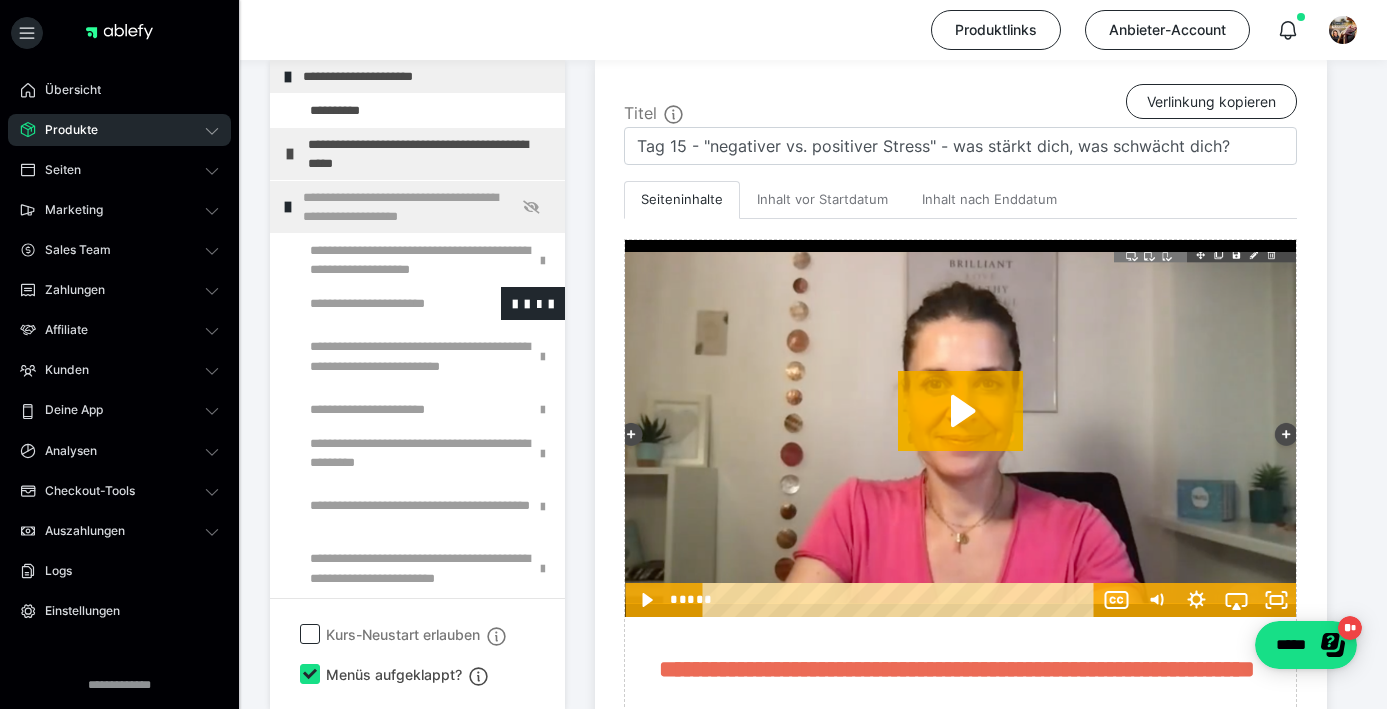scroll, scrollTop: 0, scrollLeft: 0, axis: both 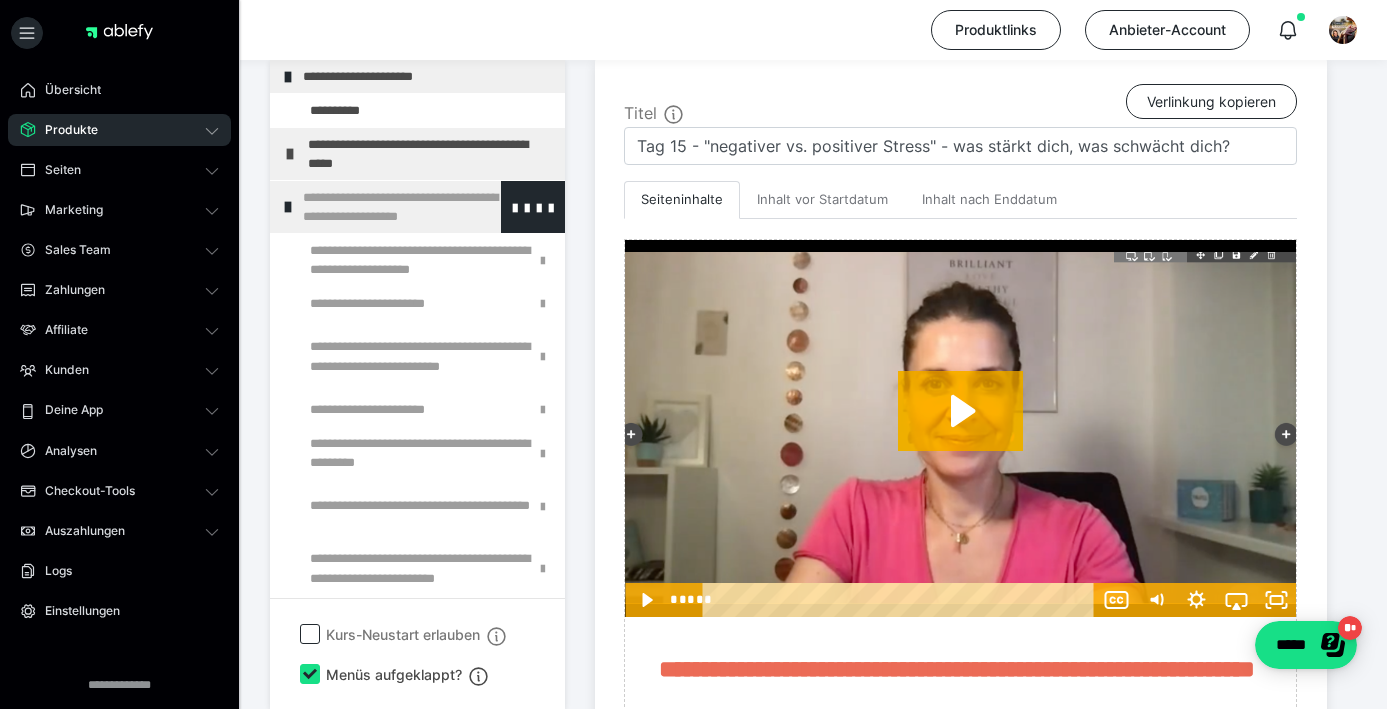 click at bounding box center (288, 207) 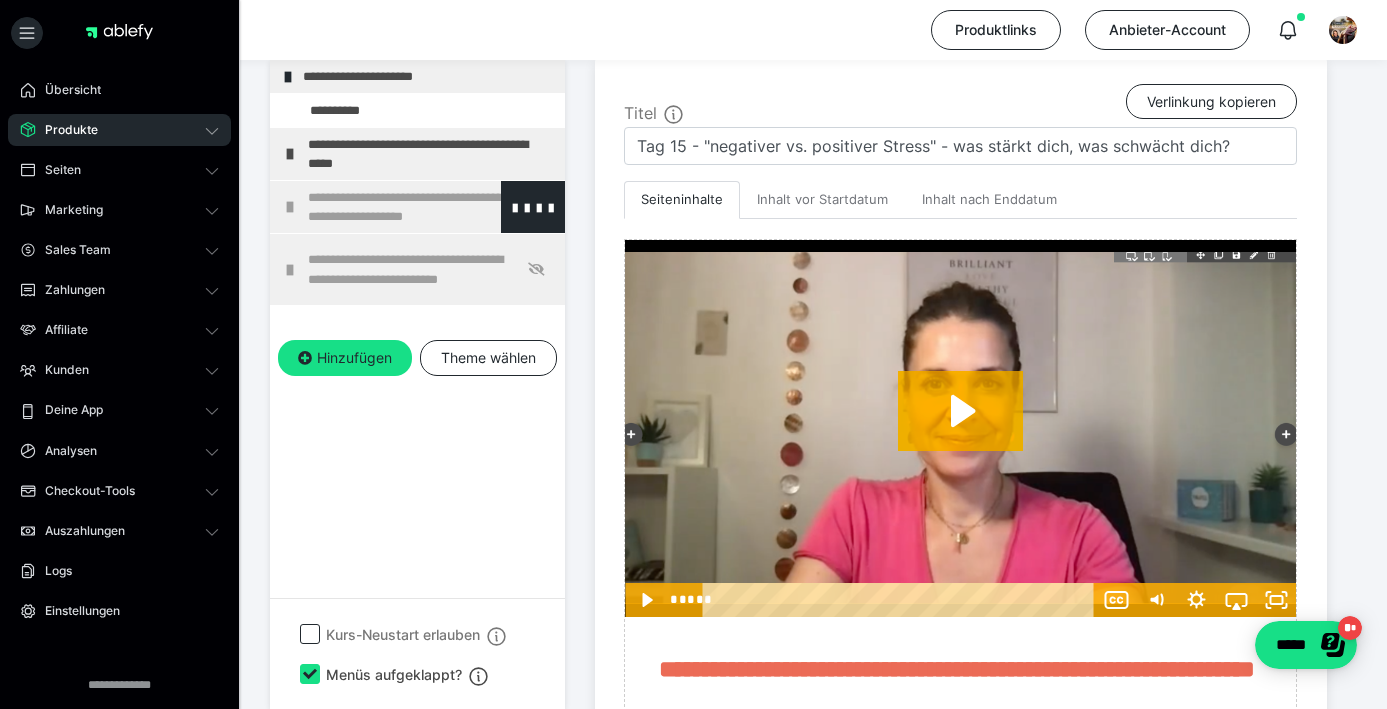 click on "**********" at bounding box center [431, 207] 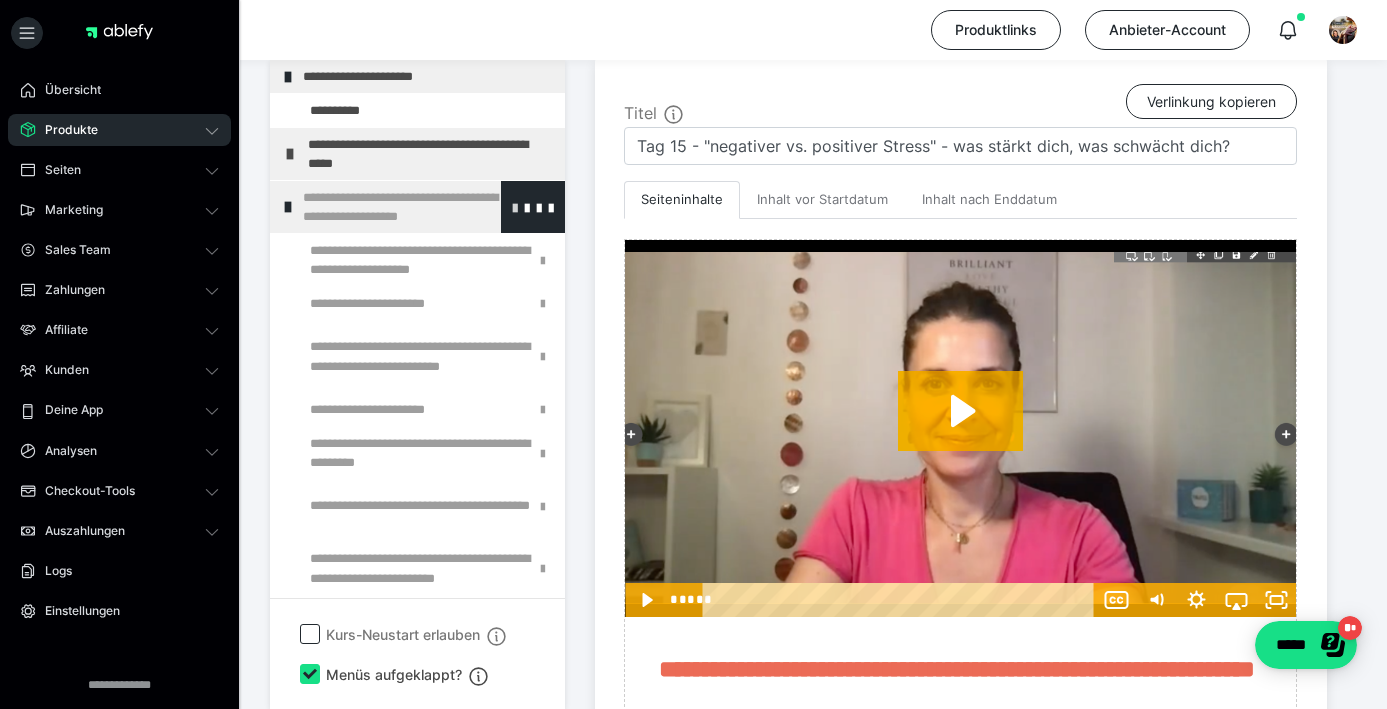 click at bounding box center (515, 207) 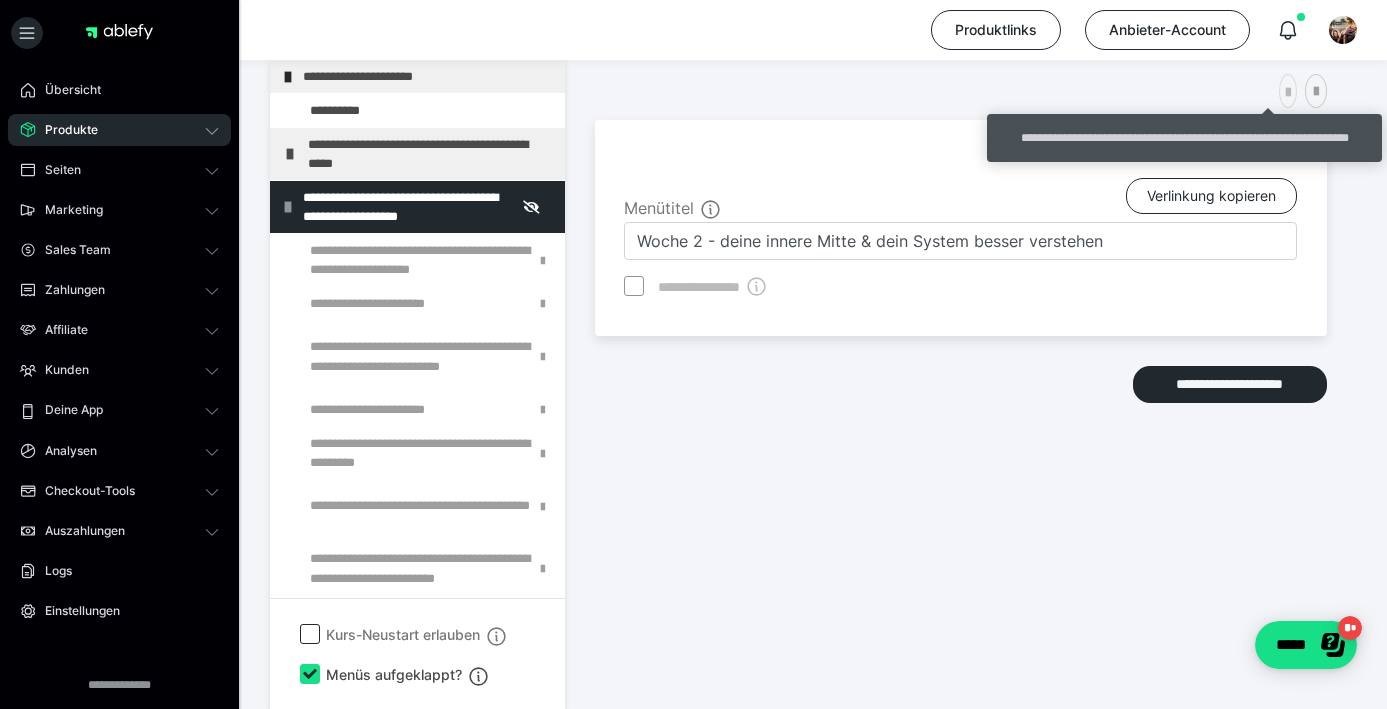 click at bounding box center (1288, 93) 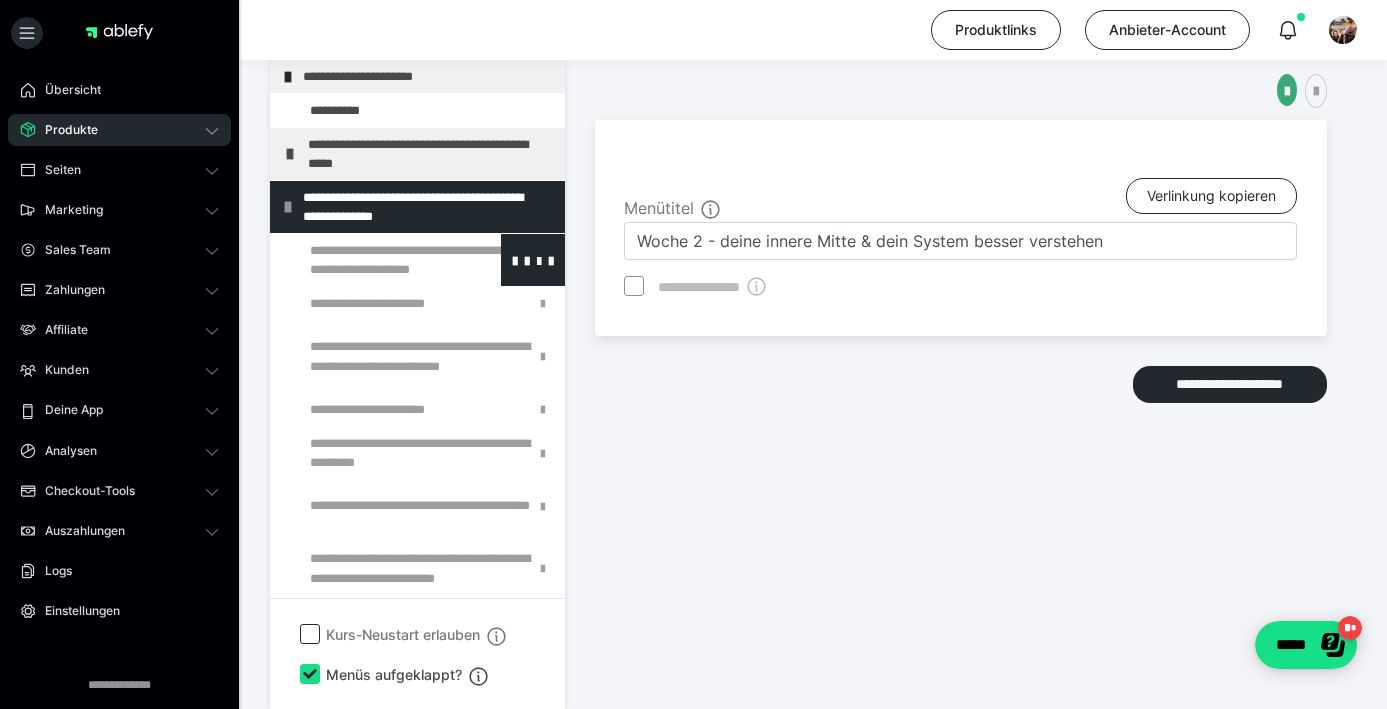 click at bounding box center [375, 260] 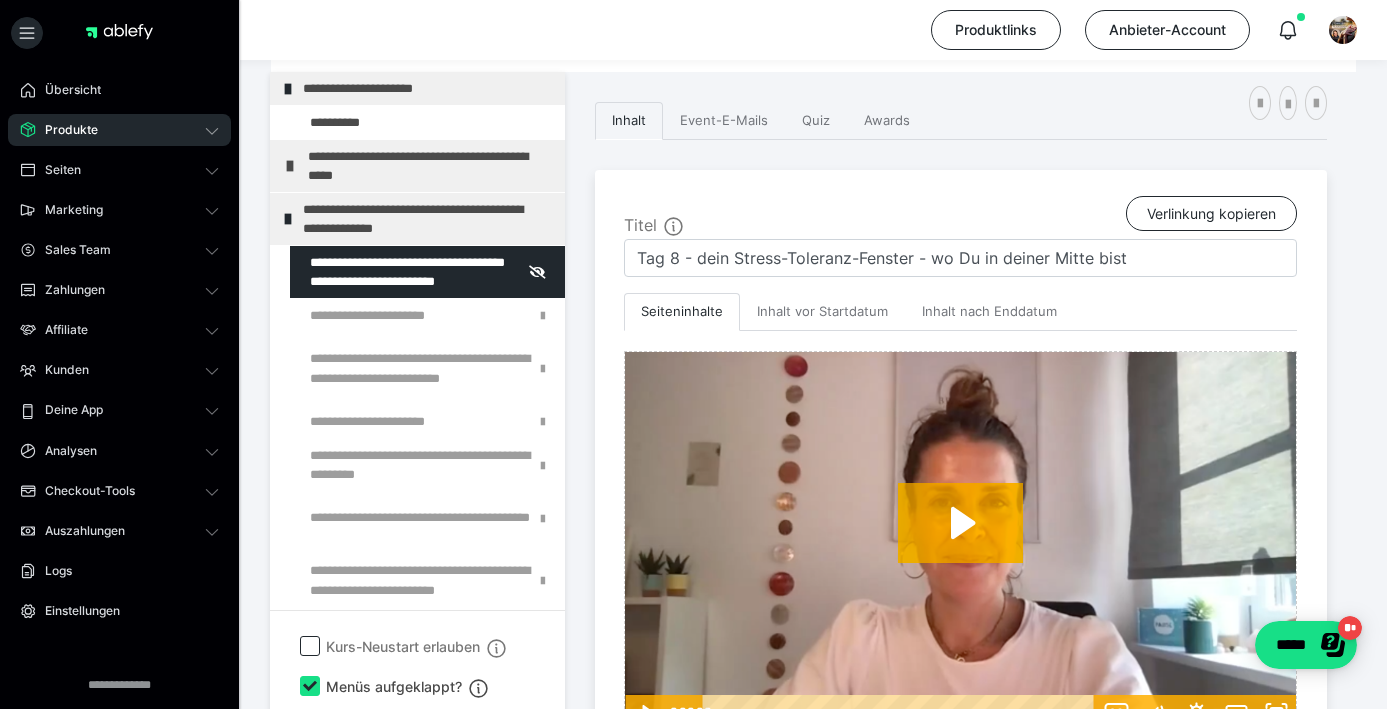 scroll, scrollTop: 357, scrollLeft: 0, axis: vertical 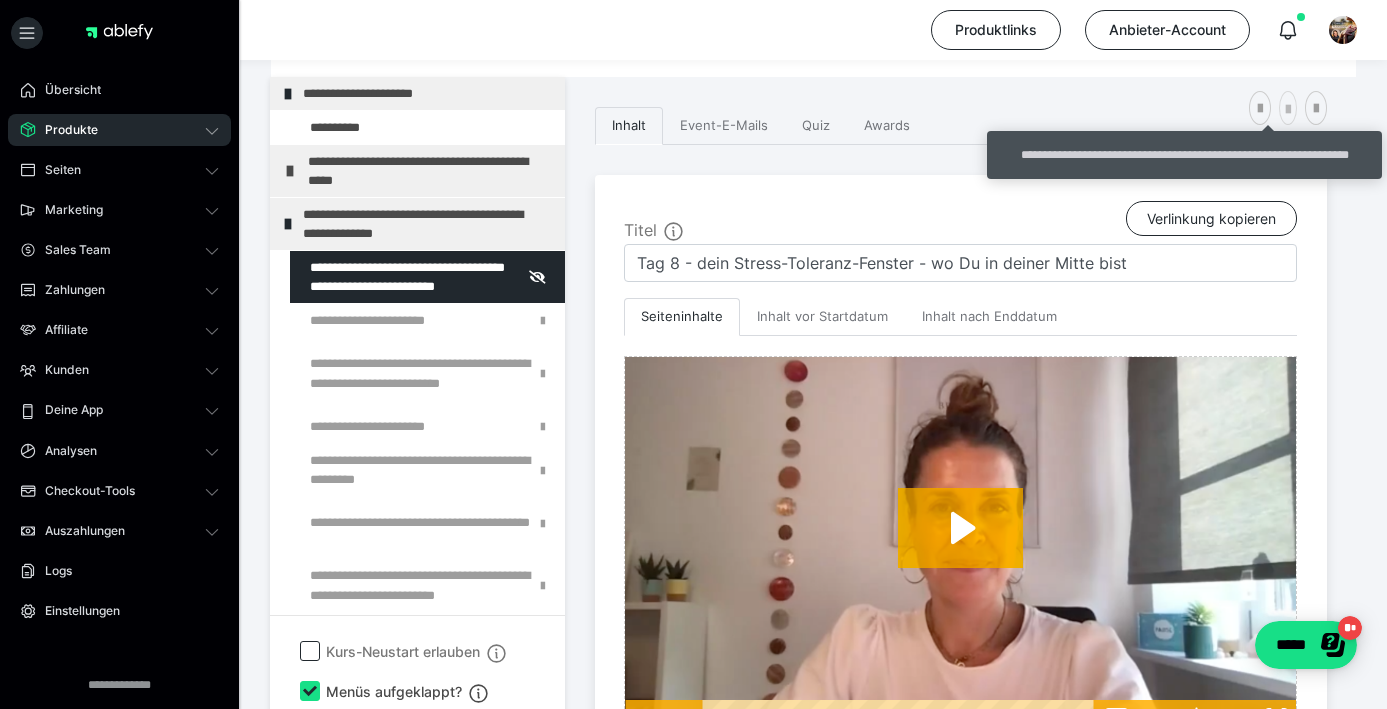 click at bounding box center [1288, 110] 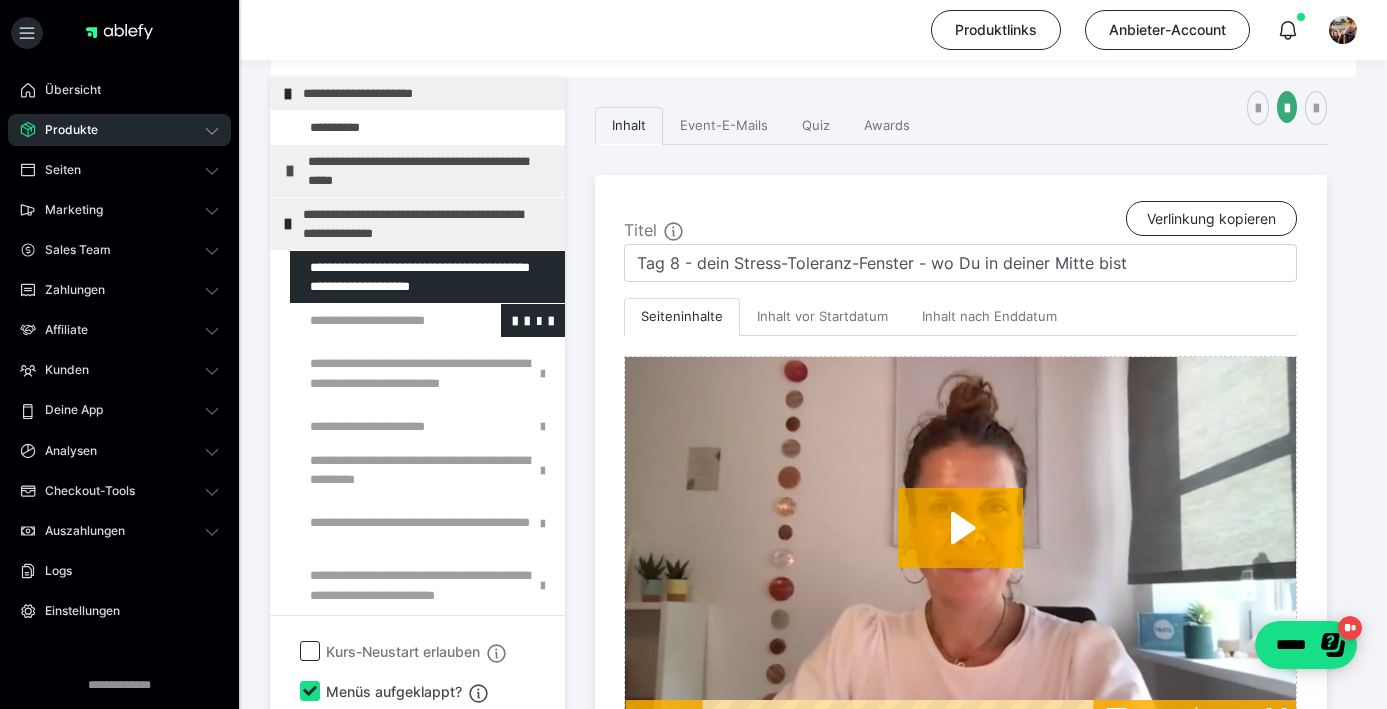 click at bounding box center (375, 320) 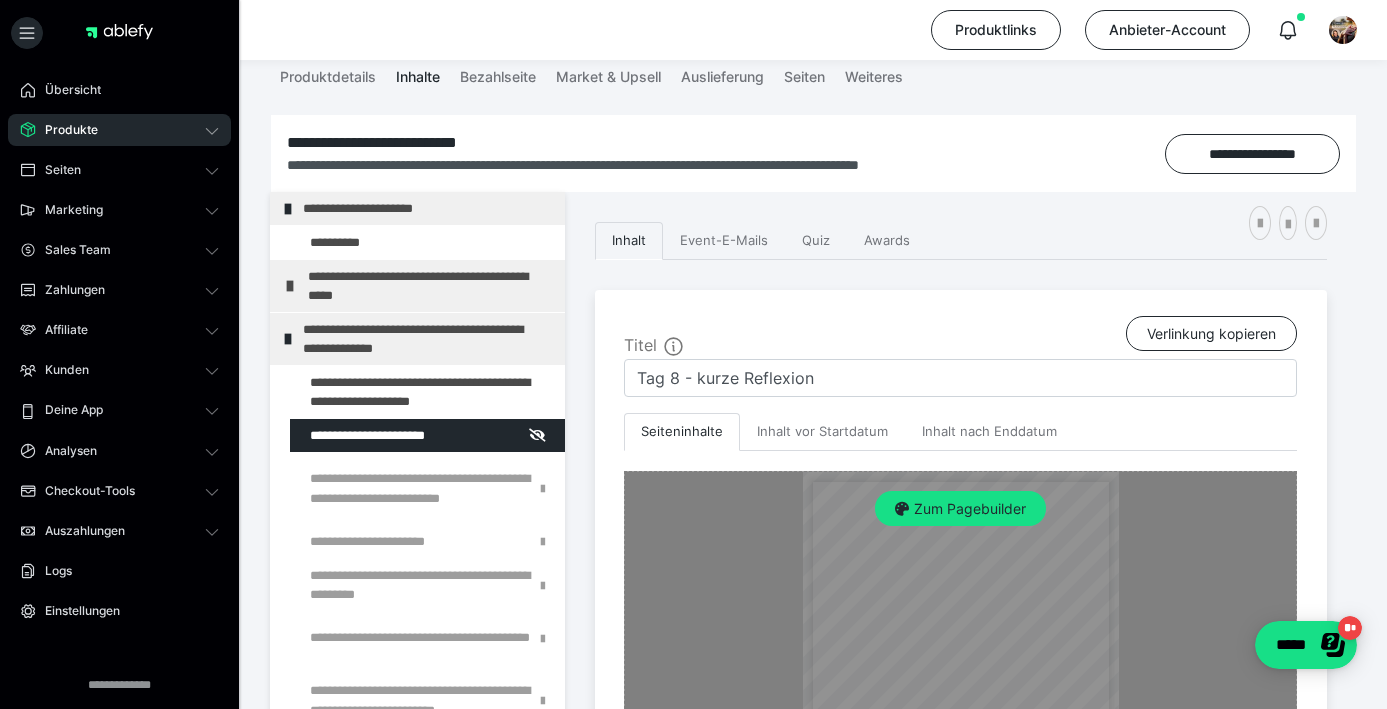 scroll, scrollTop: 235, scrollLeft: 0, axis: vertical 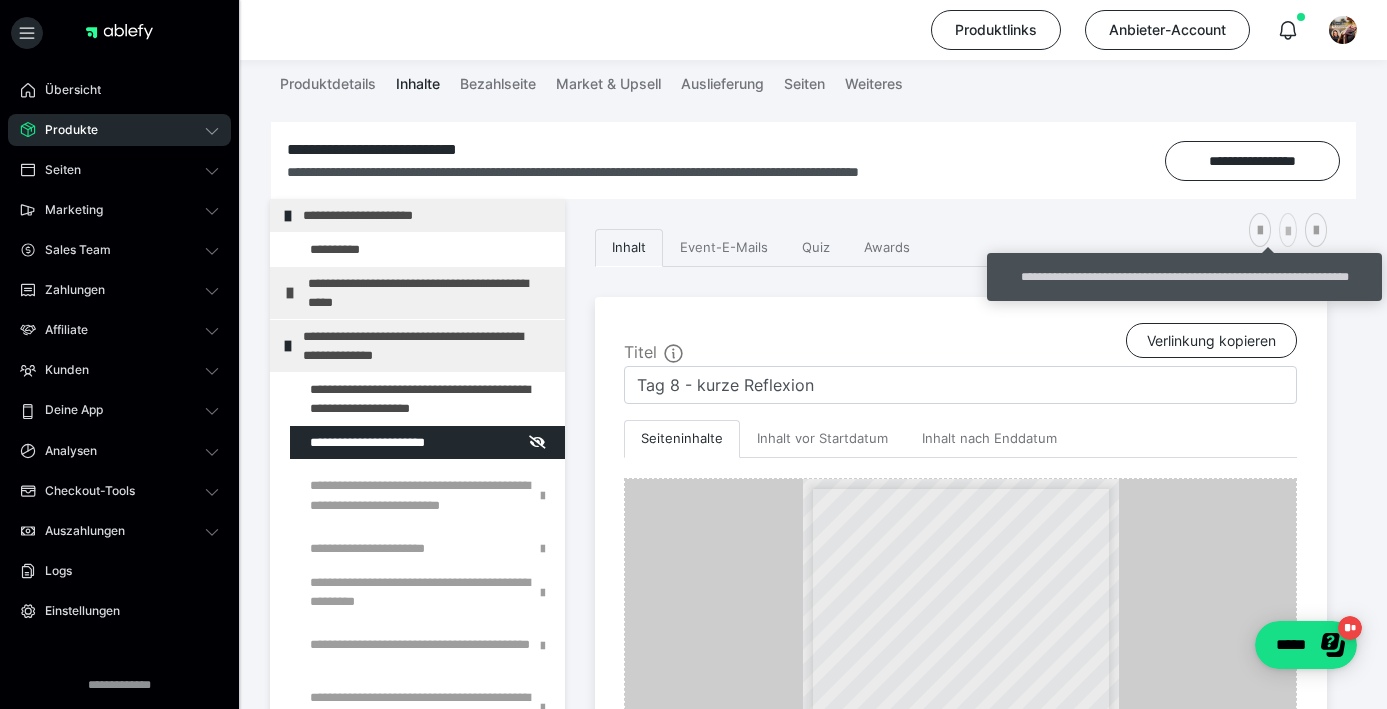 click at bounding box center (1288, 232) 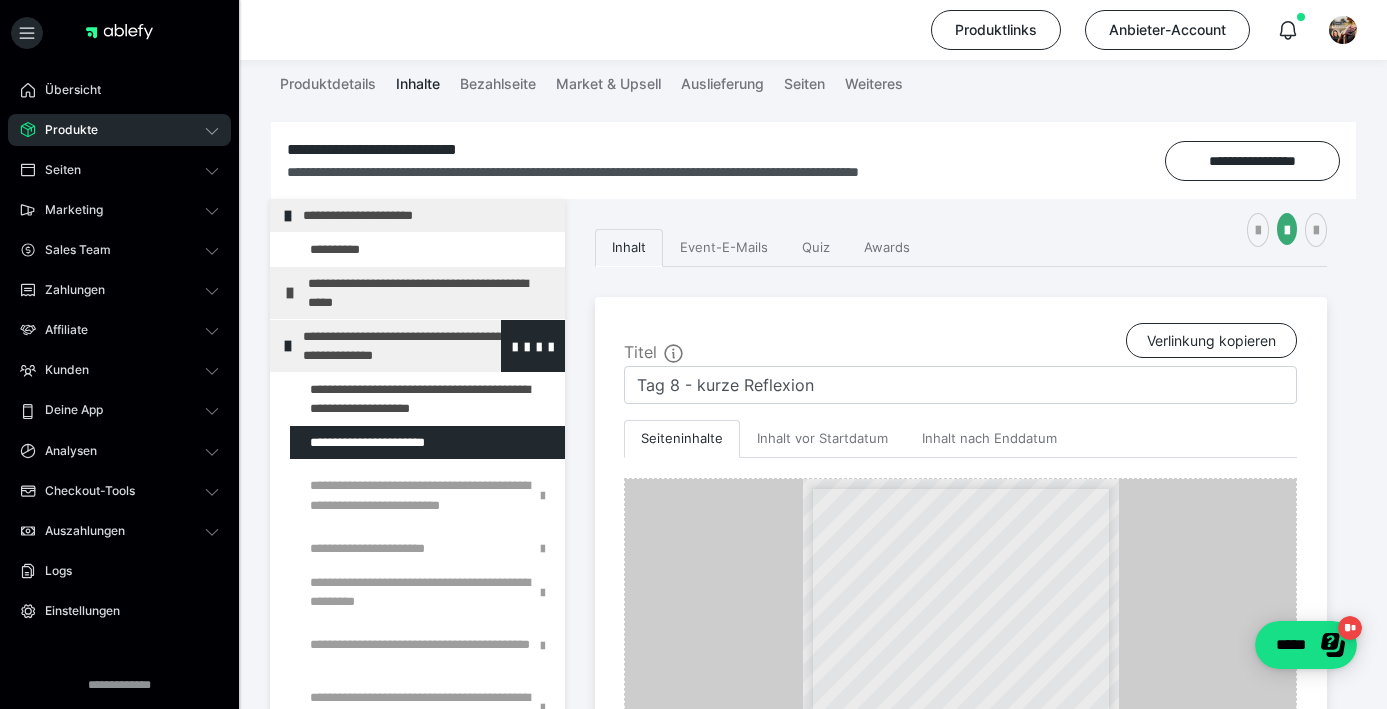 click at bounding box center (288, 346) 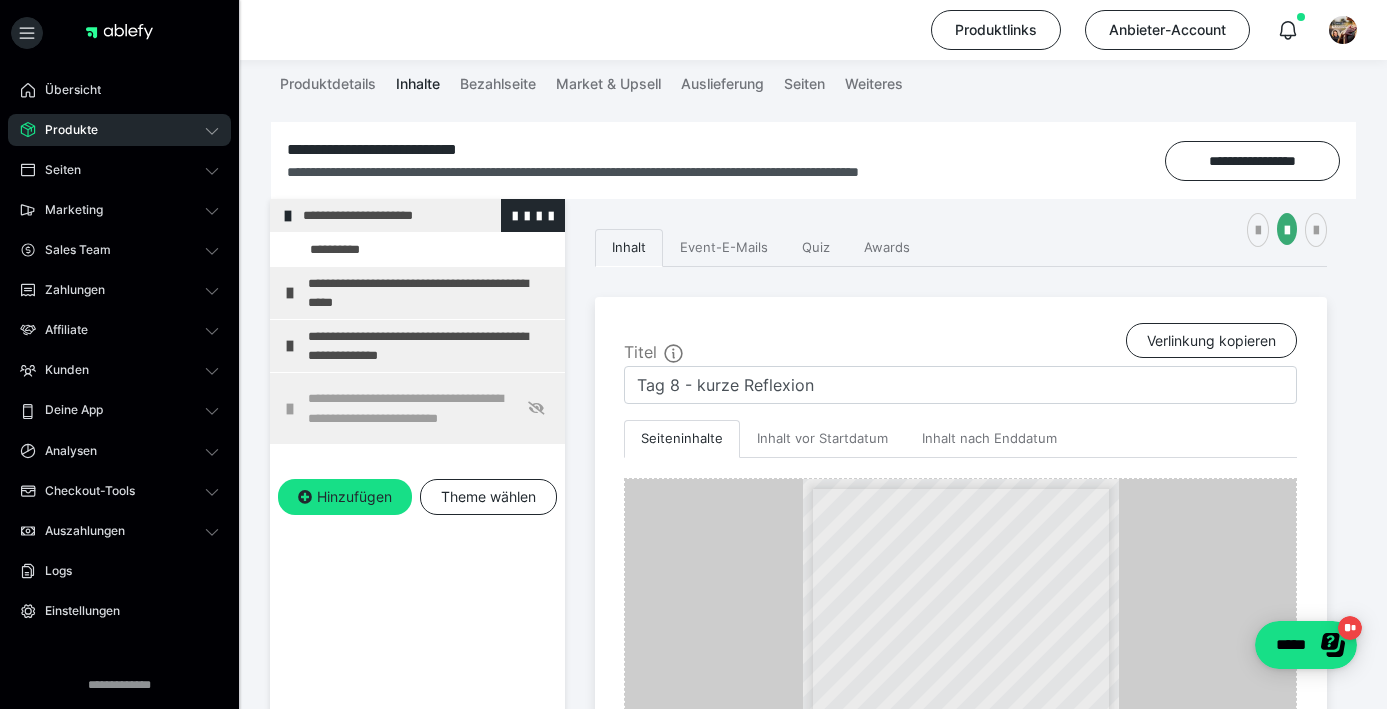 click at bounding box center (288, 216) 